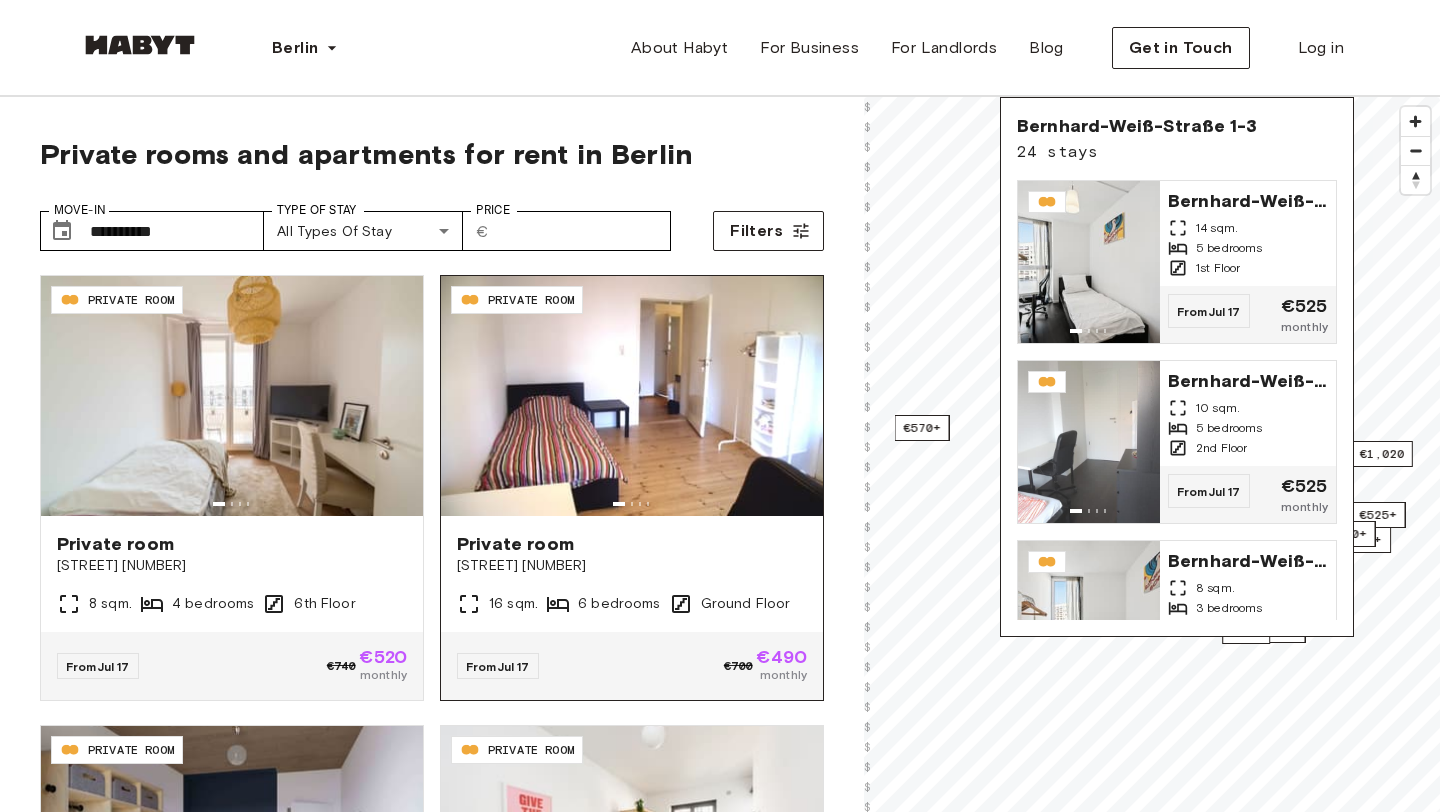 scroll, scrollTop: 0, scrollLeft: 0, axis: both 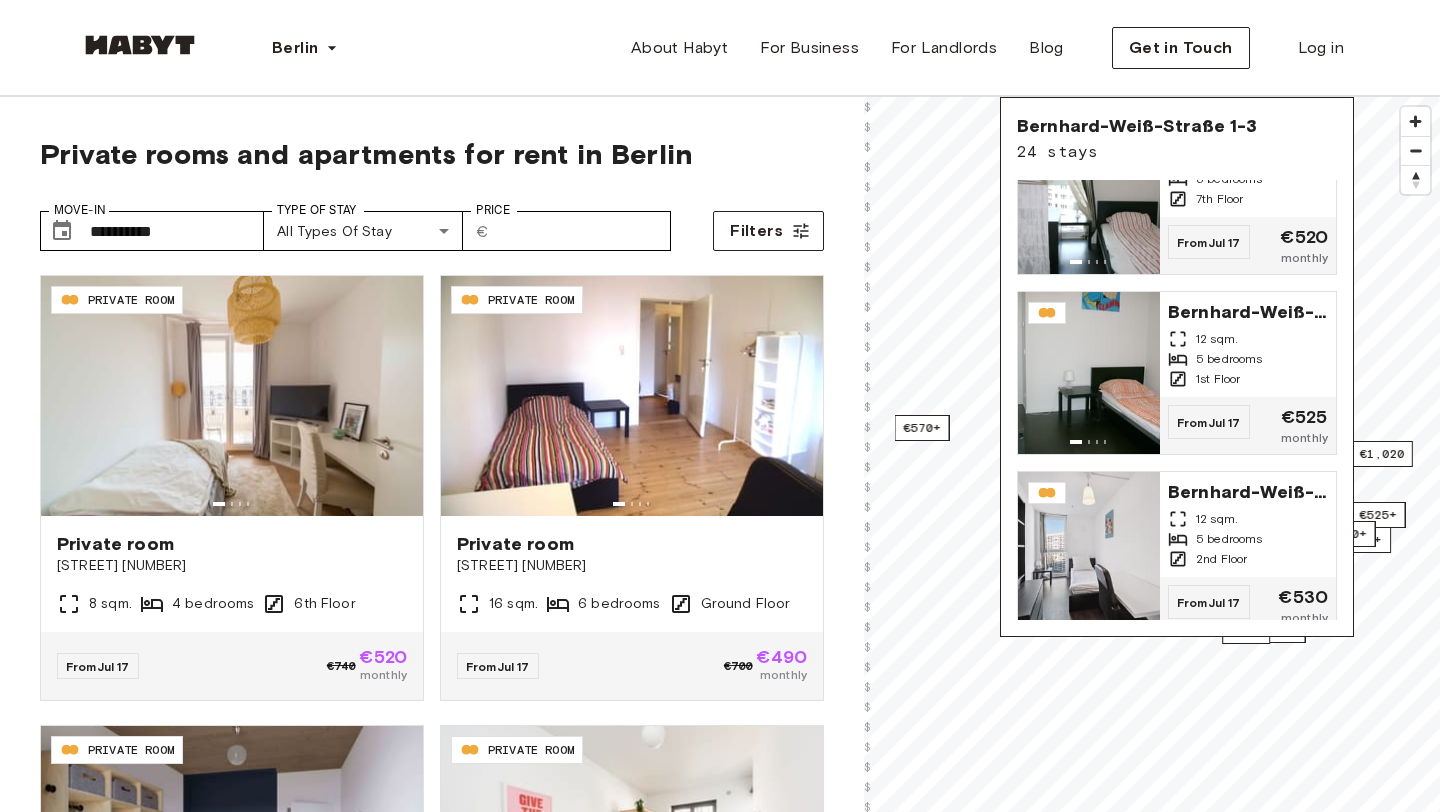 click on "Berlin Europe Amsterdam Berlin Frankfurt Hamburg Lisbon Madrid Milan Modena Paris Turin Munich Rotterdam Stuttgart Dusseldorf Cologne Zurich The Hague Graz Brussels Leipzig Asia Hong Kong Singapore Seoul Phuket Tokyo About Habyt For Business For Landlords Blog Get in Touch Log in" at bounding box center [720, 48] 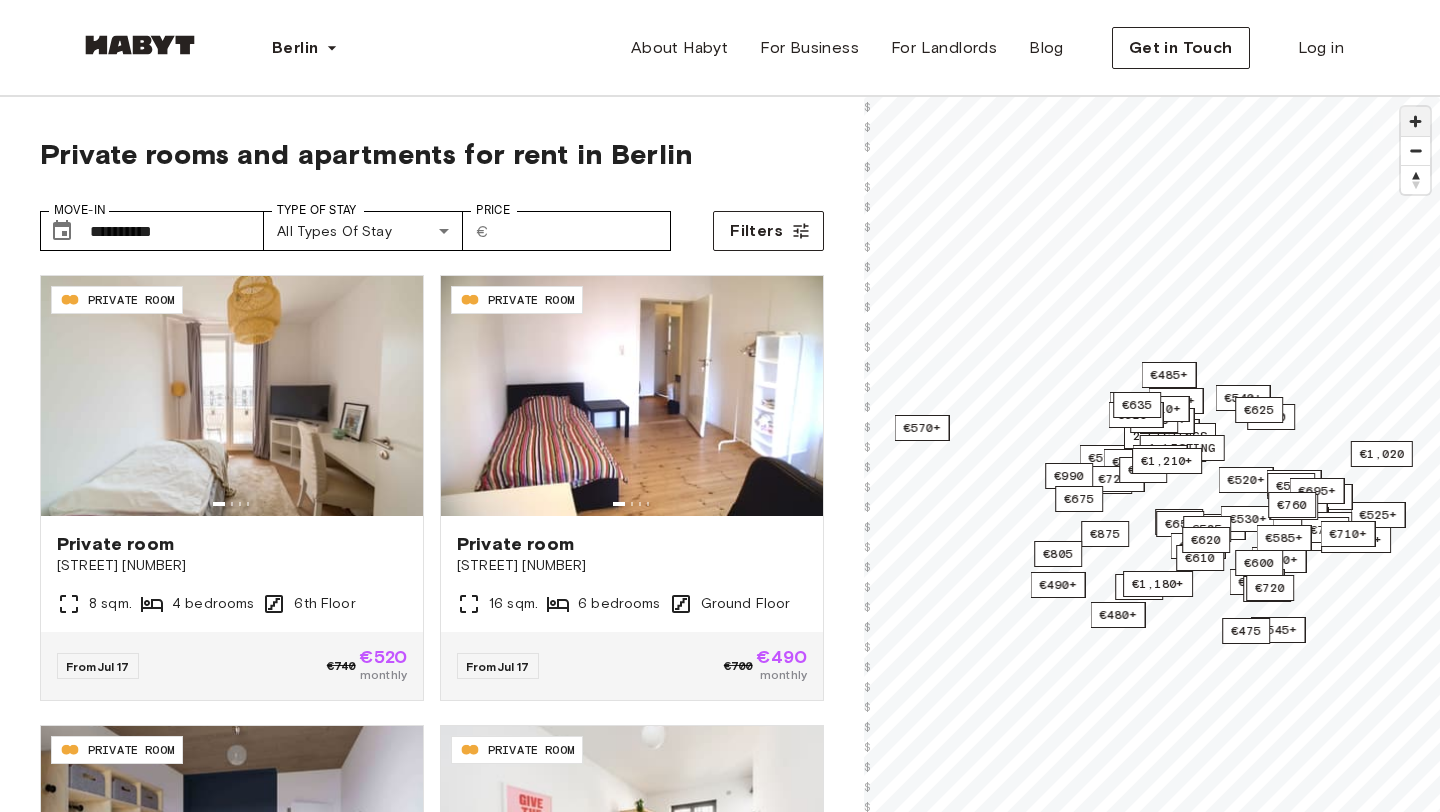 click at bounding box center [1415, 121] 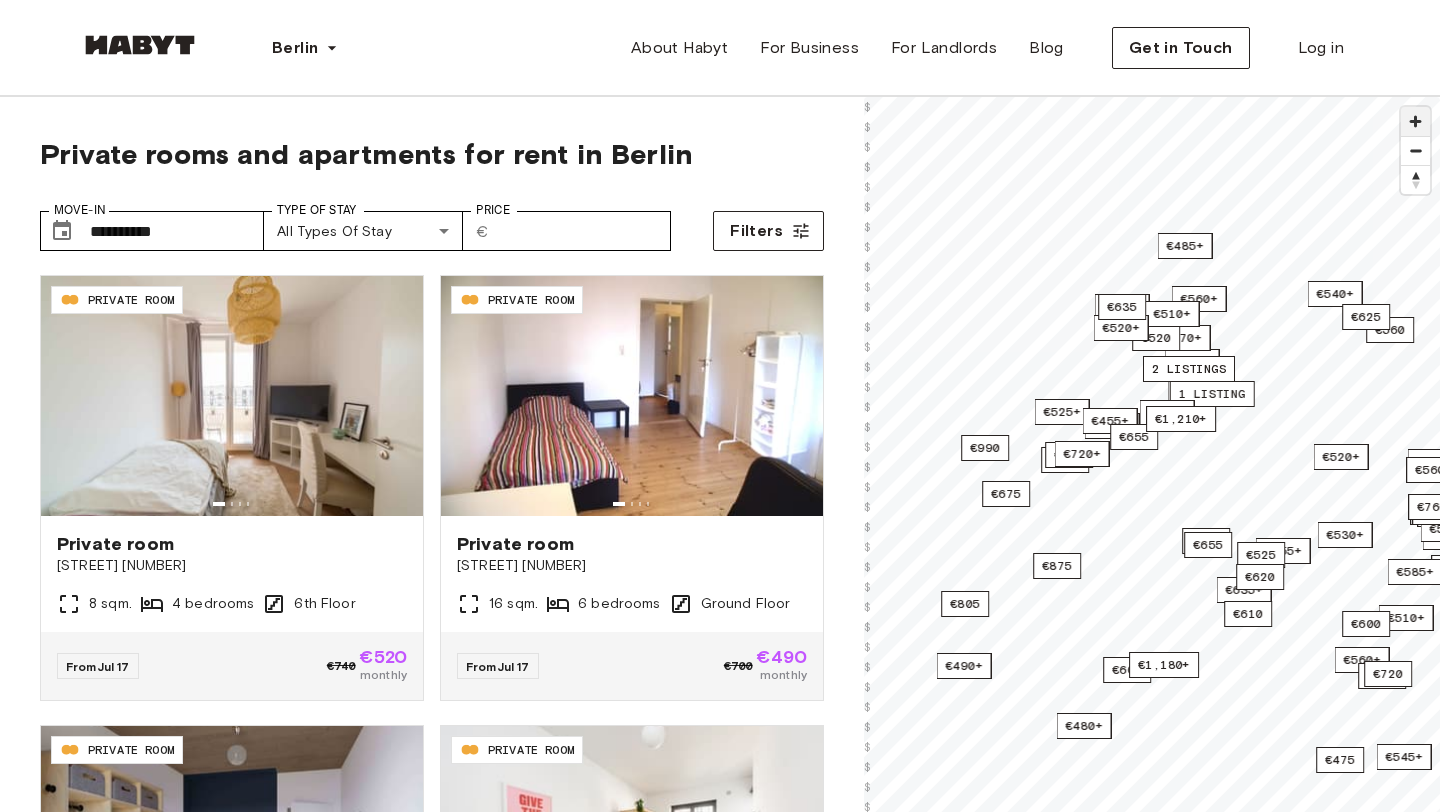 click at bounding box center (1415, 121) 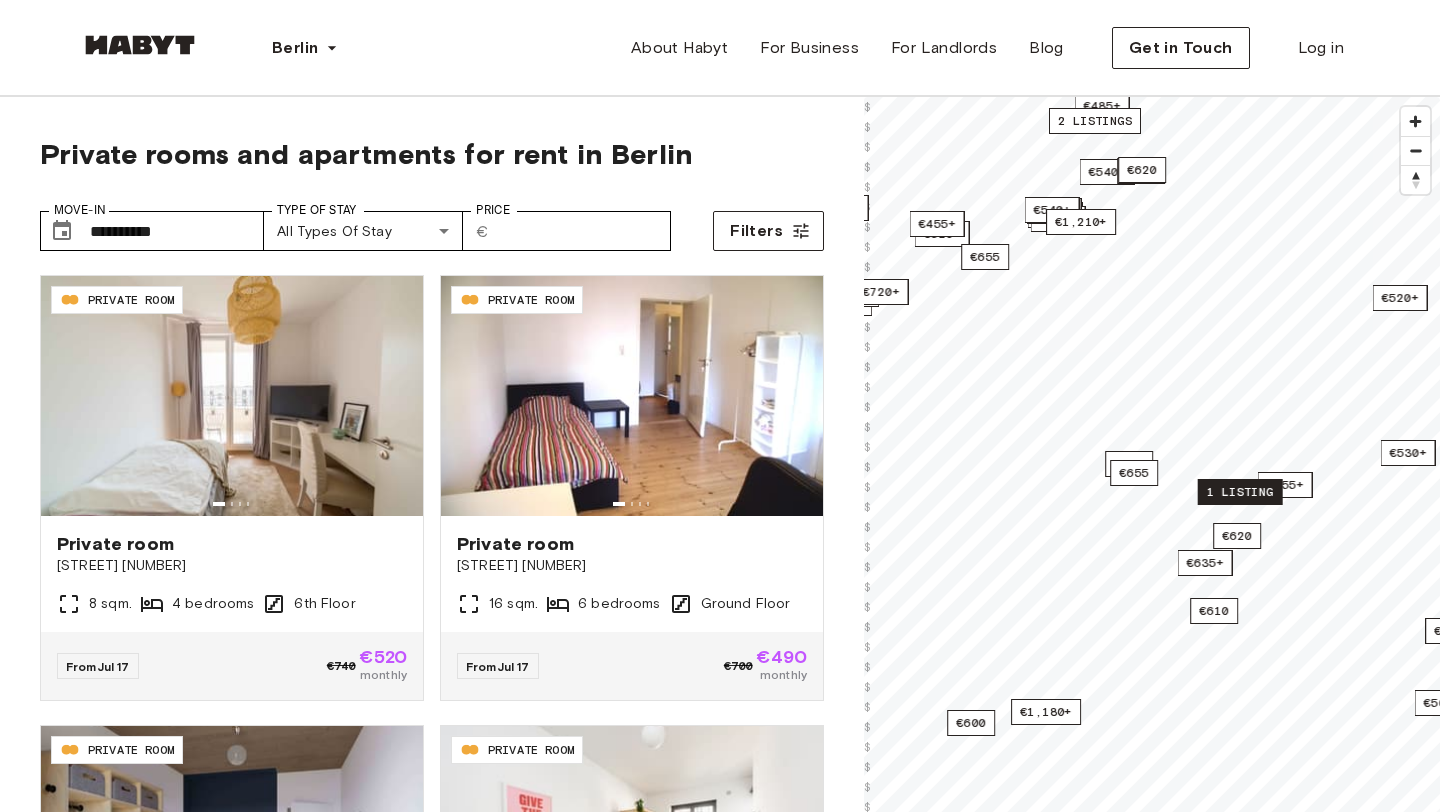 click on "1 listing" at bounding box center (1240, 492) 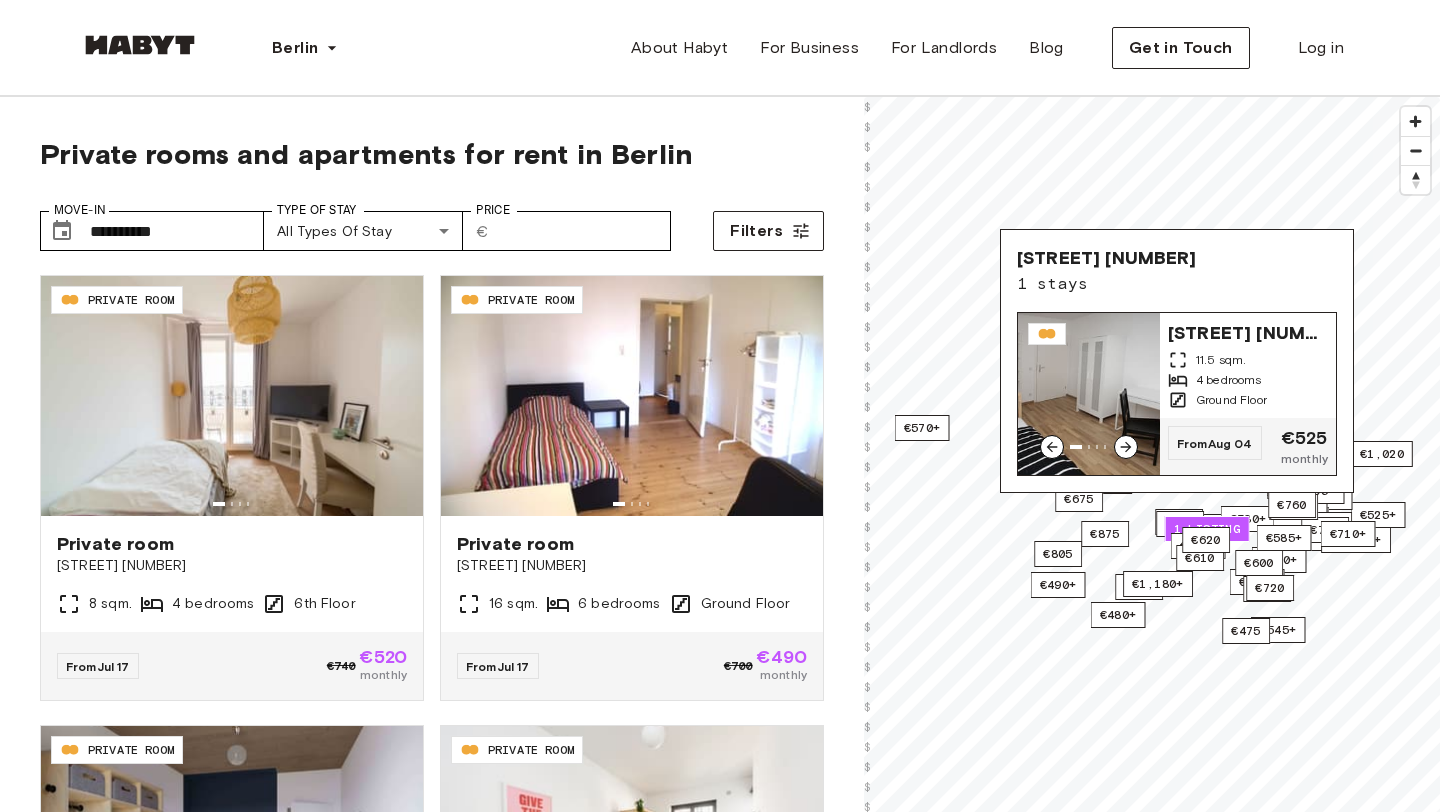click at bounding box center (1089, 394) 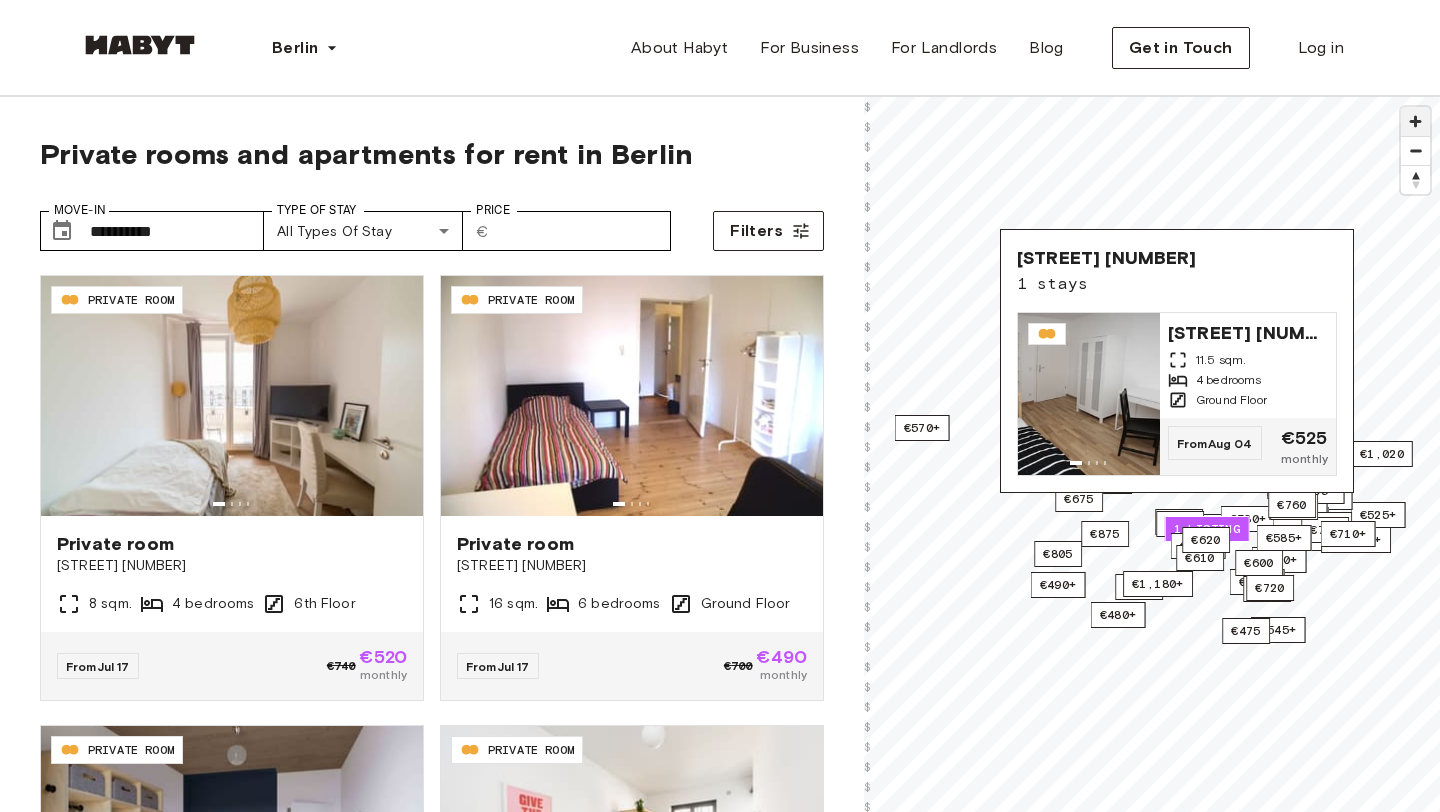 click at bounding box center [1415, 121] 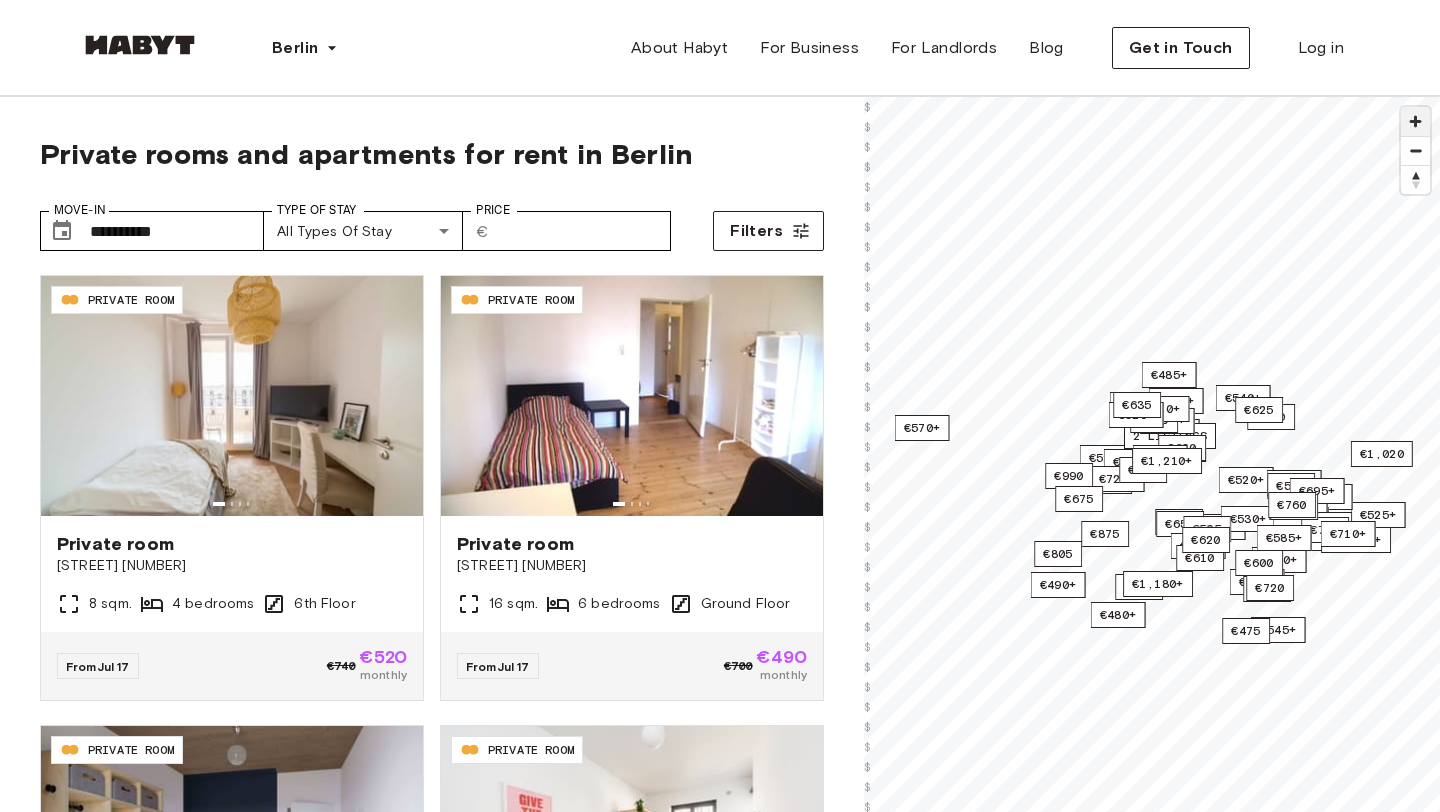click at bounding box center (1415, 121) 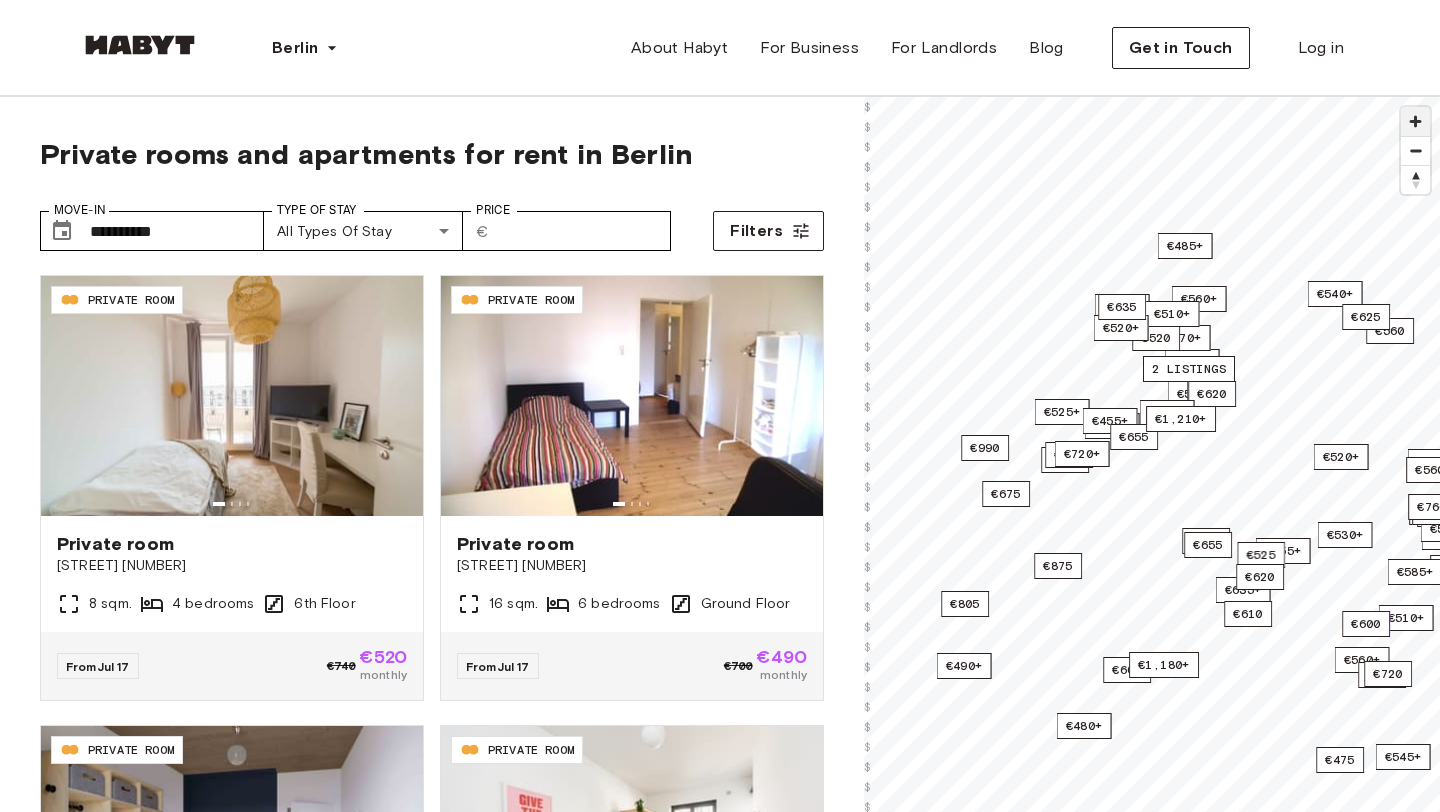 click at bounding box center (1415, 121) 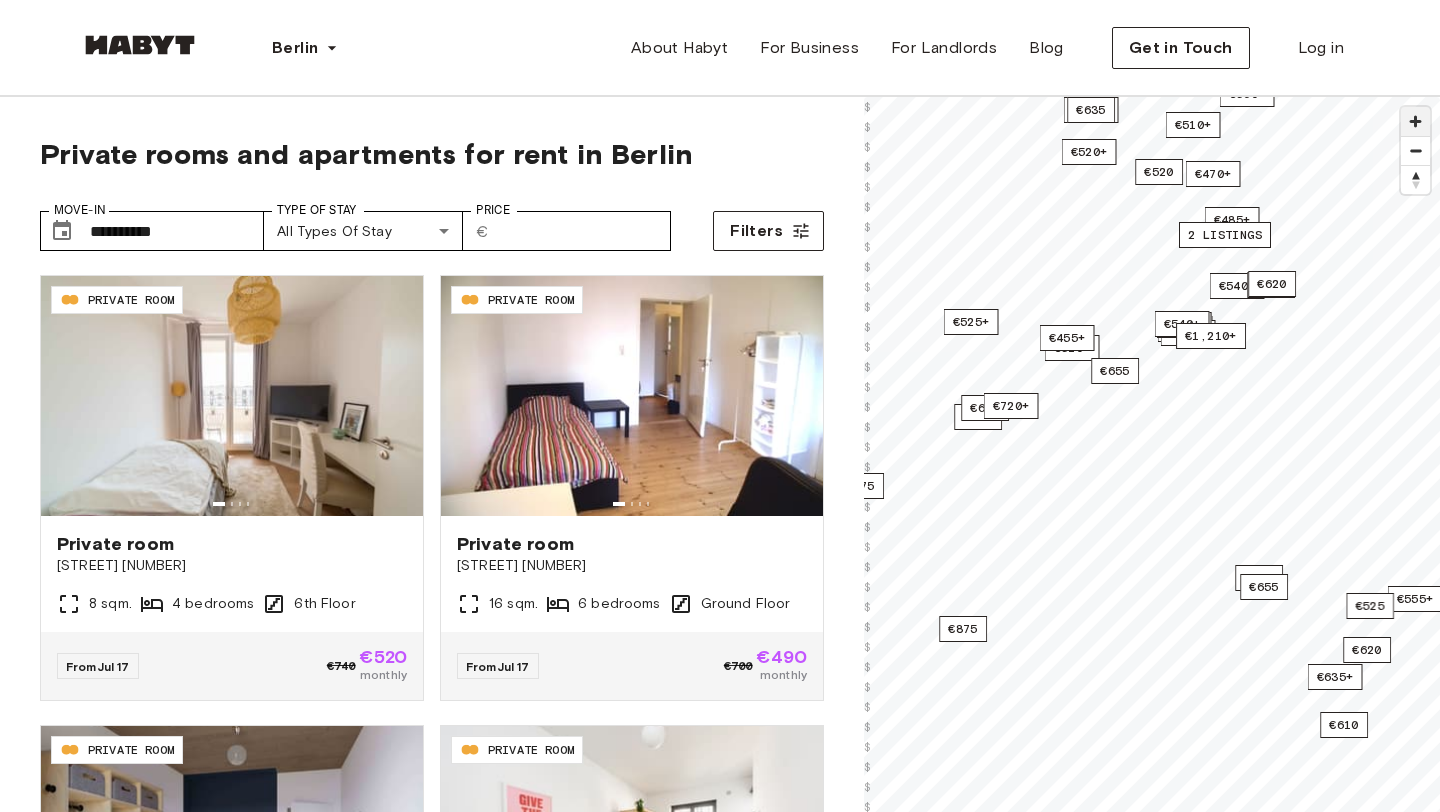 click at bounding box center (1415, 121) 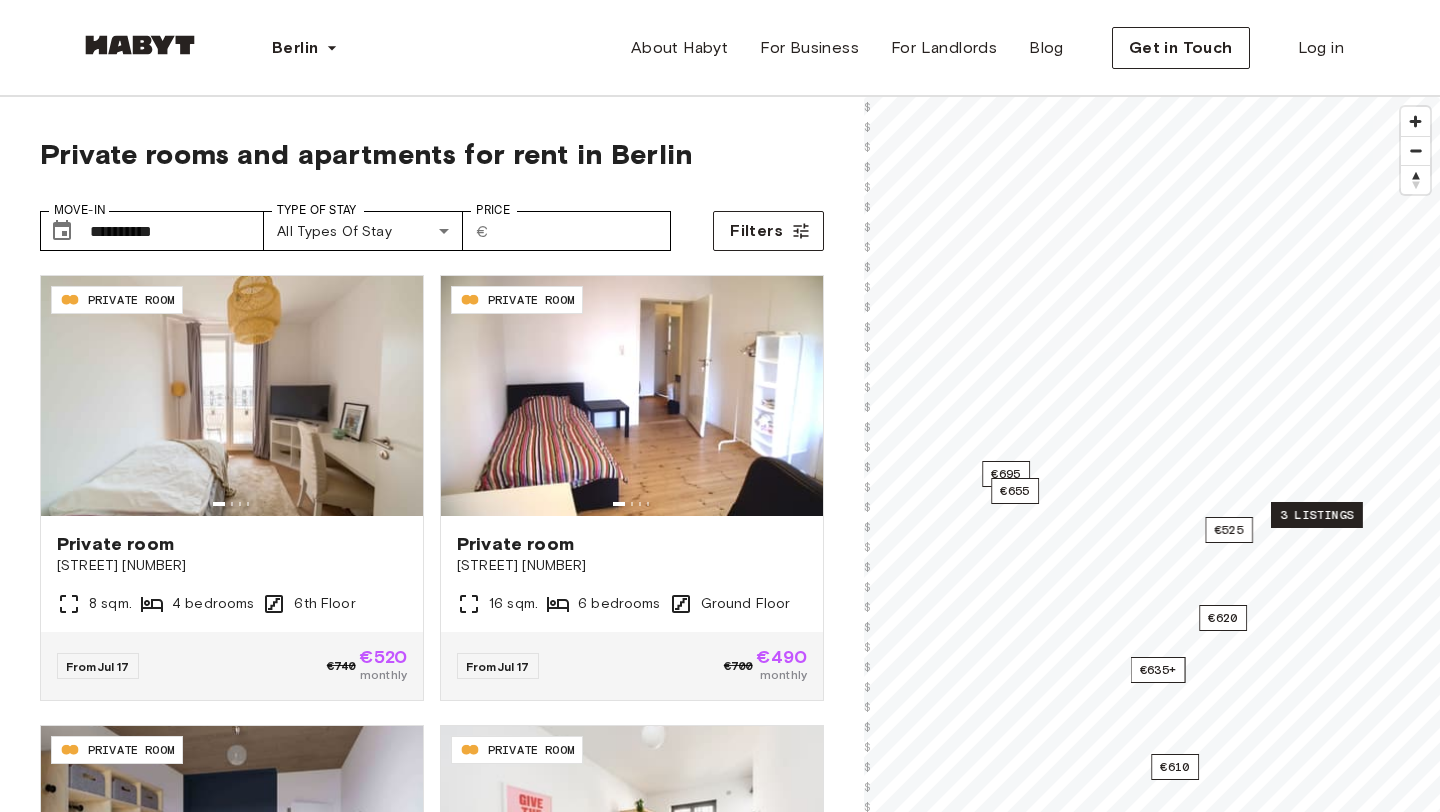 click on "3 listings" at bounding box center [1317, 515] 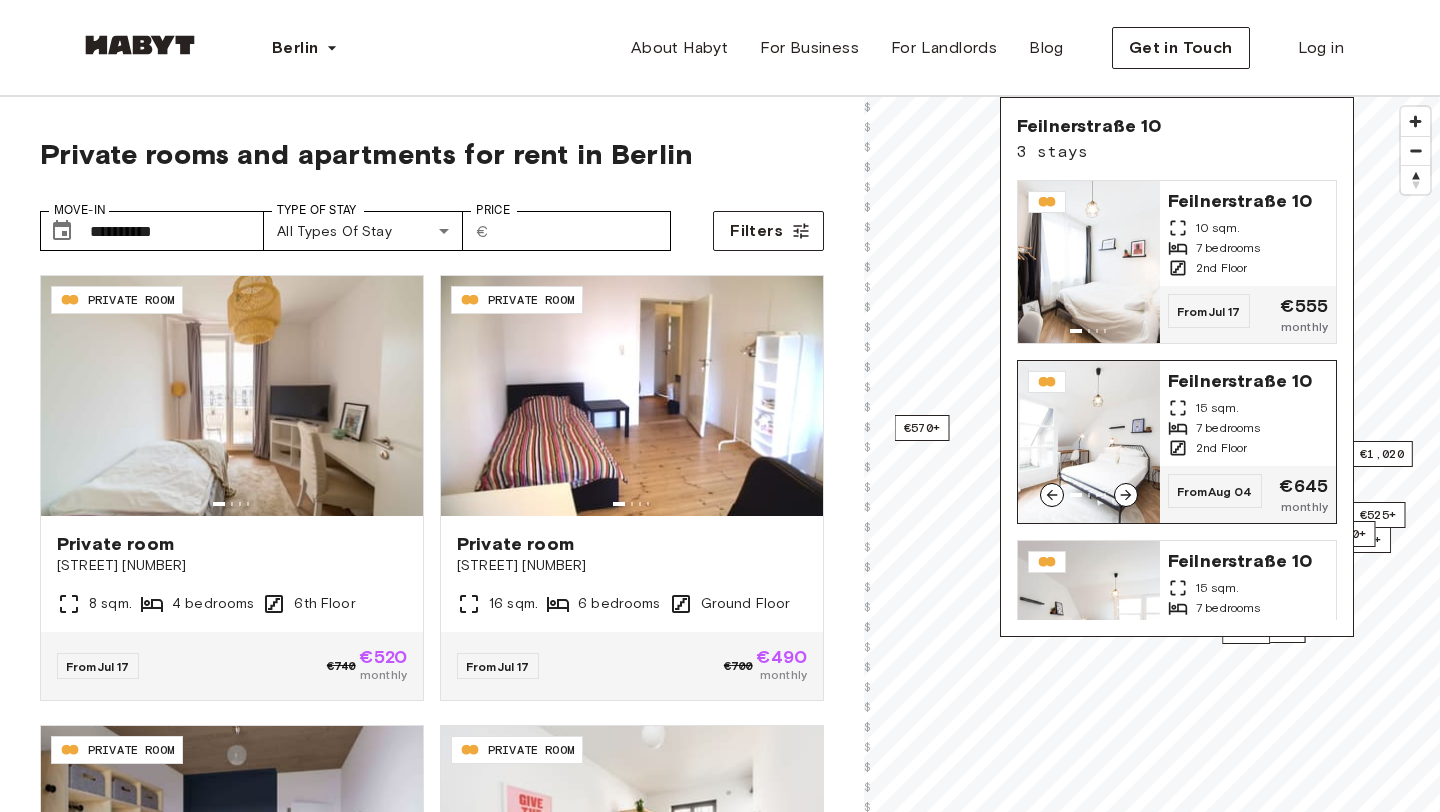 click on "7 bedrooms" at bounding box center (1228, 428) 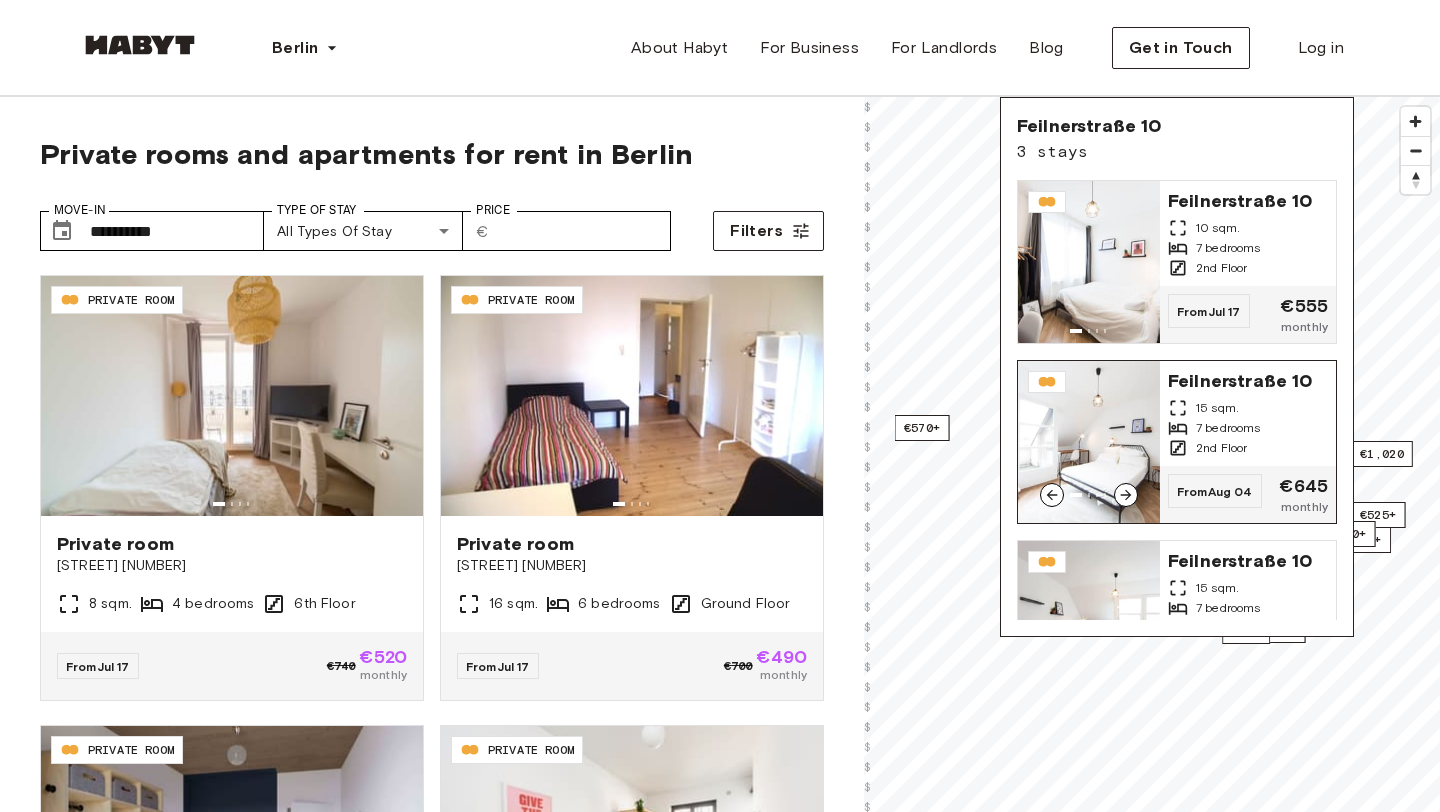 scroll, scrollTop: 84, scrollLeft: 0, axis: vertical 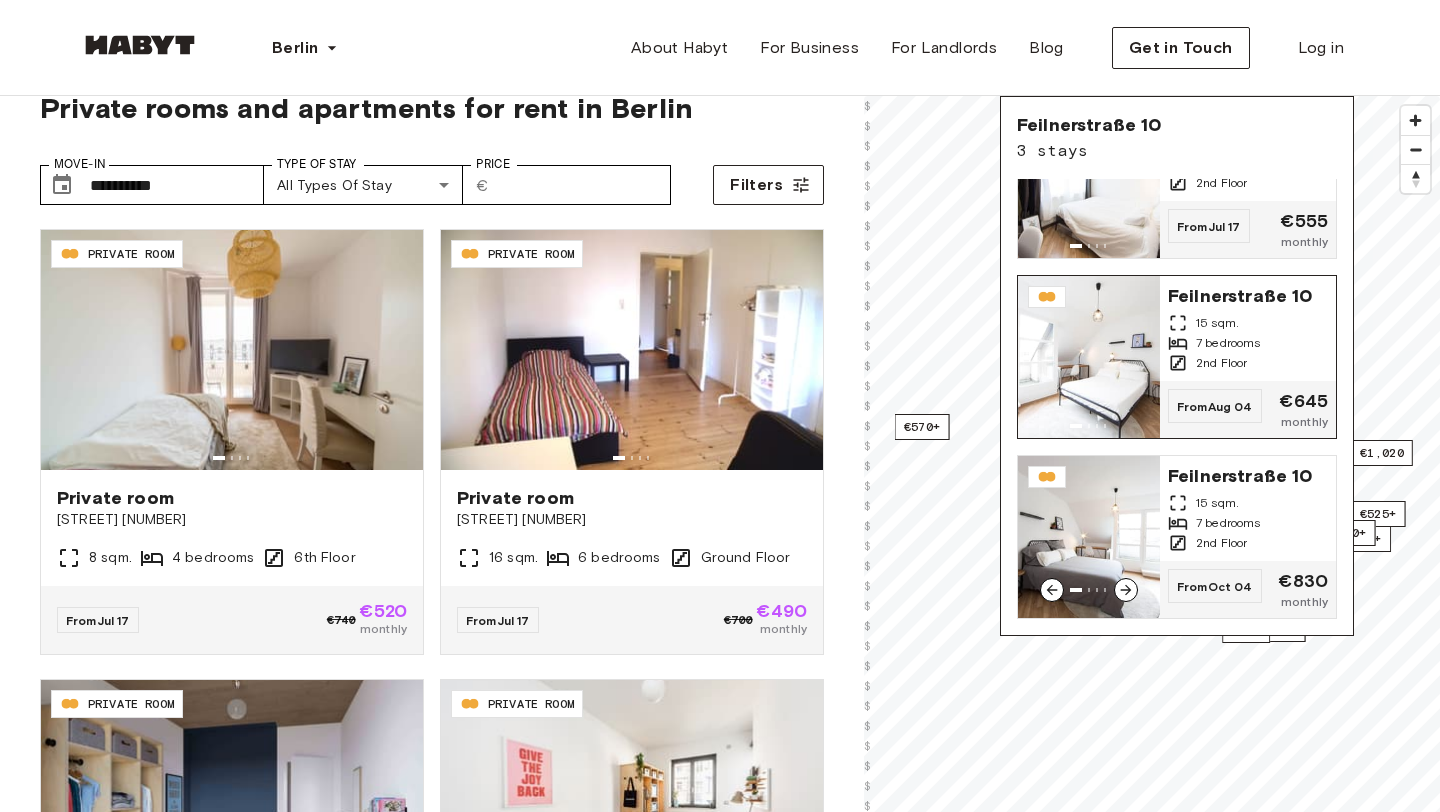 click at bounding box center (1089, 537) 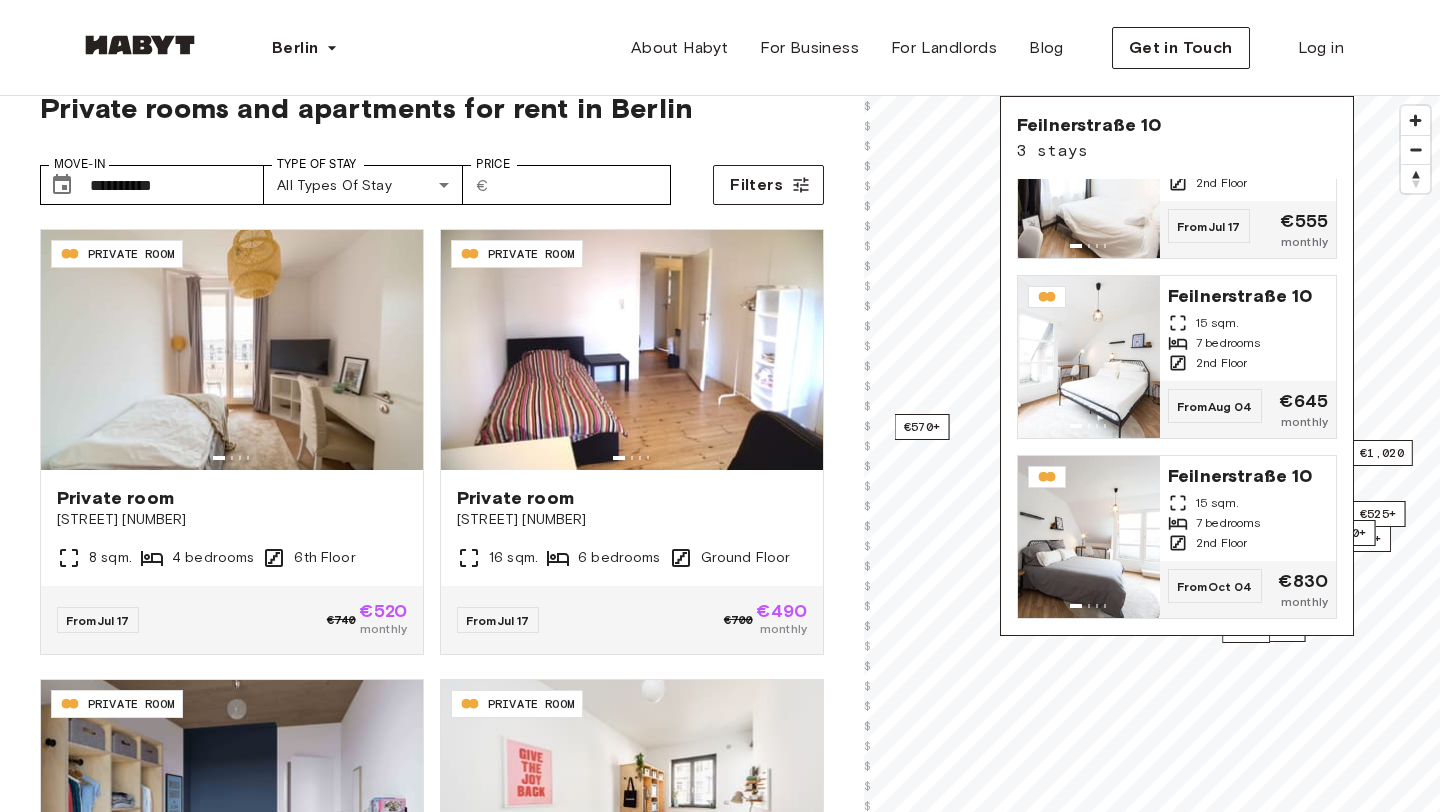 click on "Berlin Europe Amsterdam Berlin Frankfurt Hamburg Lisbon Madrid Milan Modena Paris Turin Munich Rotterdam Stuttgart Dusseldorf Cologne Zurich The Hague Graz Brussels Leipzig Asia Hong Kong Singapore Seoul Phuket Tokyo About Habyt For Business For Landlords Blog Get in Touch Log in" at bounding box center [720, 48] 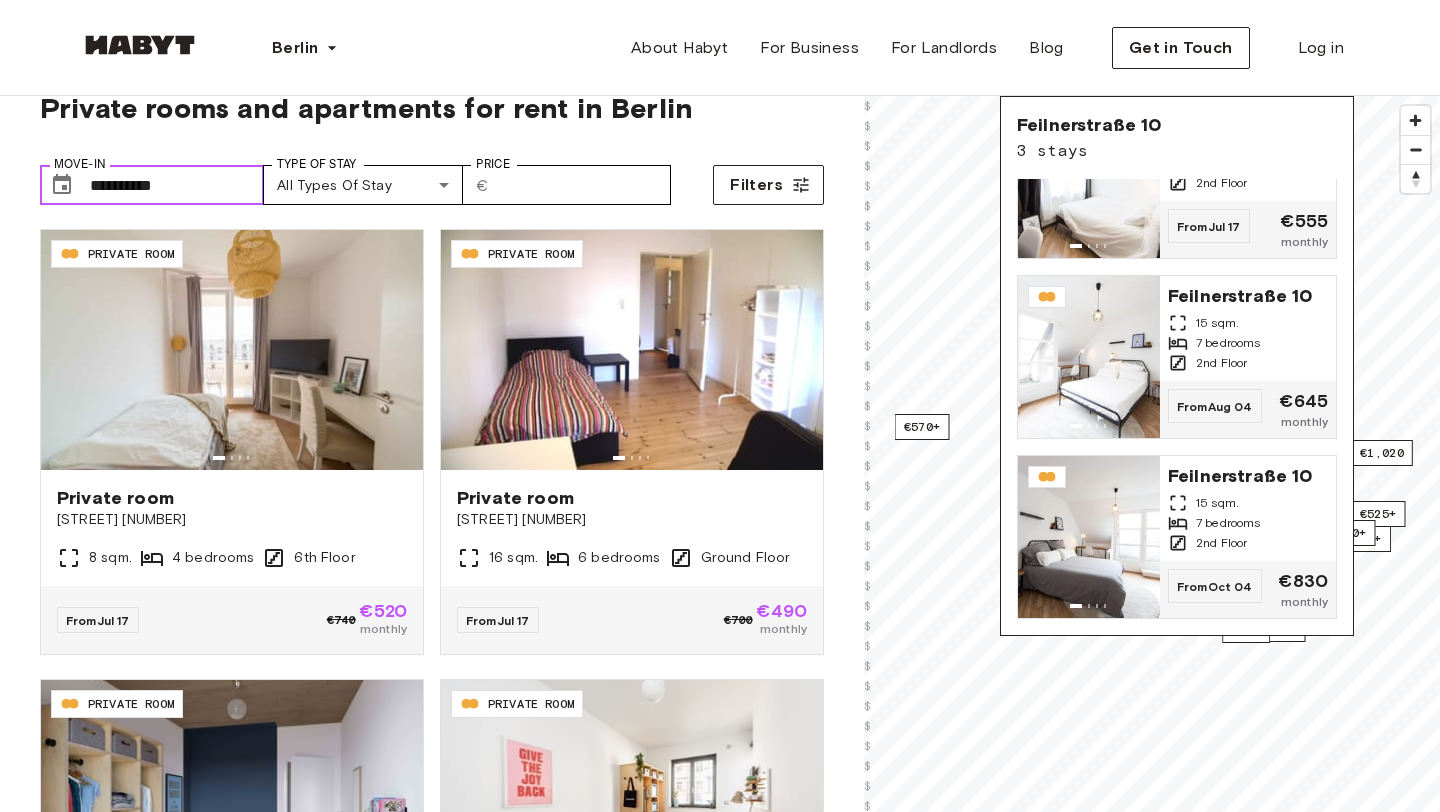 click on "**********" at bounding box center [177, 185] 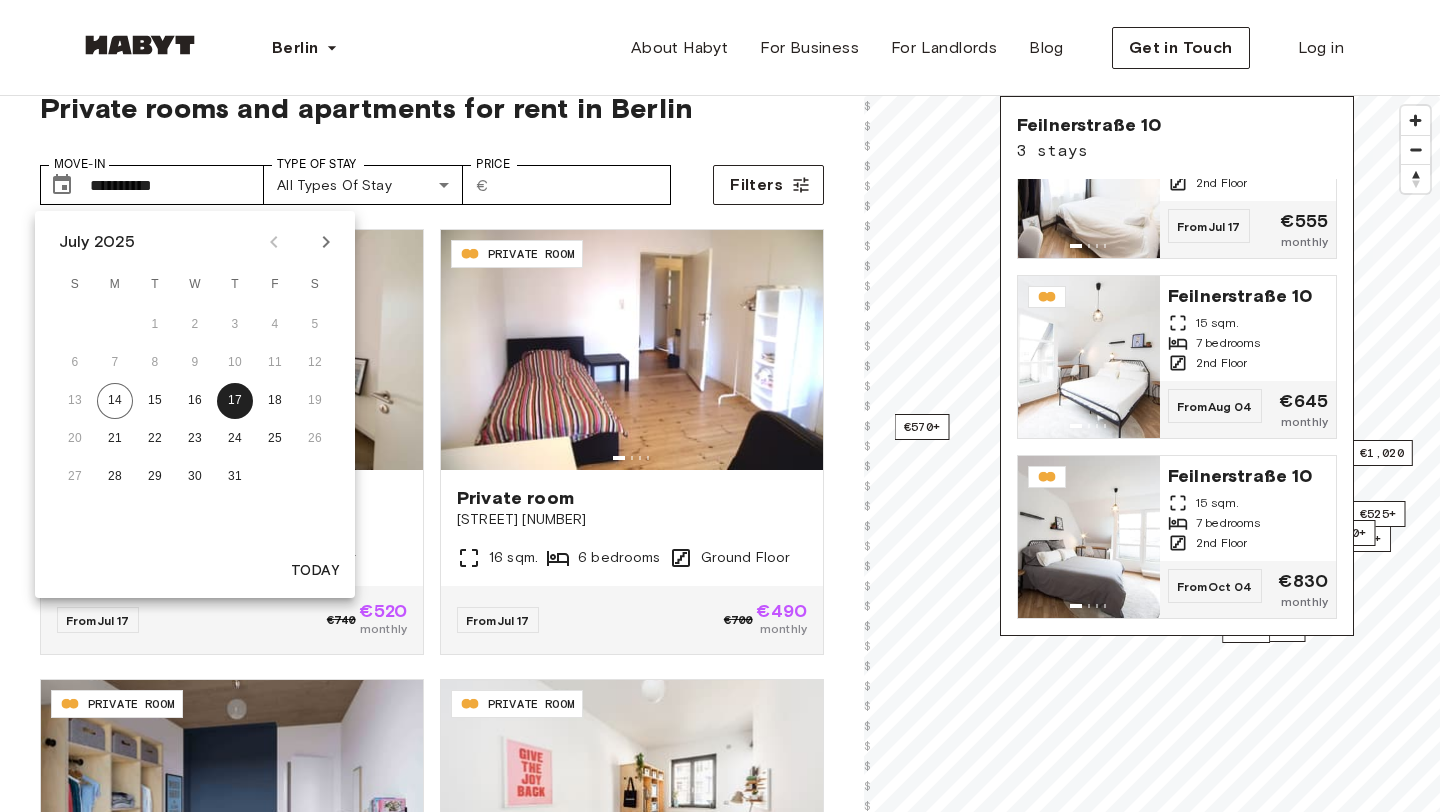 click 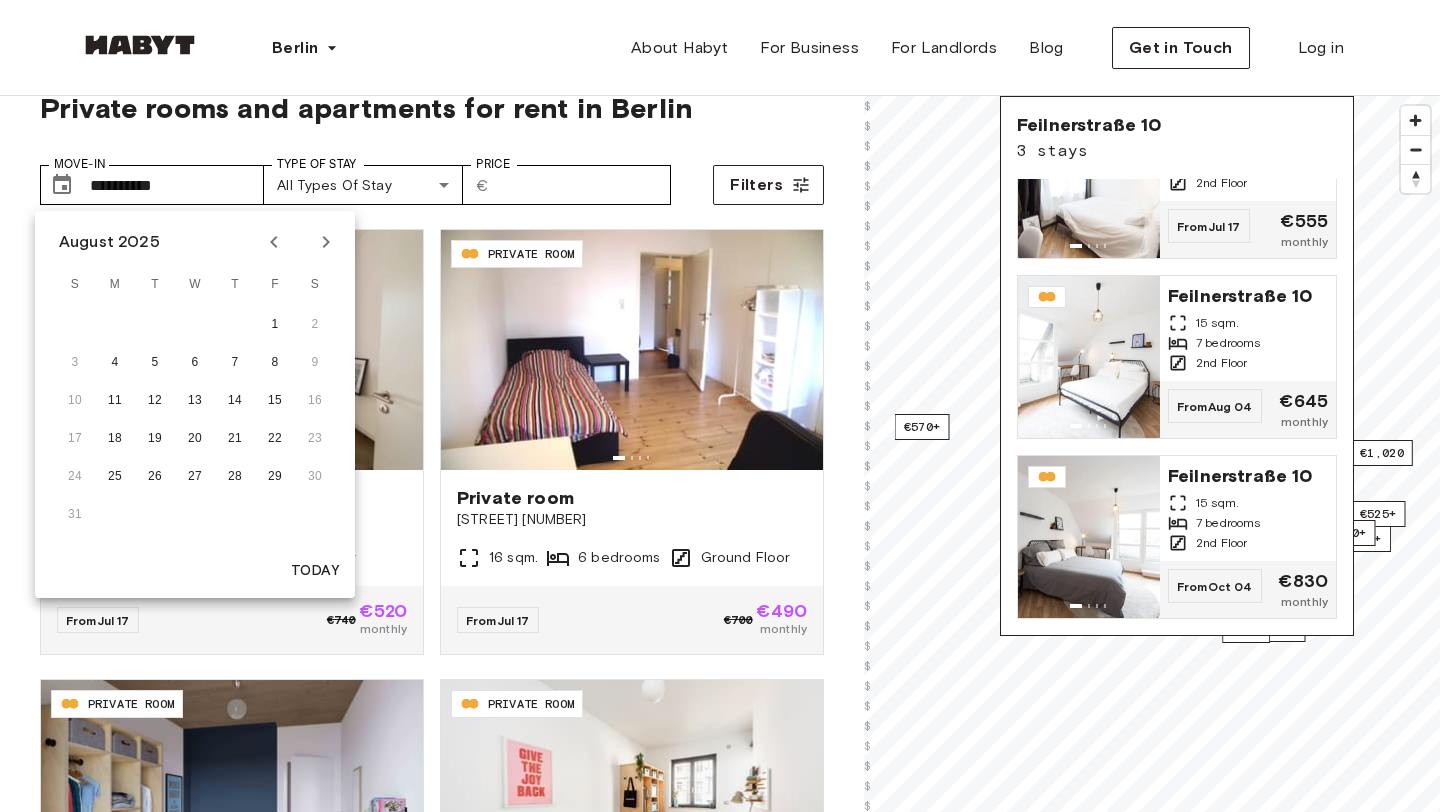 click 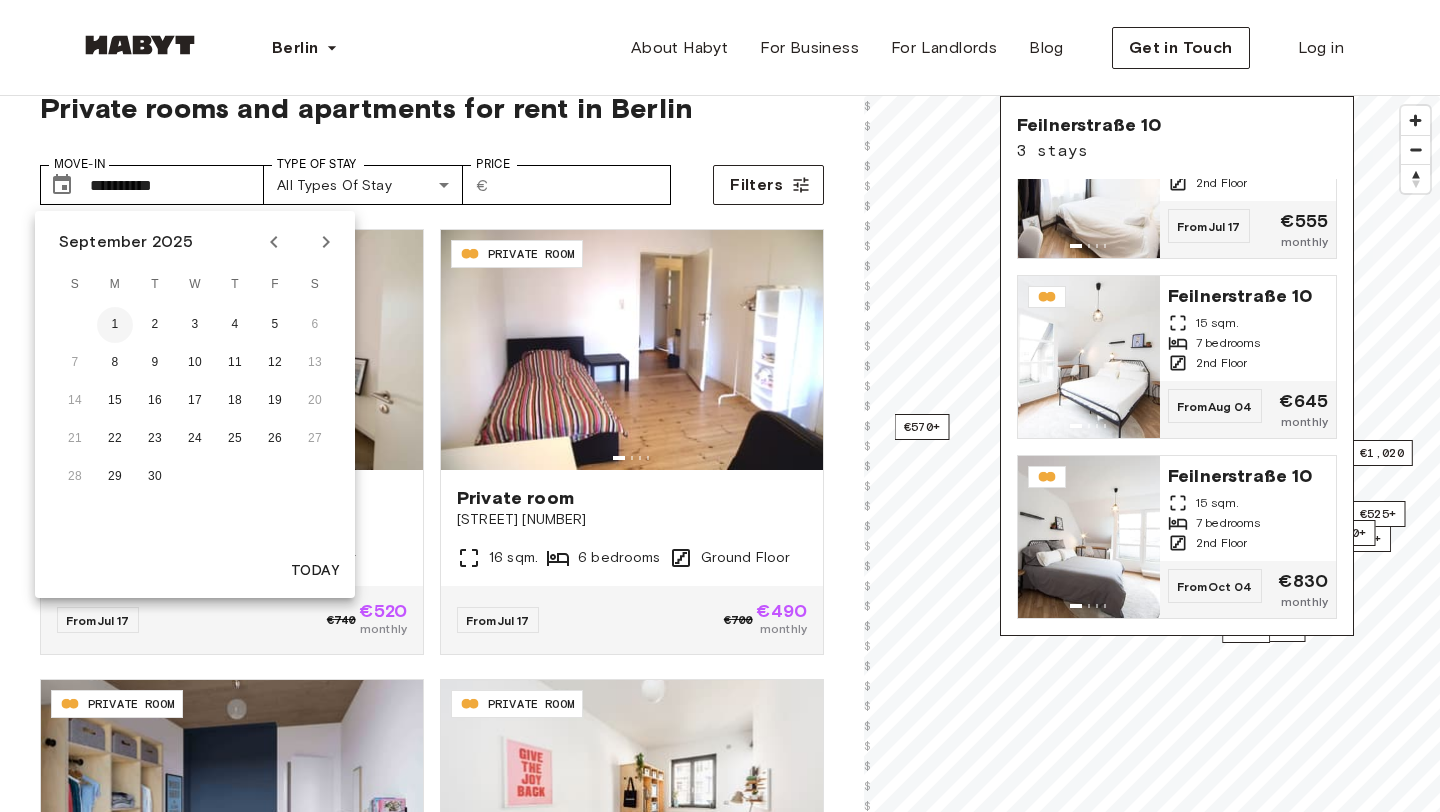 click on "1" at bounding box center [115, 325] 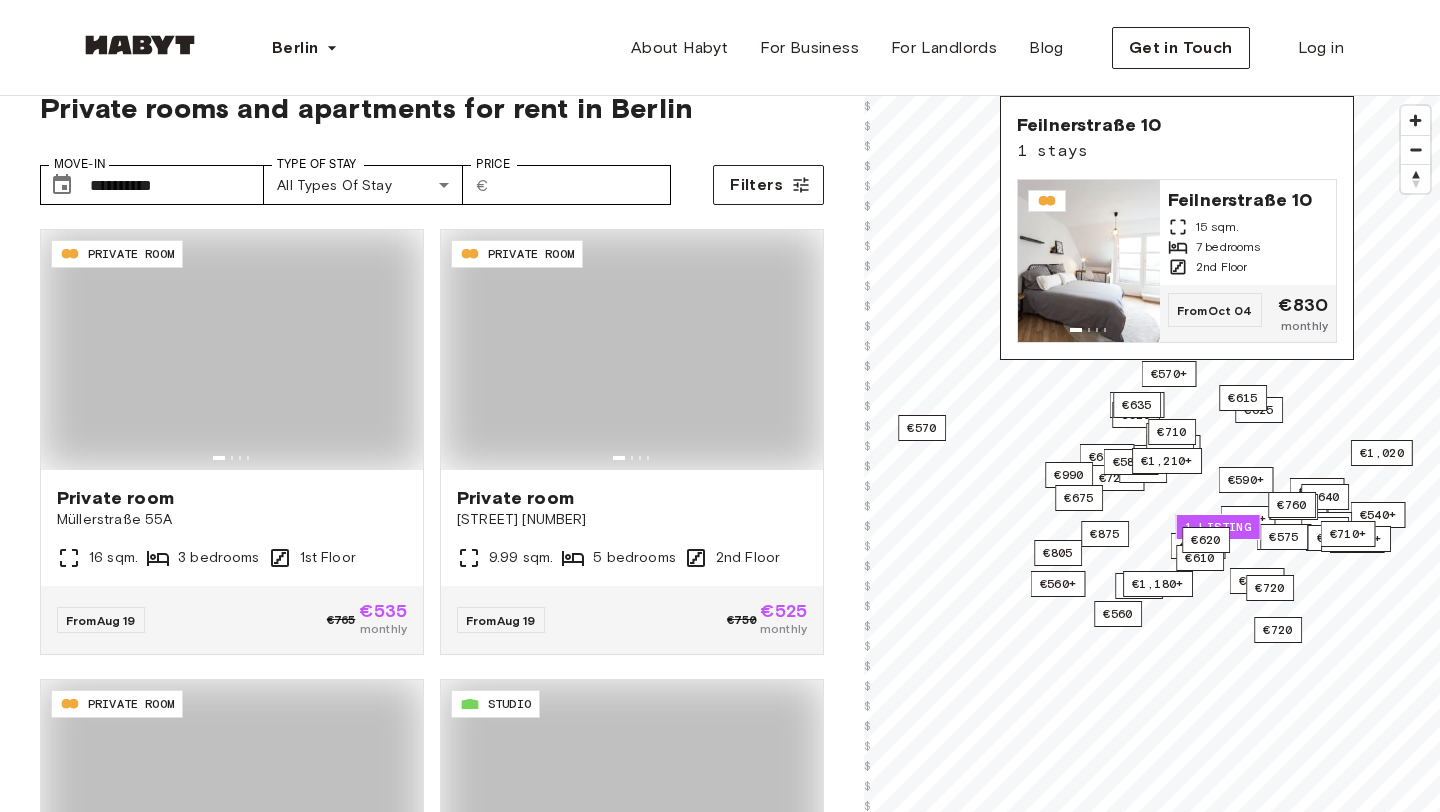 type on "**********" 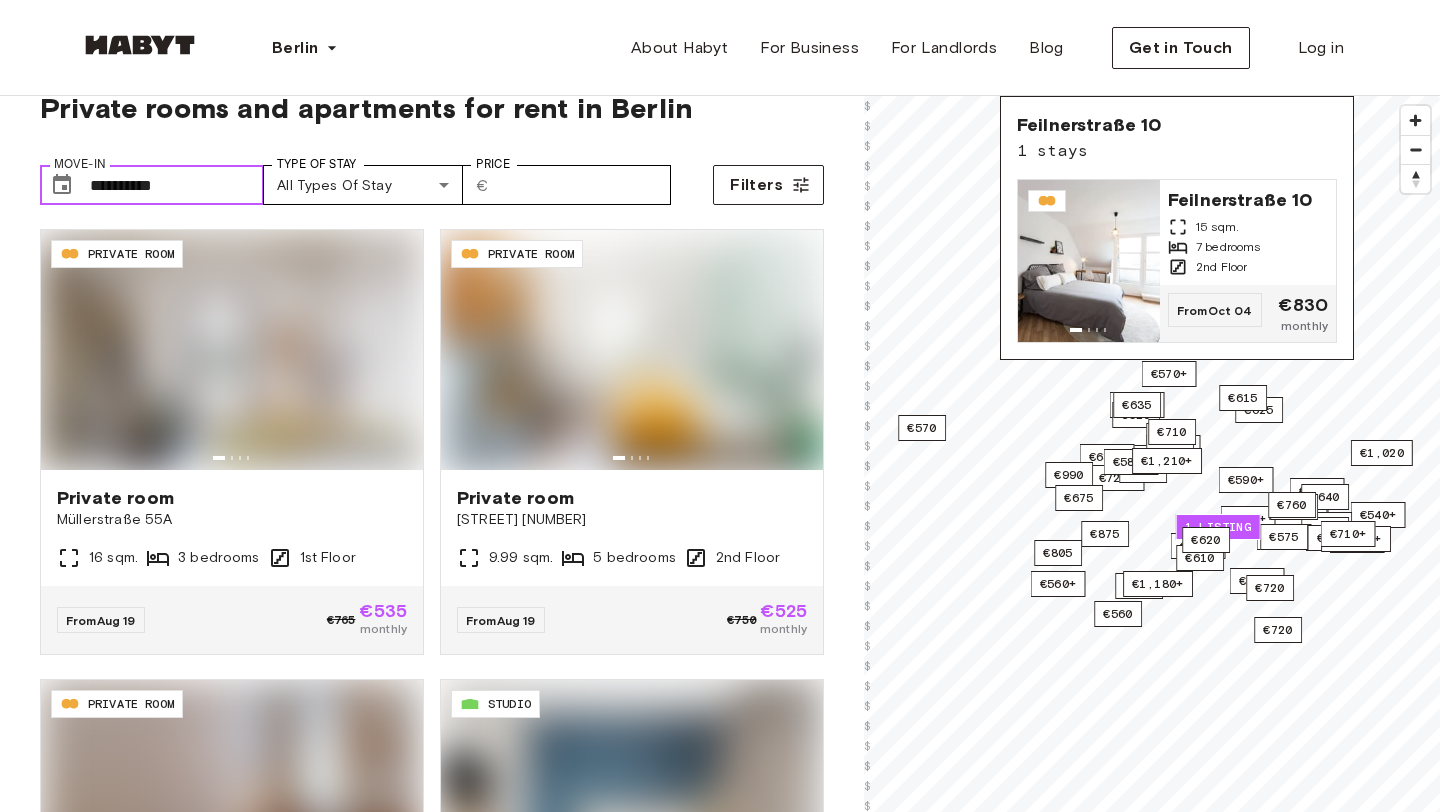 scroll, scrollTop: 0, scrollLeft: 0, axis: both 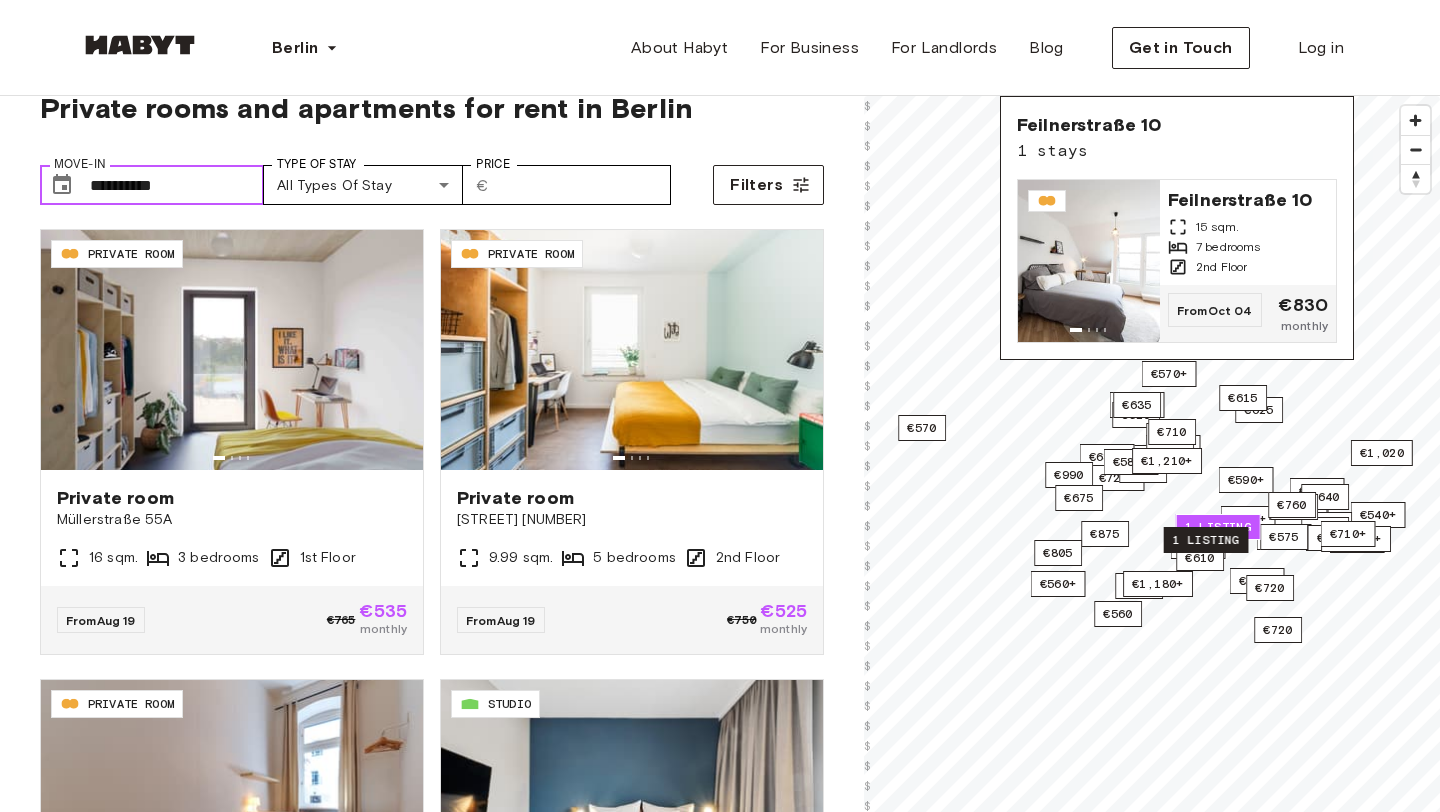 click on "1 listing" at bounding box center [1206, 540] 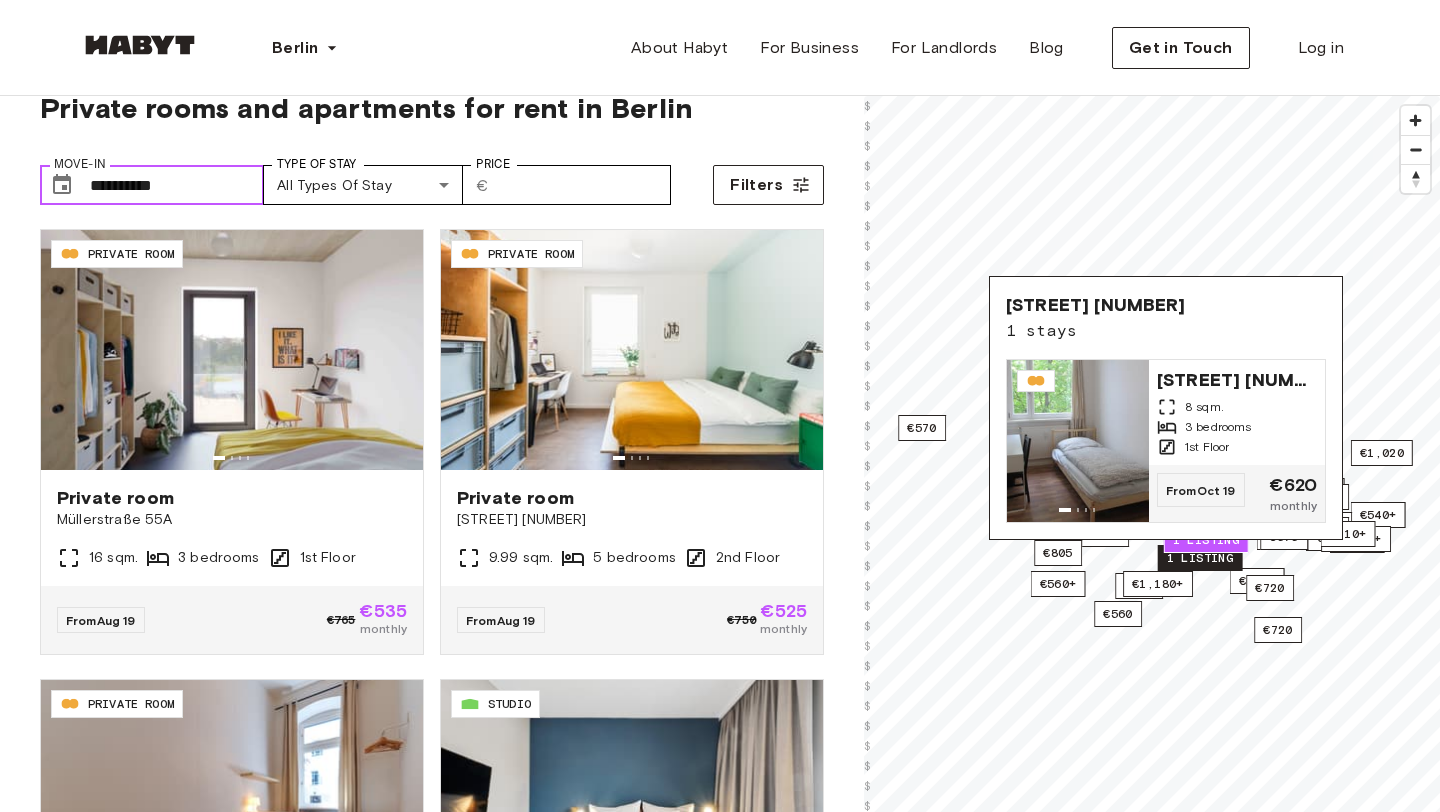 click on "1 listing" at bounding box center [1200, 558] 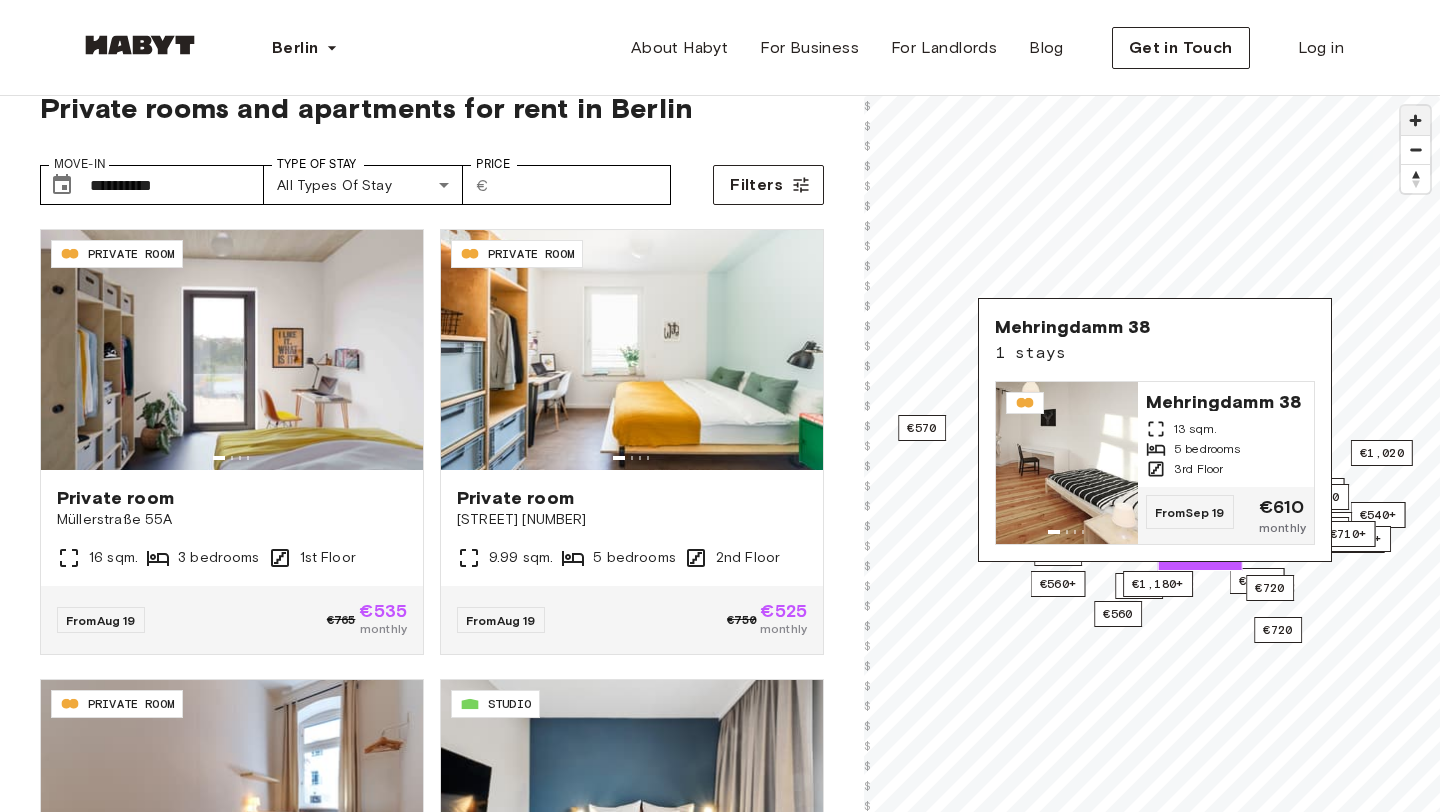 click at bounding box center [1415, 120] 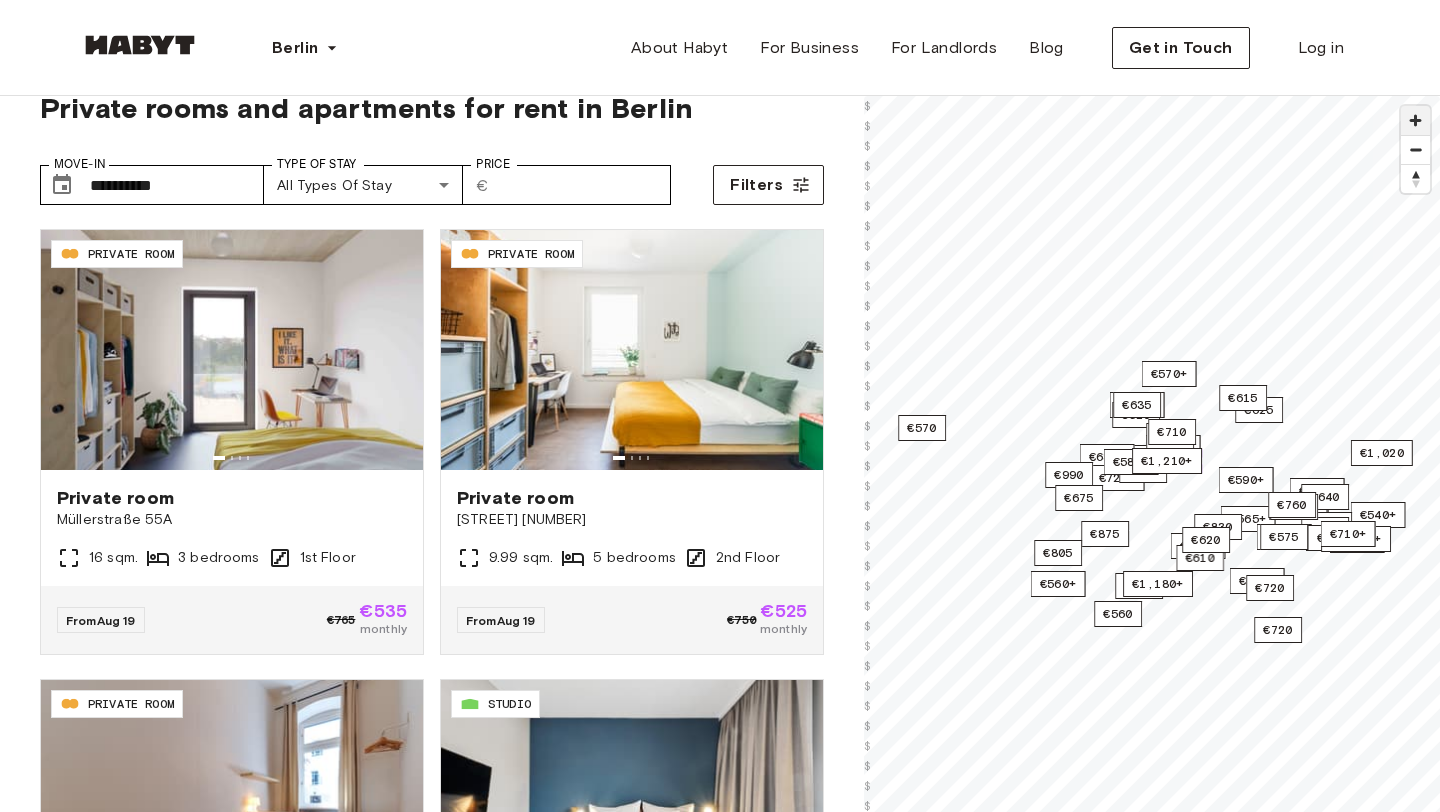 click at bounding box center (1415, 120) 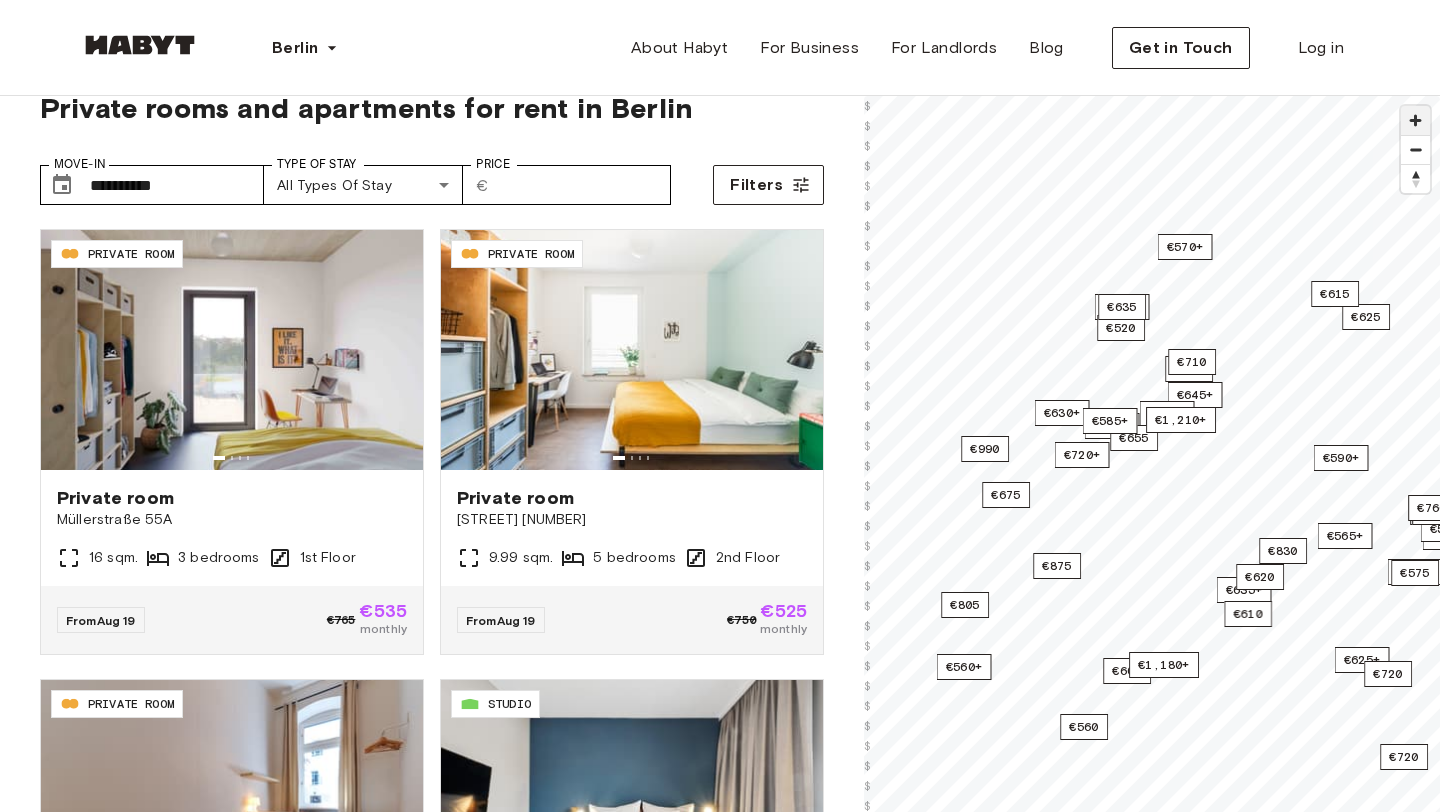 click at bounding box center (1415, 120) 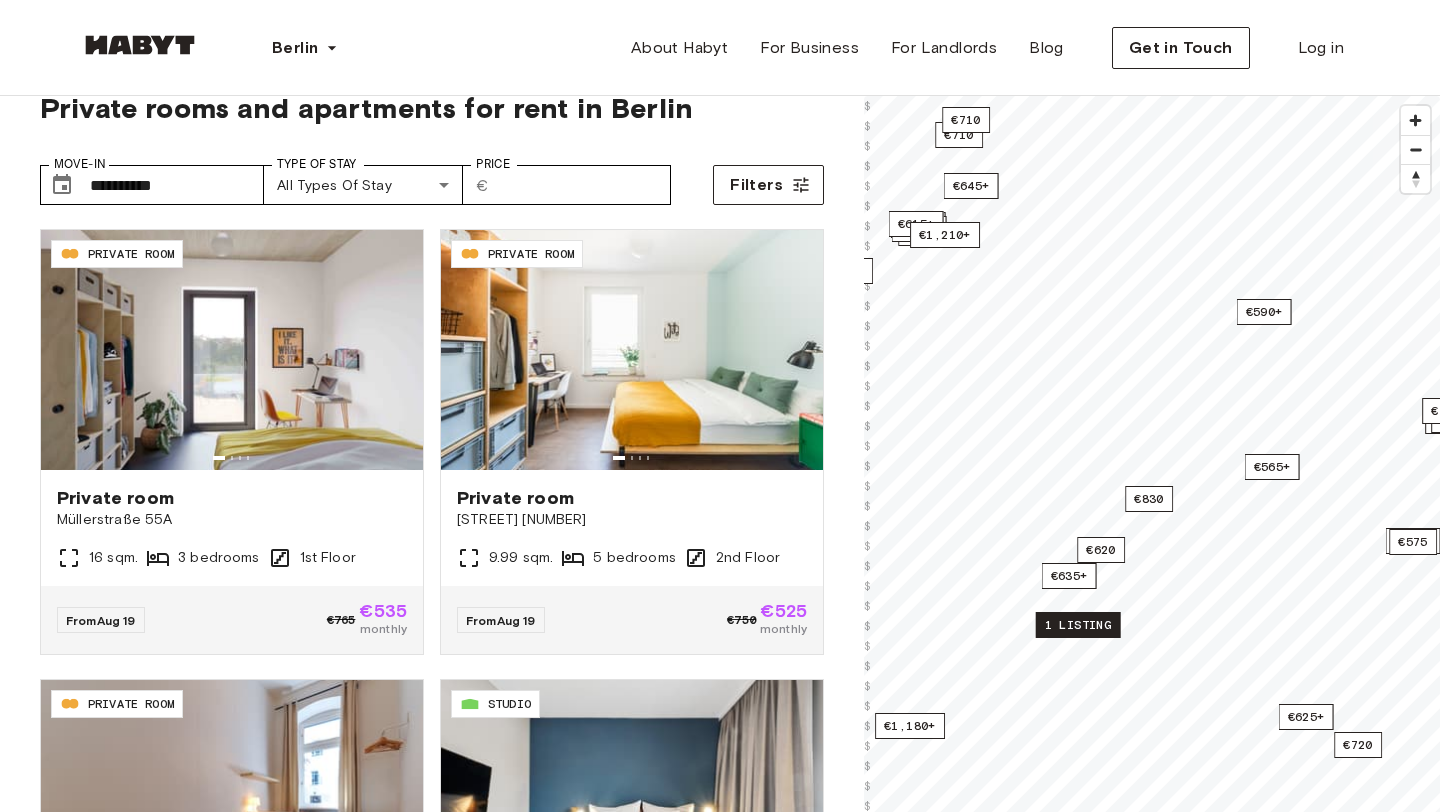 click on "1 listing" at bounding box center [1078, 625] 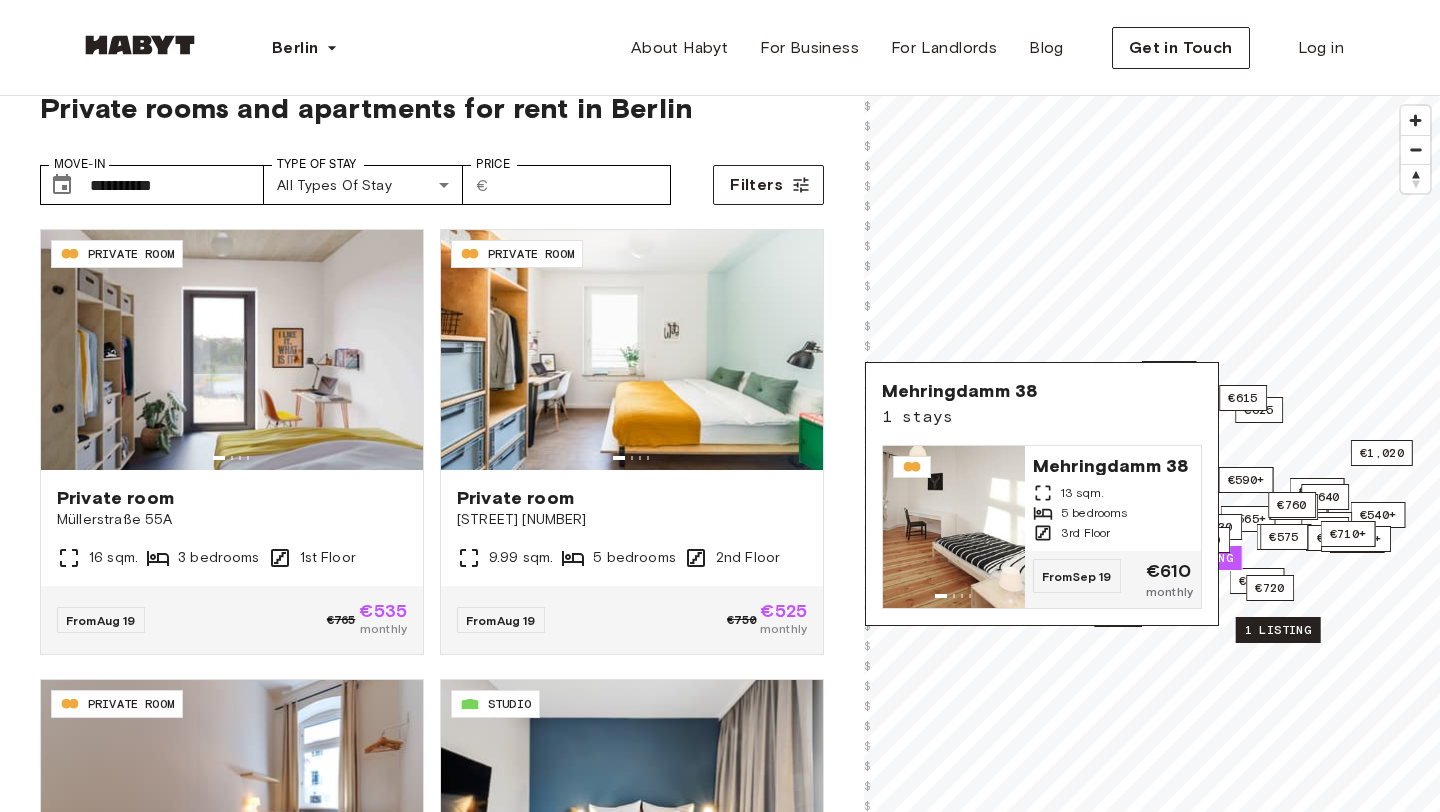 click on "1 listing" at bounding box center [1278, 630] 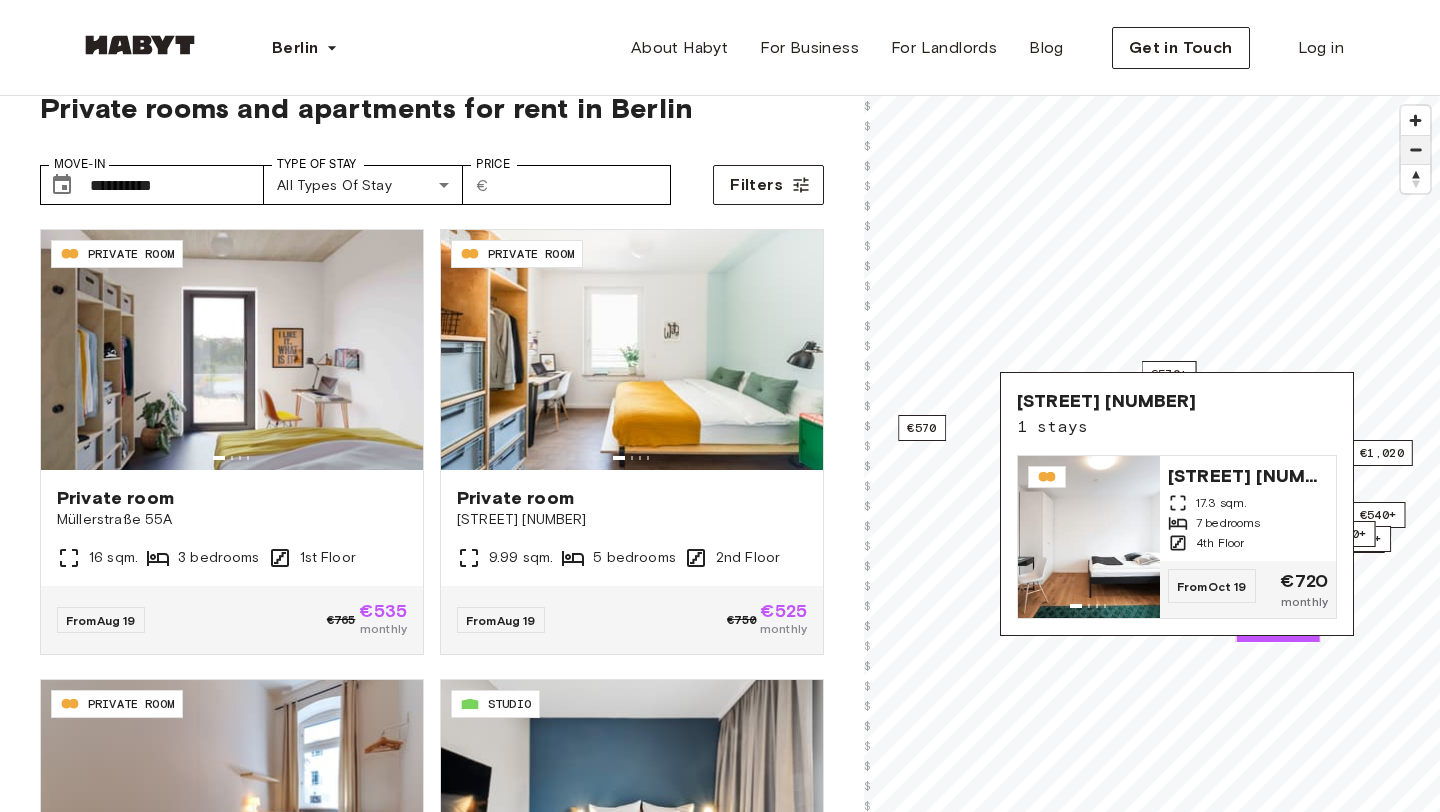 click at bounding box center [1415, 150] 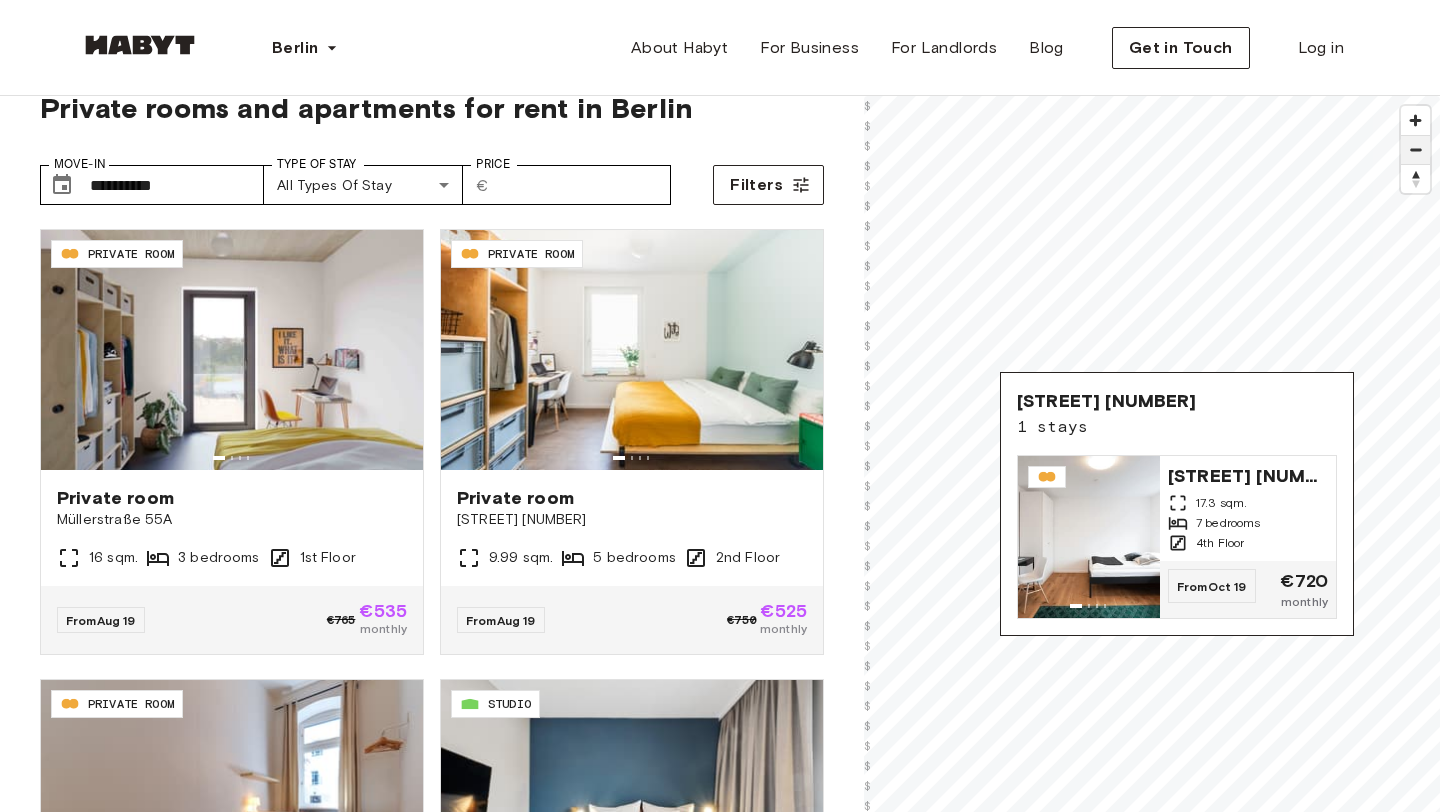 click at bounding box center (1415, 150) 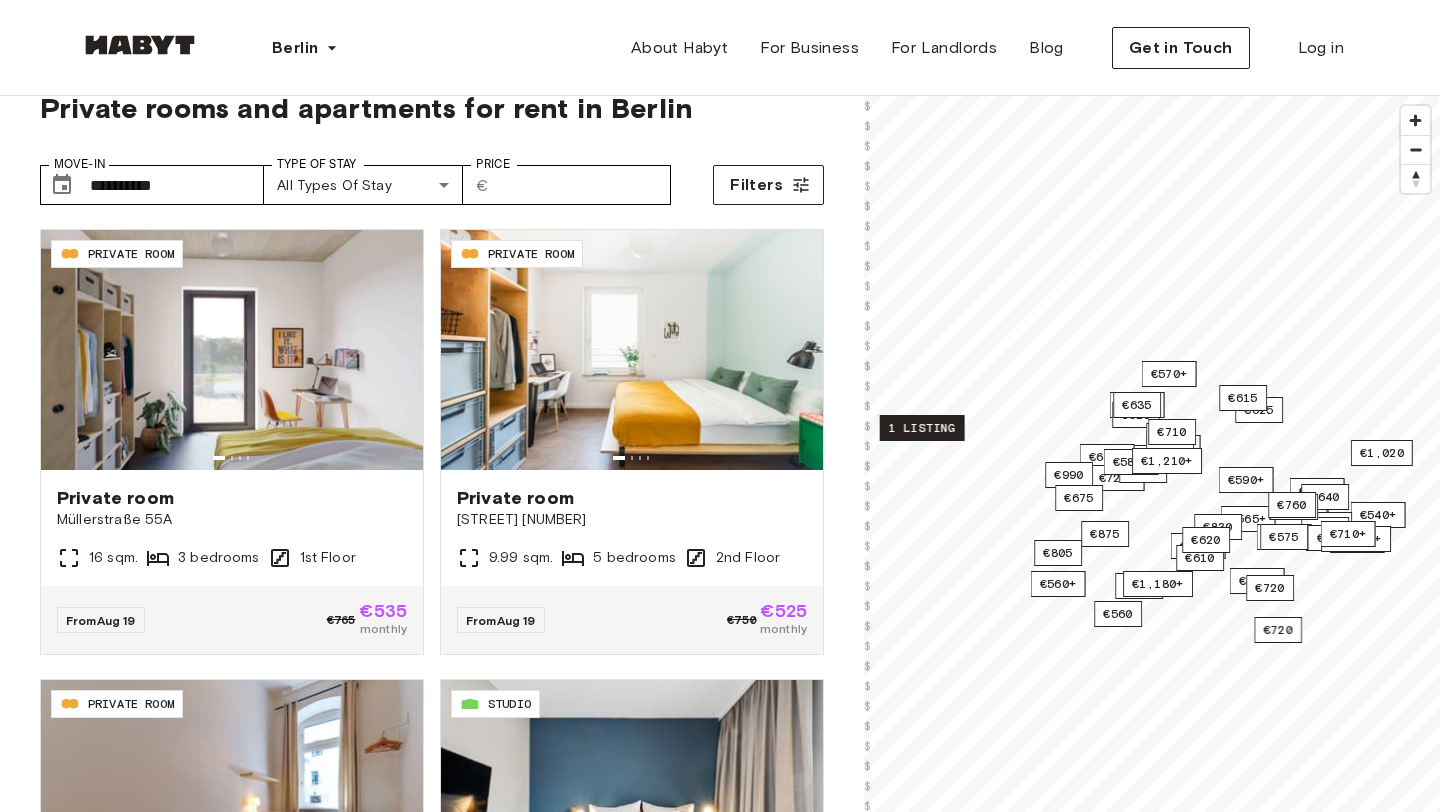 click on "1 listing" at bounding box center (922, 428) 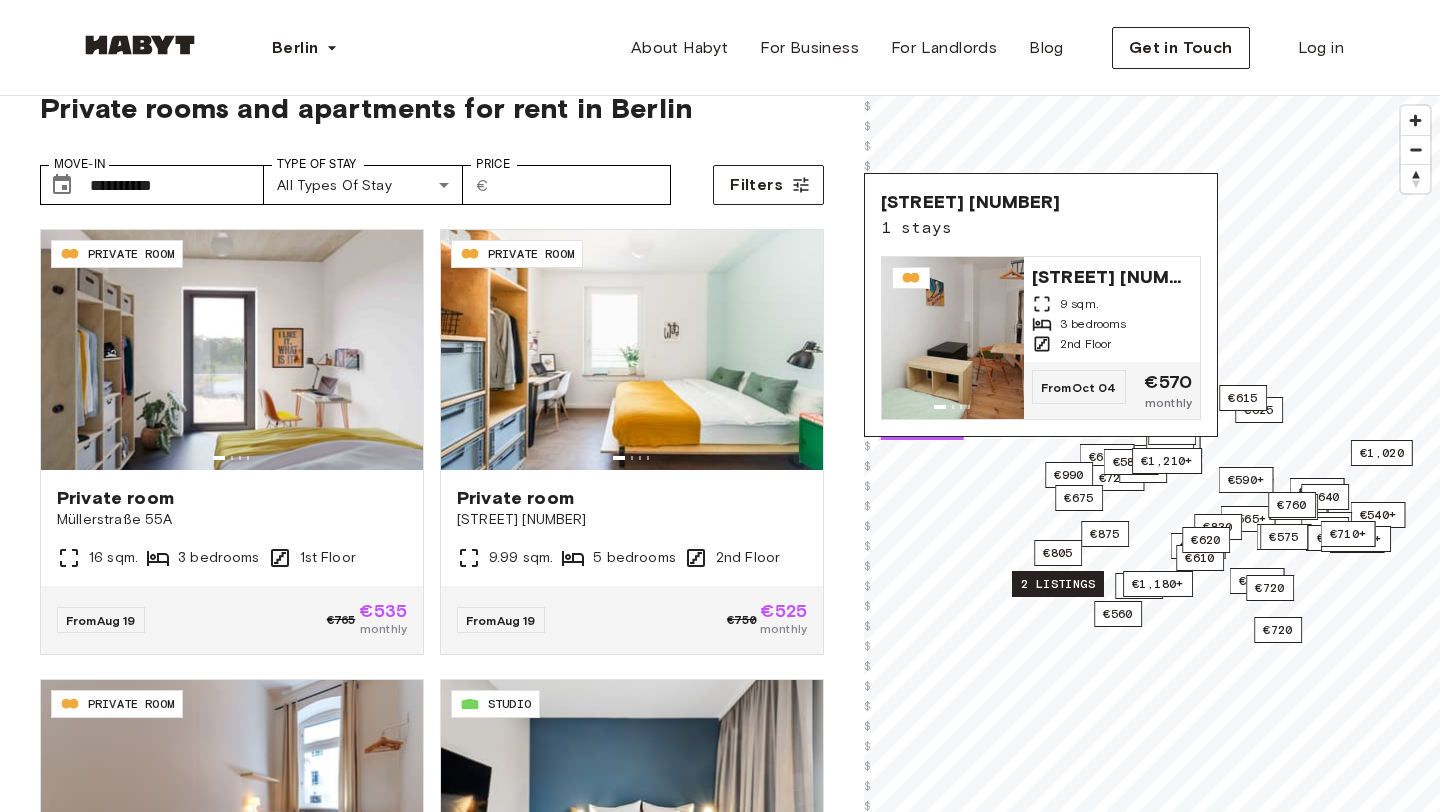 click on "2 listings" at bounding box center [1058, 584] 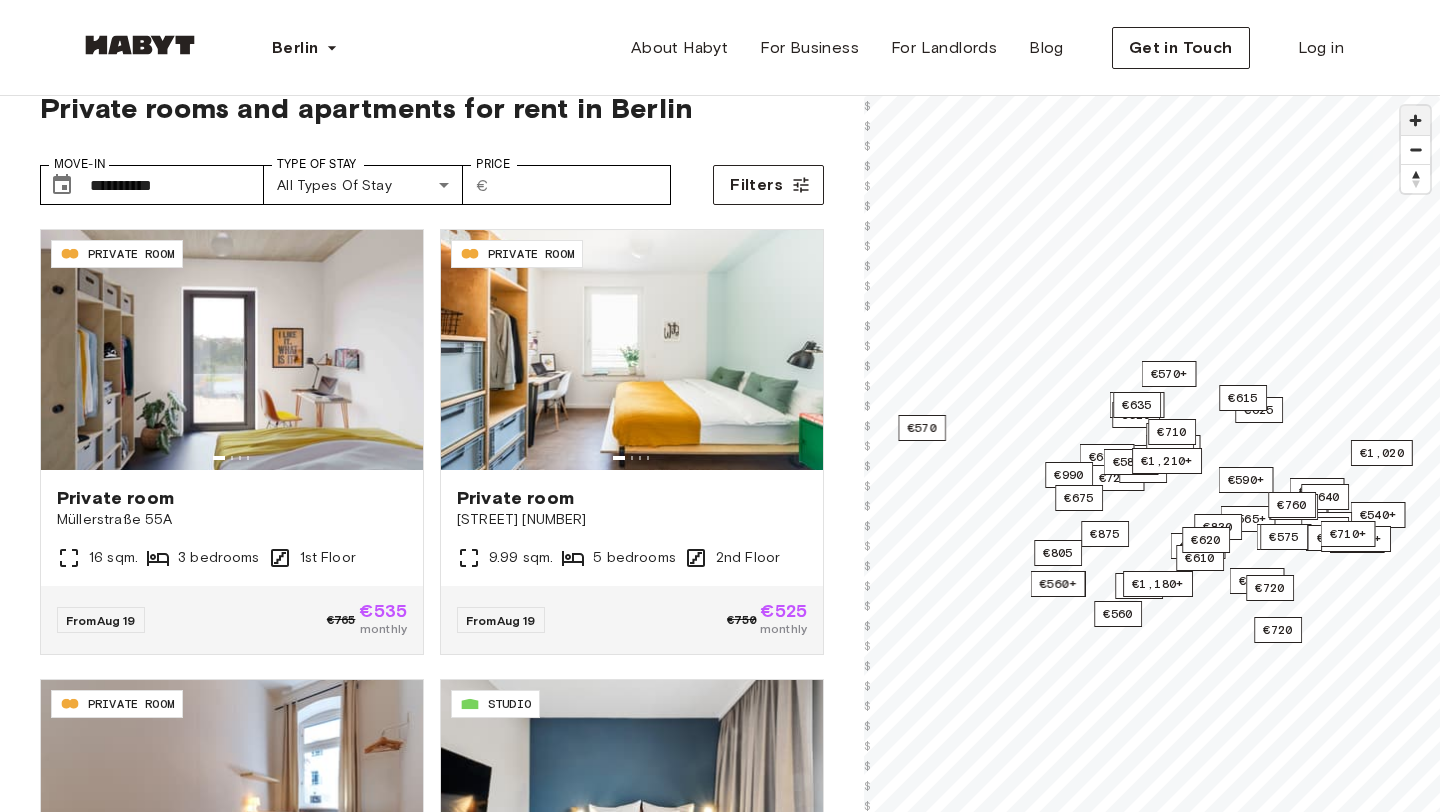 click at bounding box center [1415, 120] 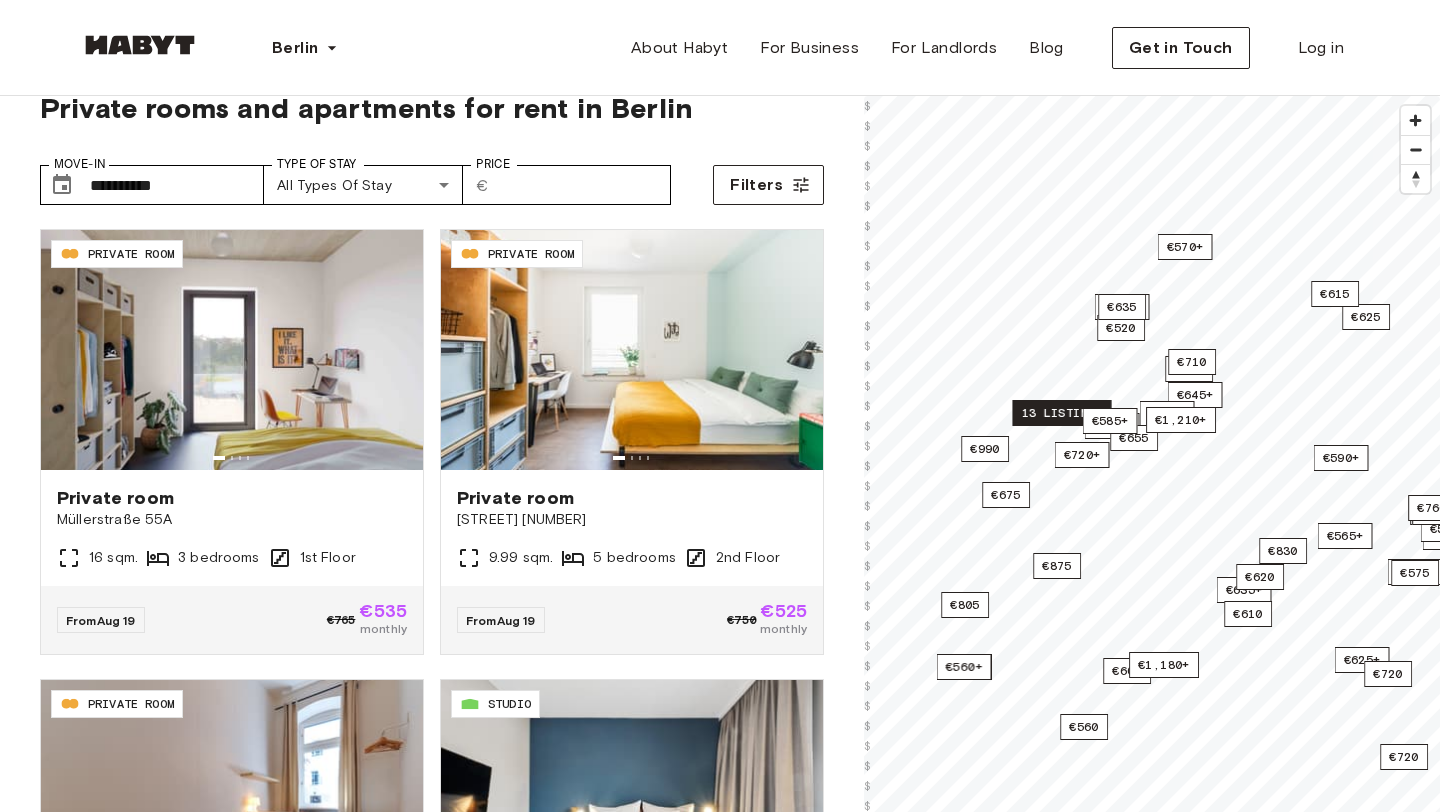 click on "13 listings" at bounding box center (1061, 413) 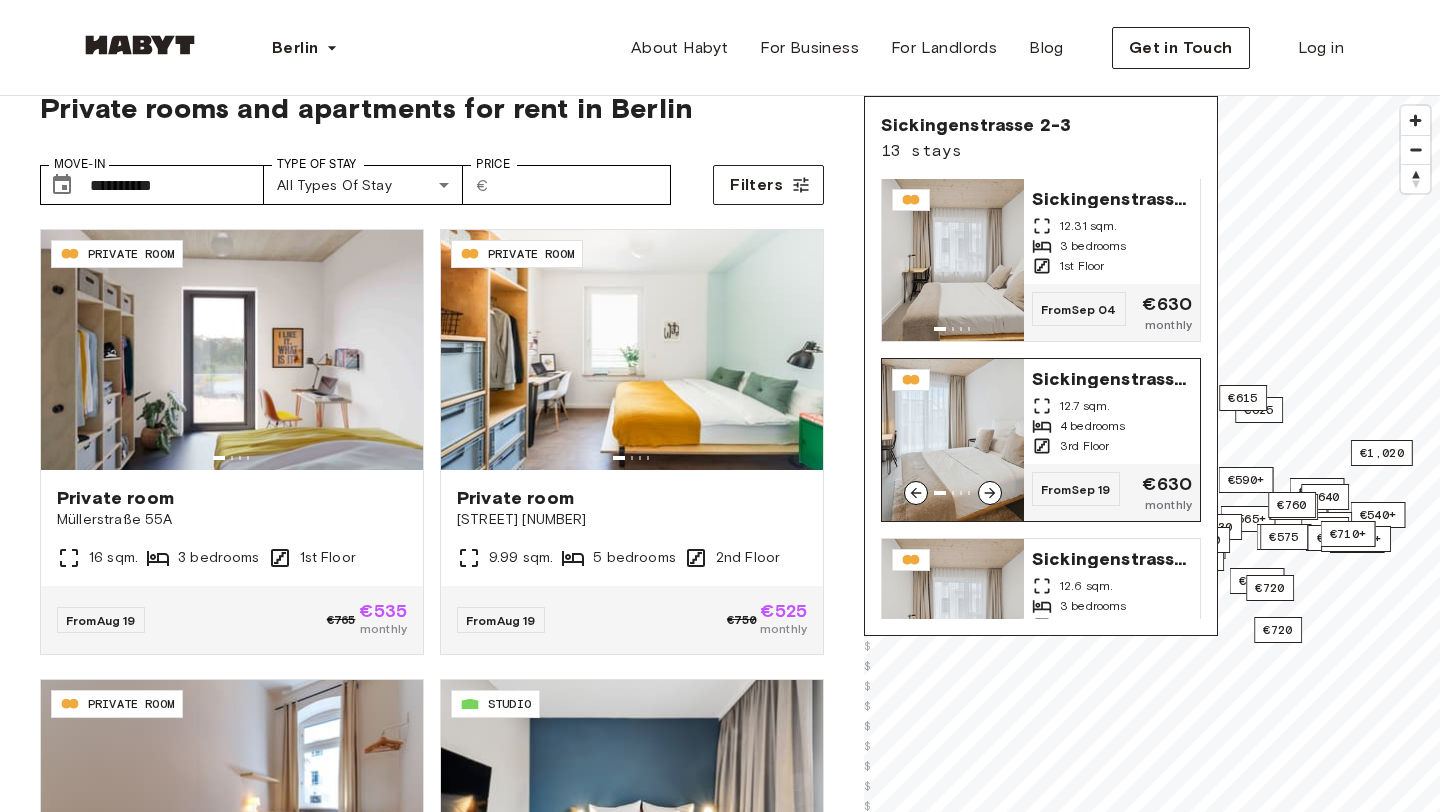 scroll, scrollTop: 0, scrollLeft: 0, axis: both 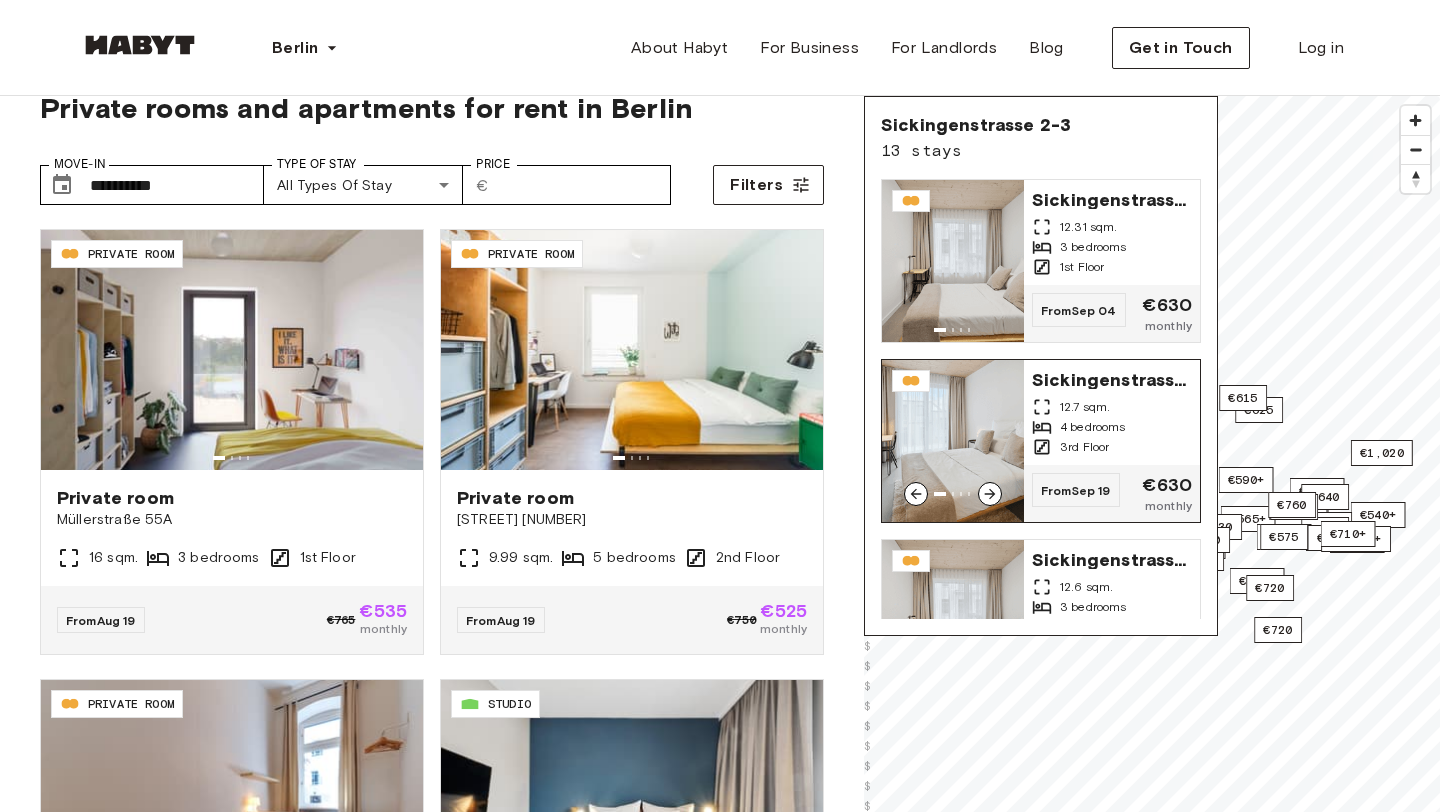 click at bounding box center (953, 441) 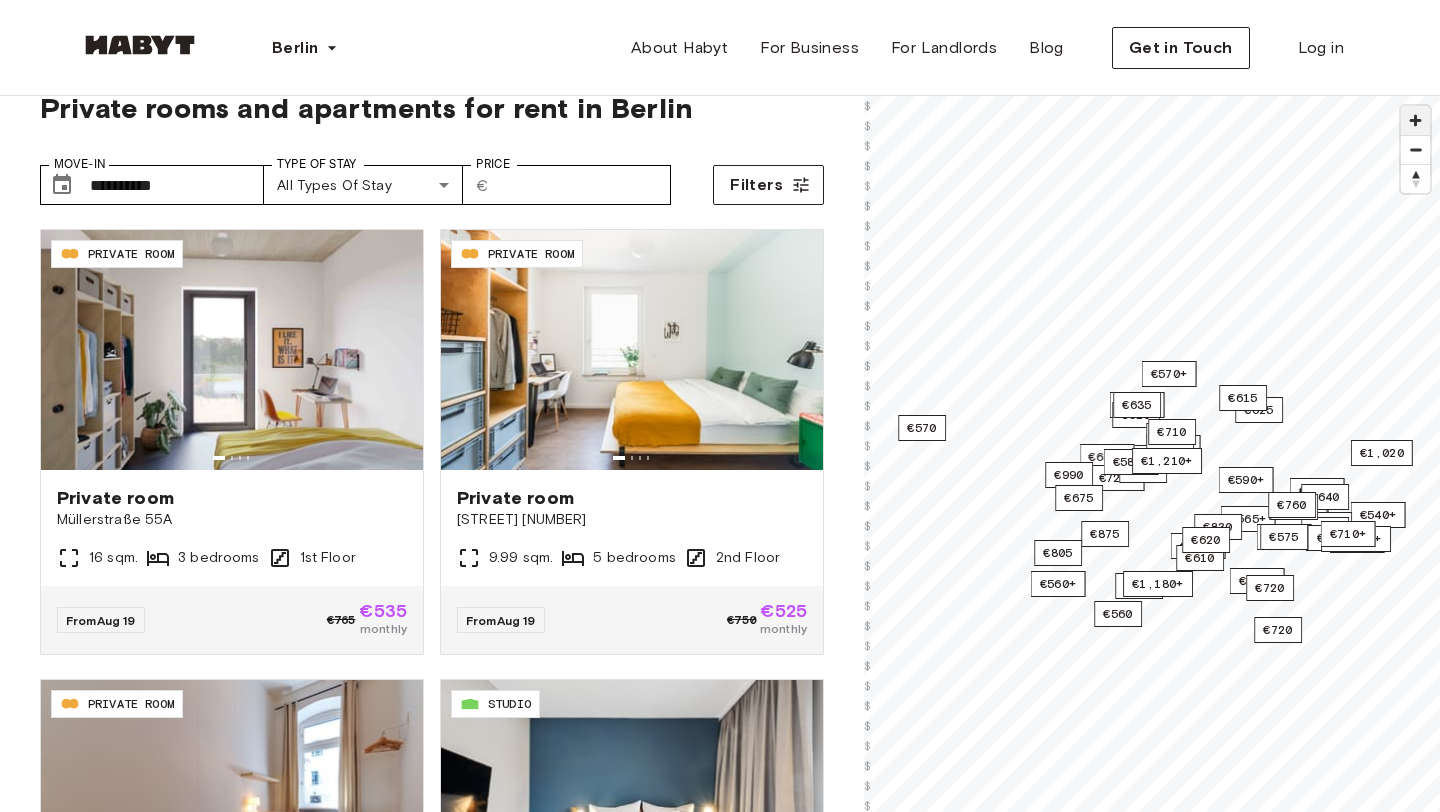 click at bounding box center (1415, 120) 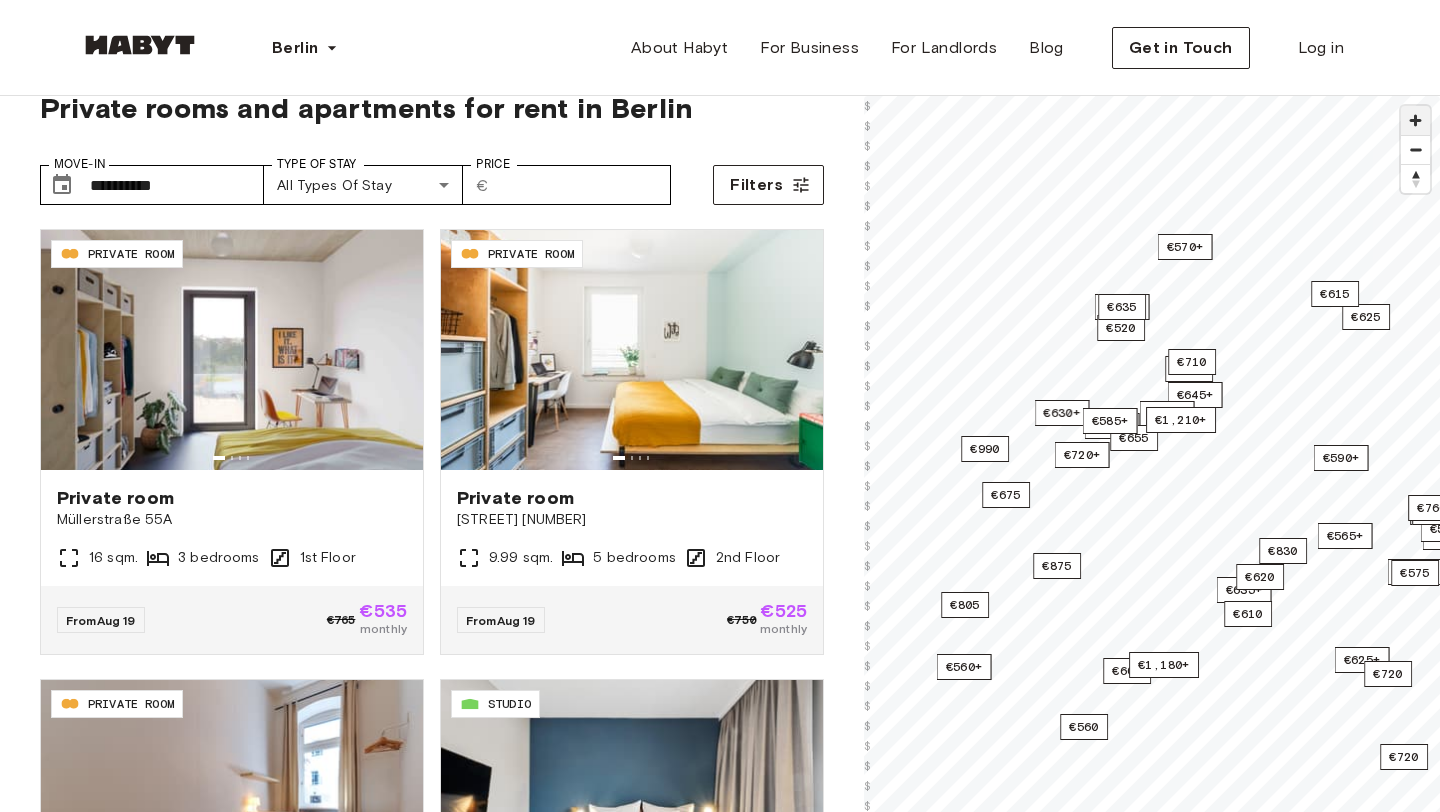 click at bounding box center (1415, 120) 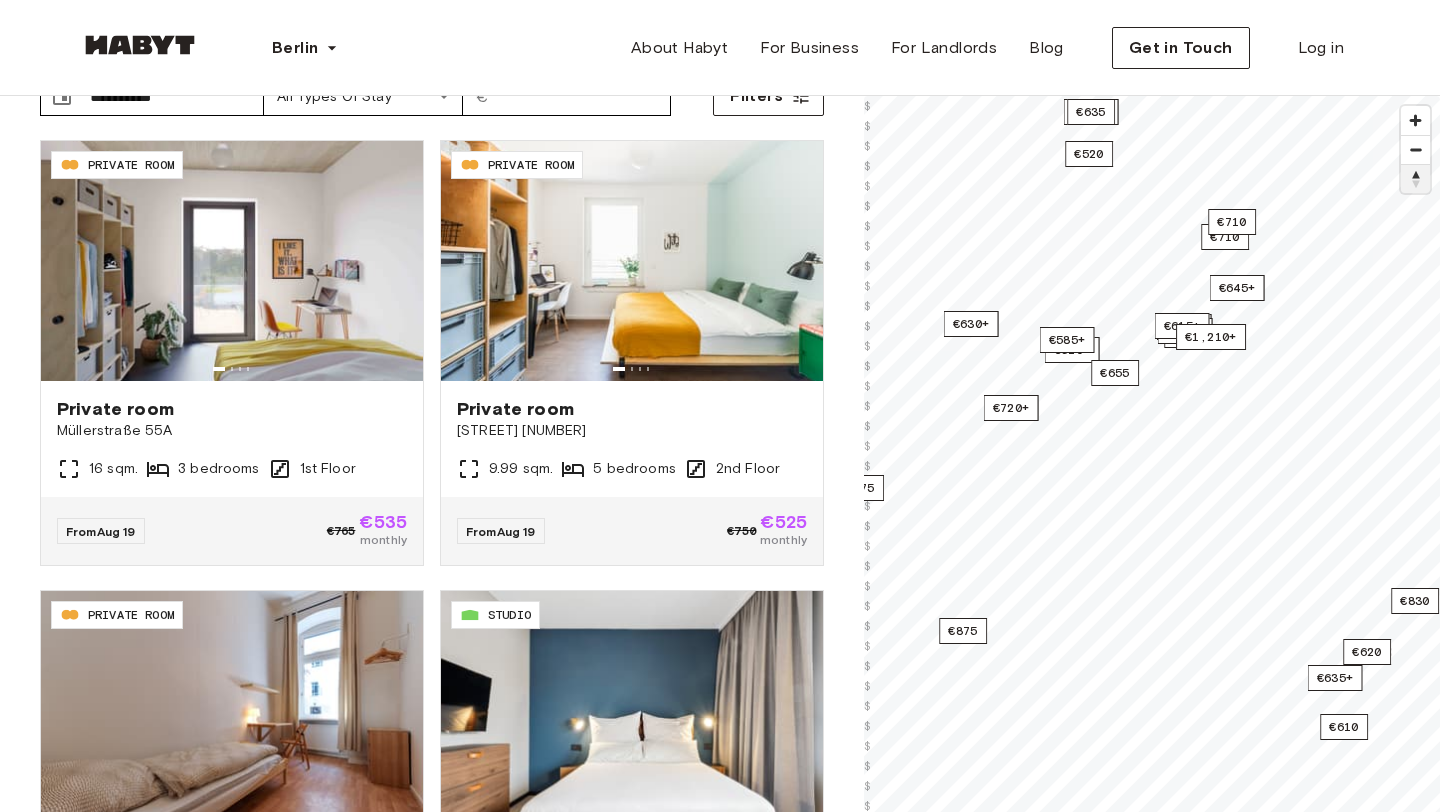 scroll, scrollTop: 134, scrollLeft: 0, axis: vertical 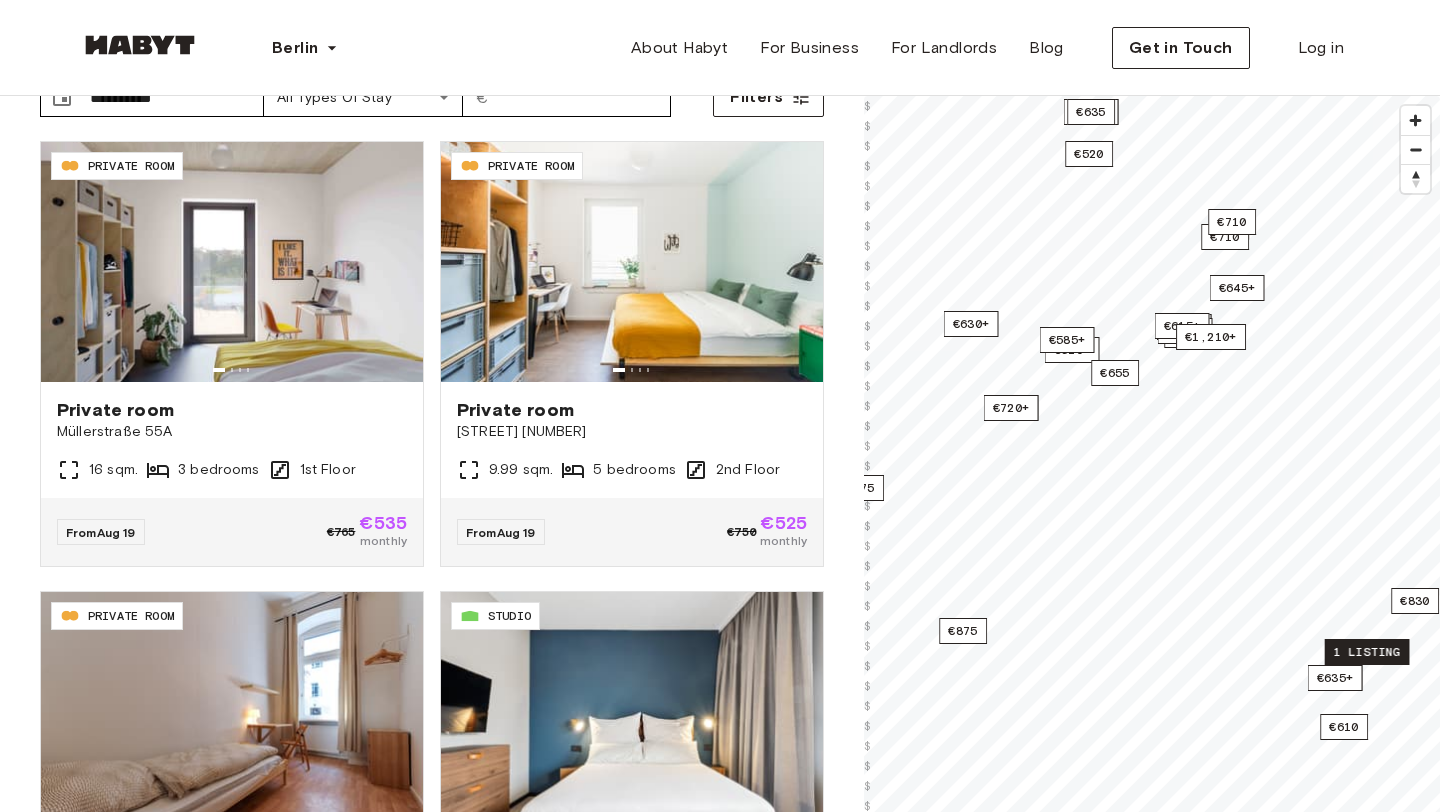 click on "1 listing" at bounding box center (1367, 652) 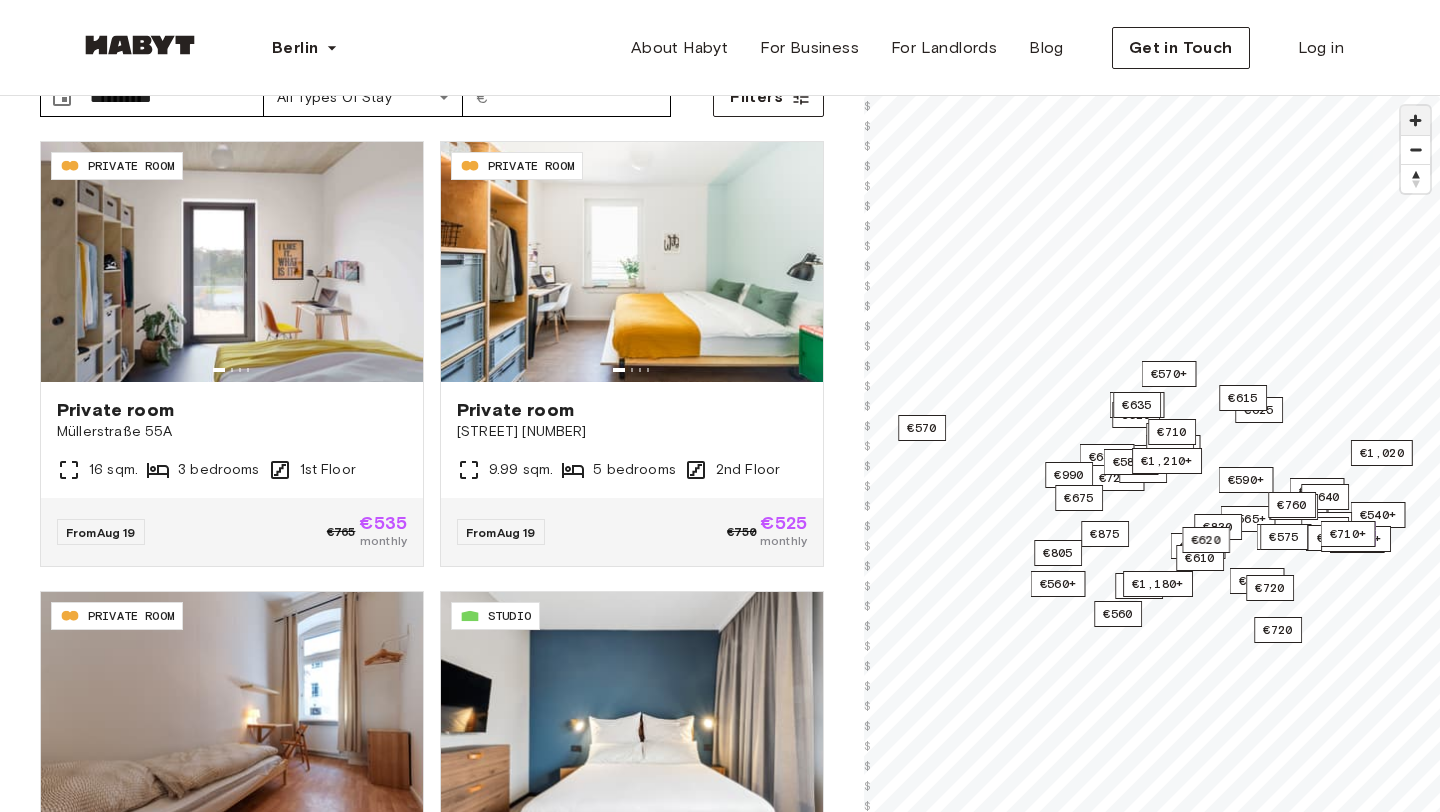 click at bounding box center (1415, 120) 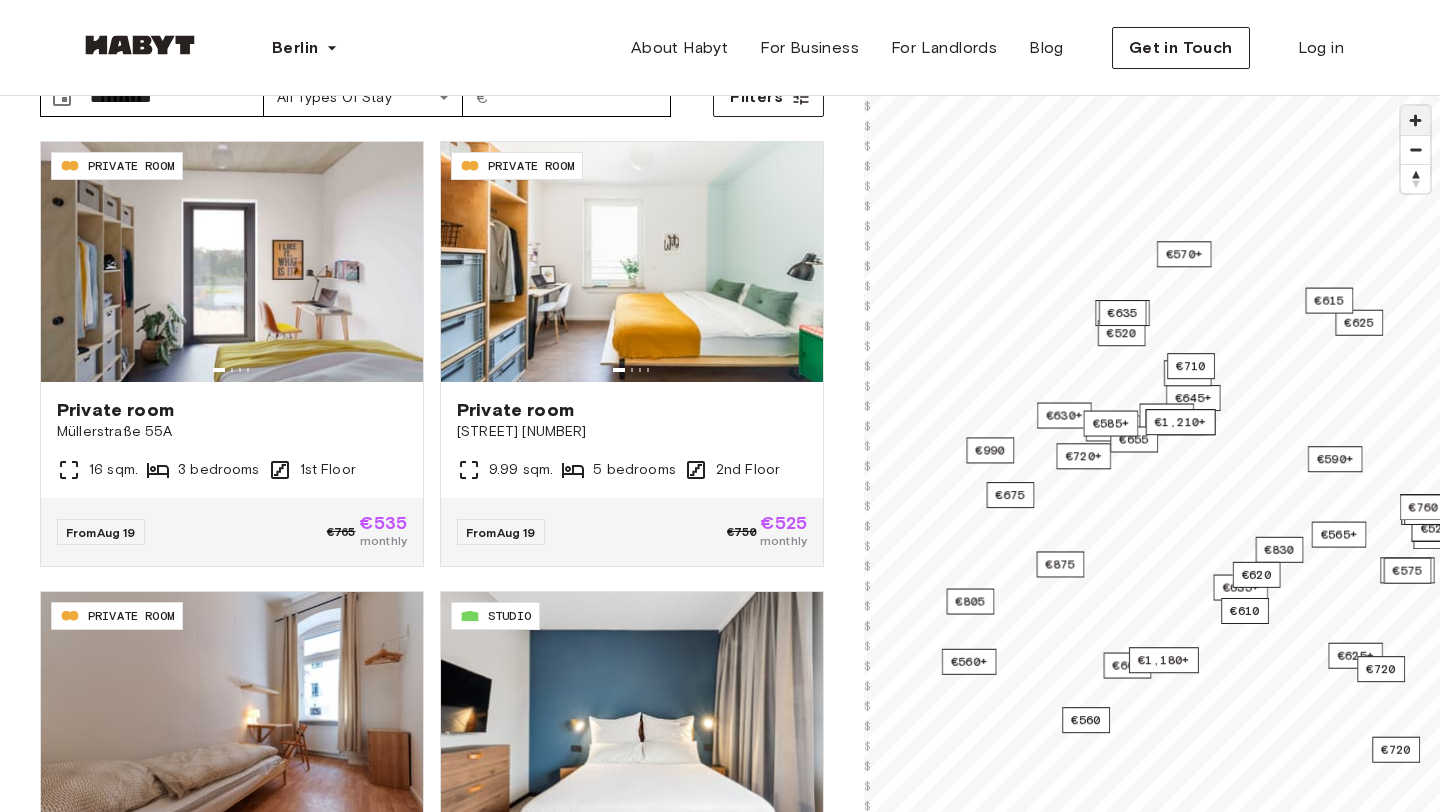 click at bounding box center (1415, 120) 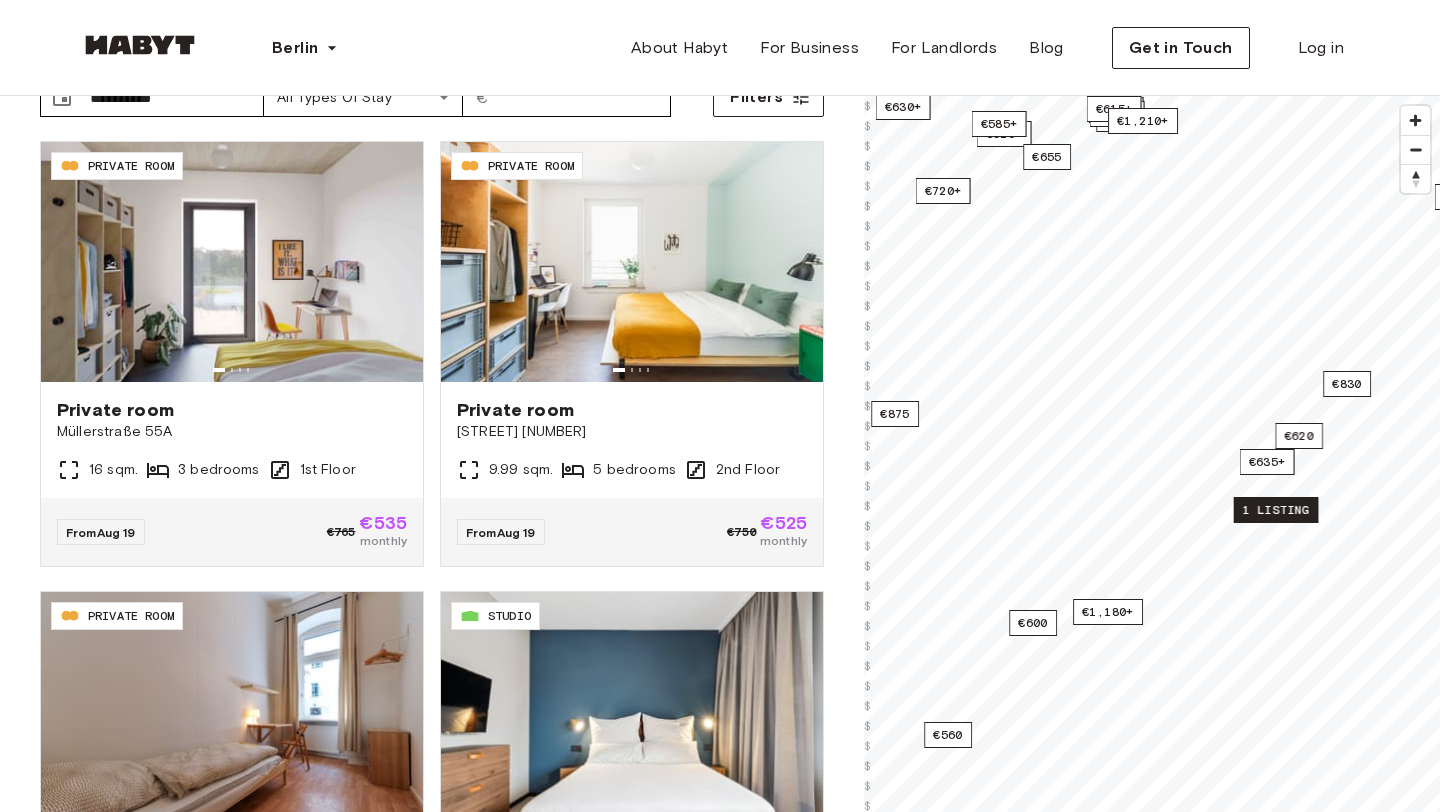 click on "1 listing" at bounding box center (1276, 510) 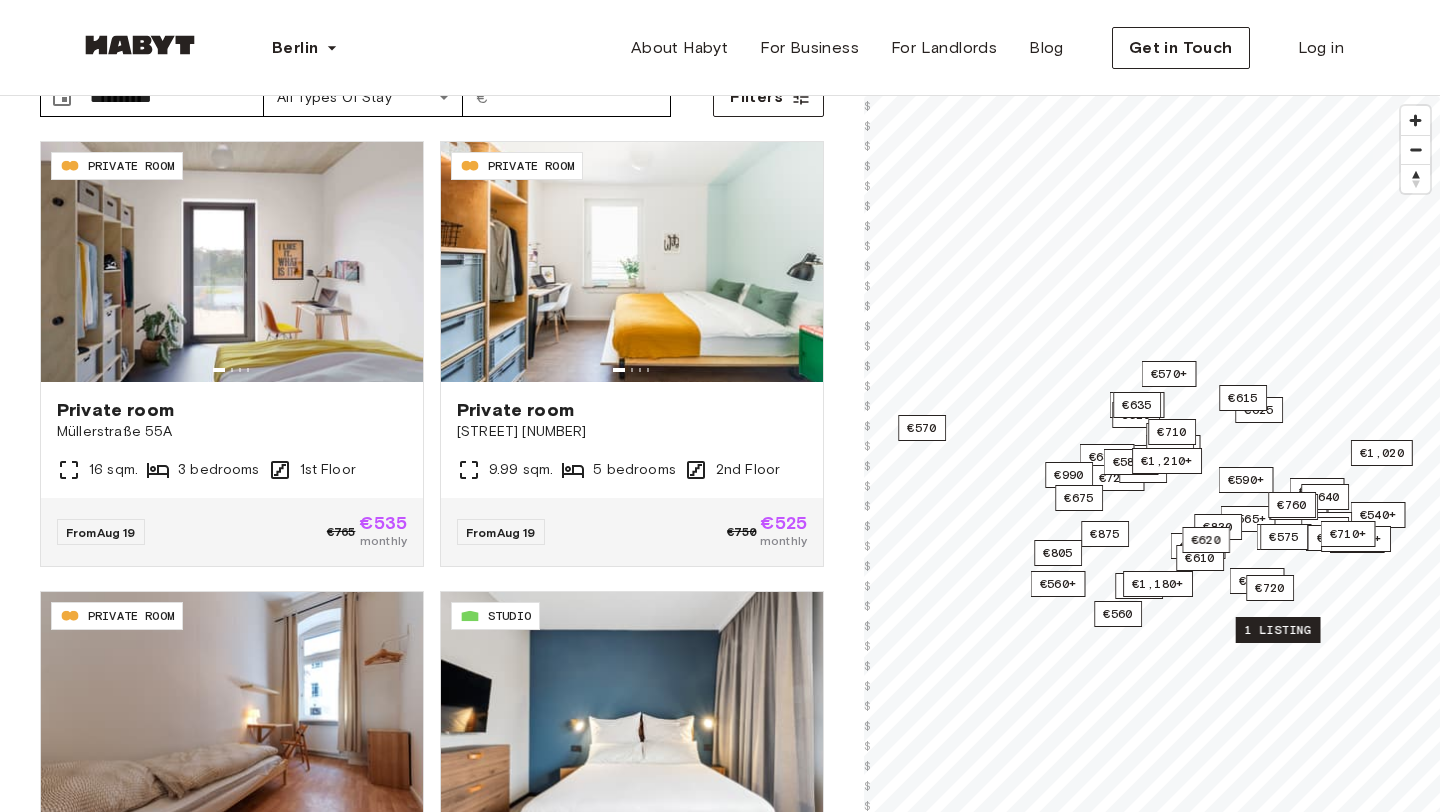 click on "1 listing" at bounding box center [1278, 630] 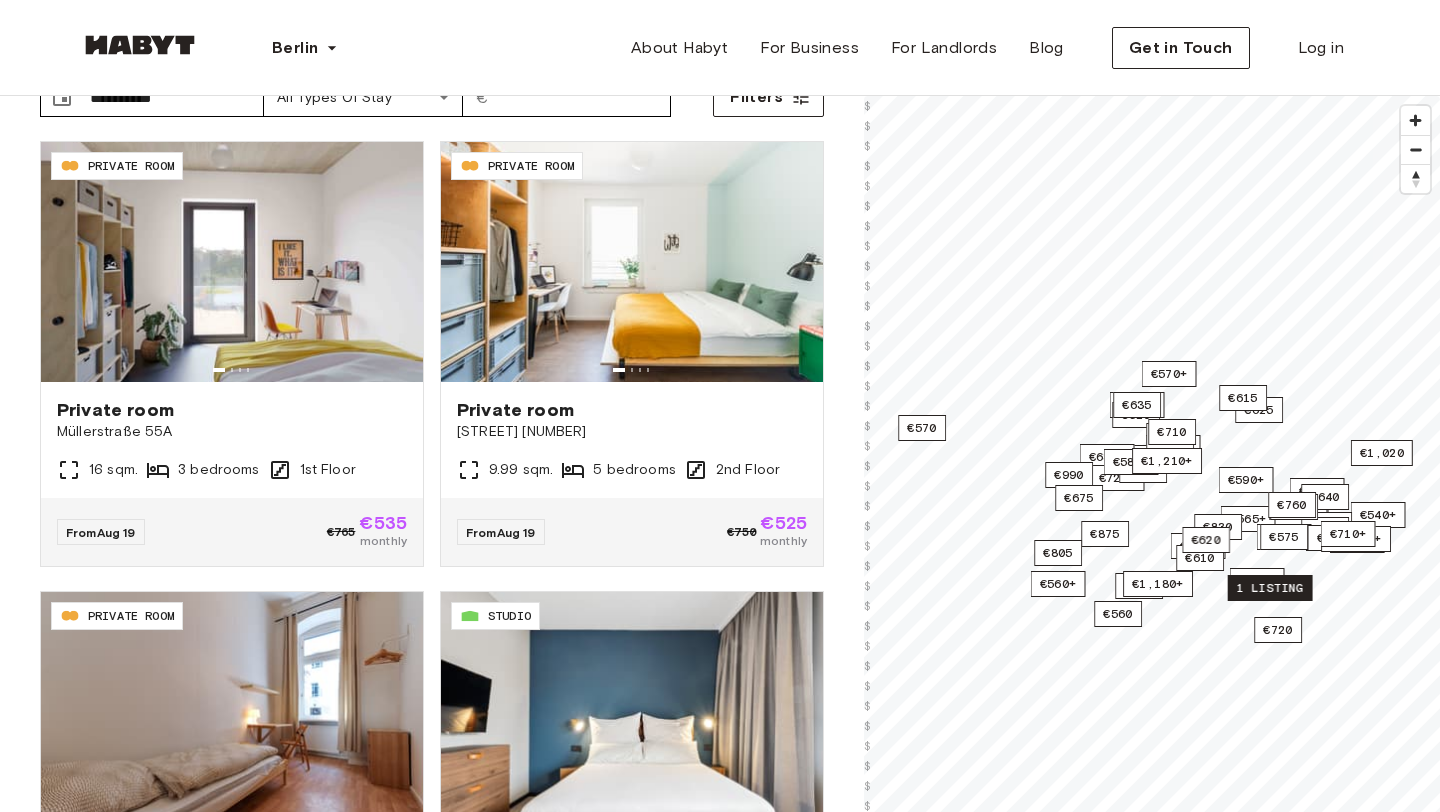 click on "1 listing" at bounding box center [1270, 588] 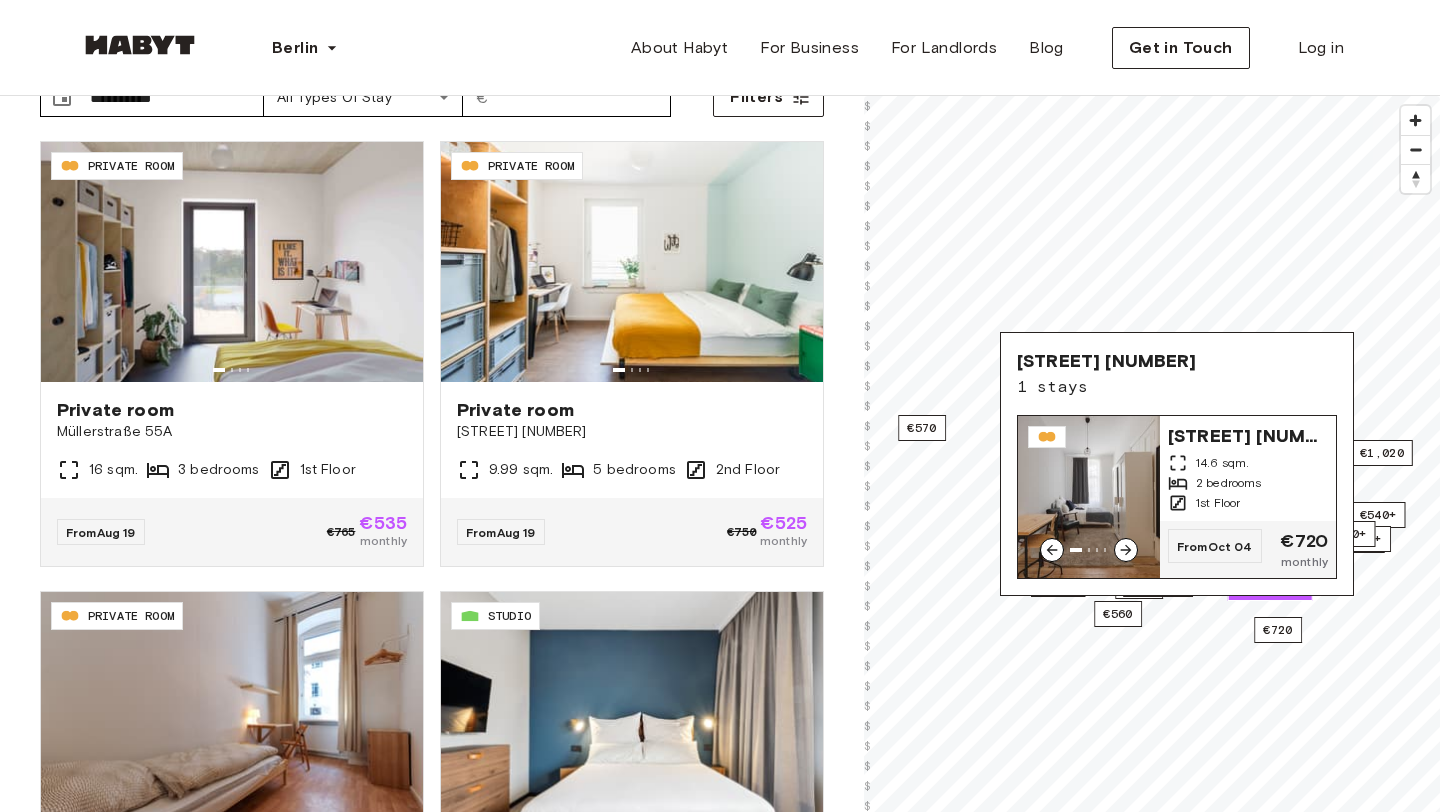 click on "2 bedrooms" at bounding box center [1248, 483] 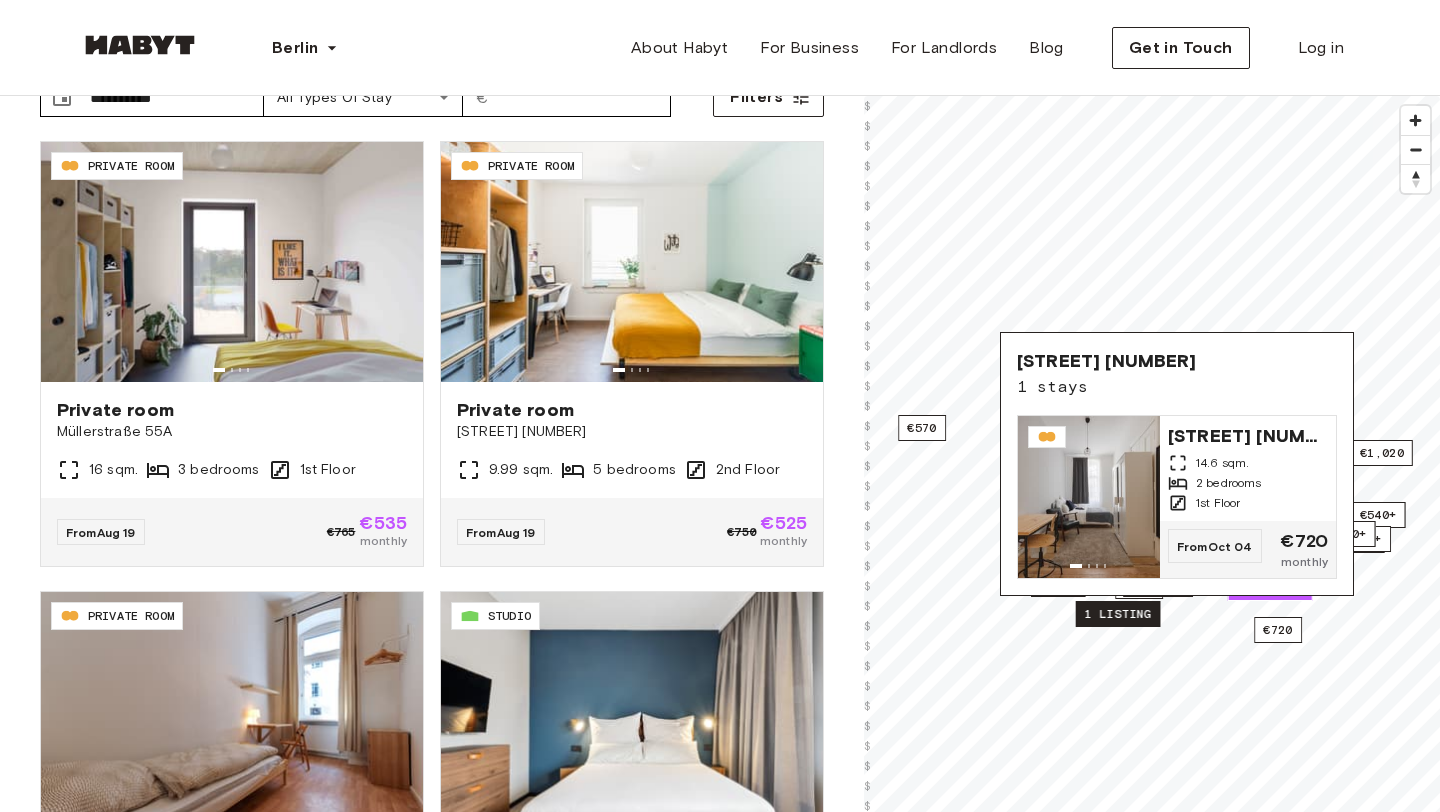 click on "1 listing" at bounding box center [1118, 614] 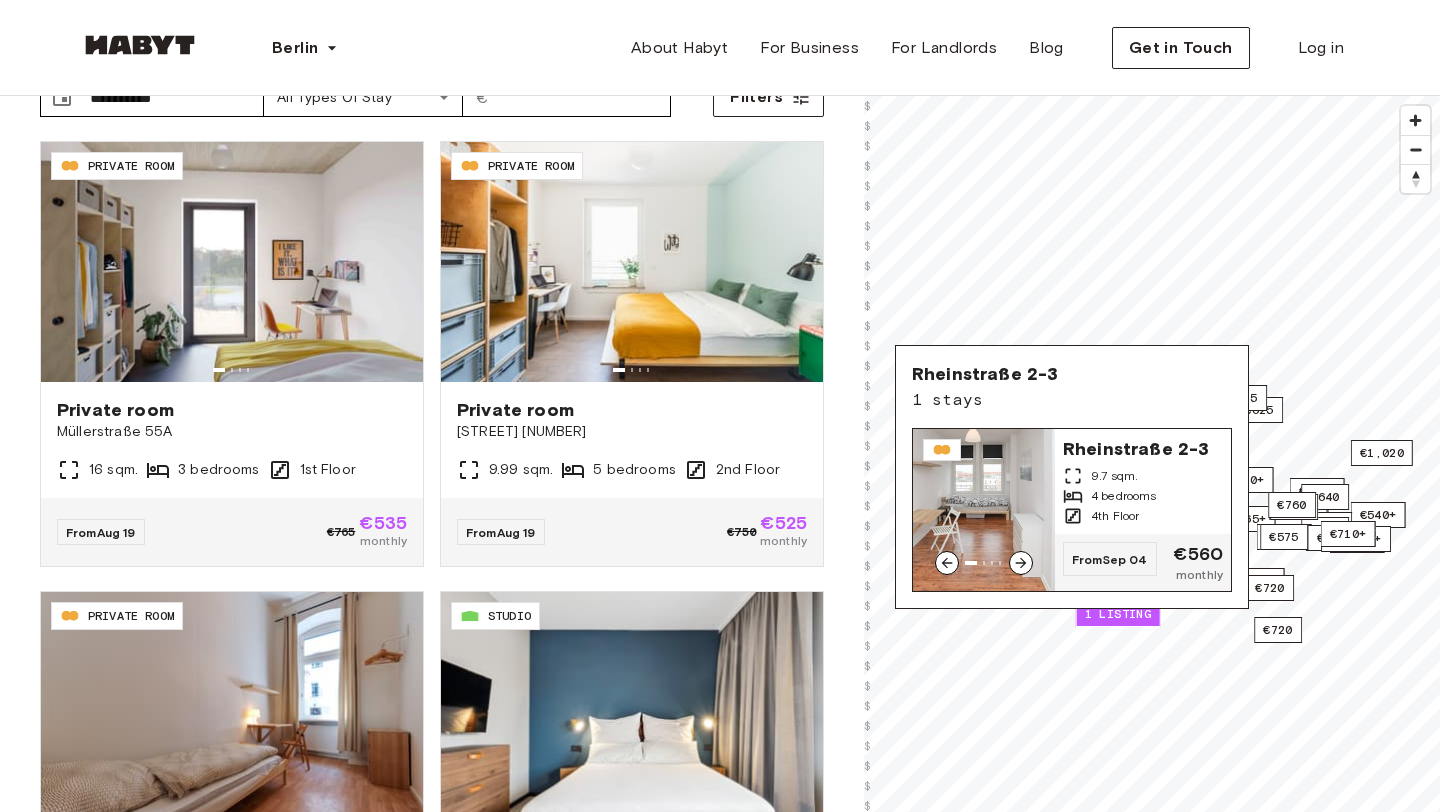 click at bounding box center [984, 510] 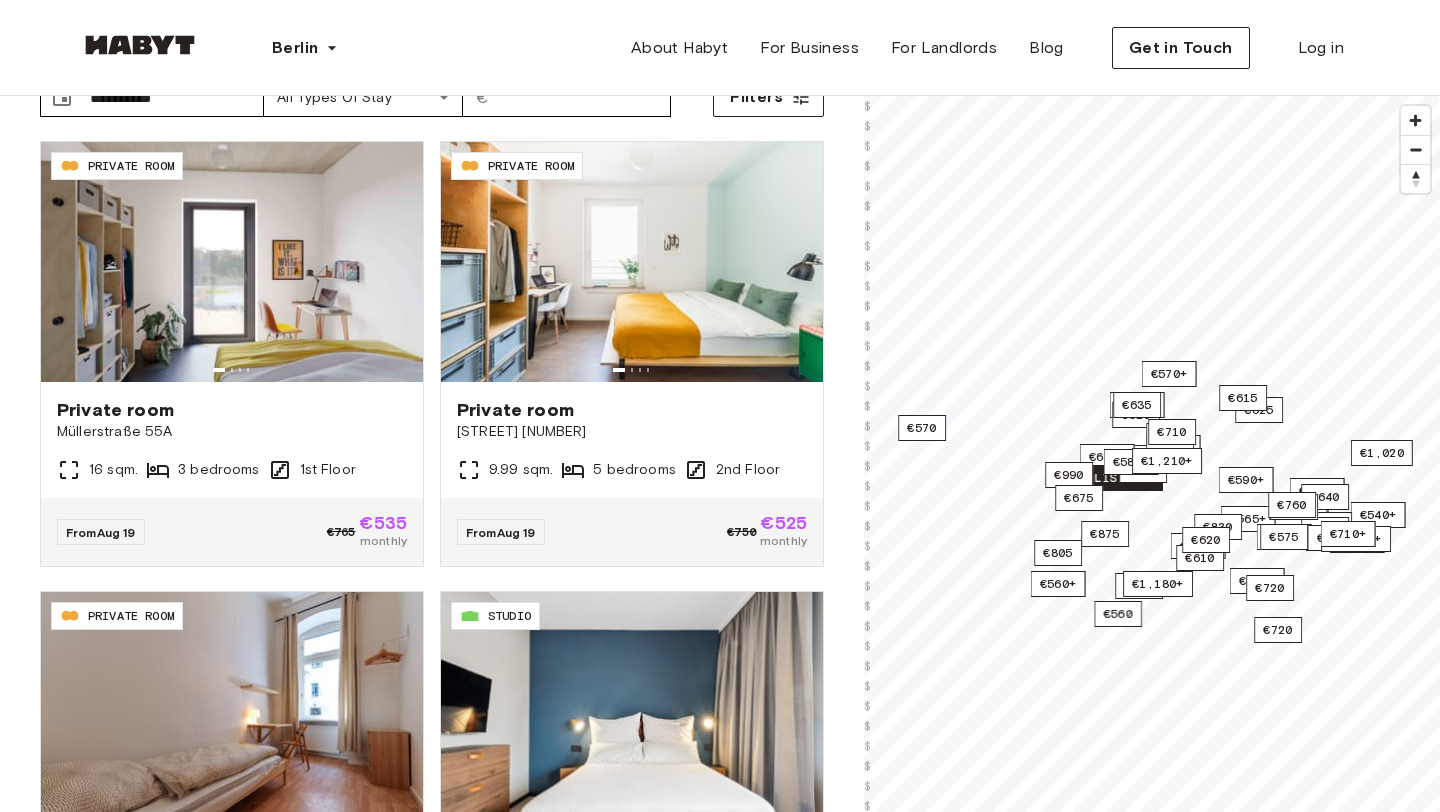 click on "3 listings" at bounding box center [1117, 478] 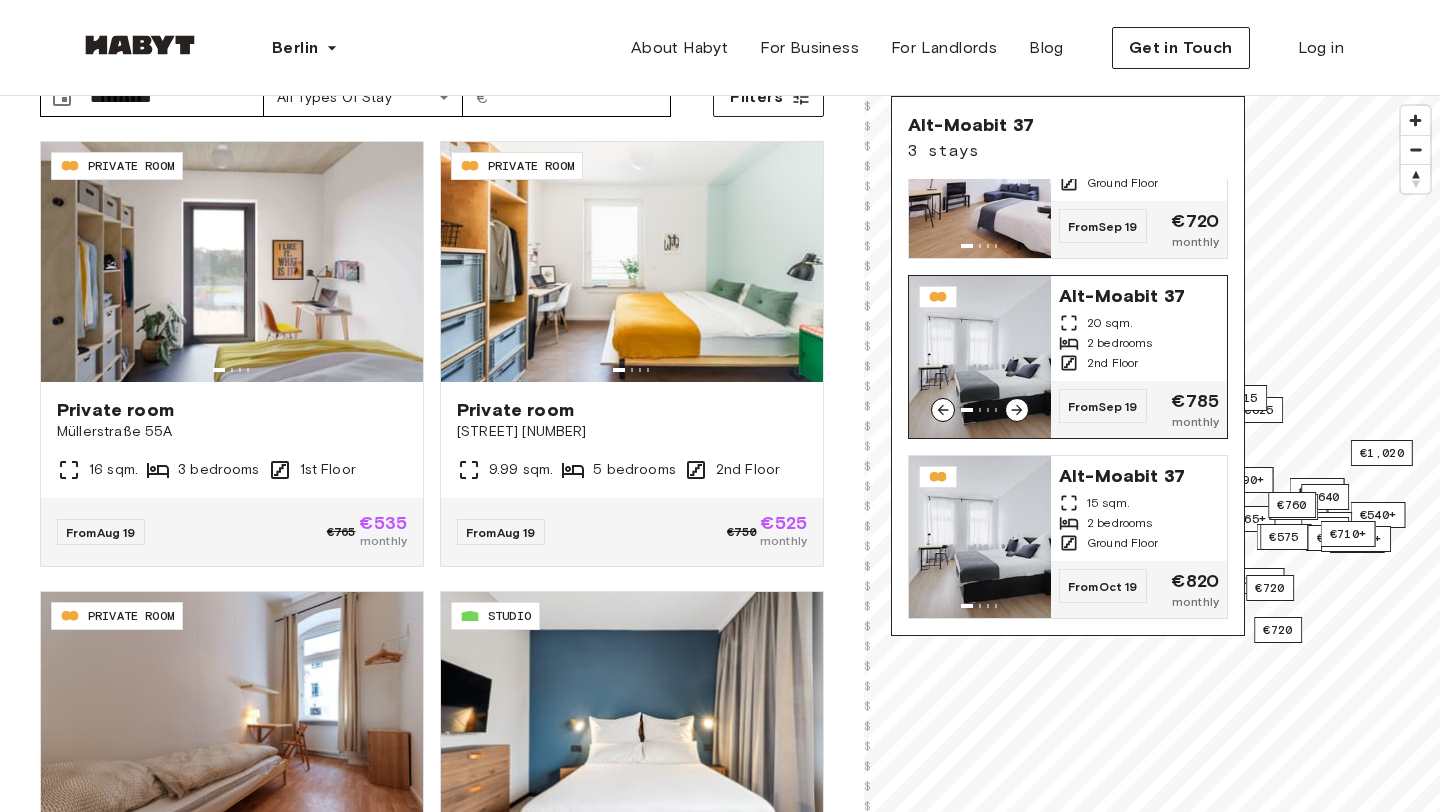 scroll, scrollTop: 0, scrollLeft: 0, axis: both 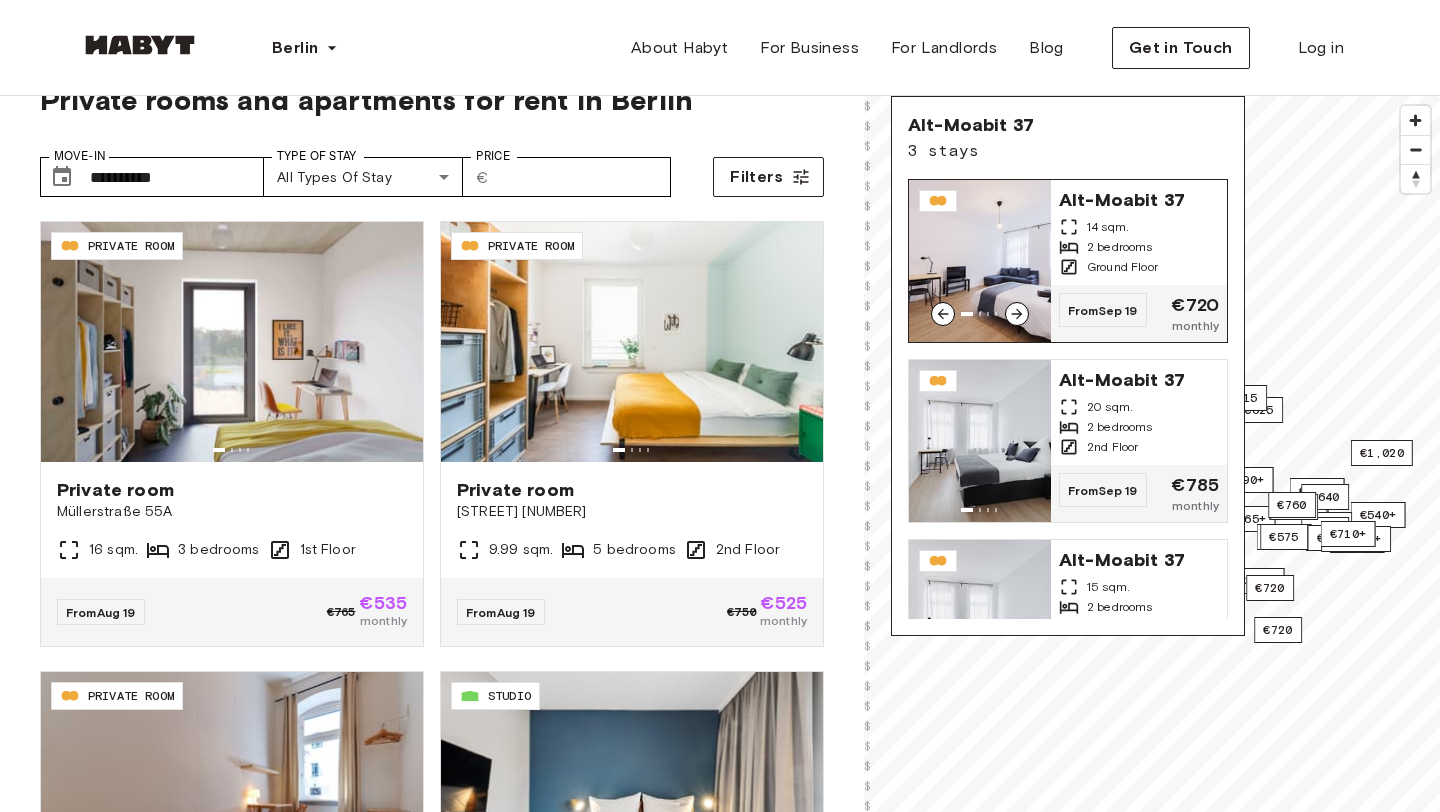 click on "2 bedrooms" at bounding box center (1120, 247) 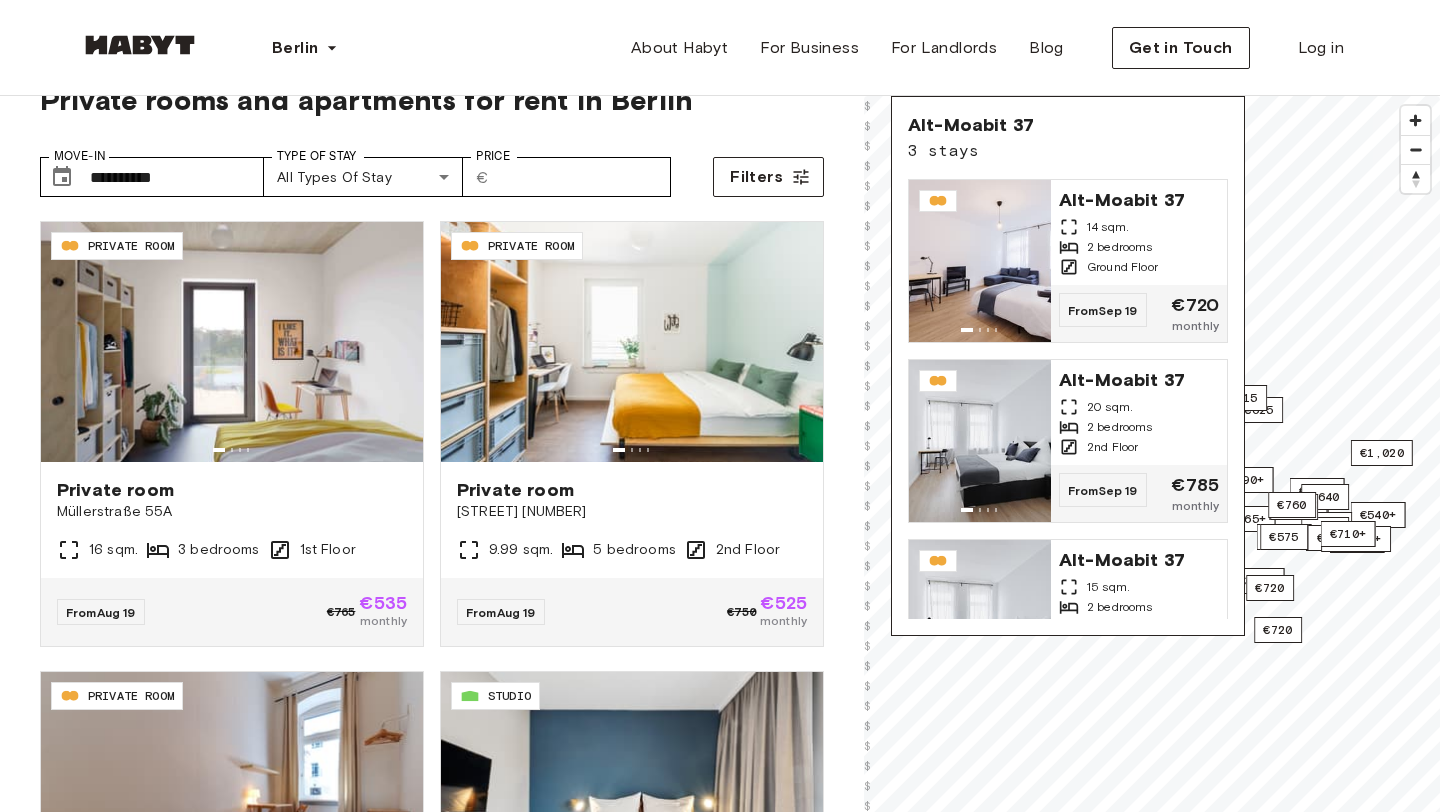 click on "**********" at bounding box center (432, 169) 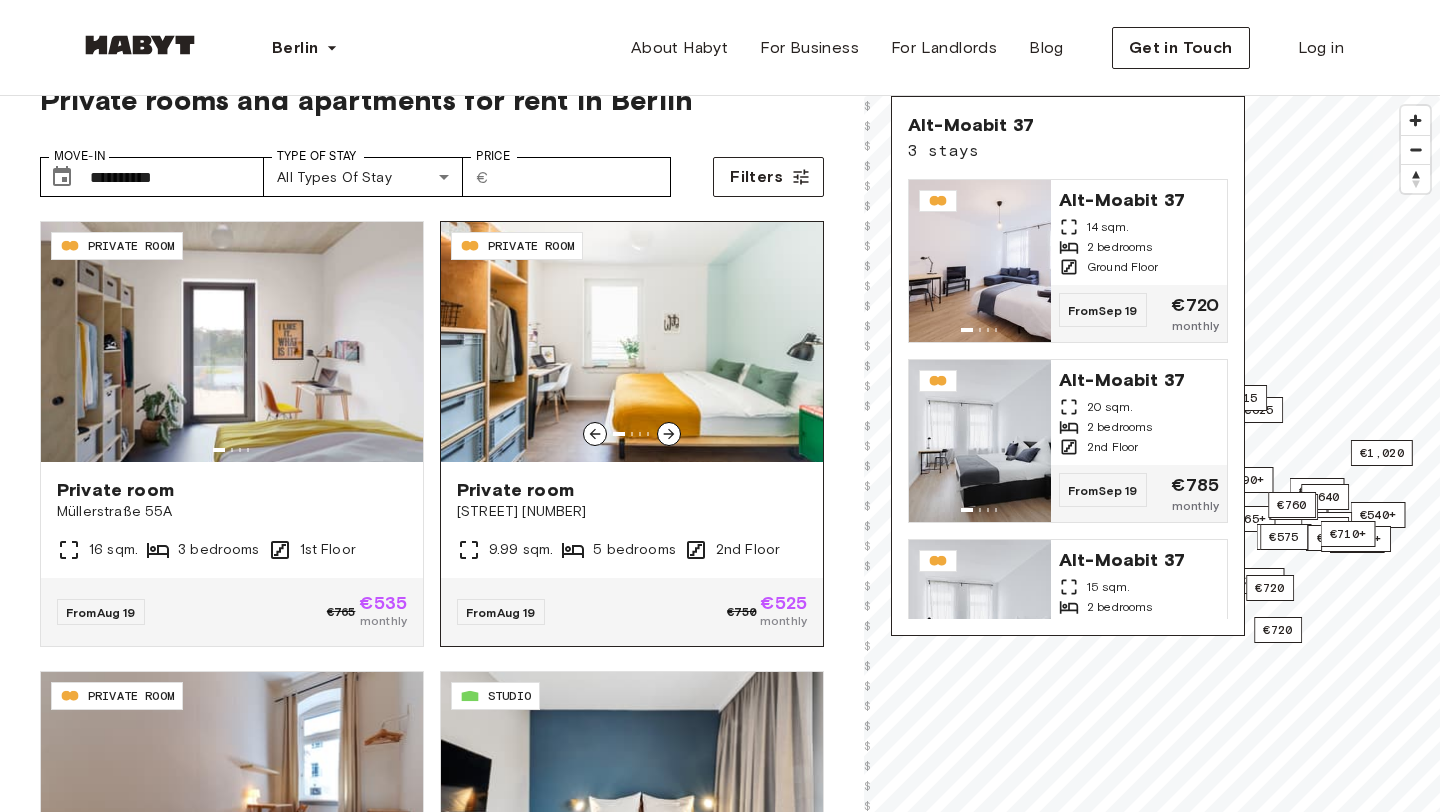 click on "Private room" at bounding box center [632, 490] 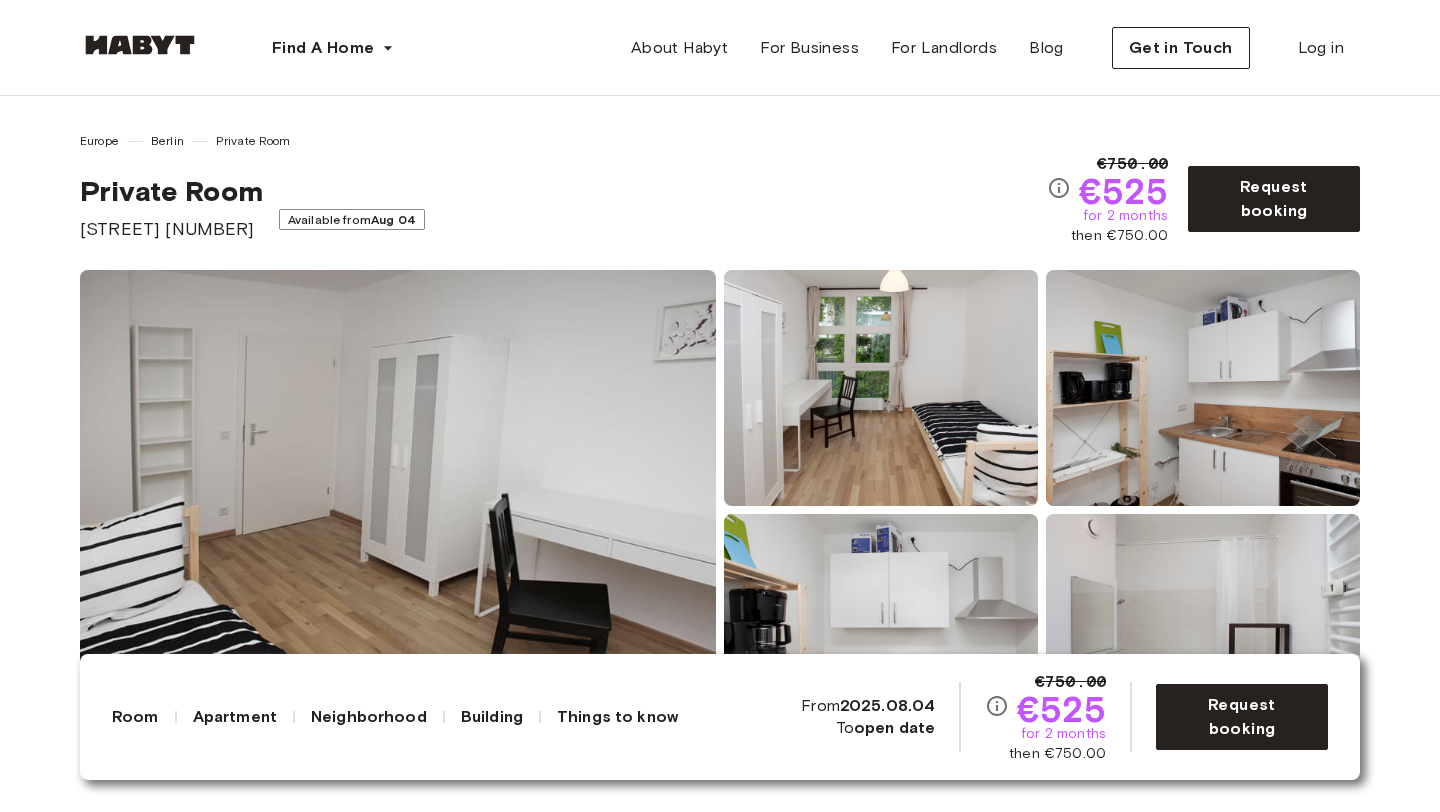 click at bounding box center (398, 510) 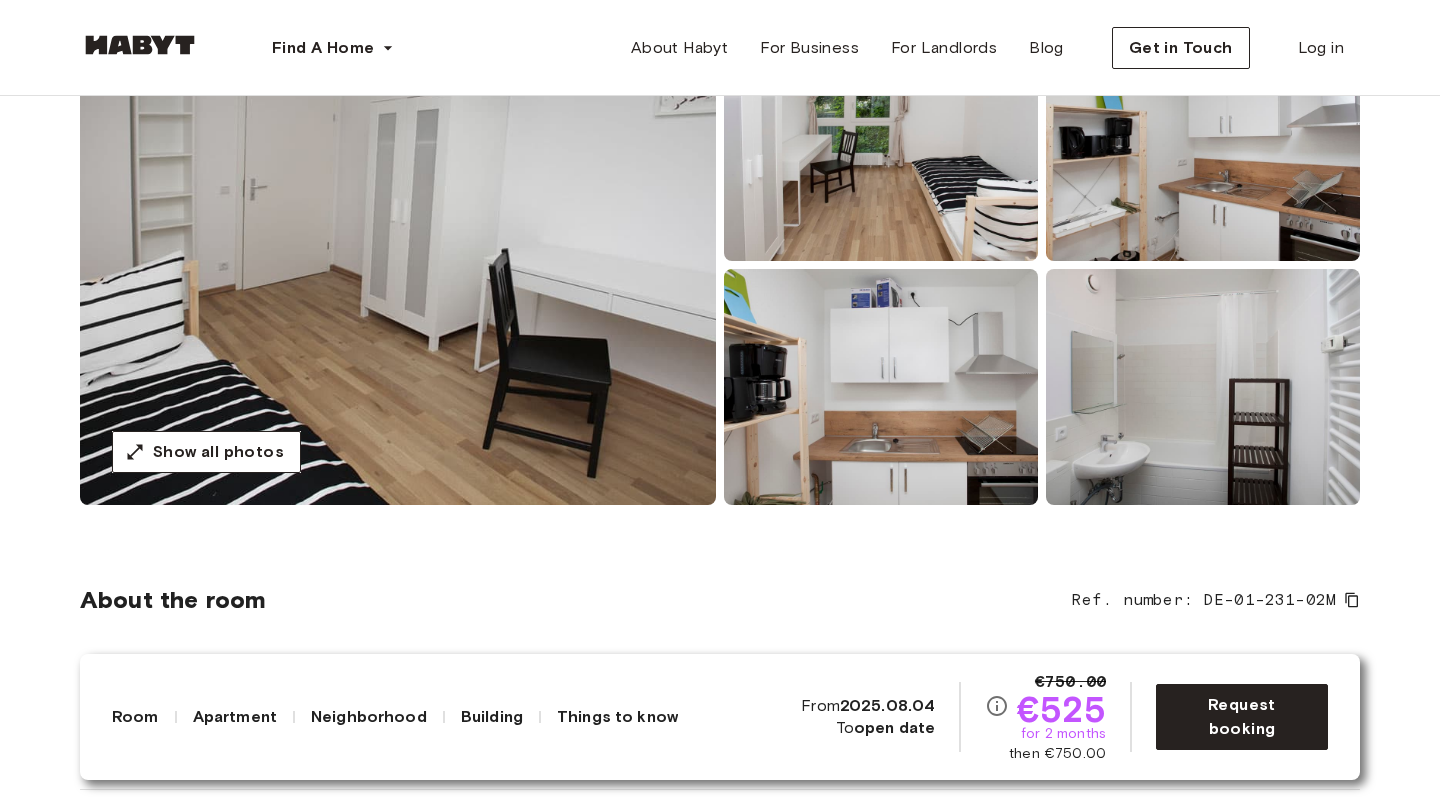 scroll, scrollTop: 245, scrollLeft: 0, axis: vertical 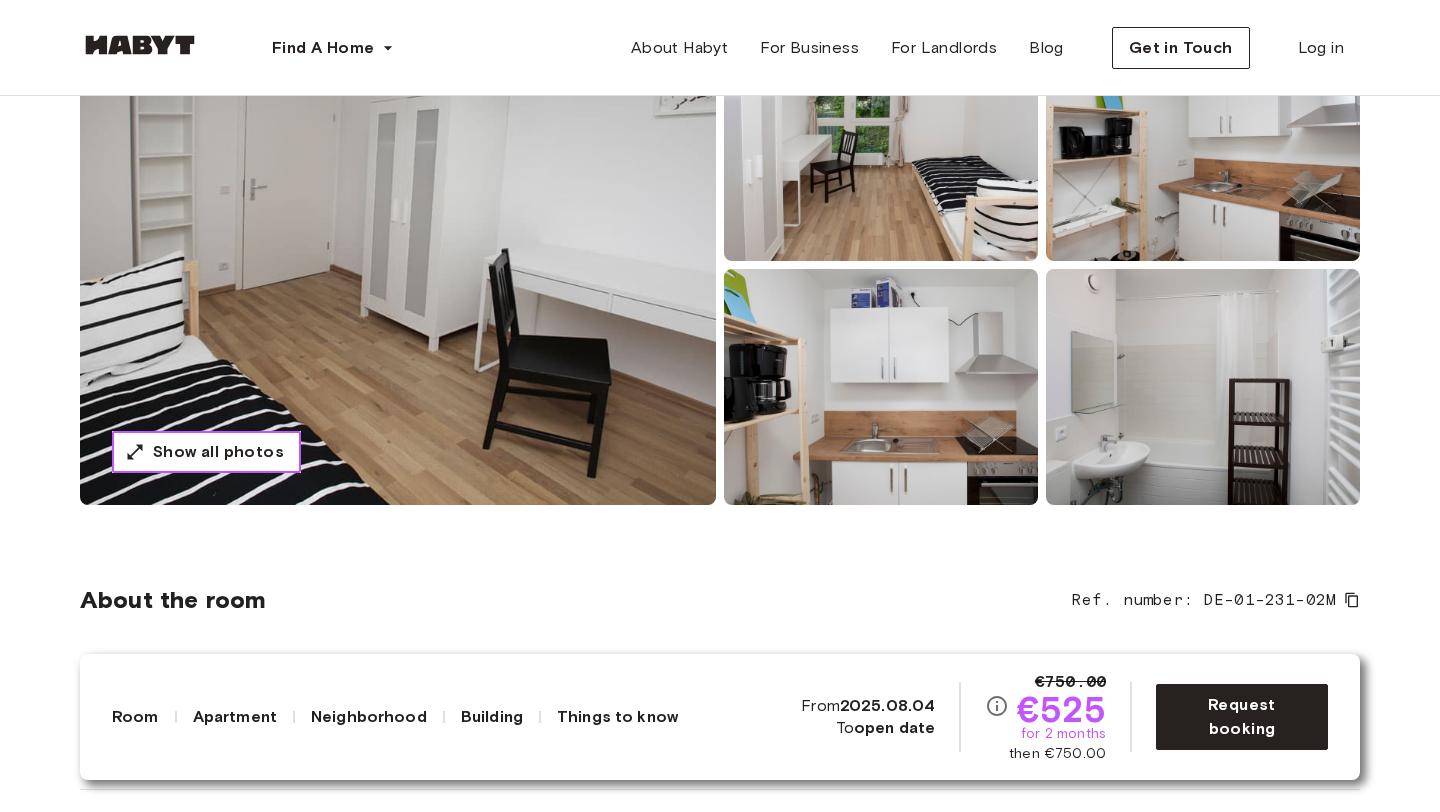 click on "Show all photos" at bounding box center (218, 452) 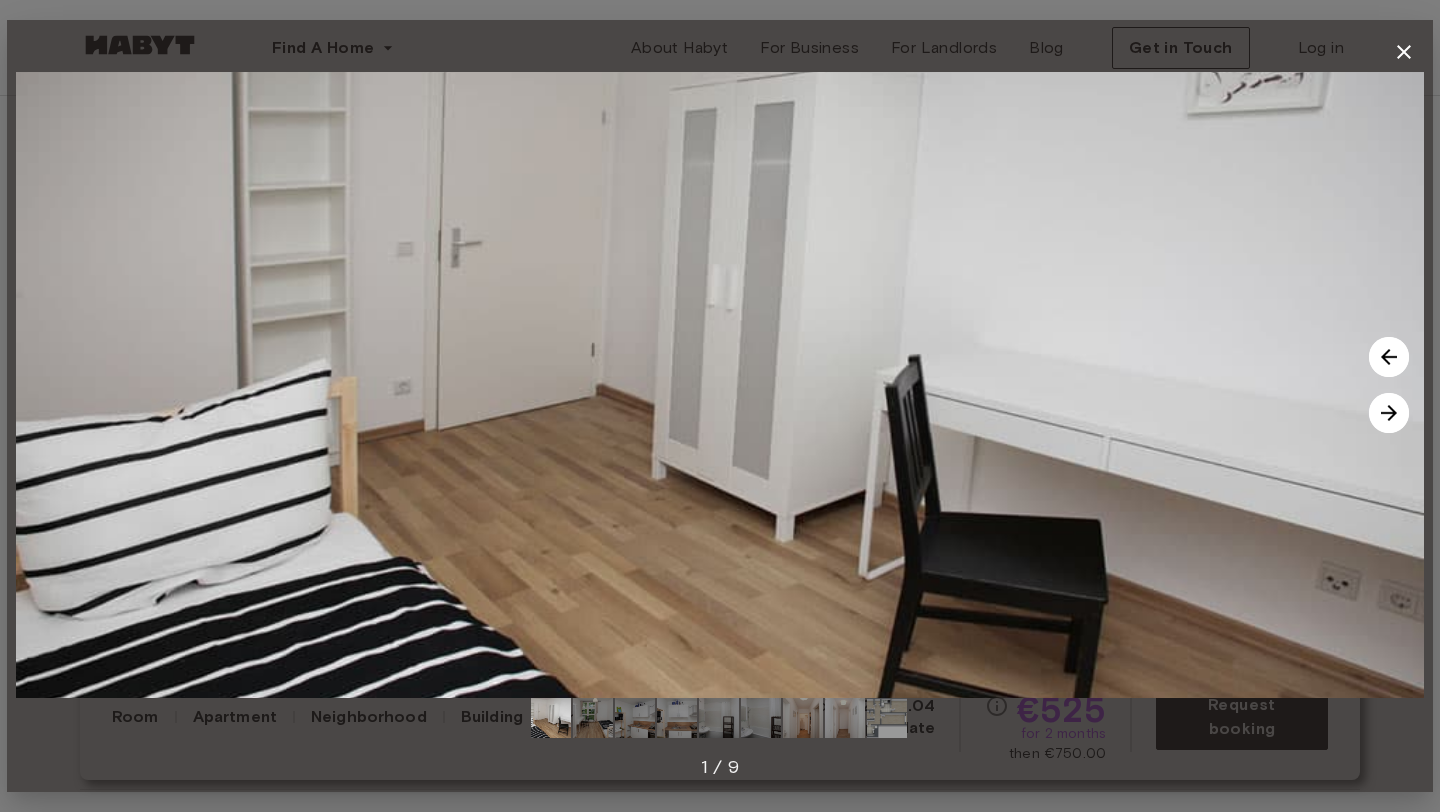 click at bounding box center [1389, 413] 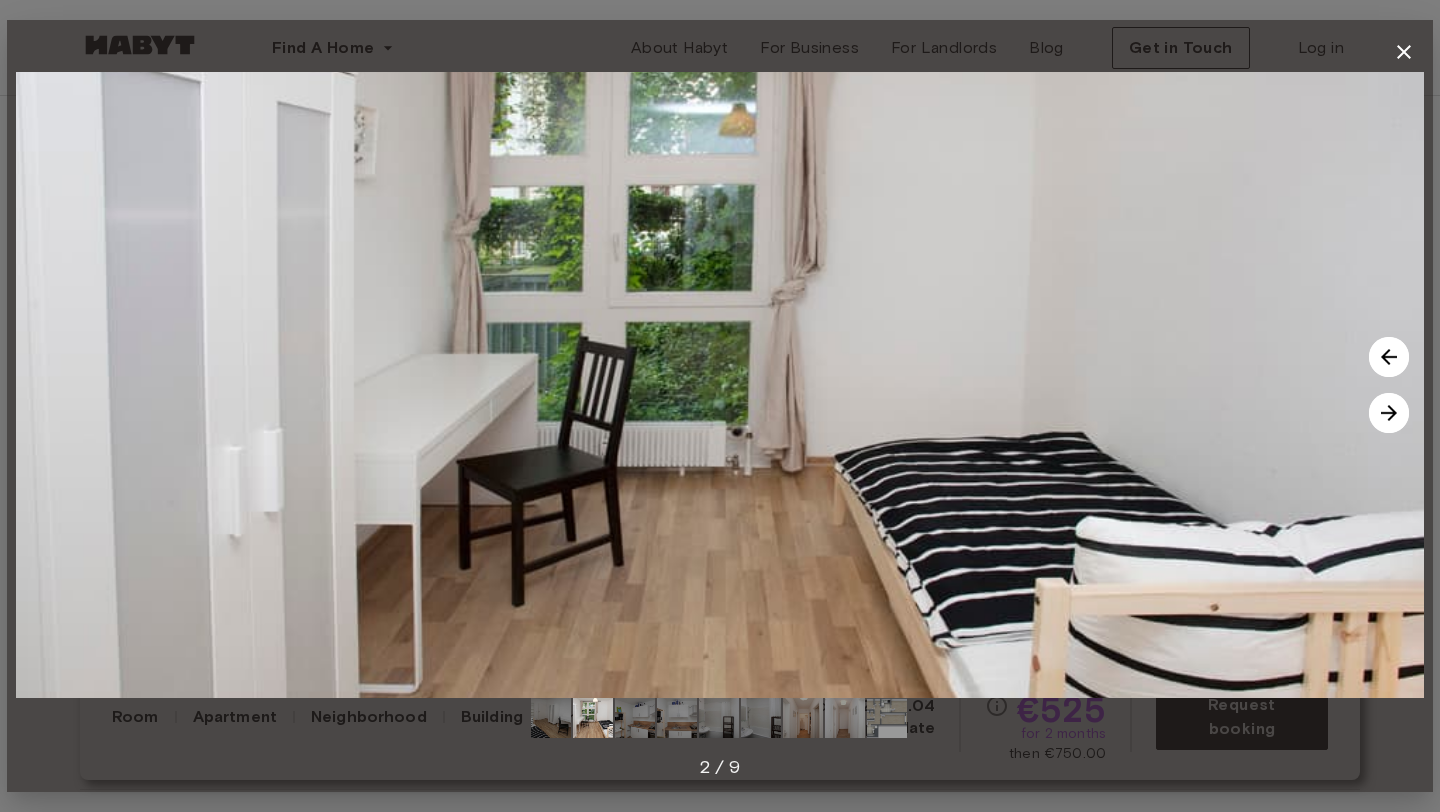 click at bounding box center (1389, 413) 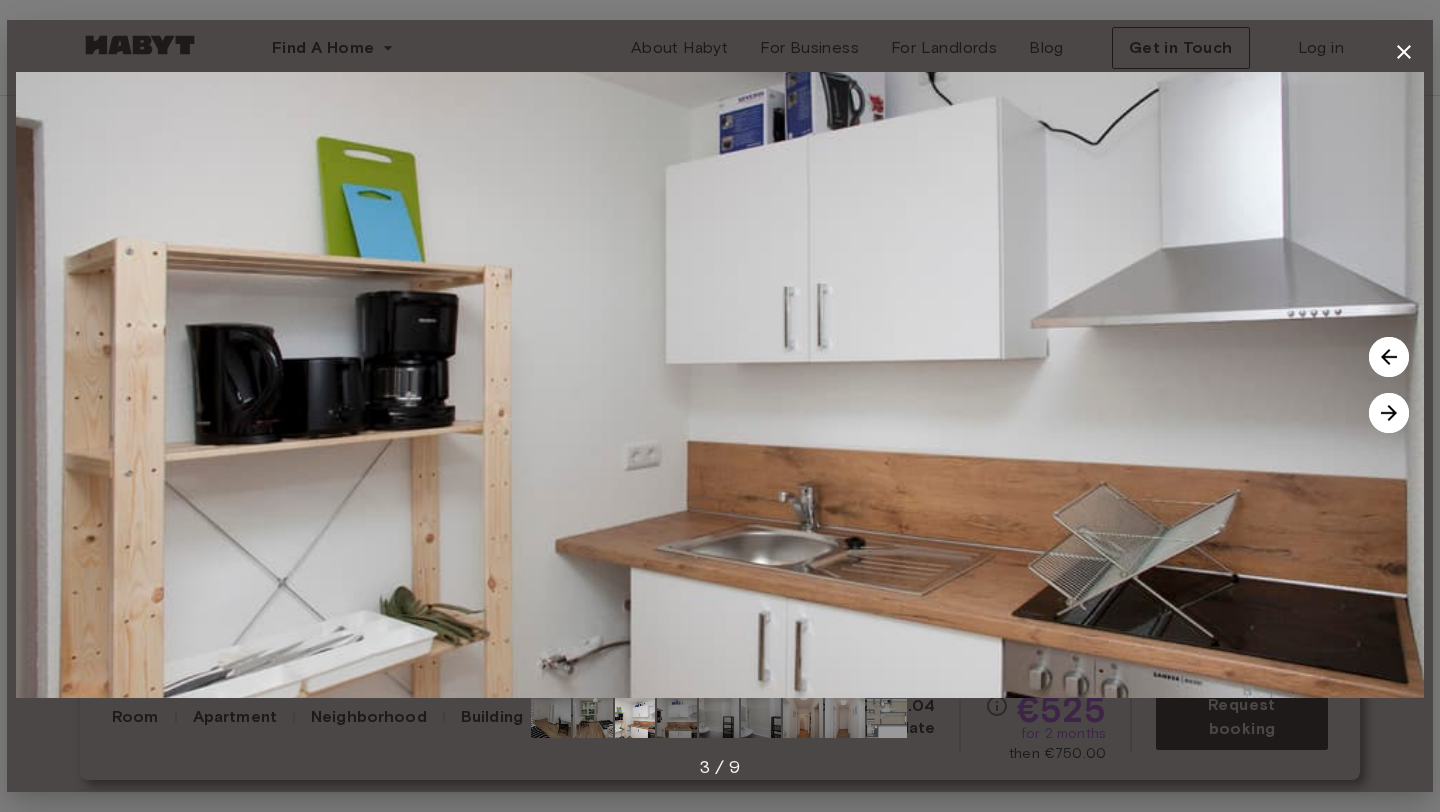 click at bounding box center [1389, 413] 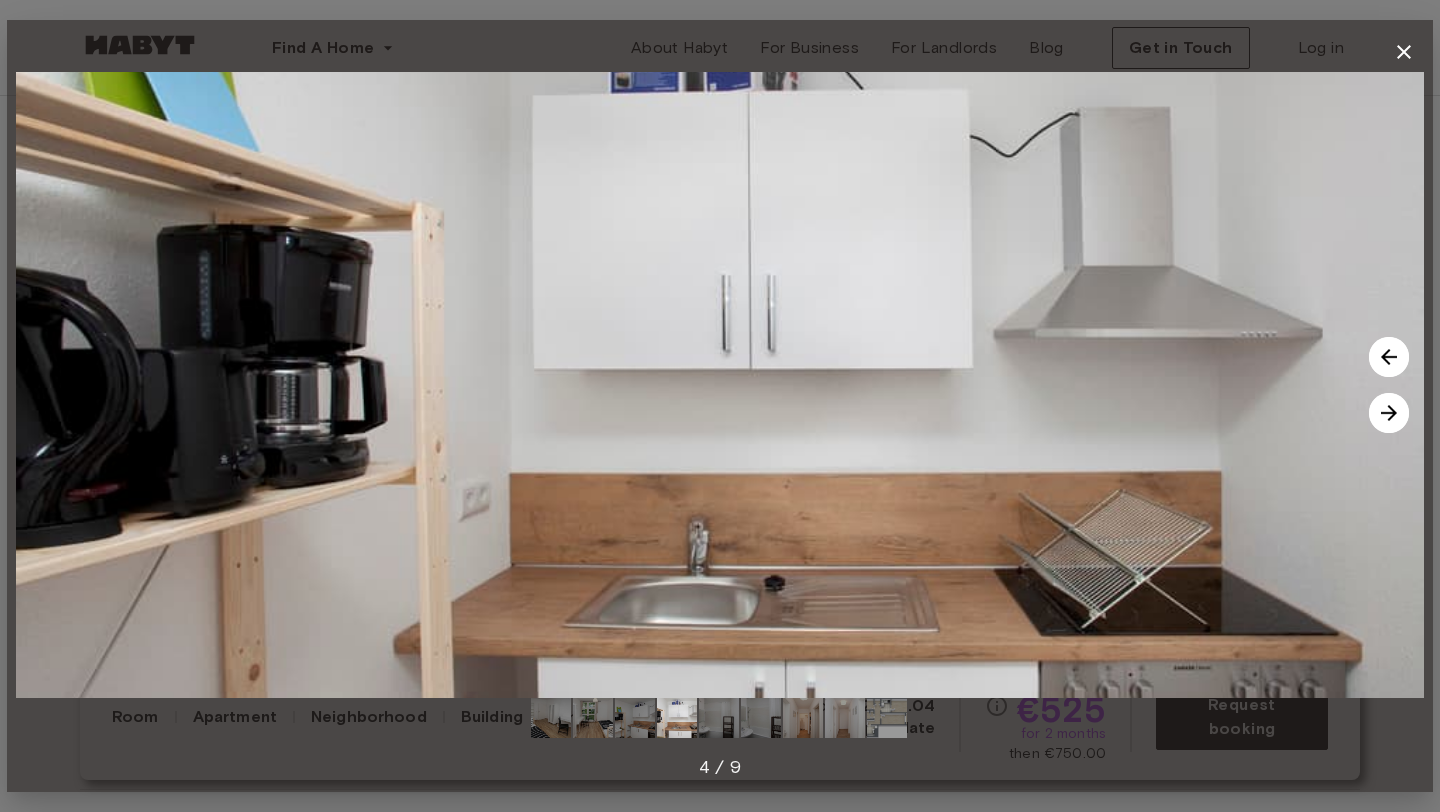 click 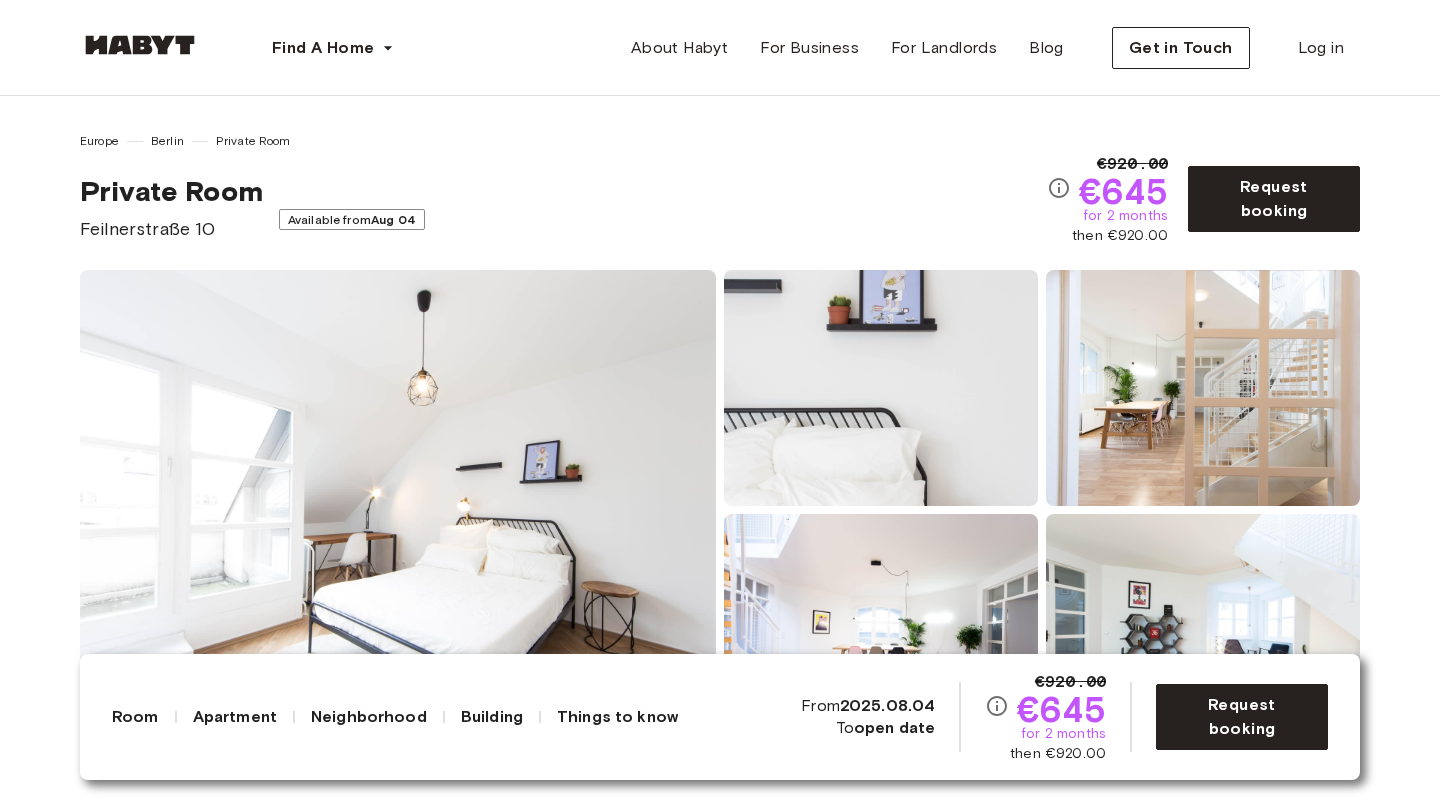 scroll, scrollTop: 118, scrollLeft: 0, axis: vertical 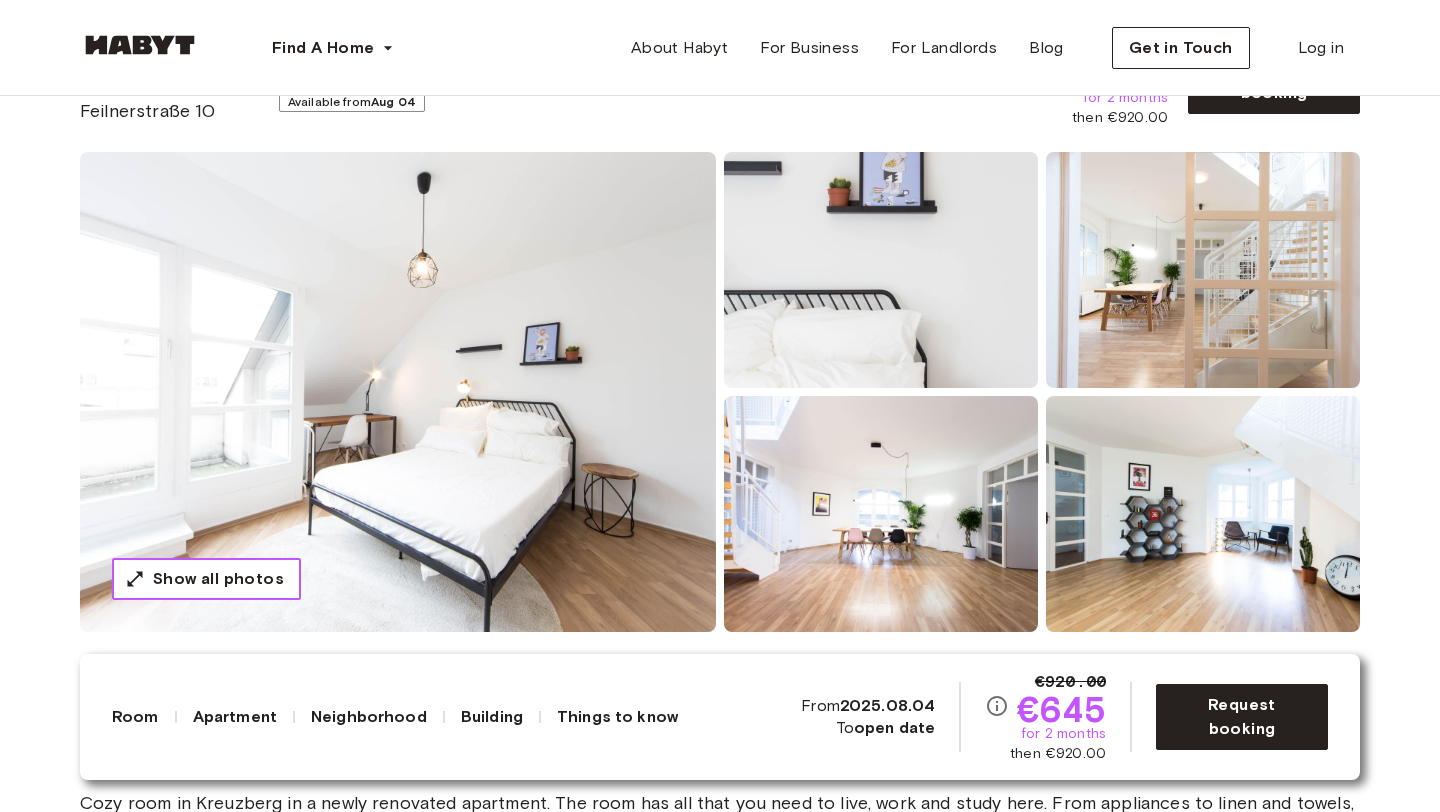 click on "Show all photos" at bounding box center (218, 579) 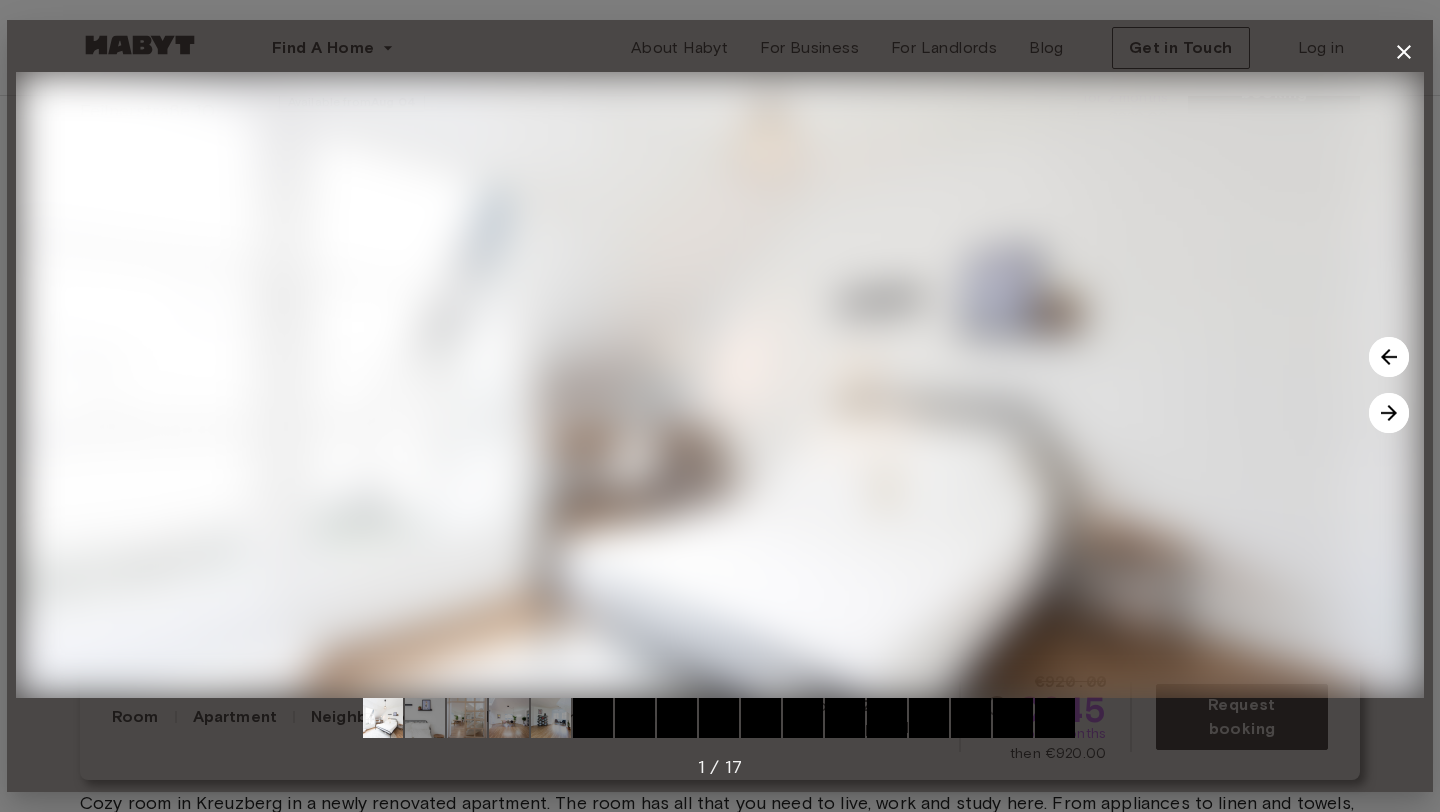 scroll, scrollTop: 118, scrollLeft: 0, axis: vertical 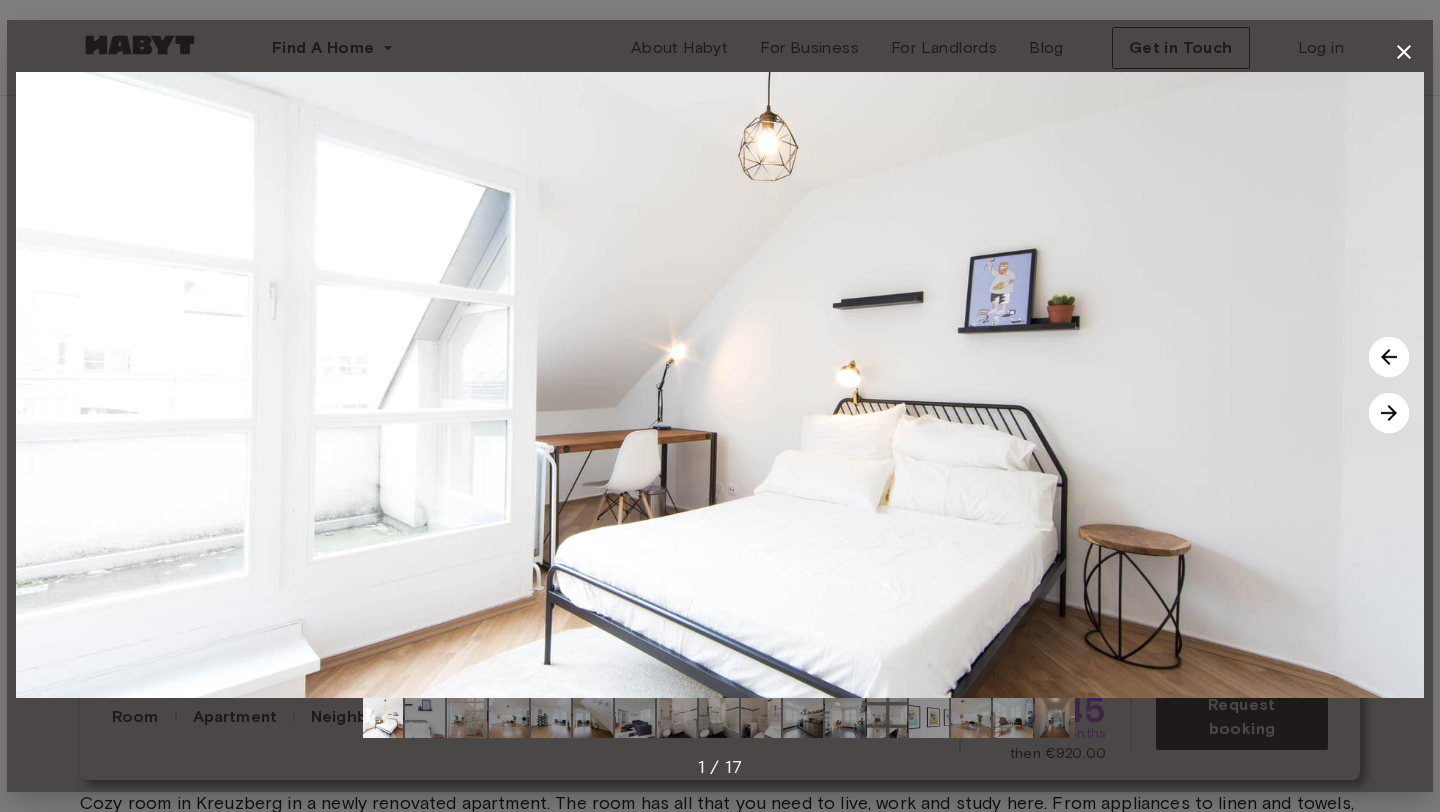 click at bounding box center (1389, 413) 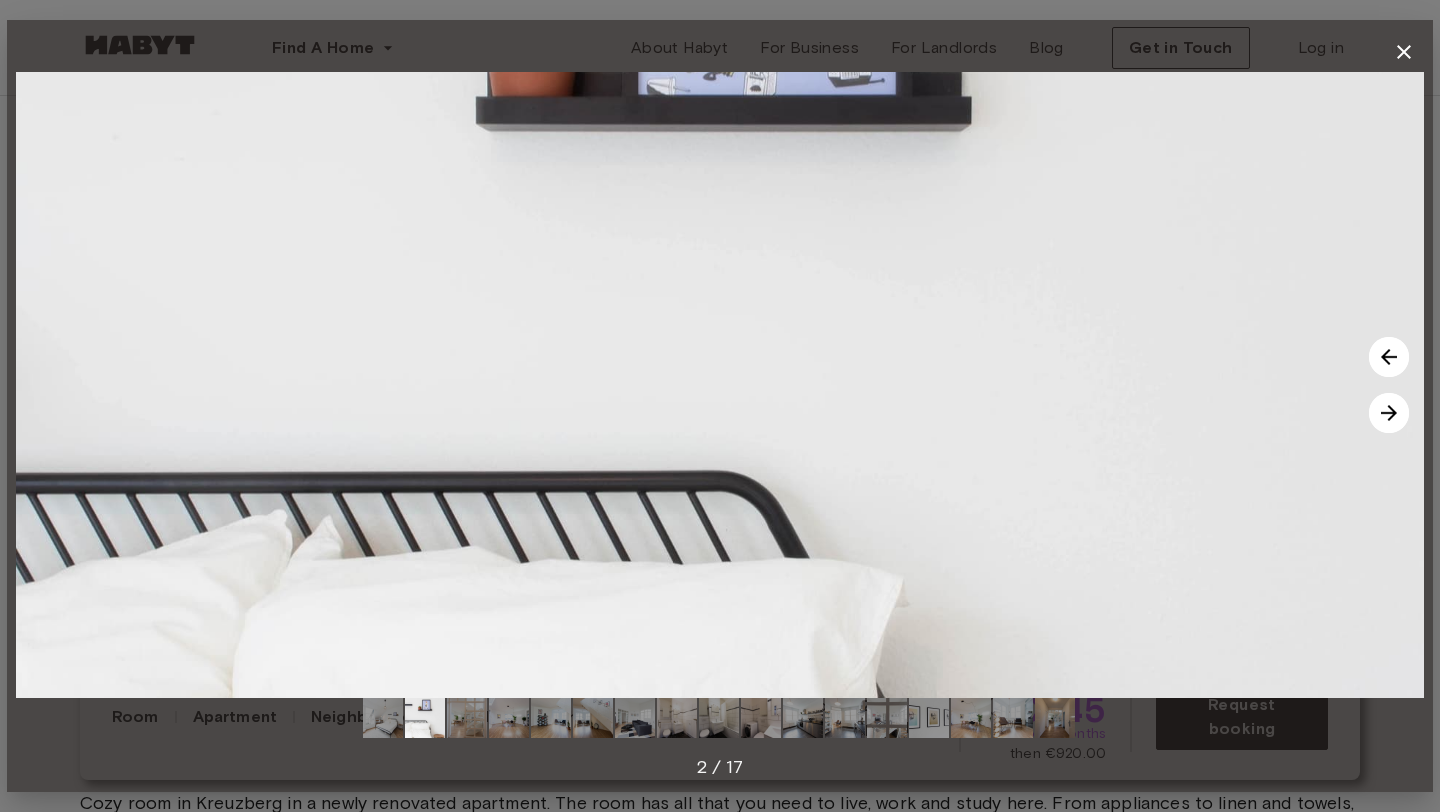 click at bounding box center (1389, 413) 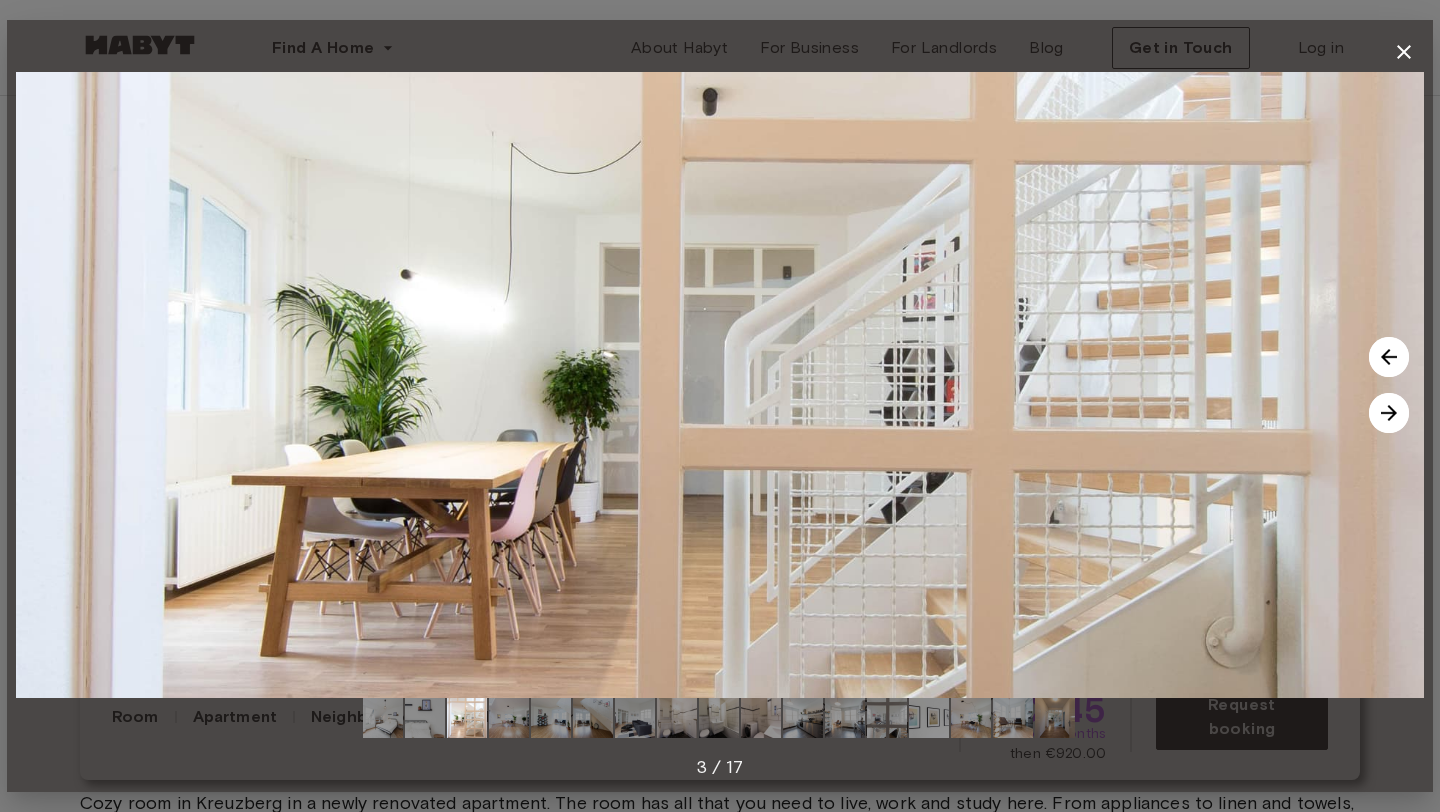 click at bounding box center (1389, 413) 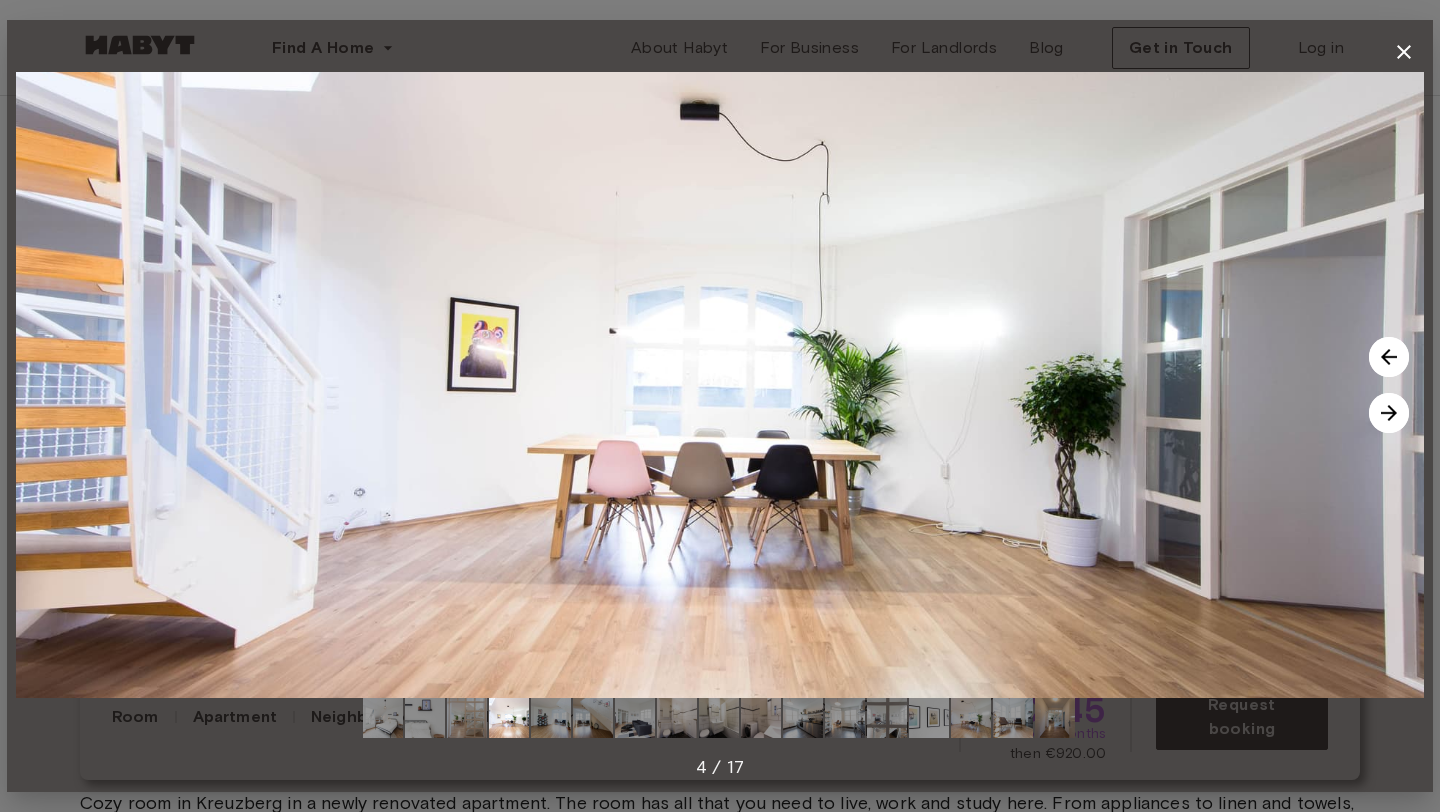 click at bounding box center (1389, 413) 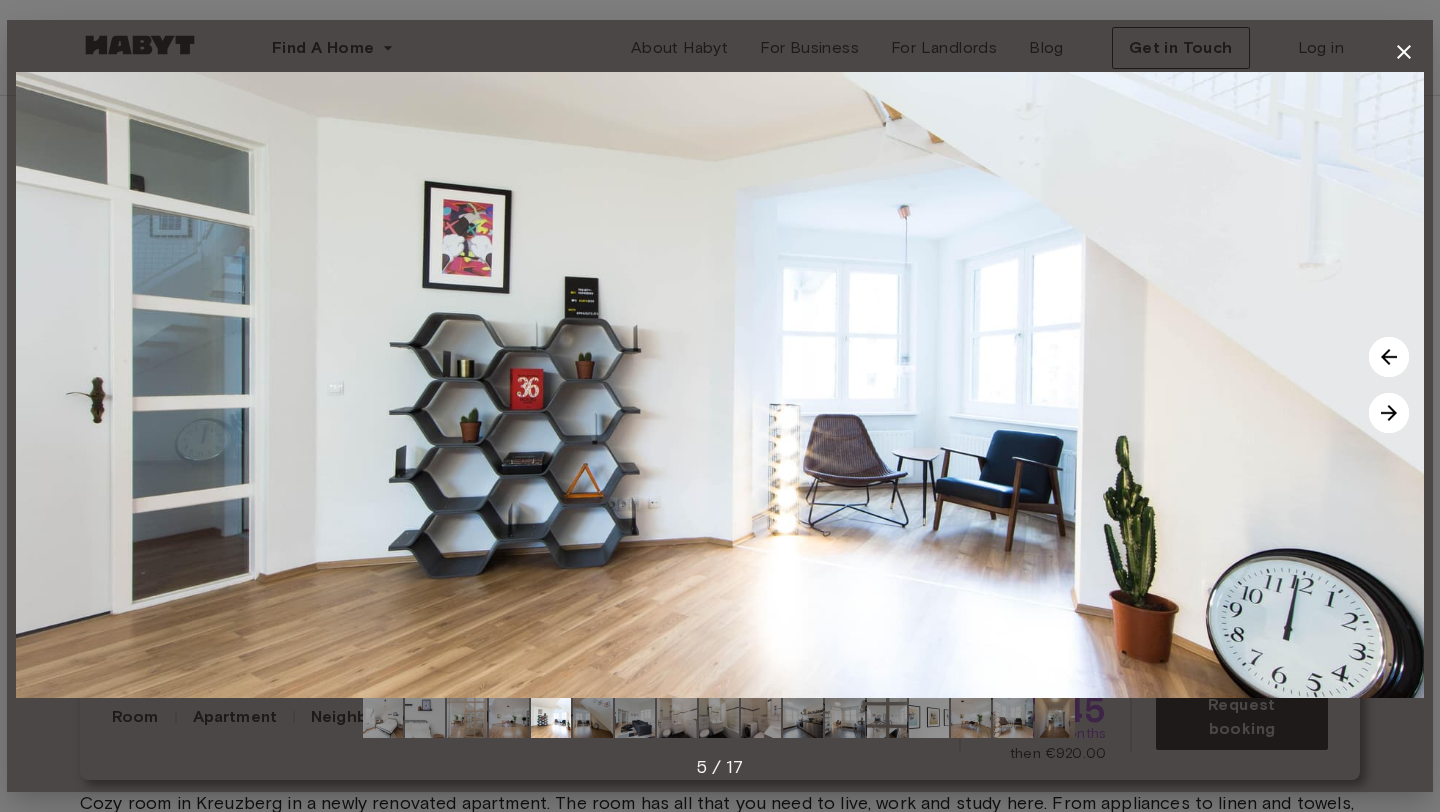 click at bounding box center (1389, 413) 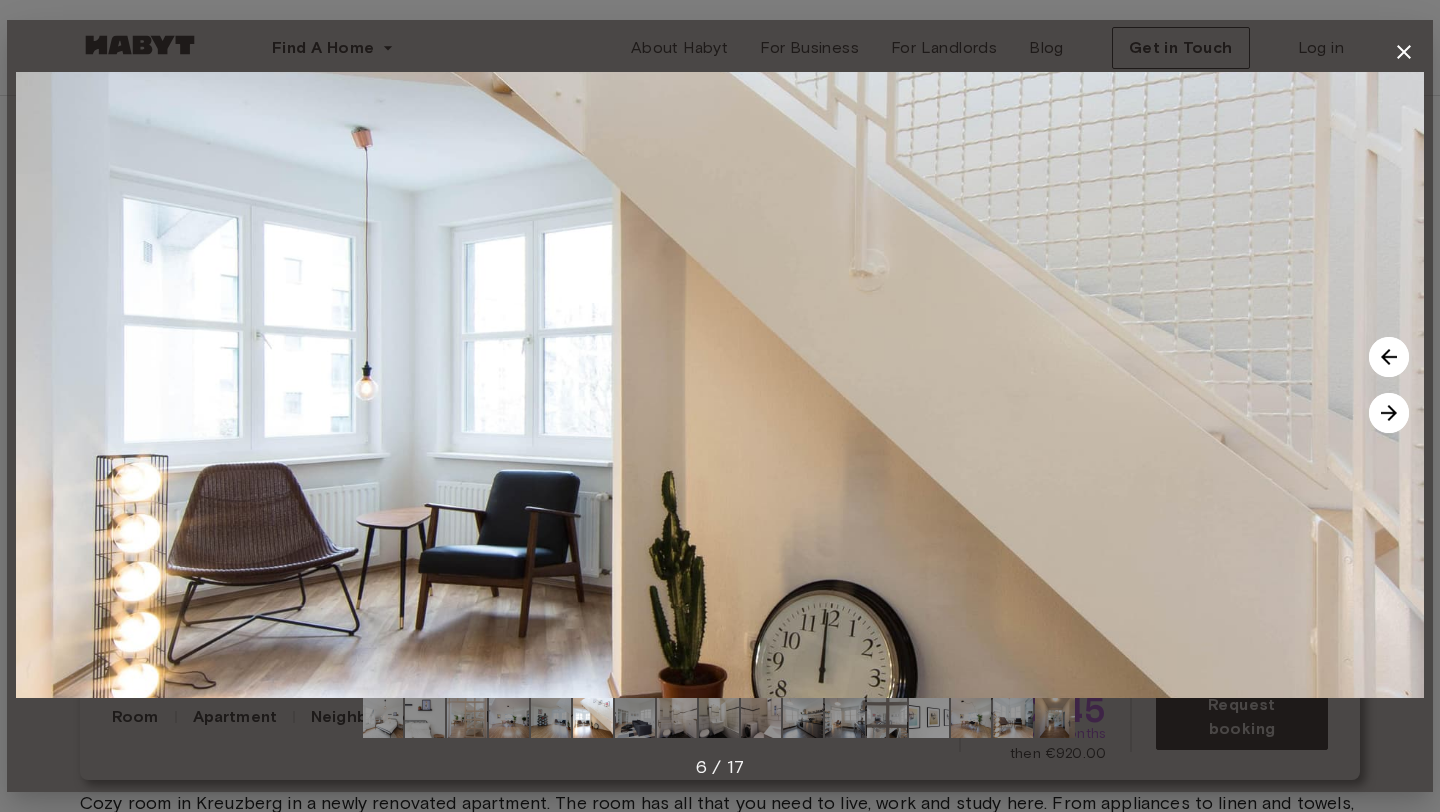 click at bounding box center (1389, 413) 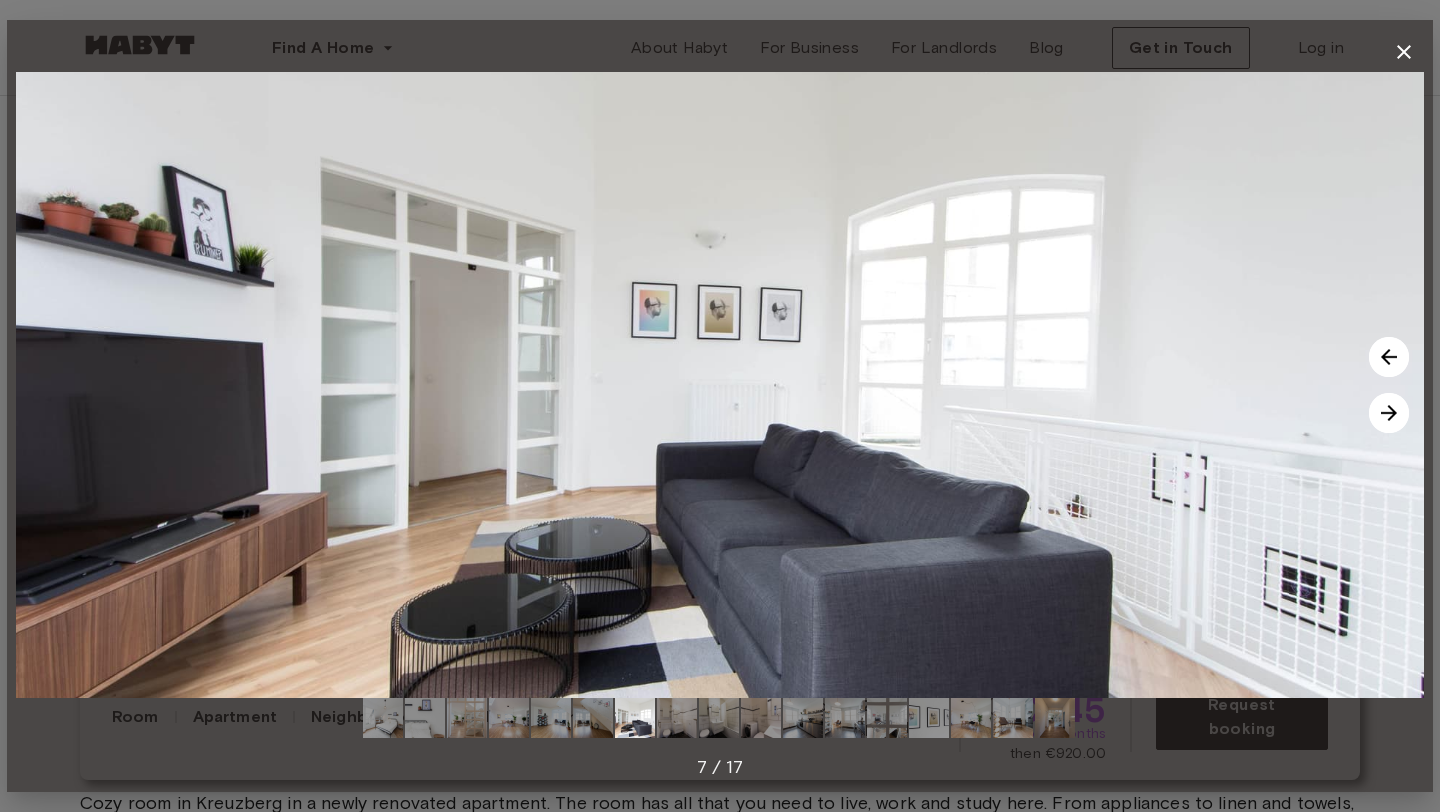 click at bounding box center (1389, 413) 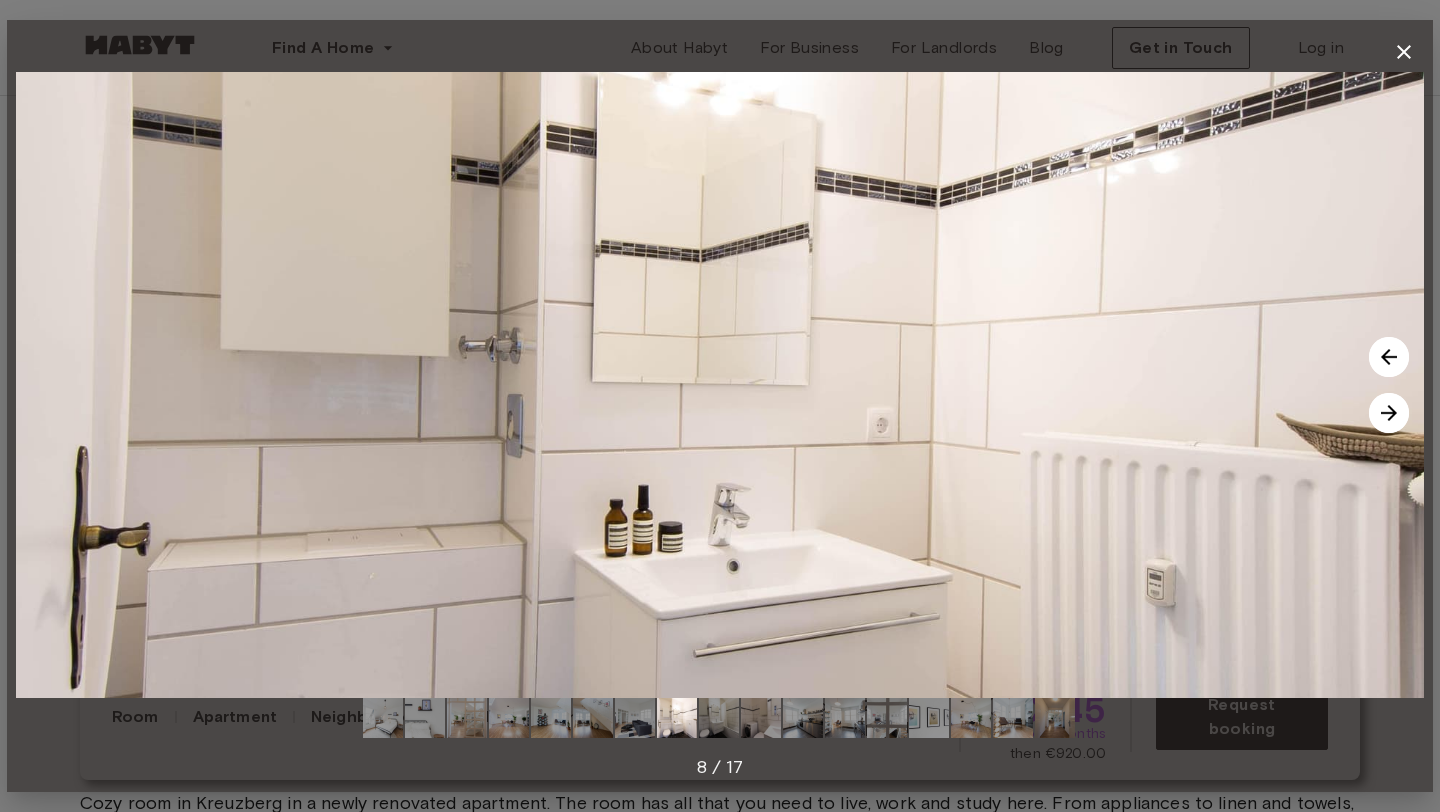 click at bounding box center (1389, 413) 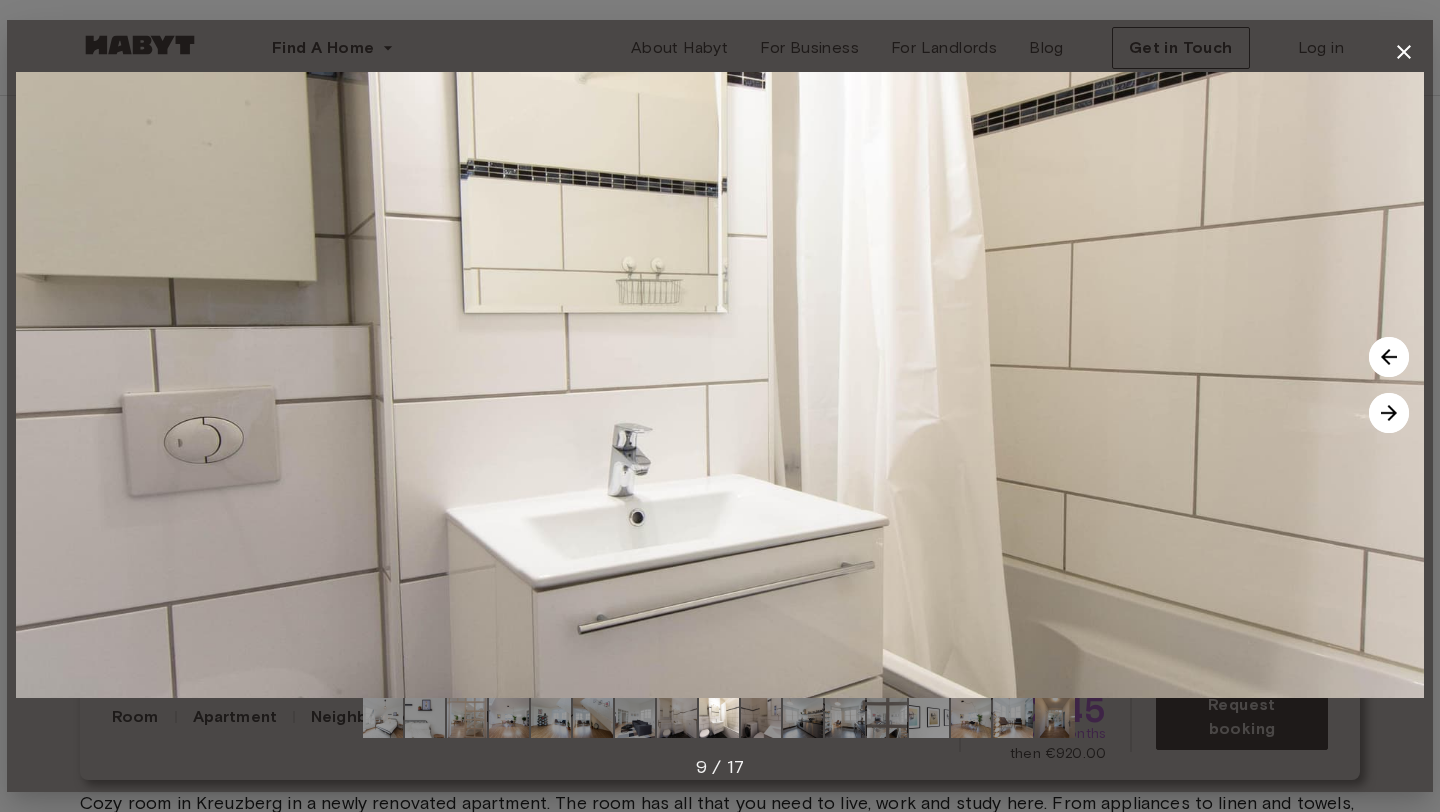 click at bounding box center (1389, 413) 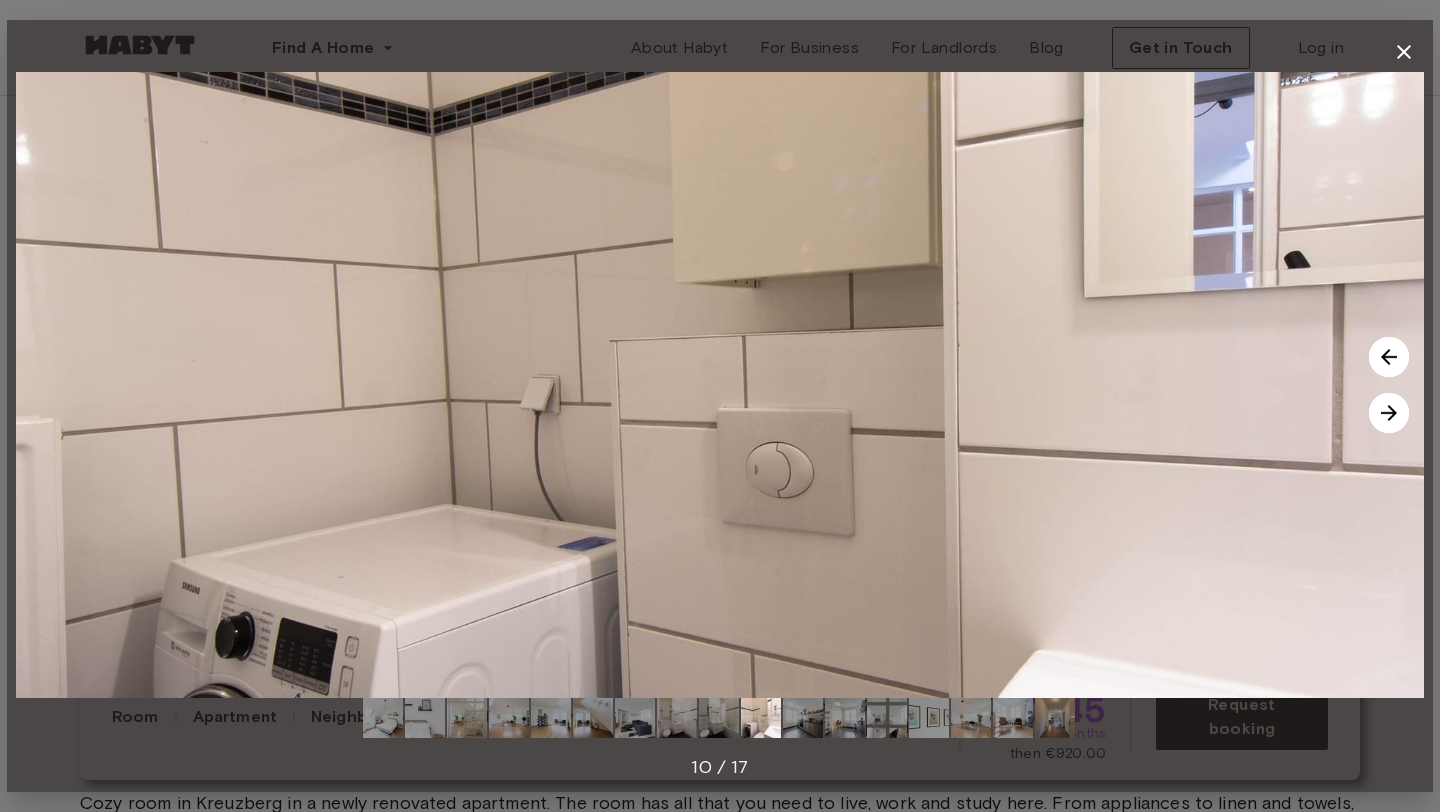 click at bounding box center (1389, 413) 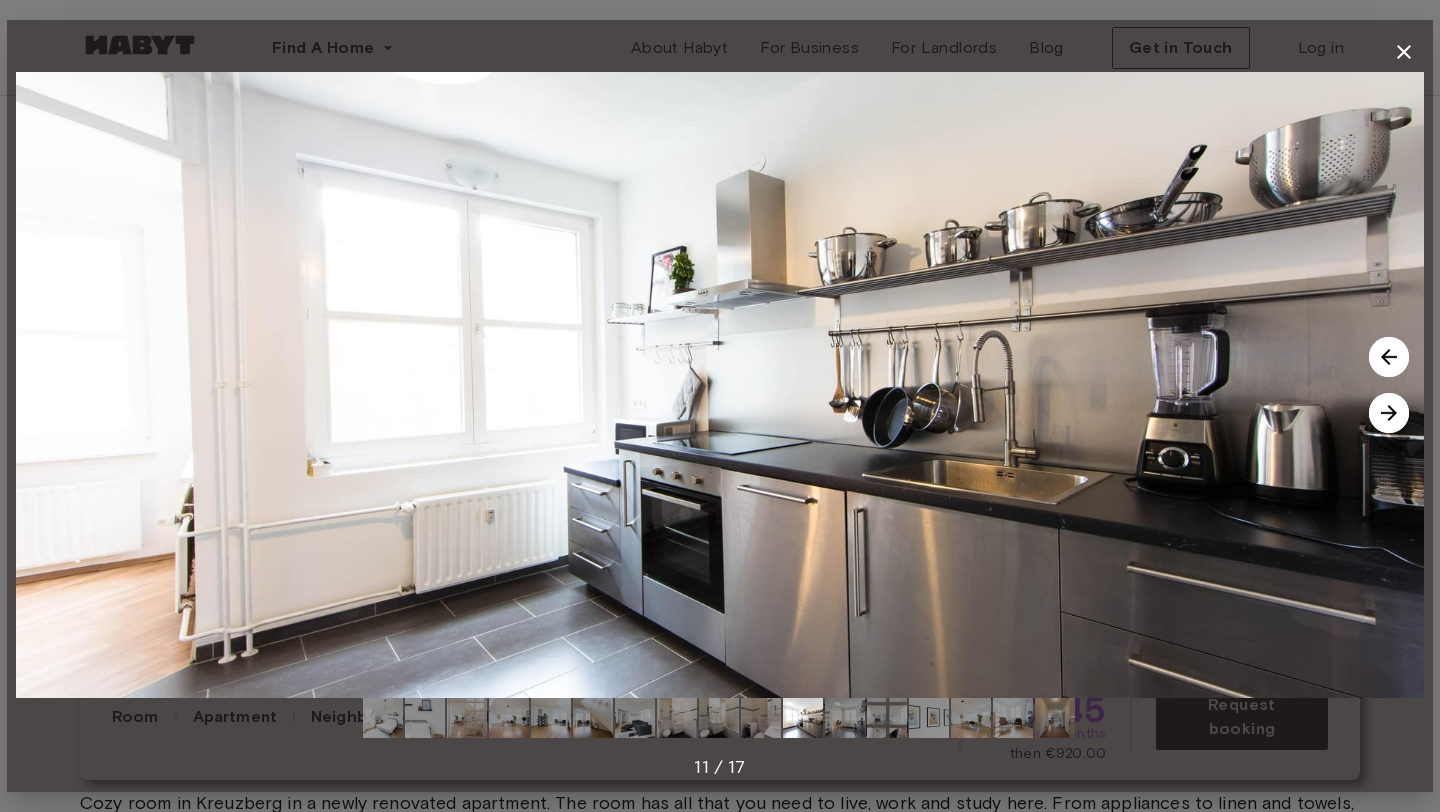 click at bounding box center [1389, 413] 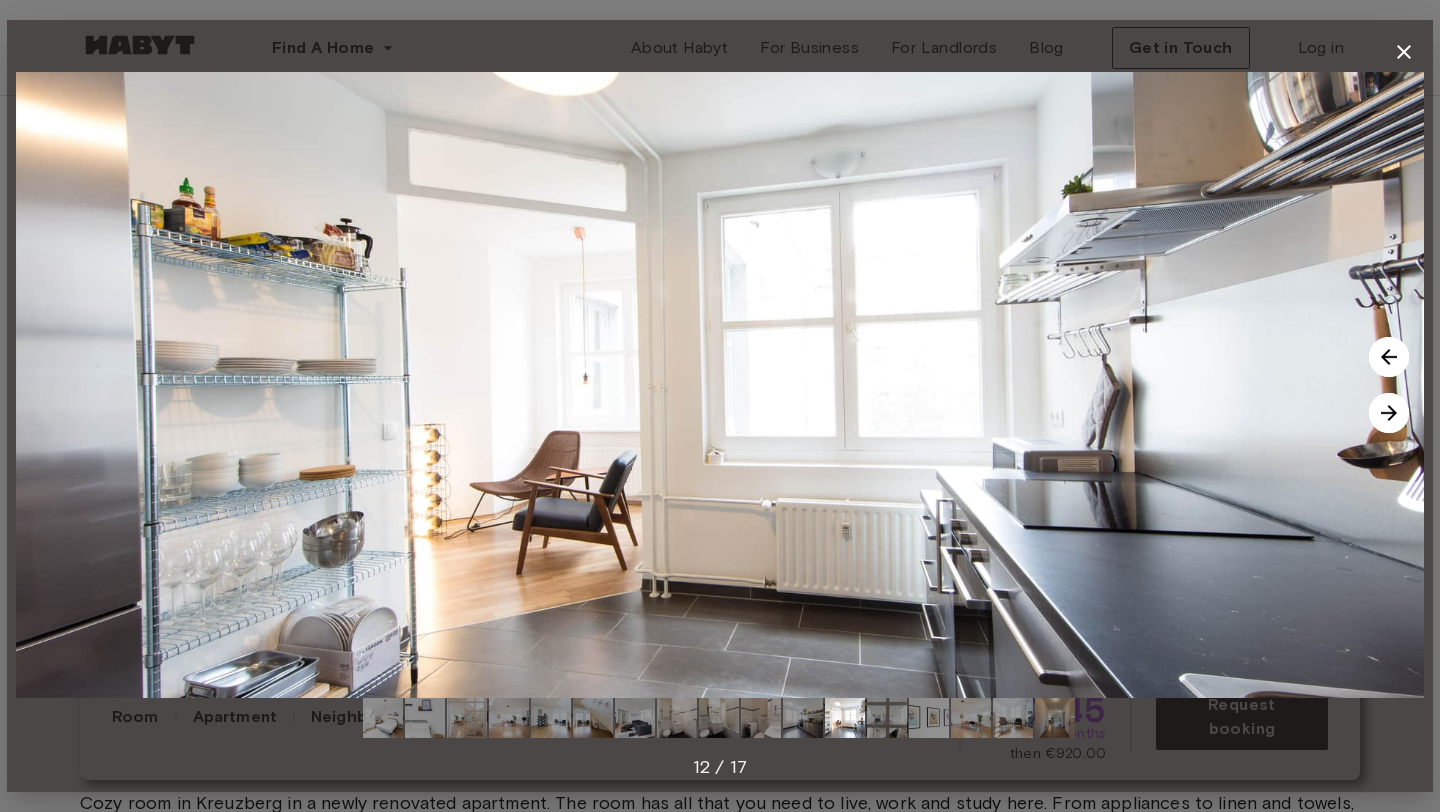 click at bounding box center [1389, 413] 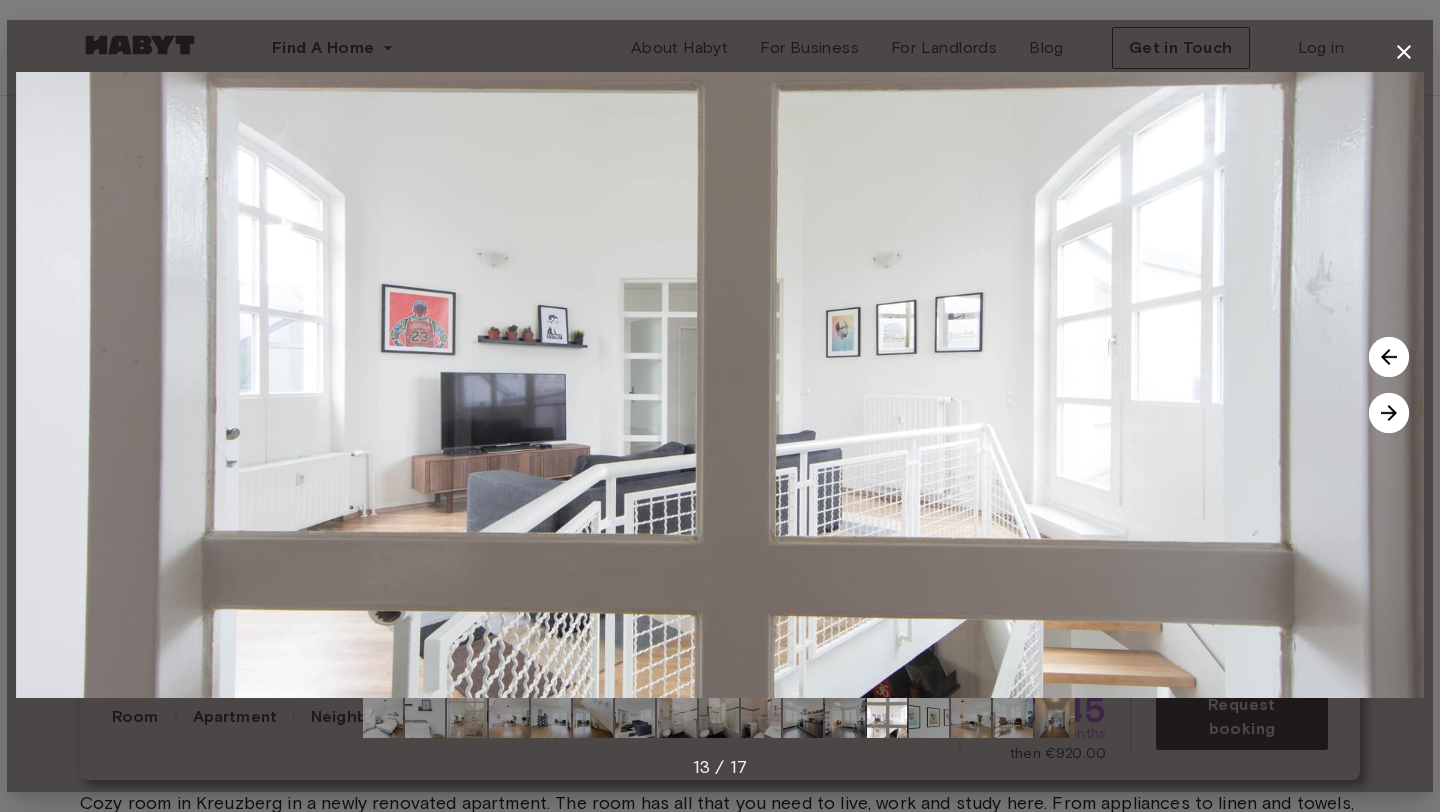 click at bounding box center [1389, 413] 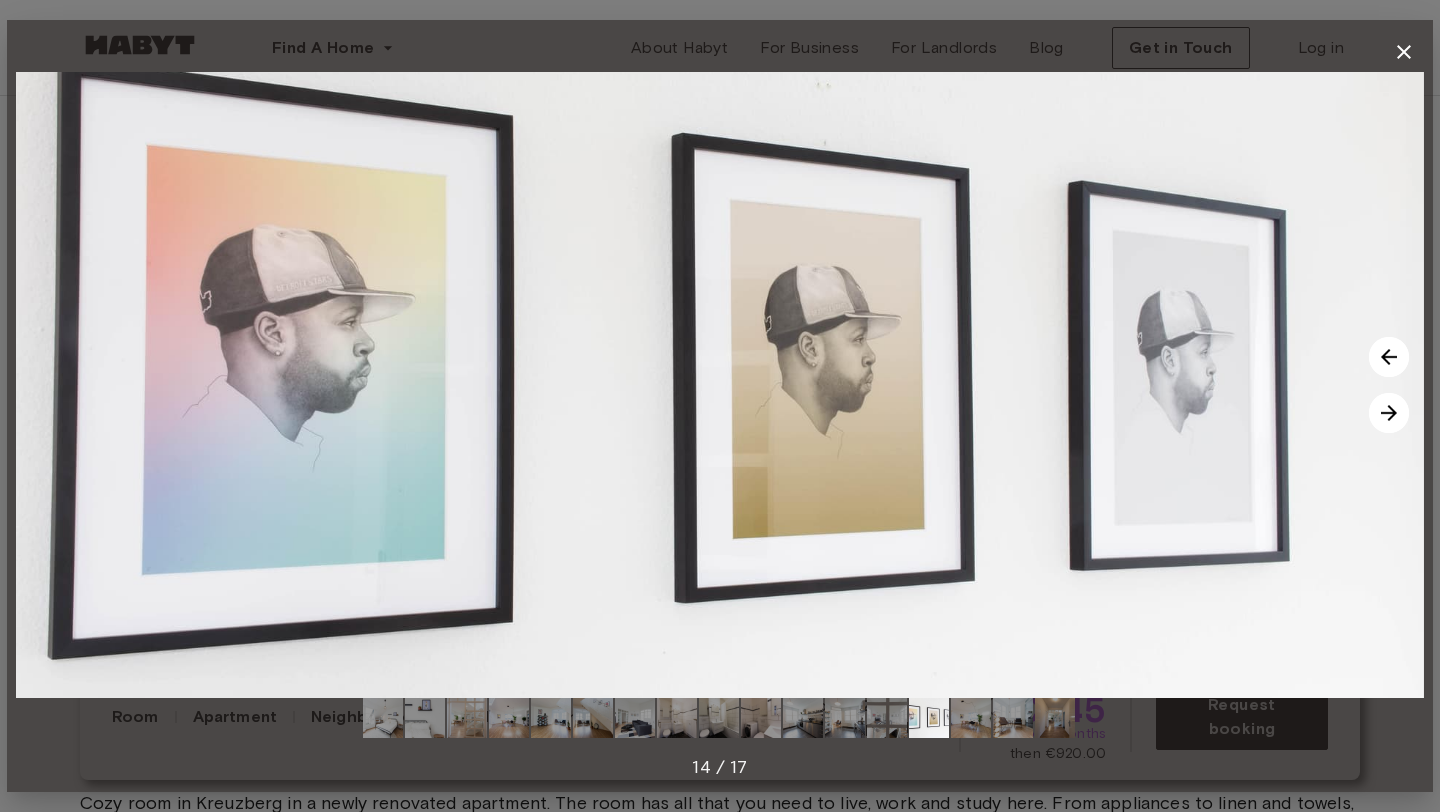 click at bounding box center [1389, 413] 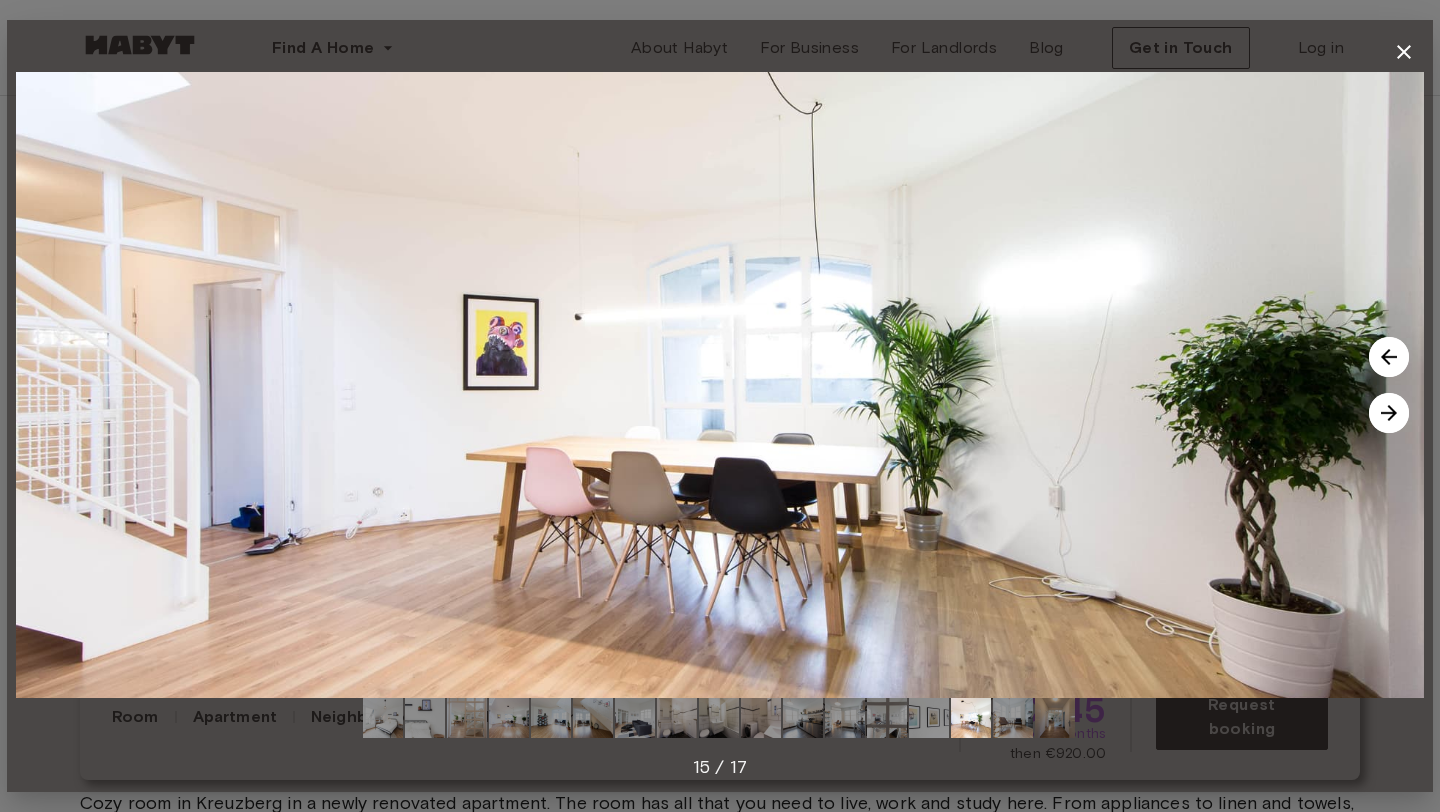 click at bounding box center [1389, 413] 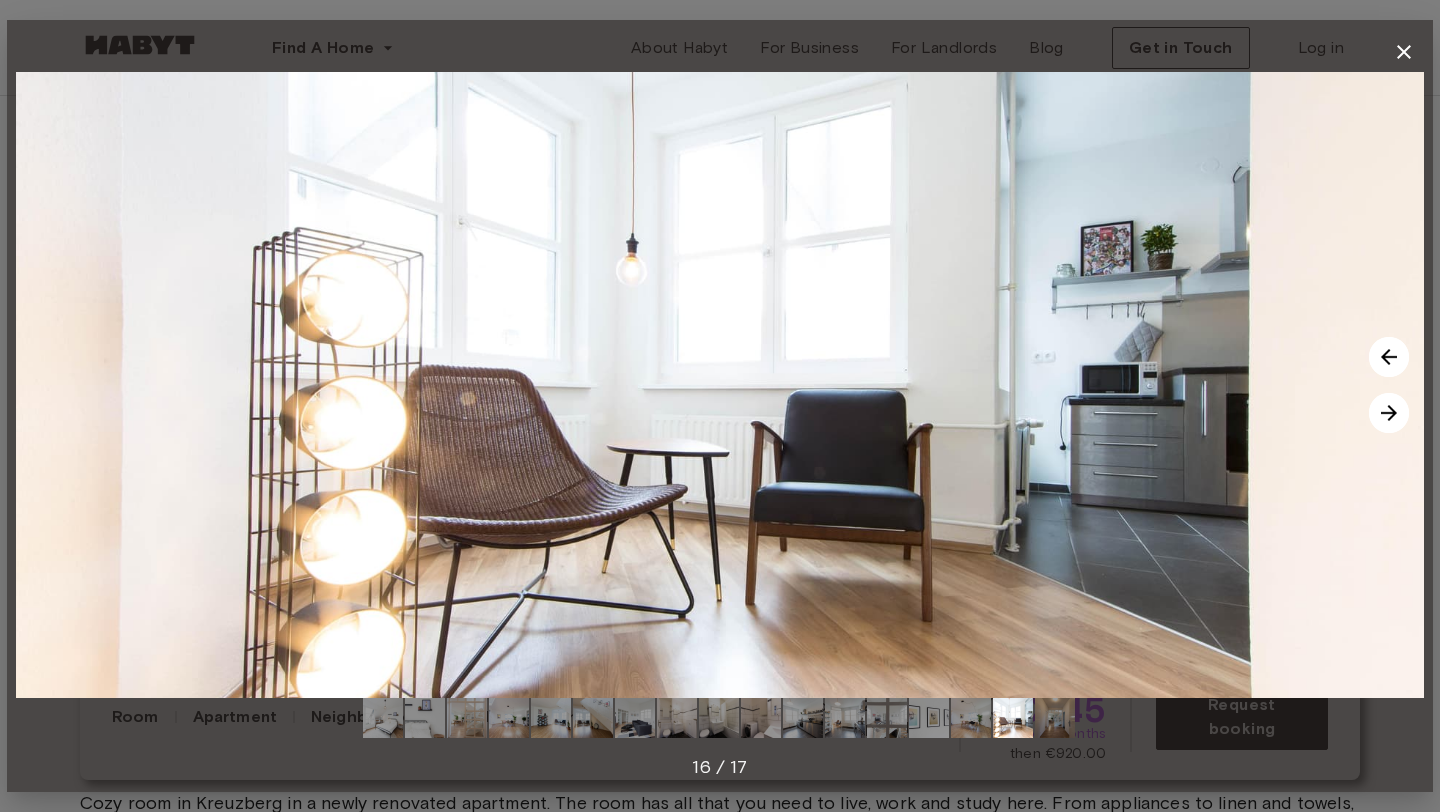 click at bounding box center [1389, 413] 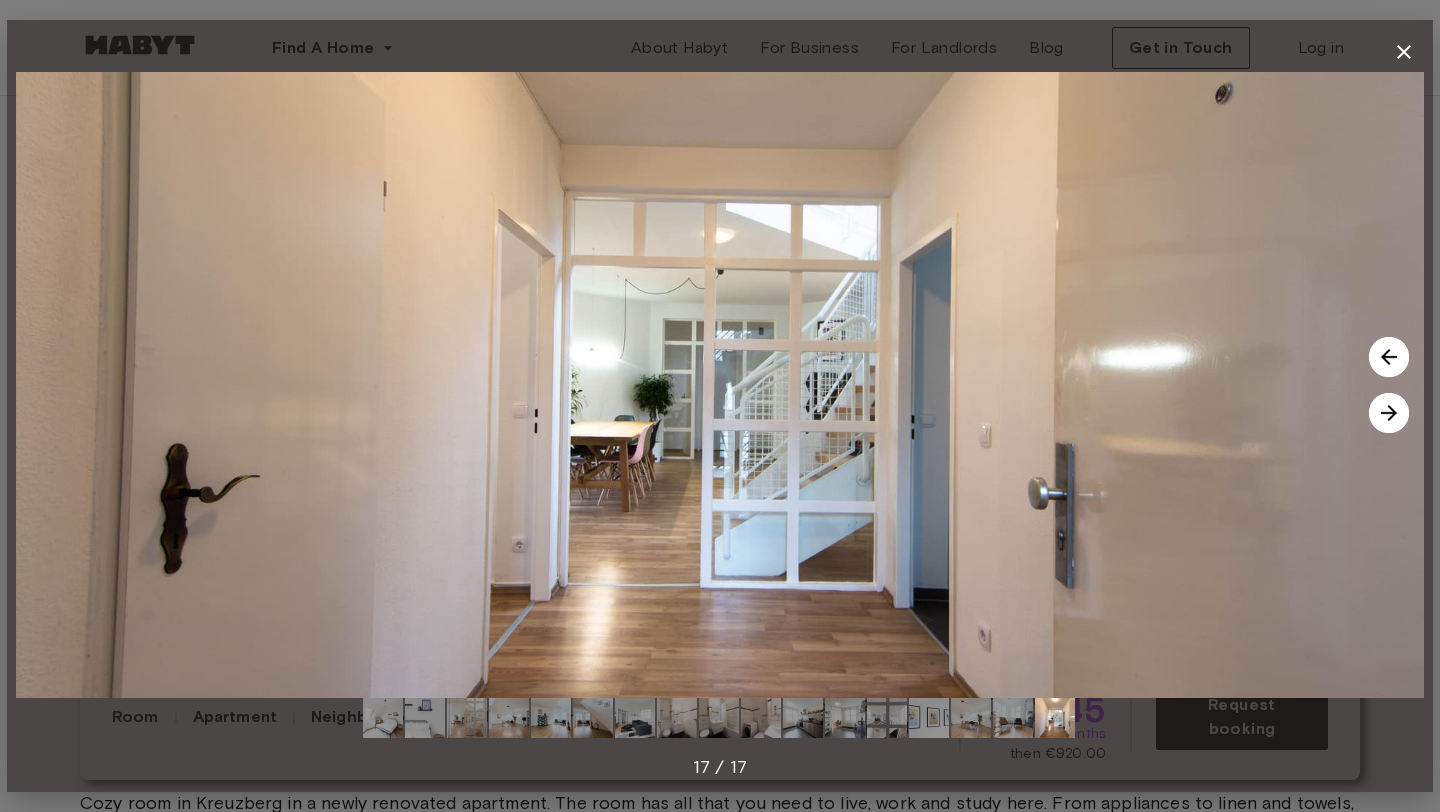 click at bounding box center (1389, 413) 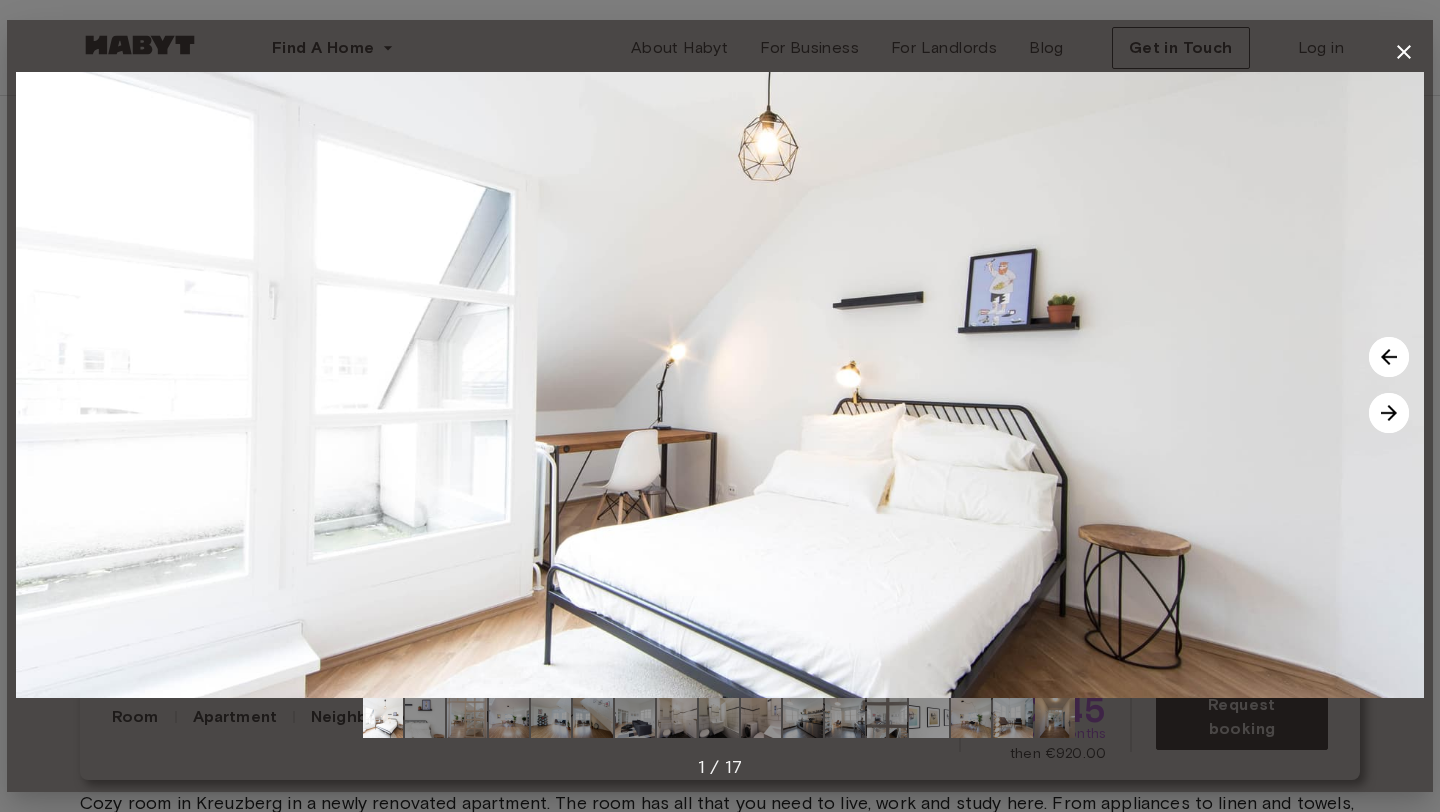 click 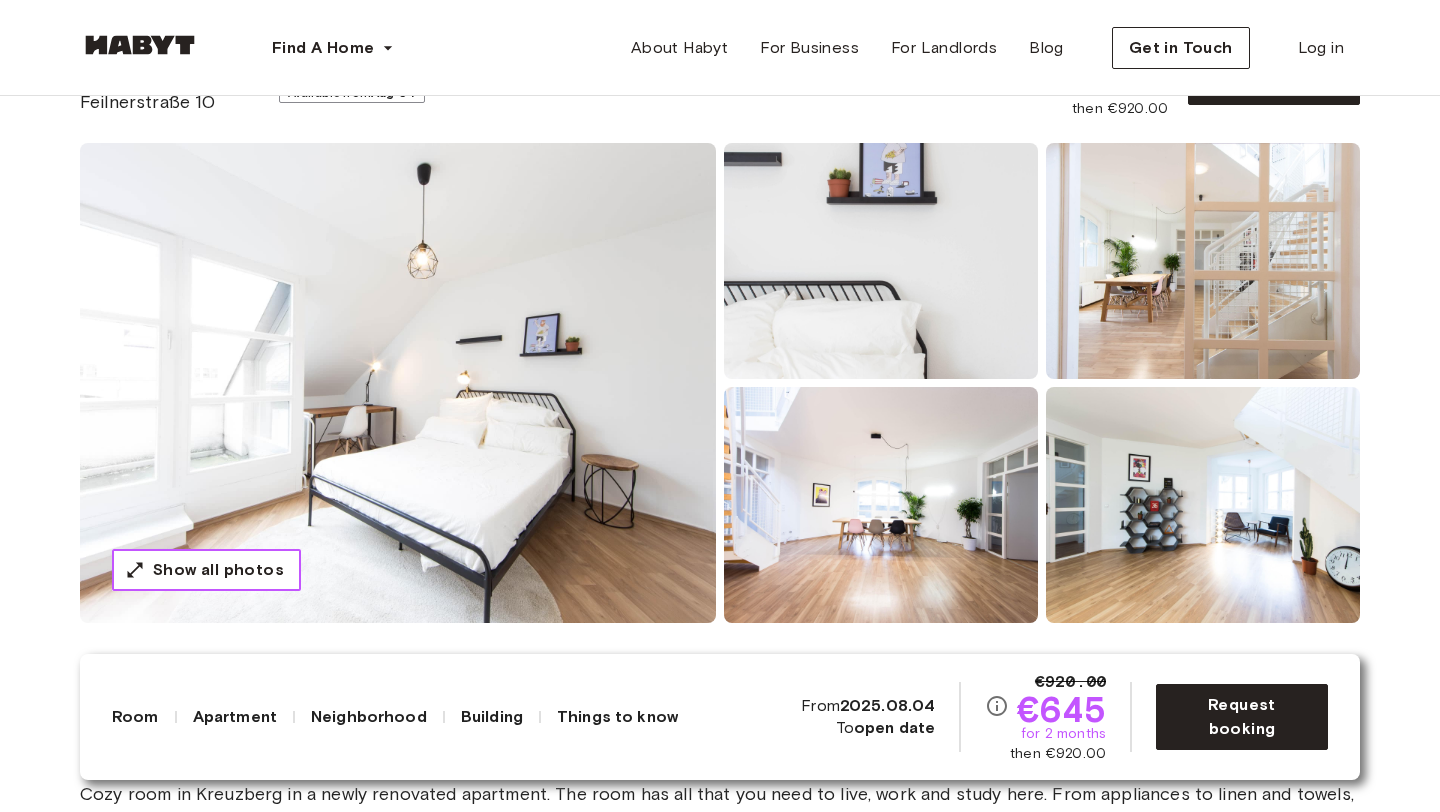 scroll, scrollTop: 119, scrollLeft: 0, axis: vertical 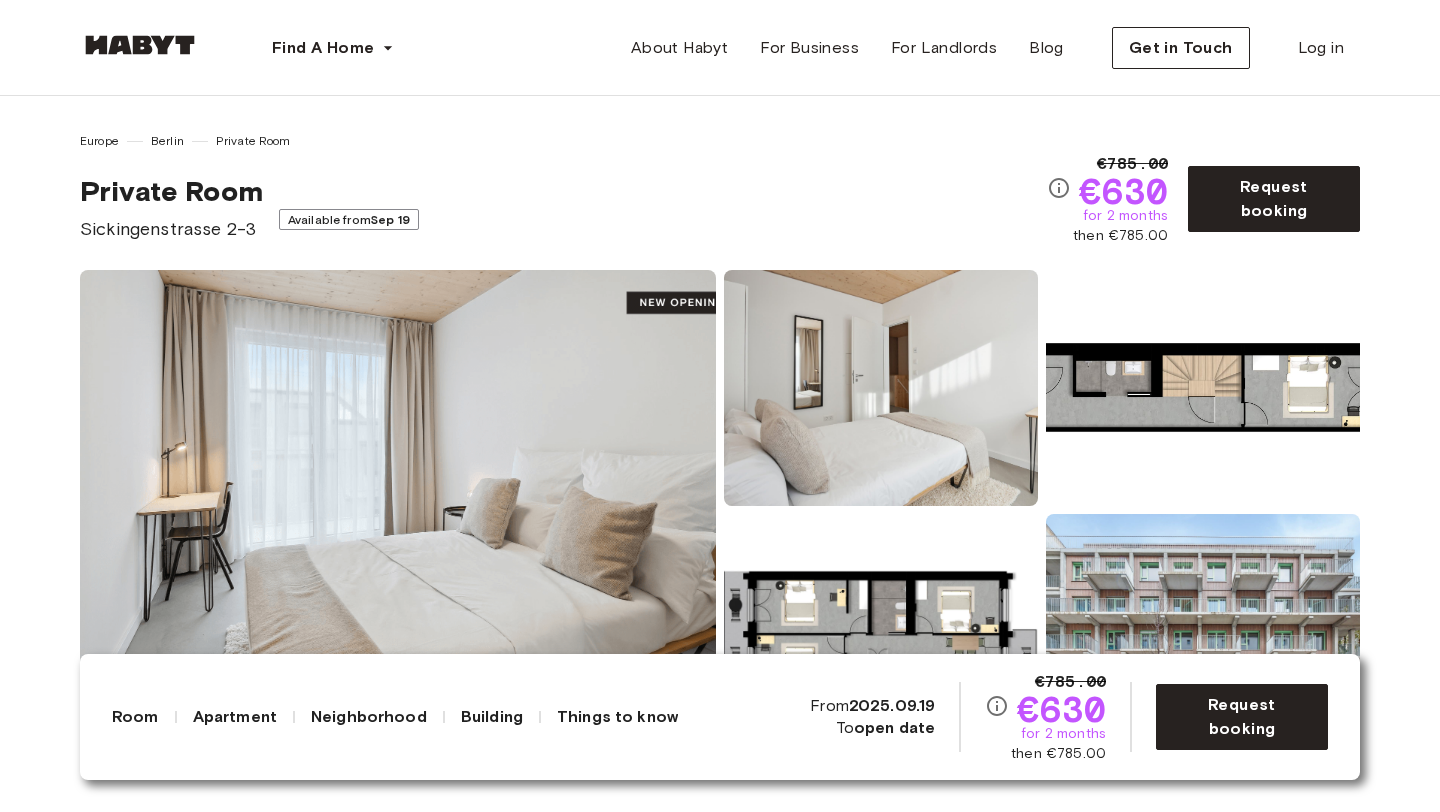 click on "Show all photos" at bounding box center [218, 697] 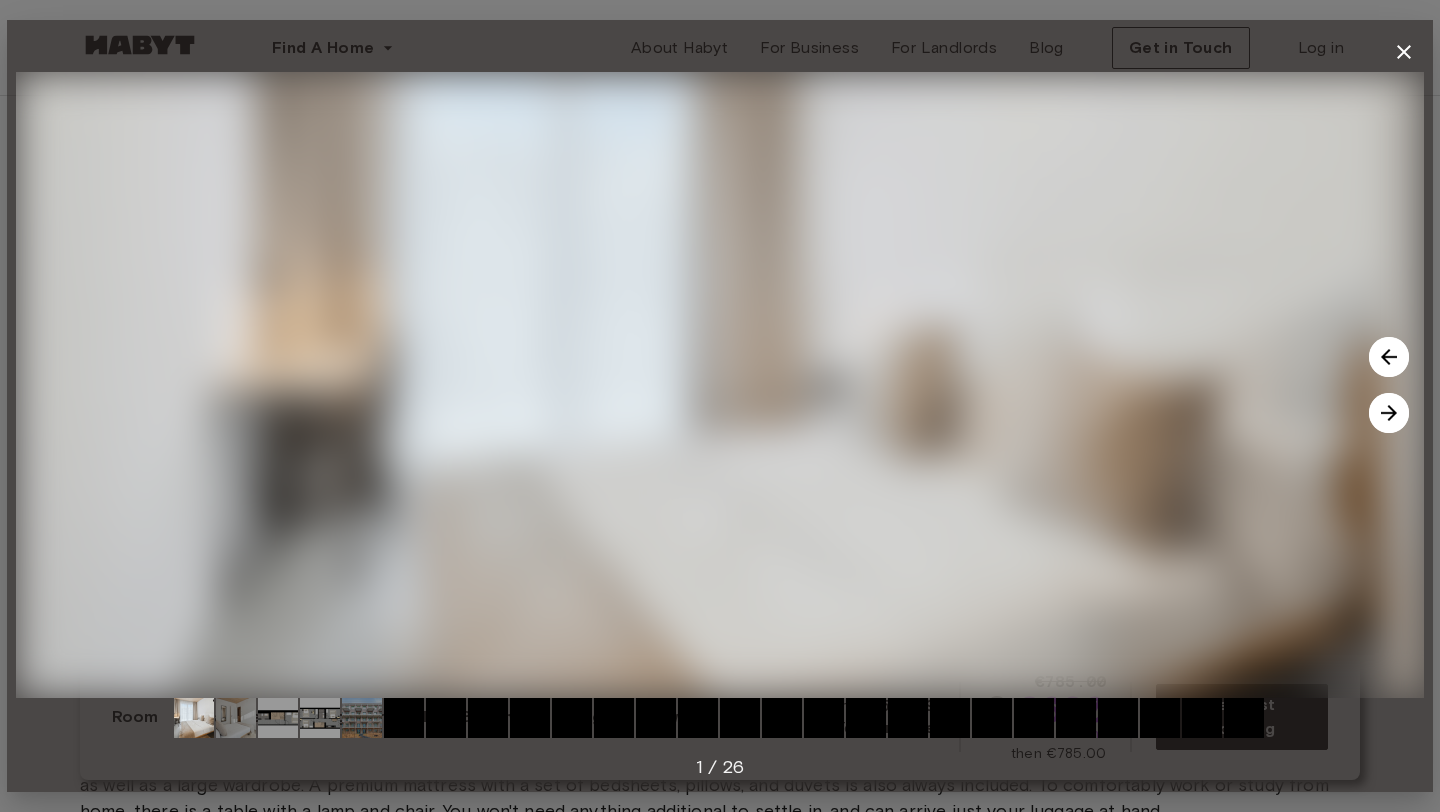 scroll, scrollTop: 162, scrollLeft: 0, axis: vertical 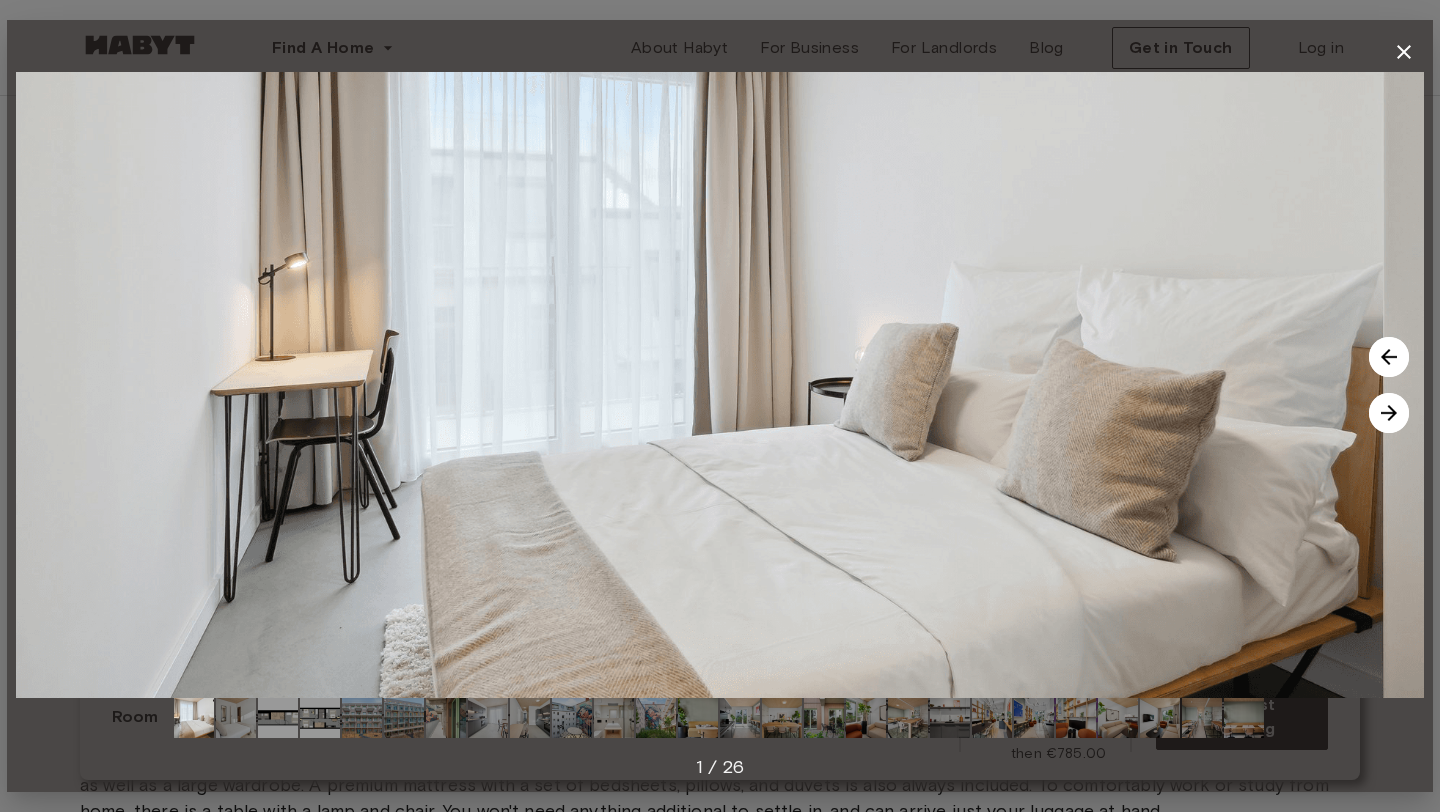 click at bounding box center [1389, 413] 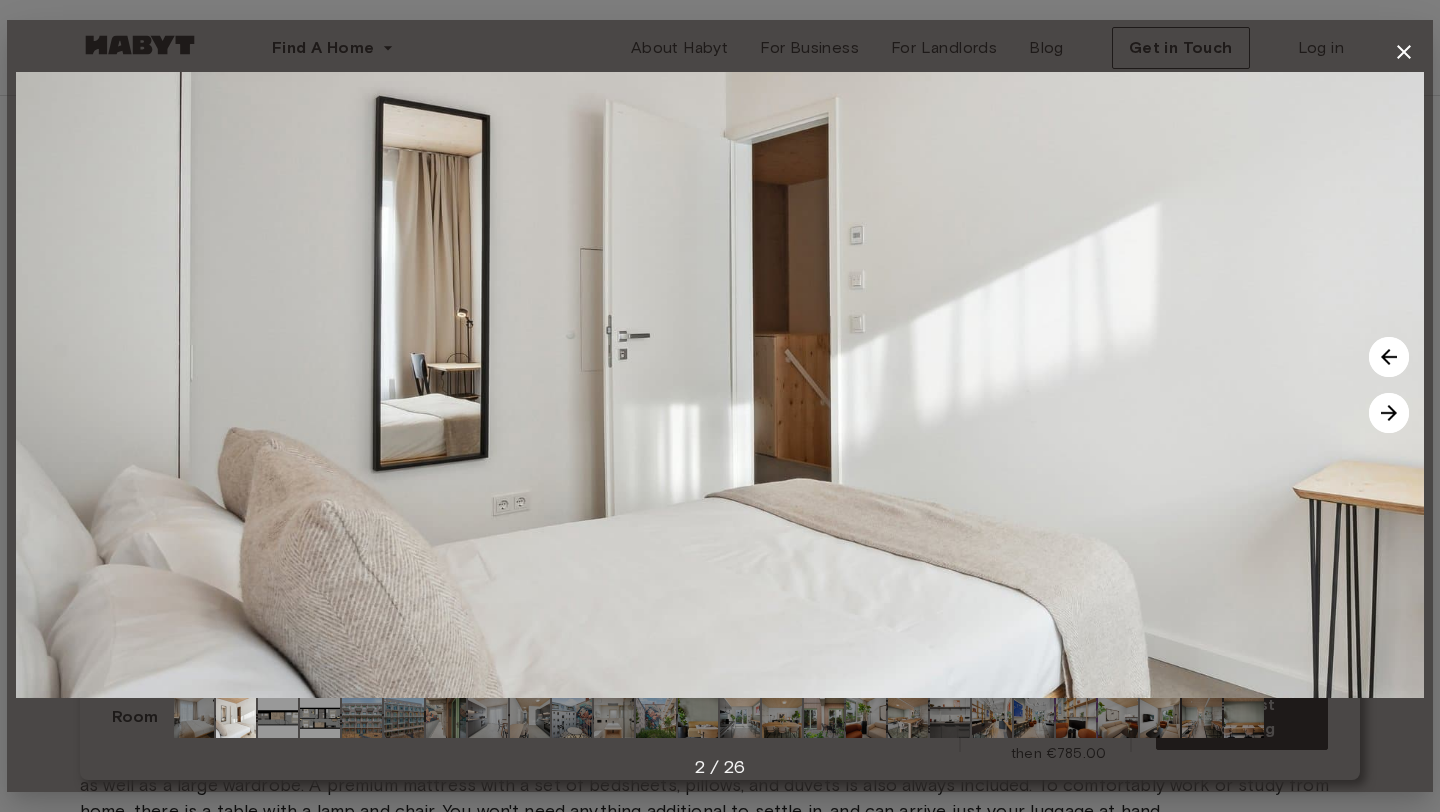 click at bounding box center [1389, 413] 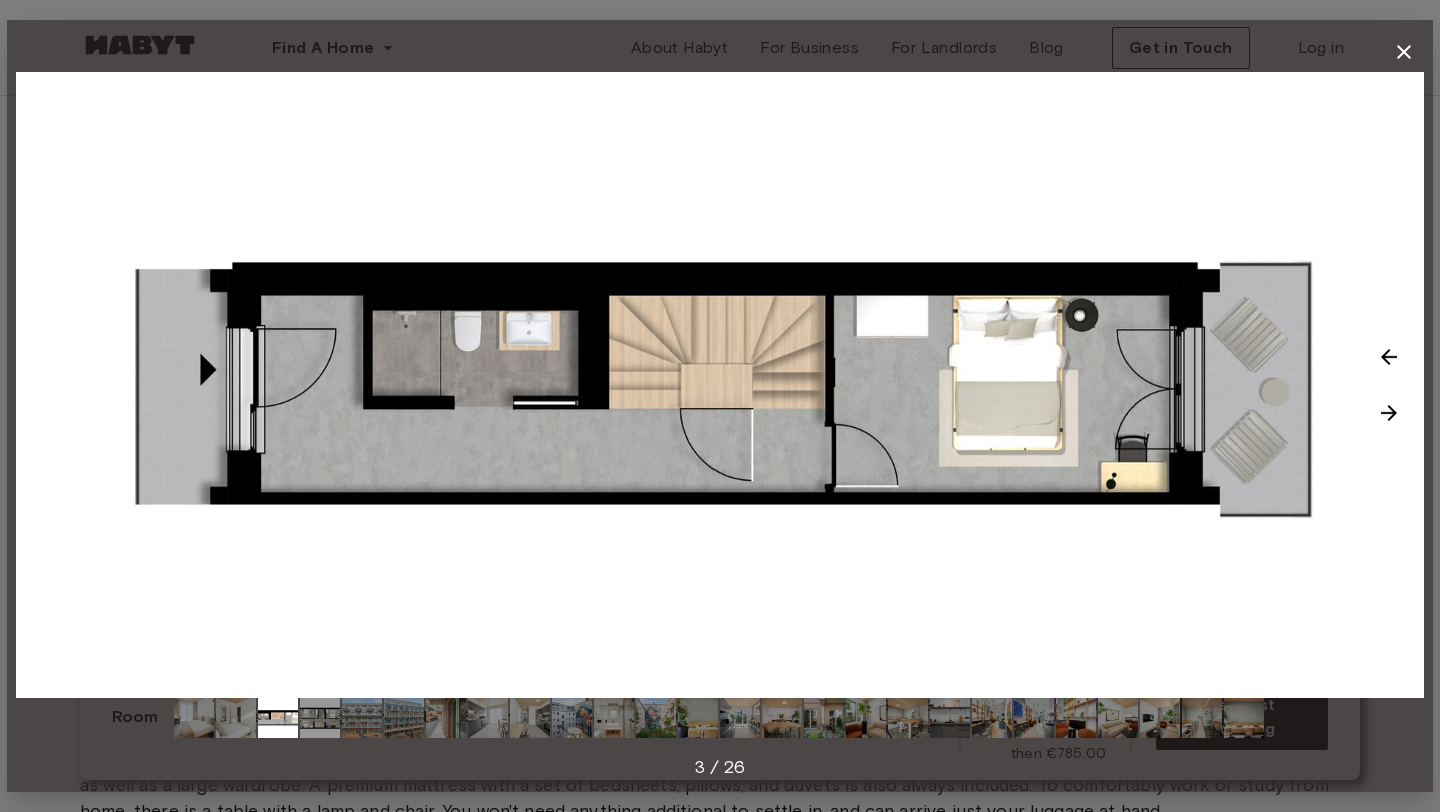 click at bounding box center [1389, 413] 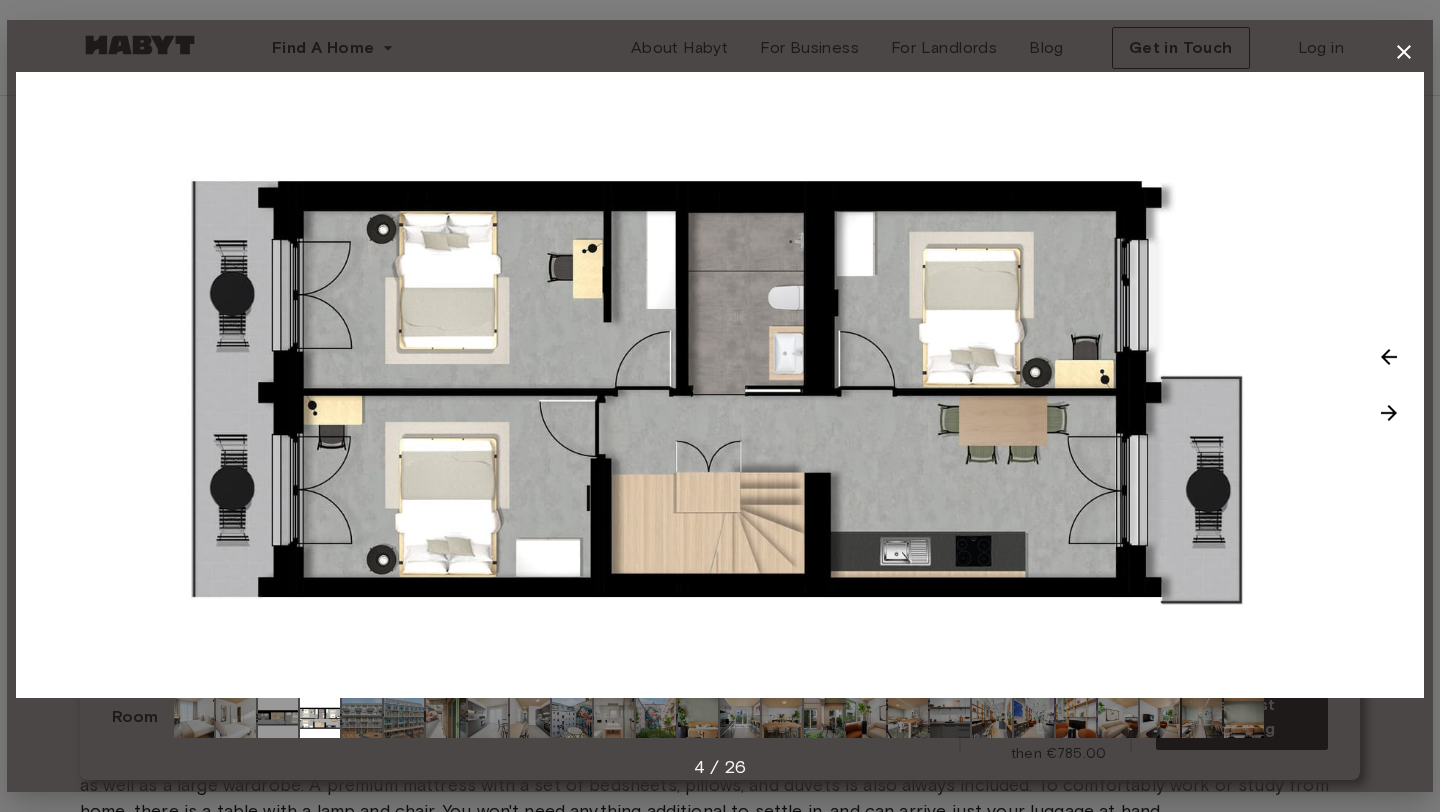 click at bounding box center (1389, 413) 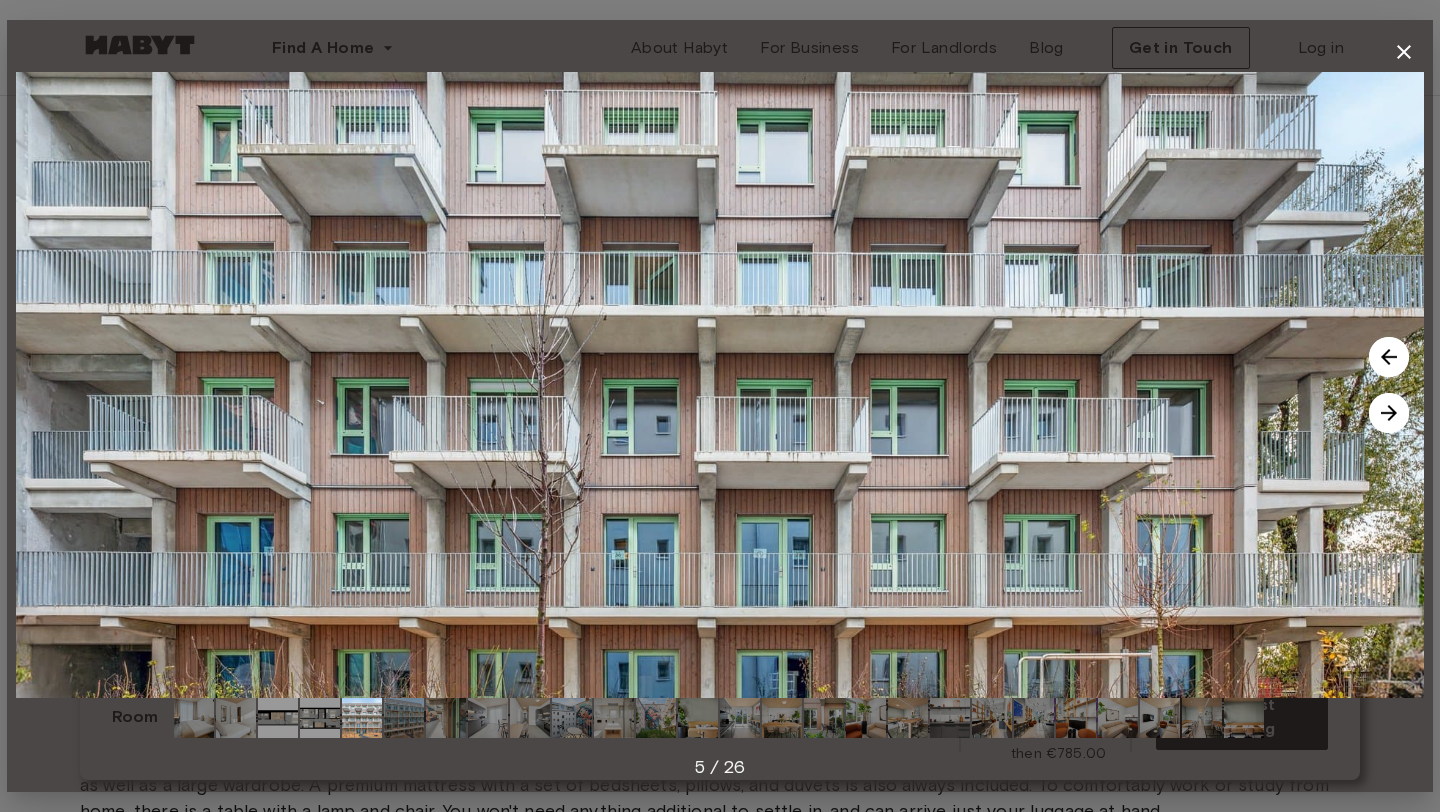 click at bounding box center [1389, 413] 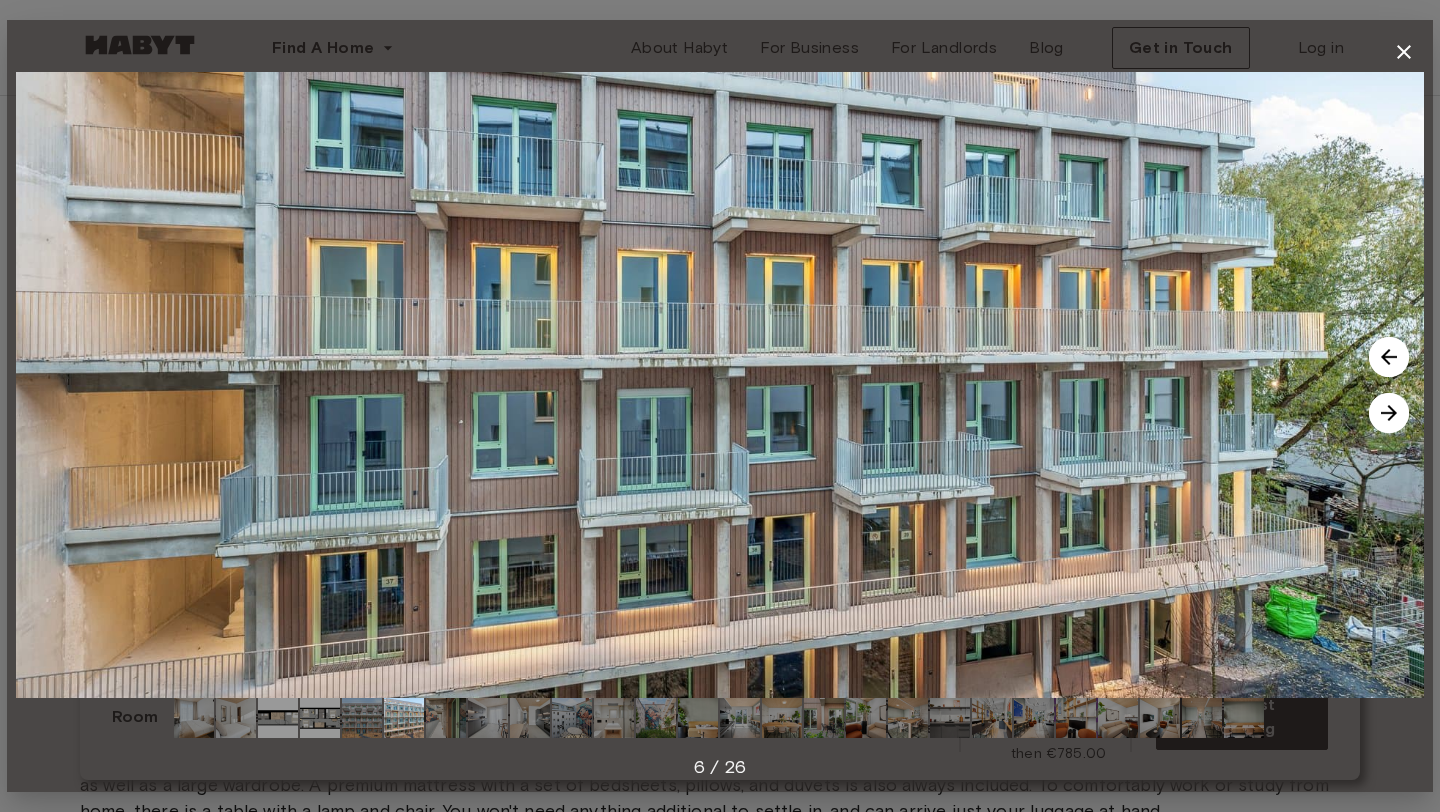 click at bounding box center [1389, 413] 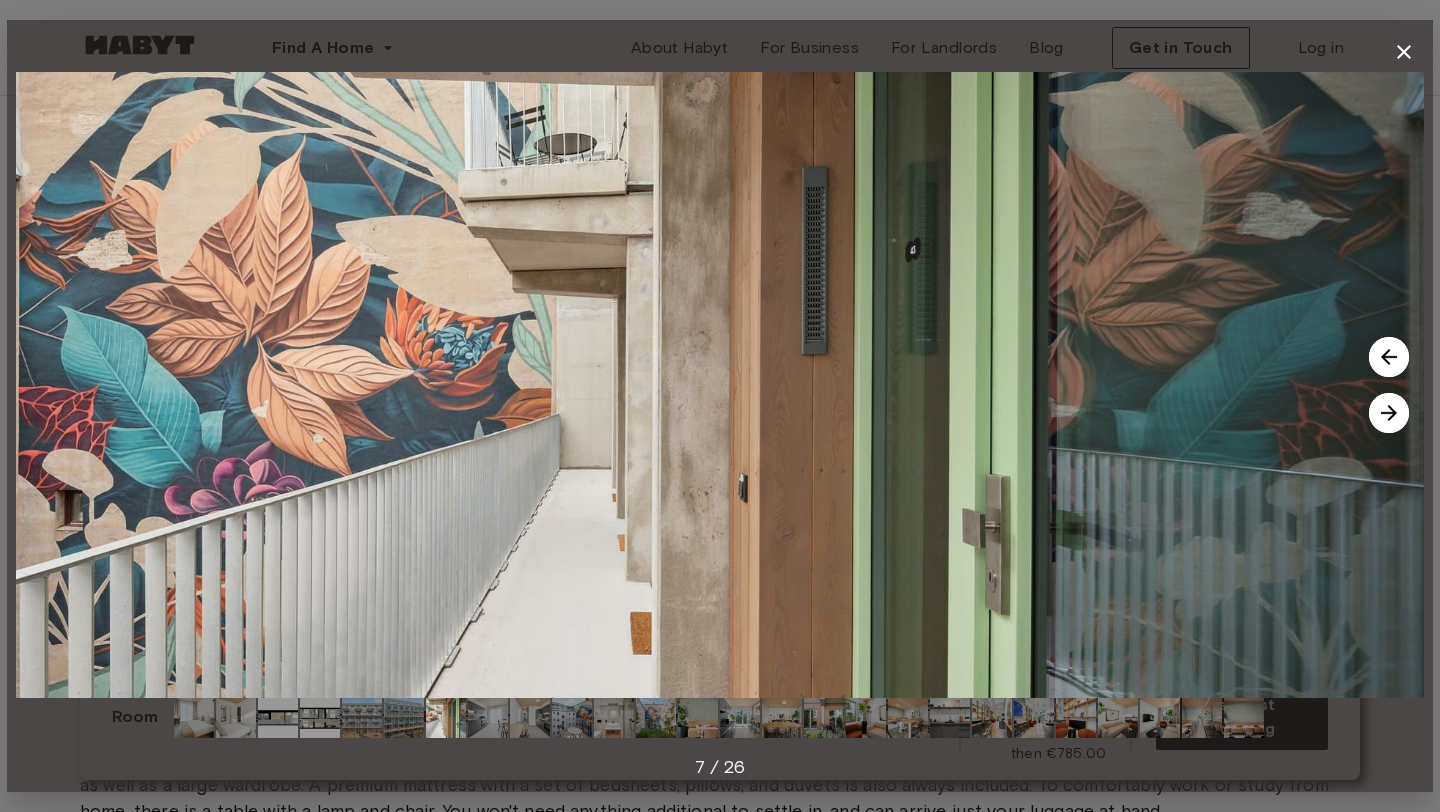 click at bounding box center [1389, 413] 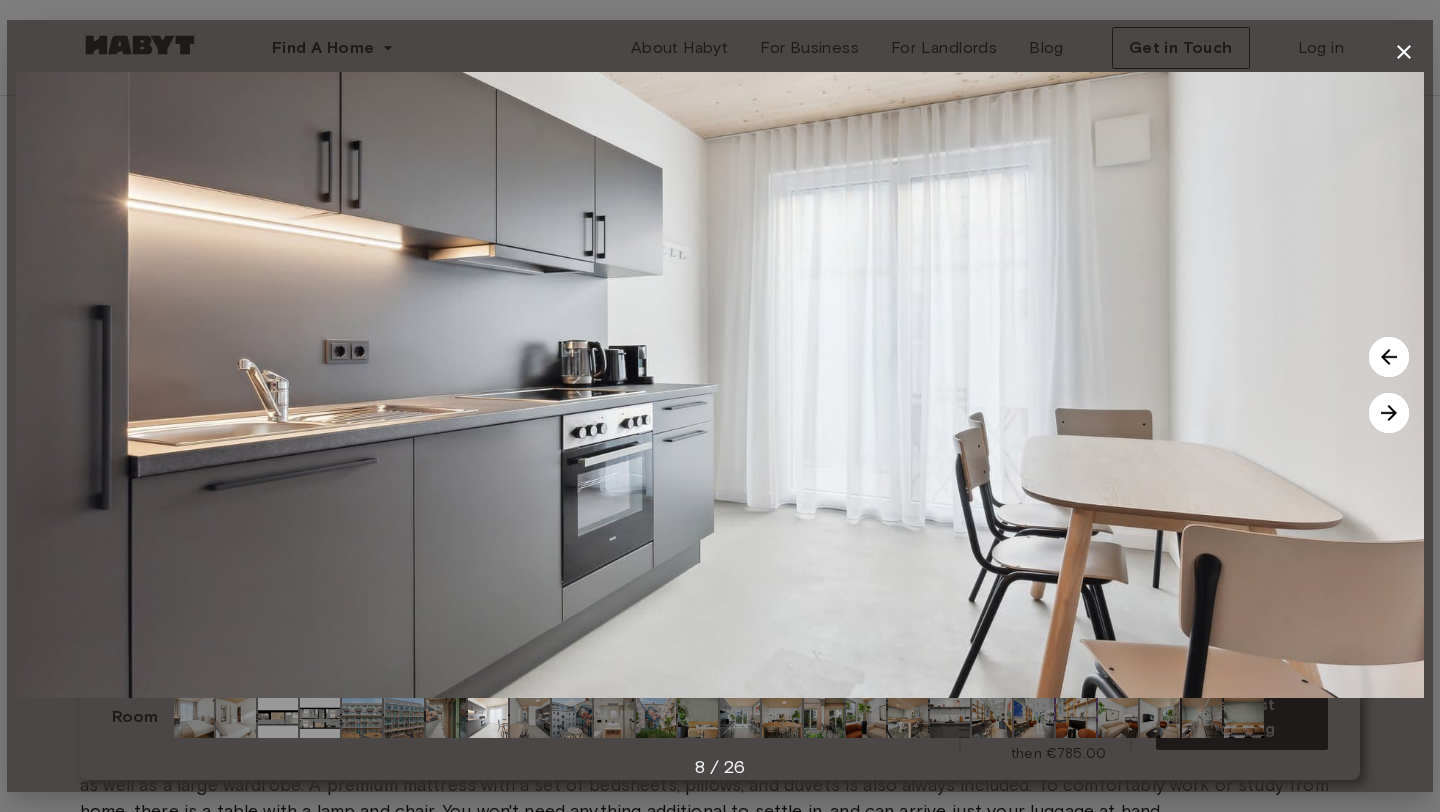 click at bounding box center (1389, 413) 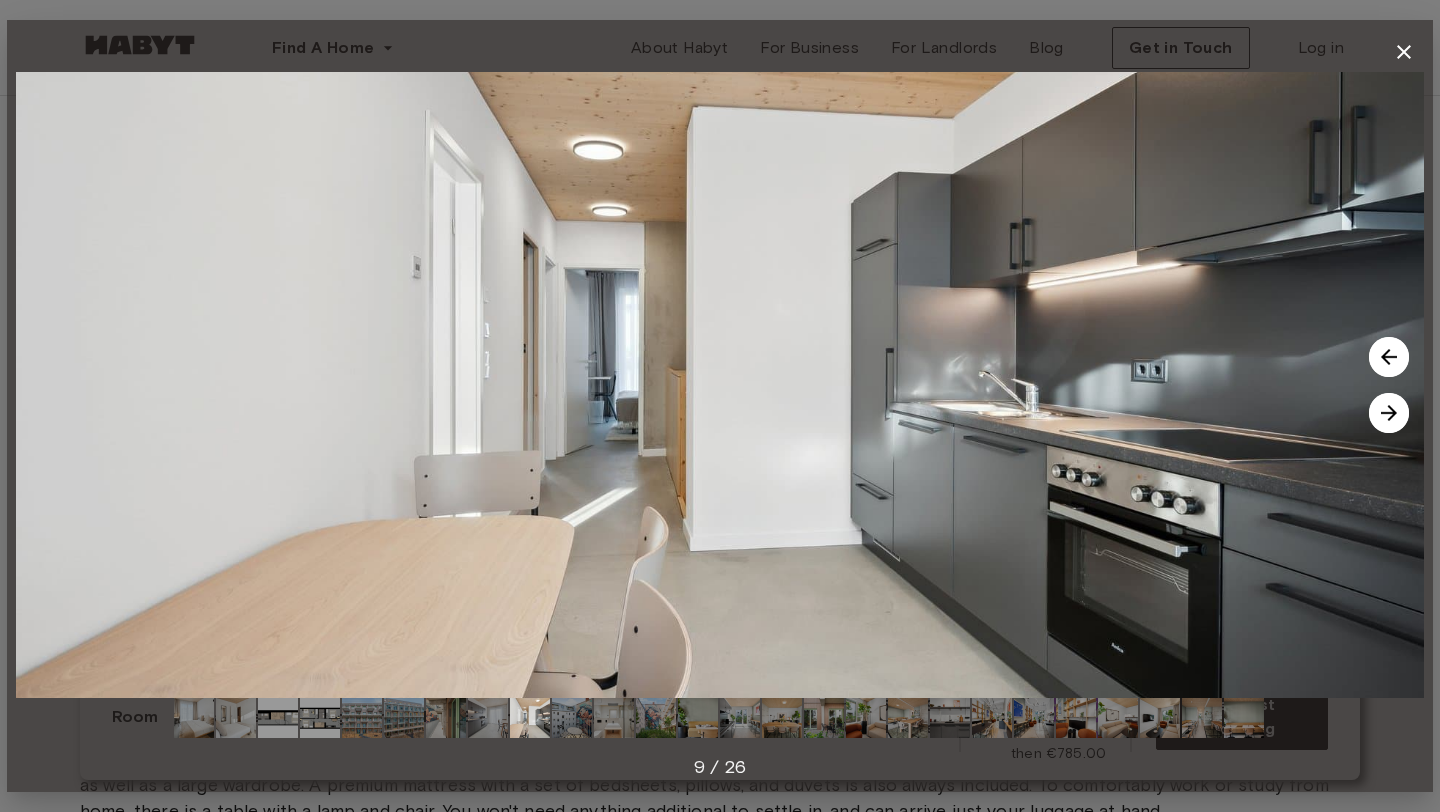click at bounding box center [1389, 413] 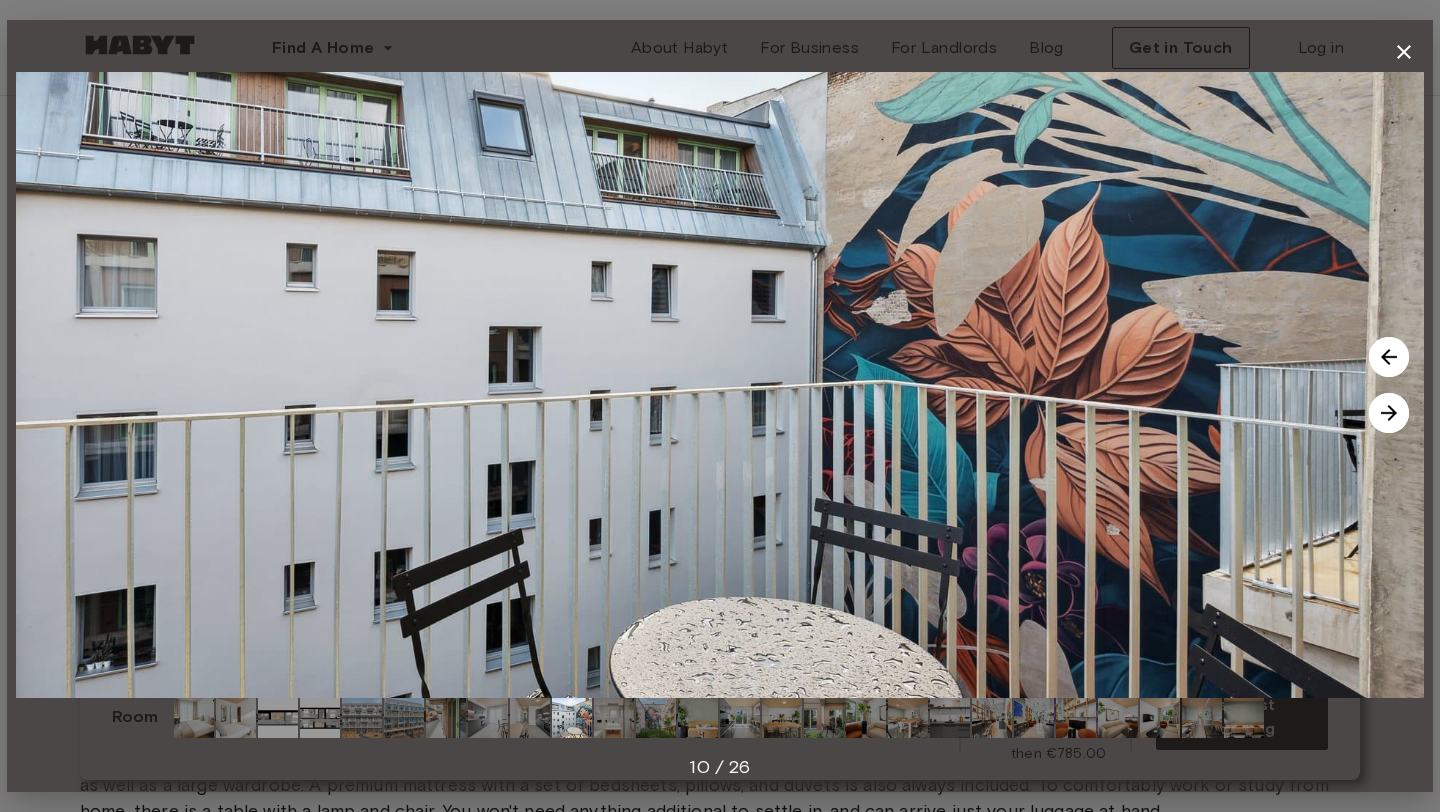 click at bounding box center (1389, 413) 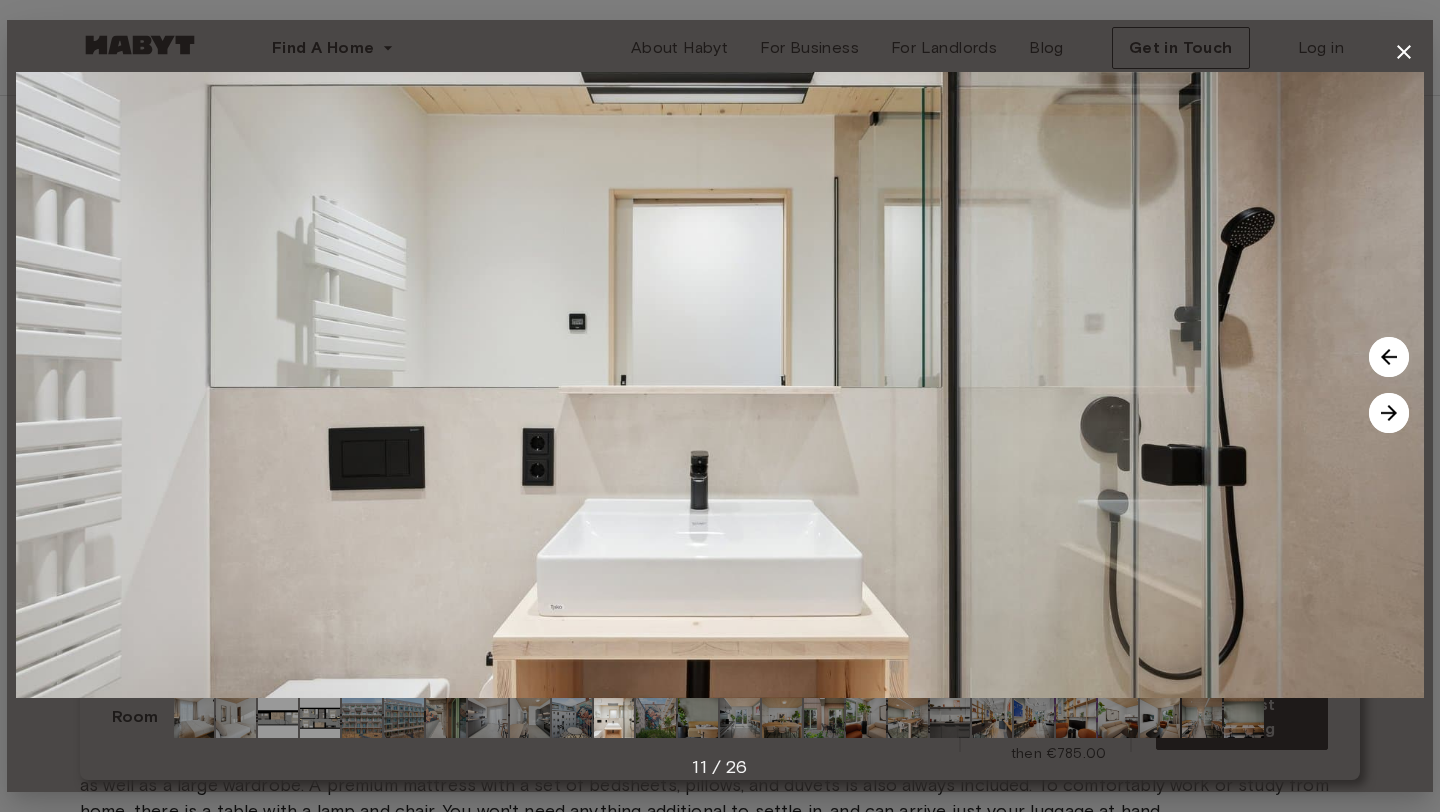 click at bounding box center (1389, 413) 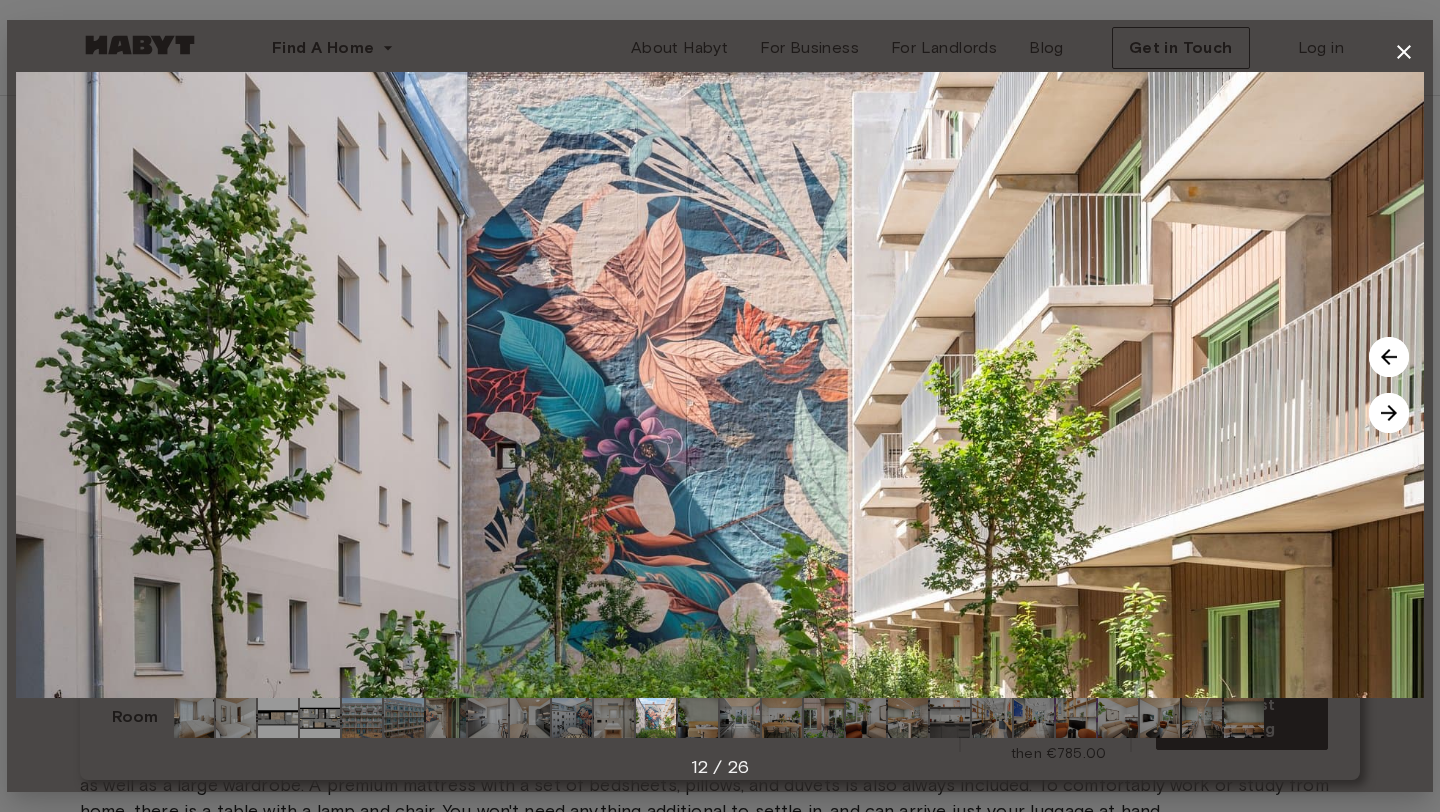 click at bounding box center [1389, 413] 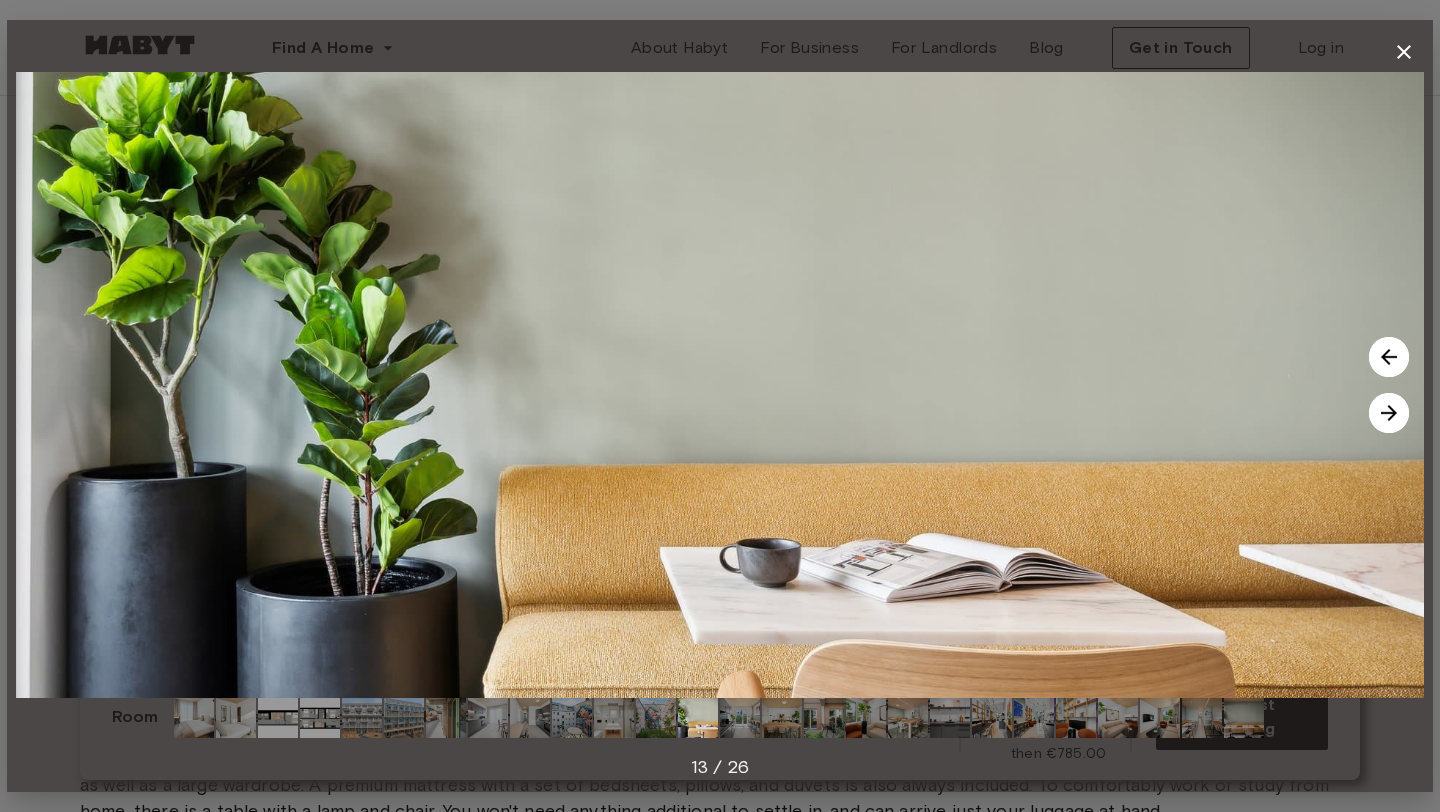 click at bounding box center [1389, 413] 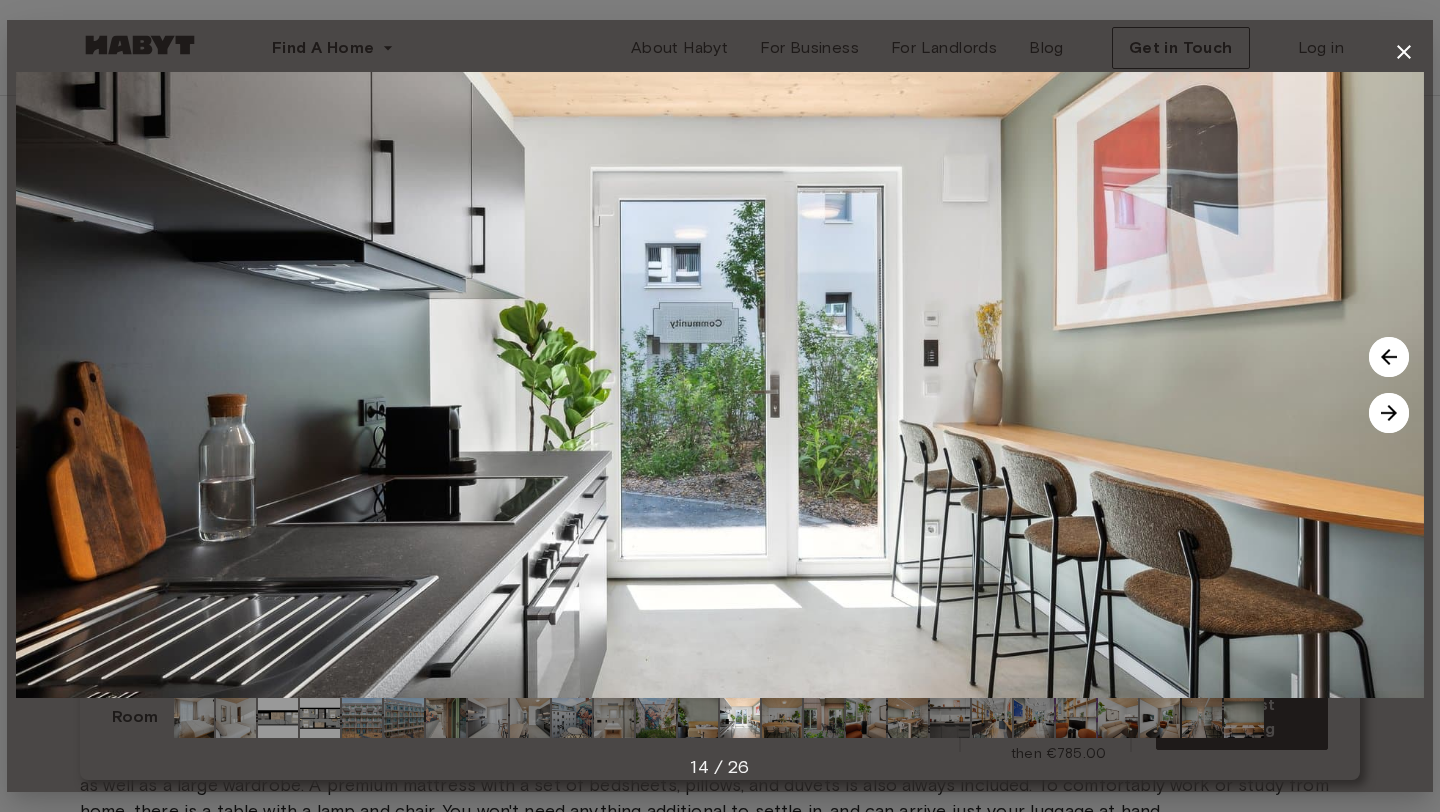 click at bounding box center (1389, 413) 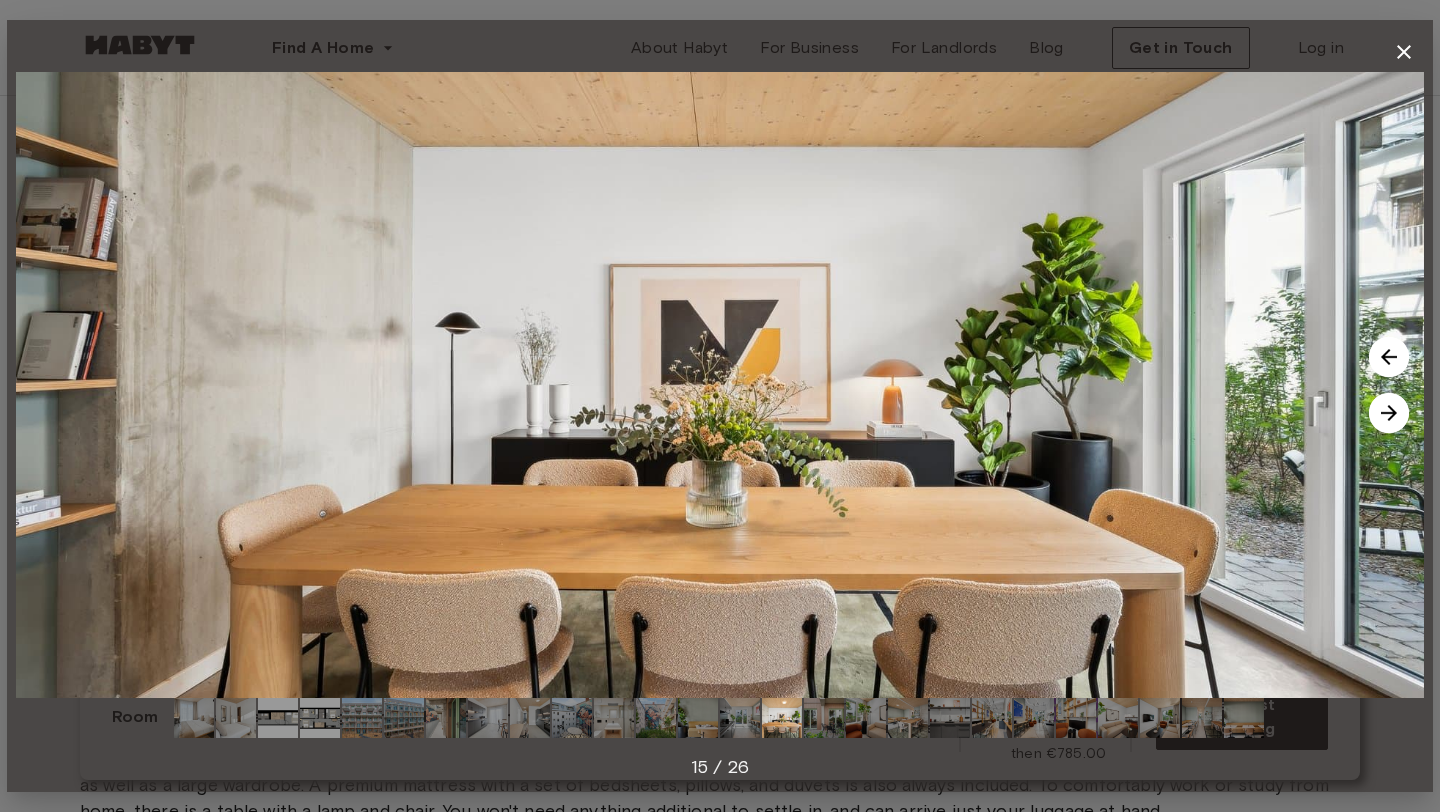 click at bounding box center [1389, 413] 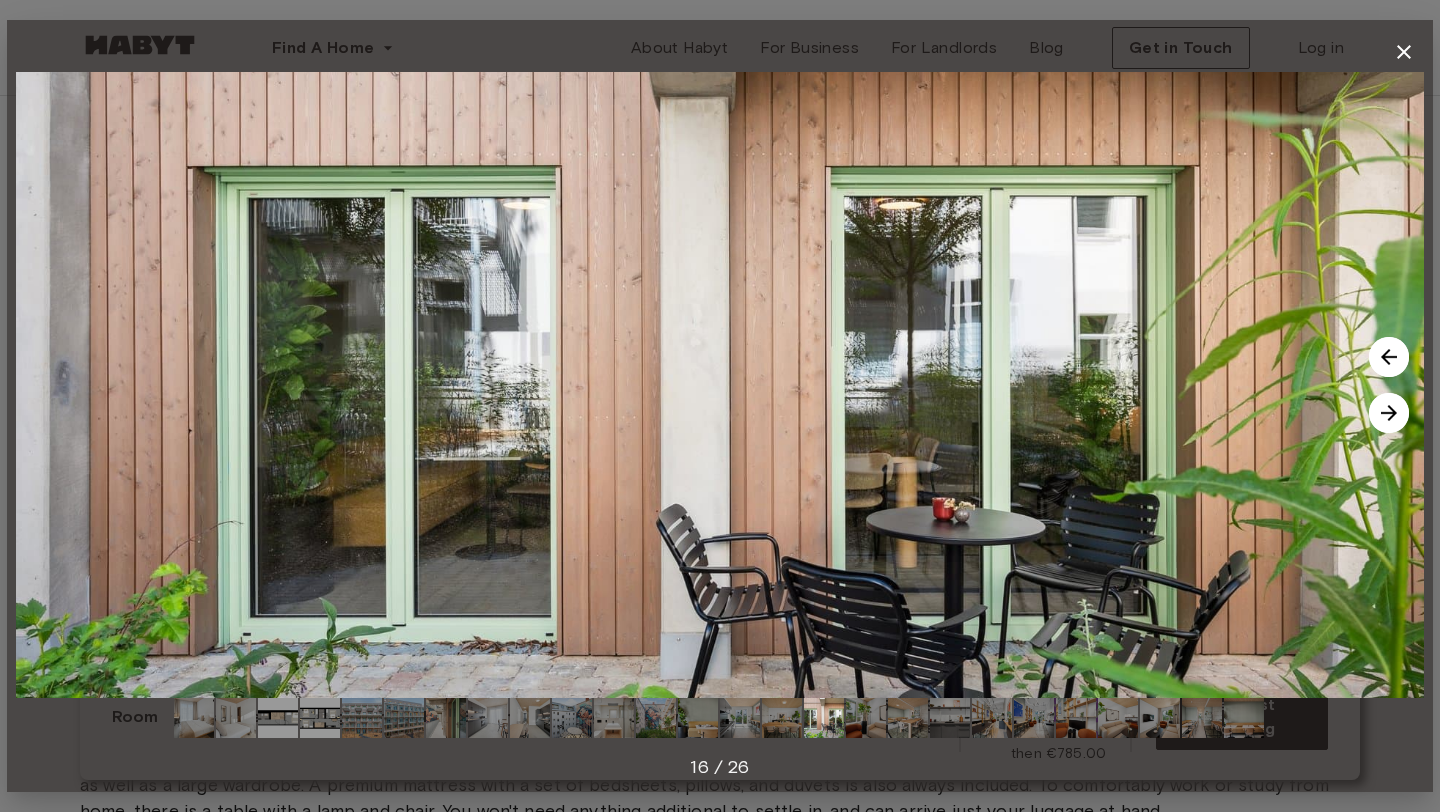 click at bounding box center [1389, 413] 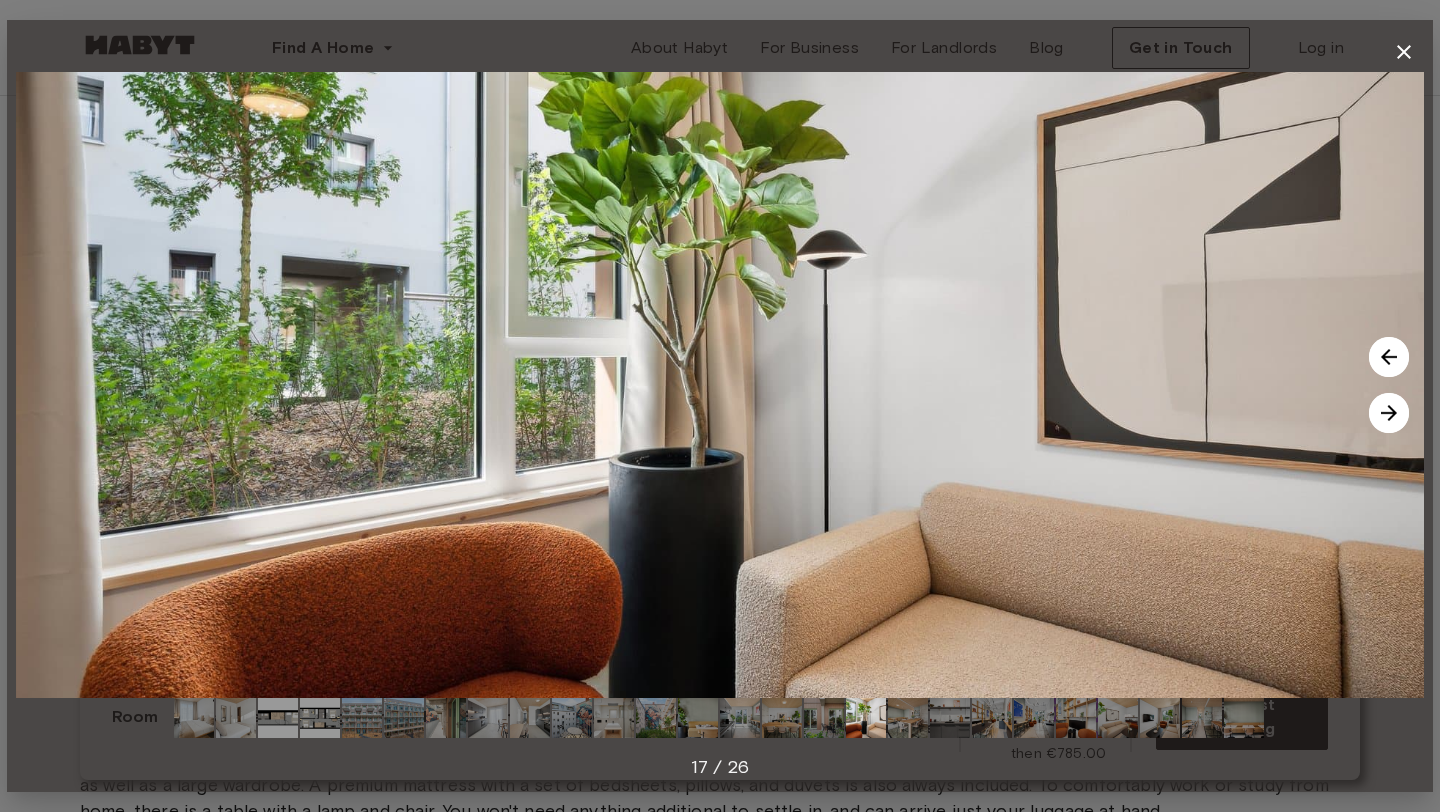click at bounding box center [1389, 413] 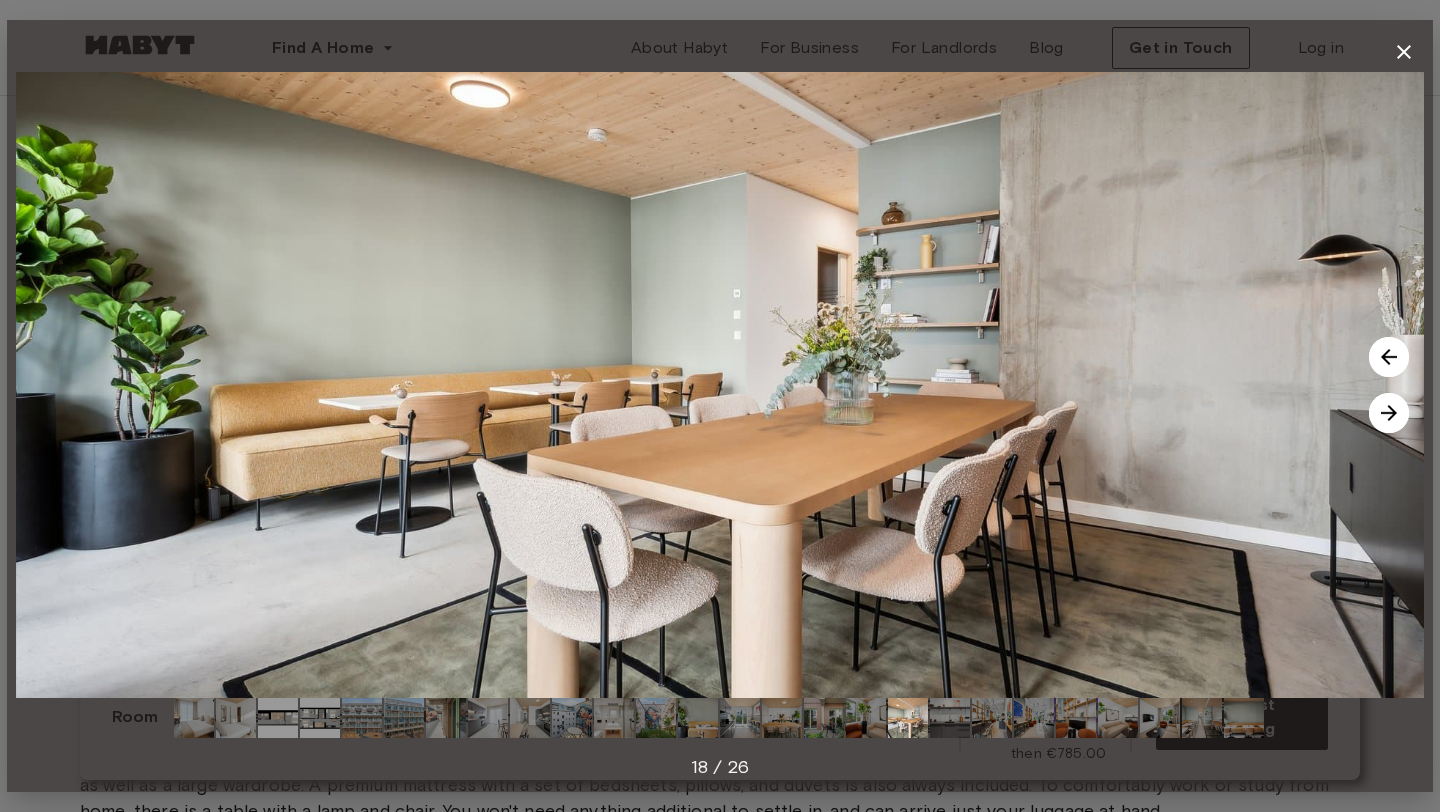 click at bounding box center (1389, 413) 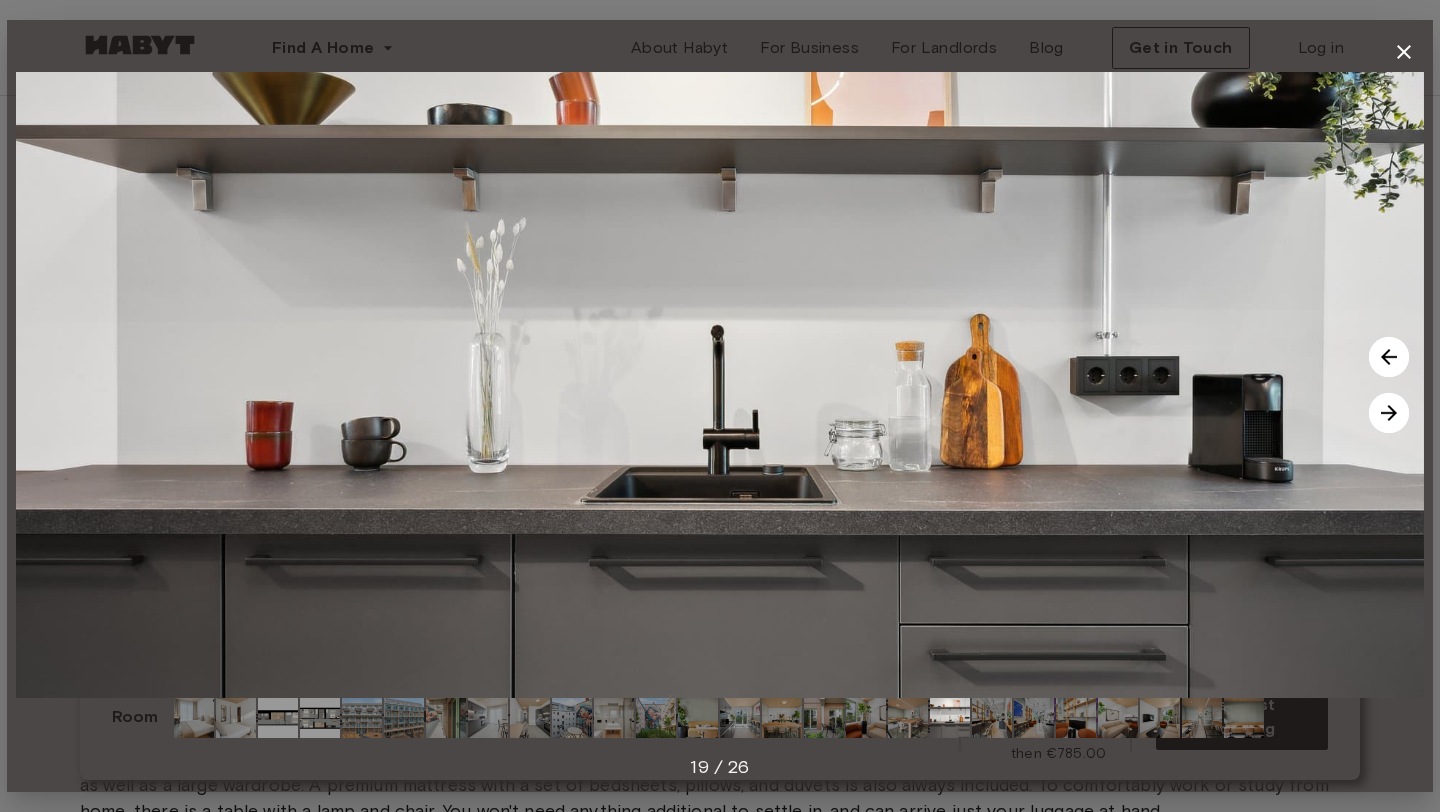 click at bounding box center (1389, 413) 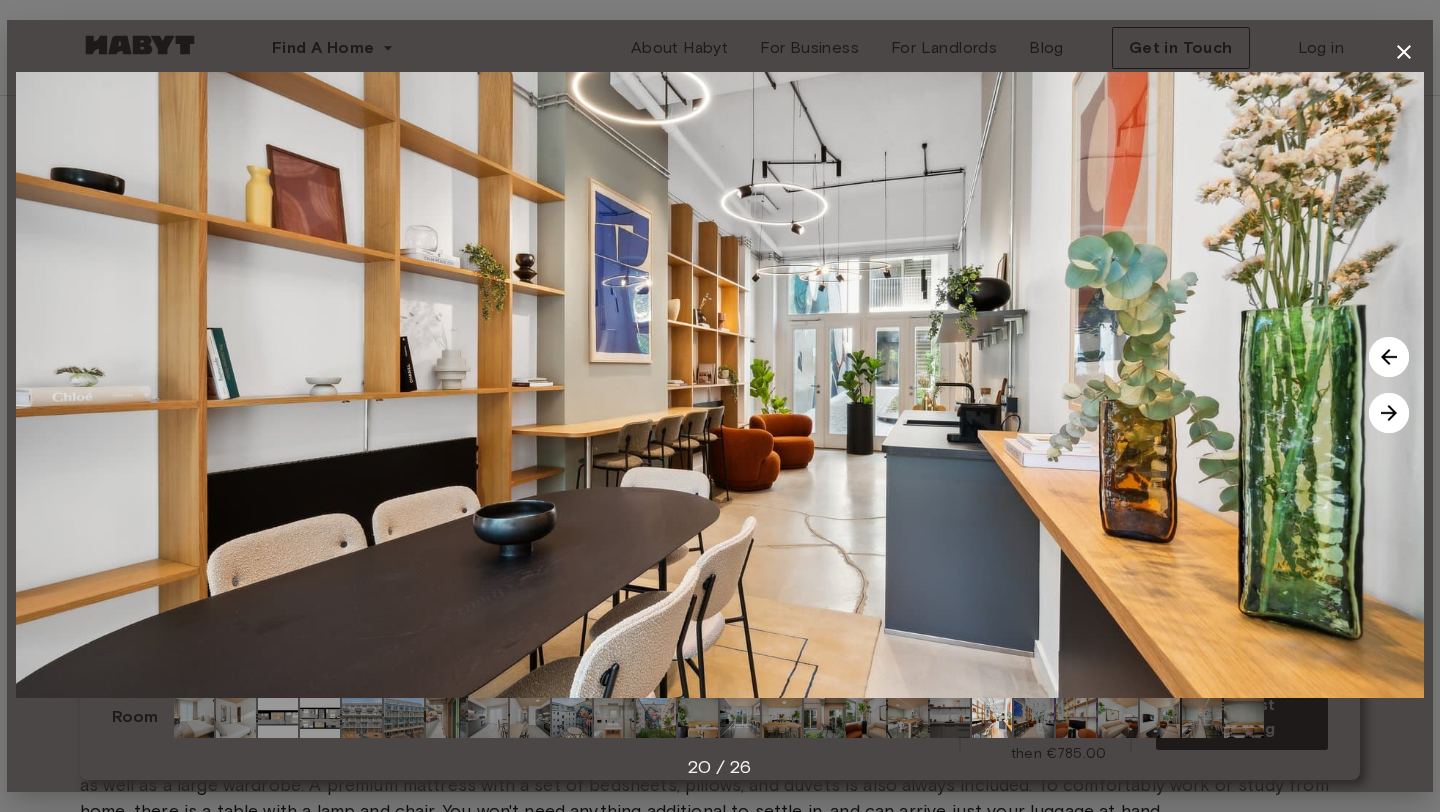 click at bounding box center (1389, 413) 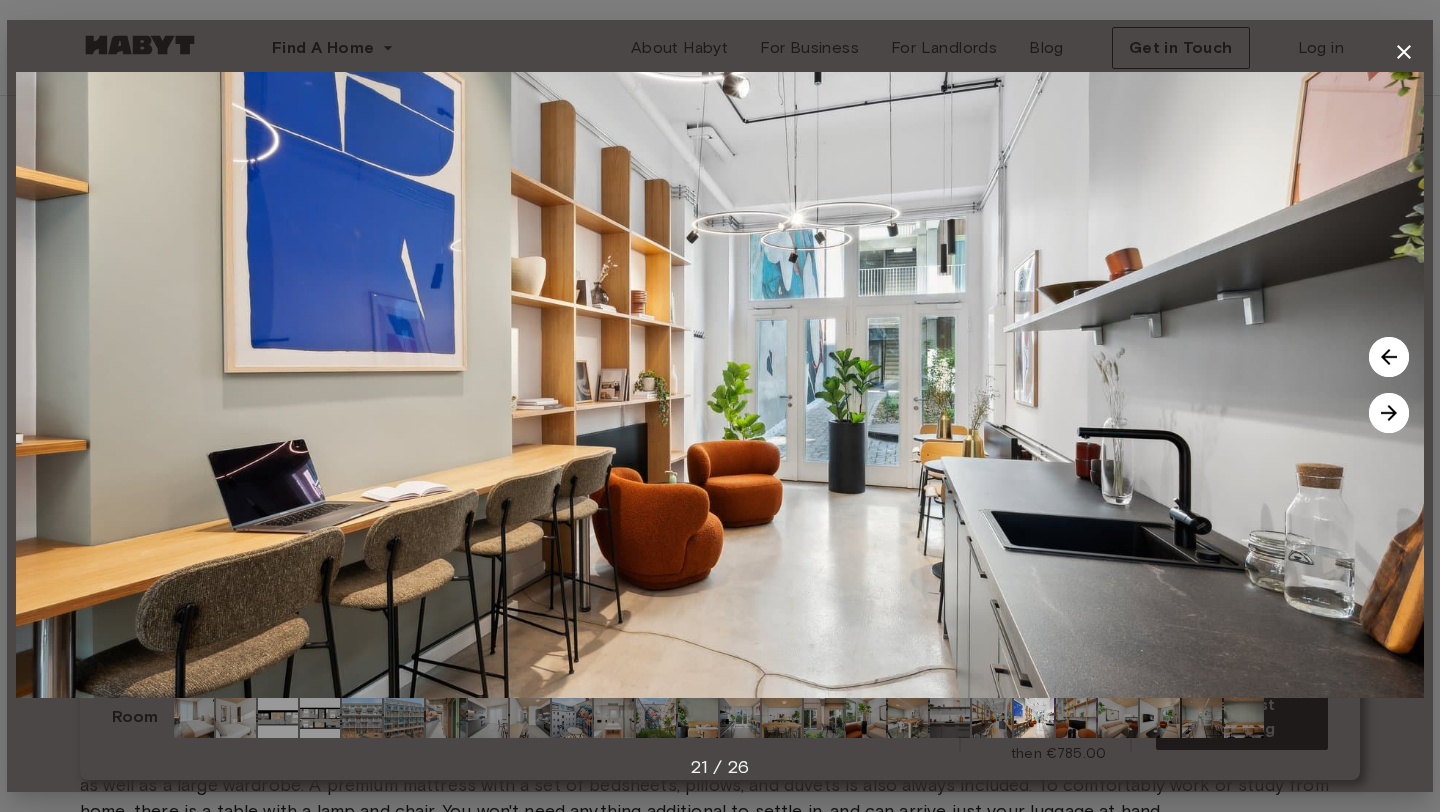click at bounding box center (1389, 413) 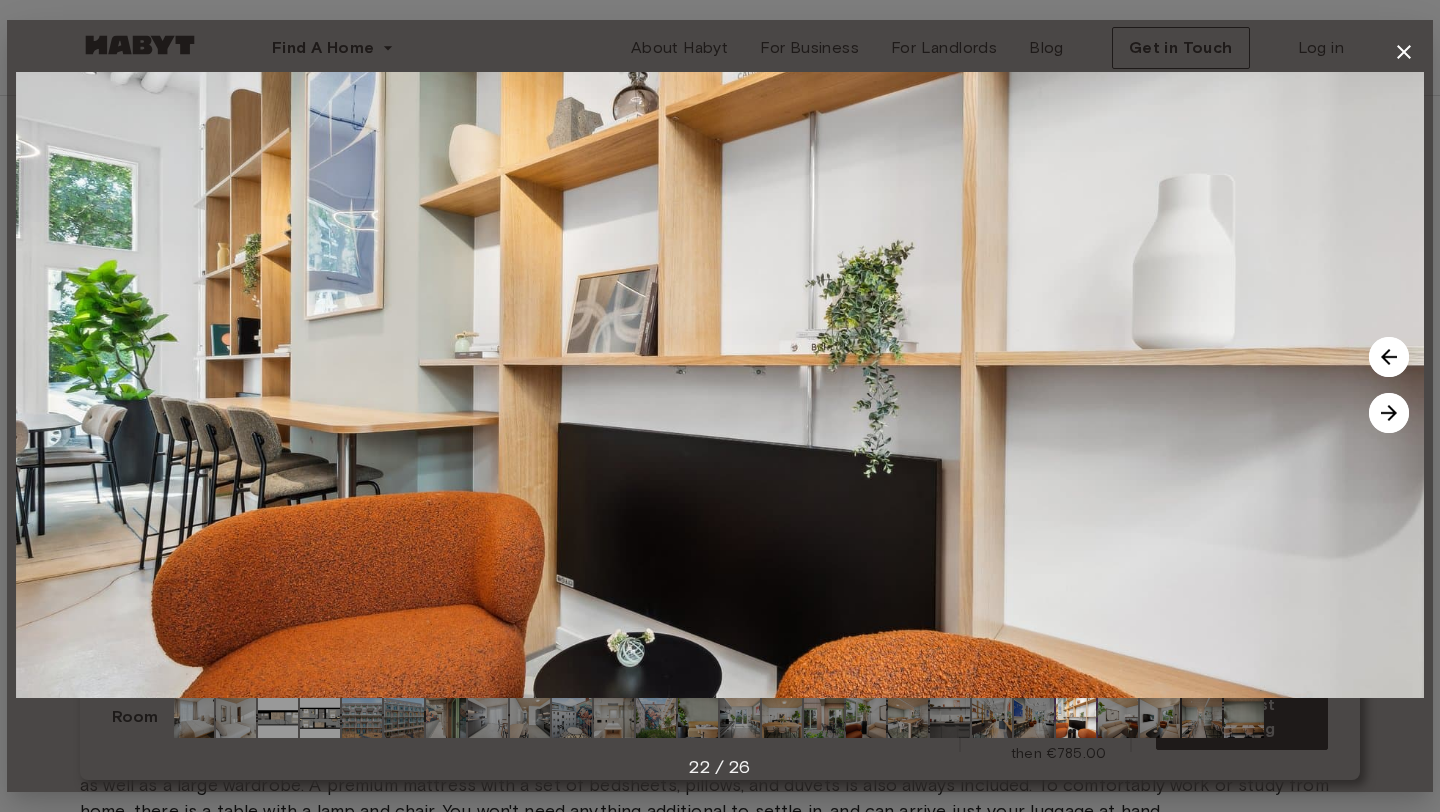 click at bounding box center [1389, 413] 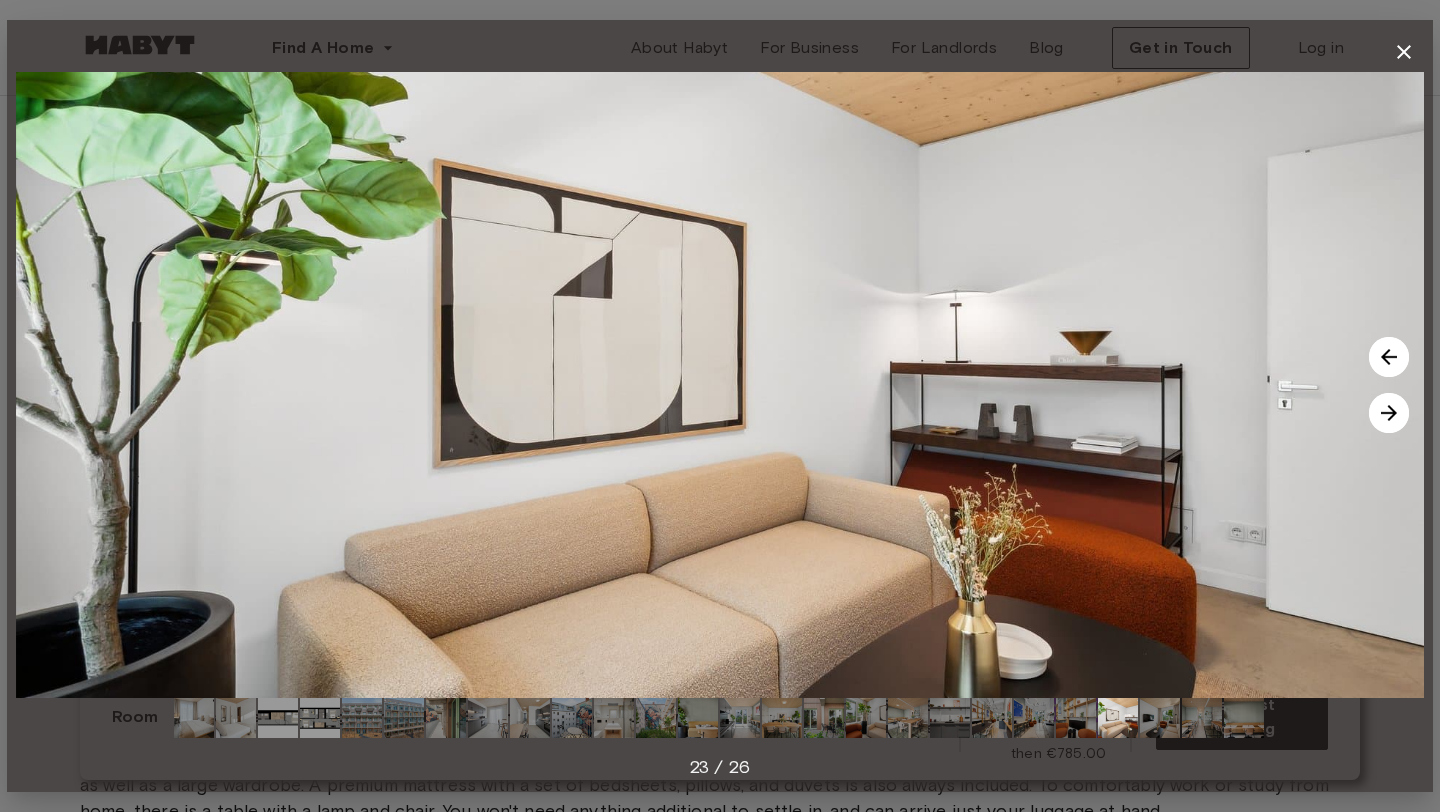click at bounding box center (1389, 413) 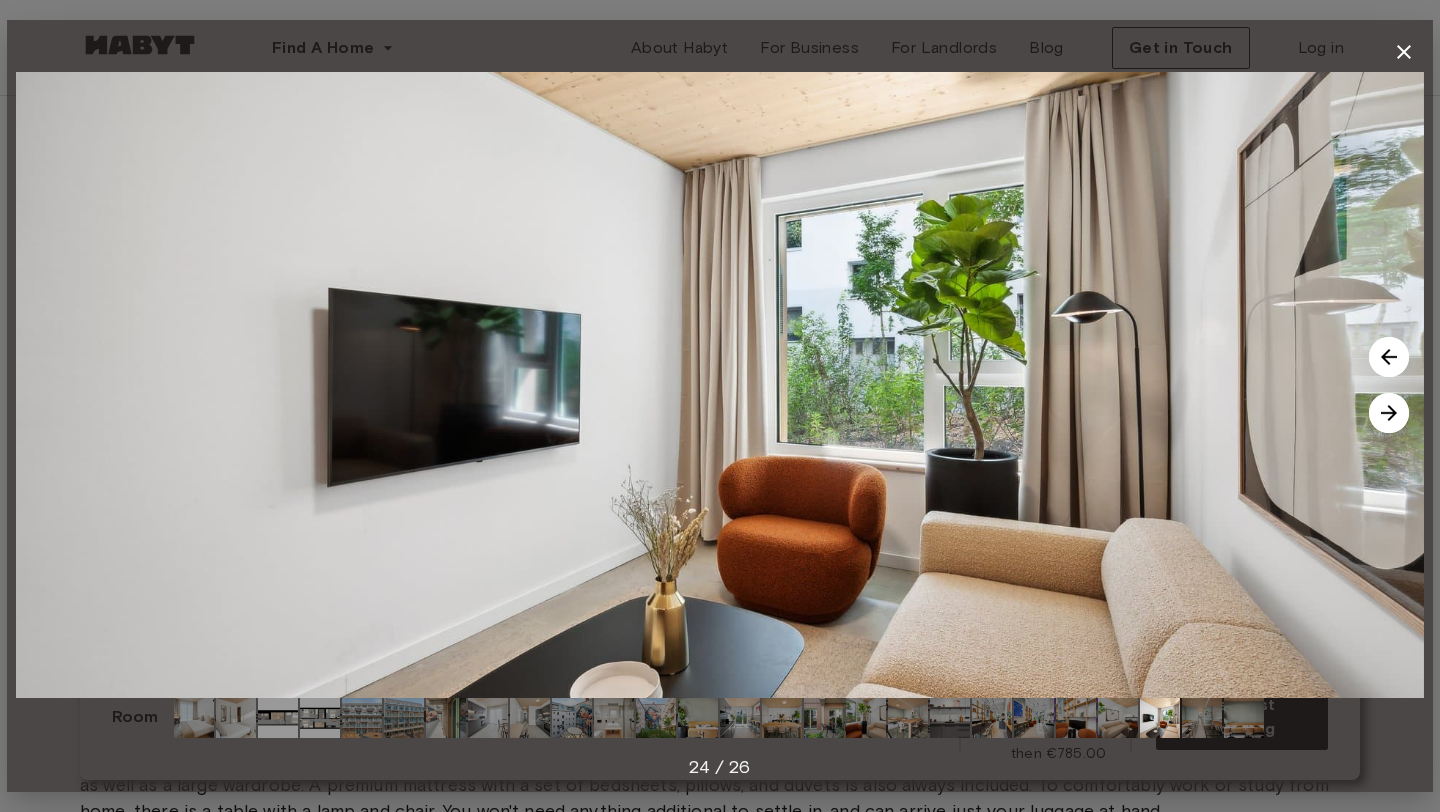 click at bounding box center (1389, 413) 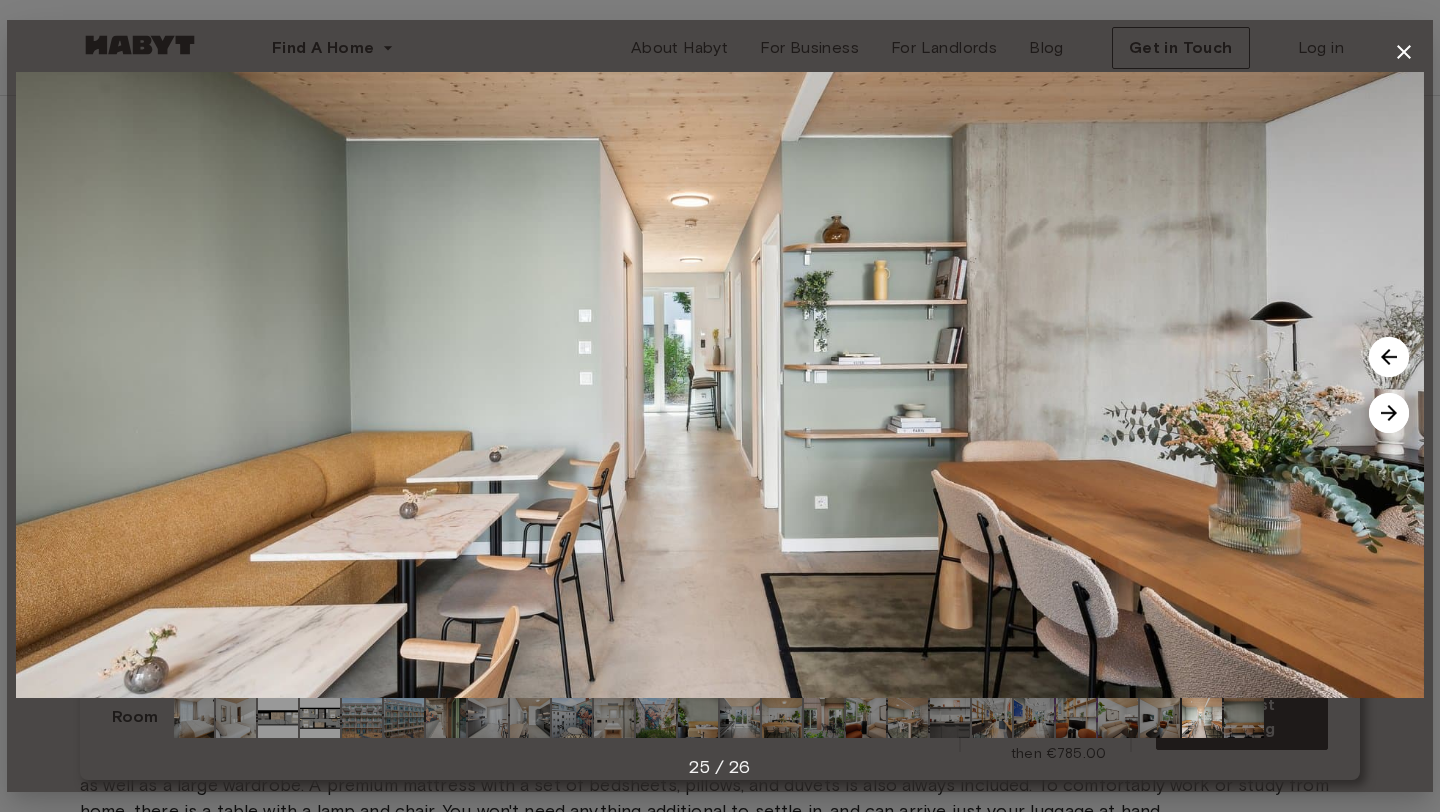 click at bounding box center (1389, 413) 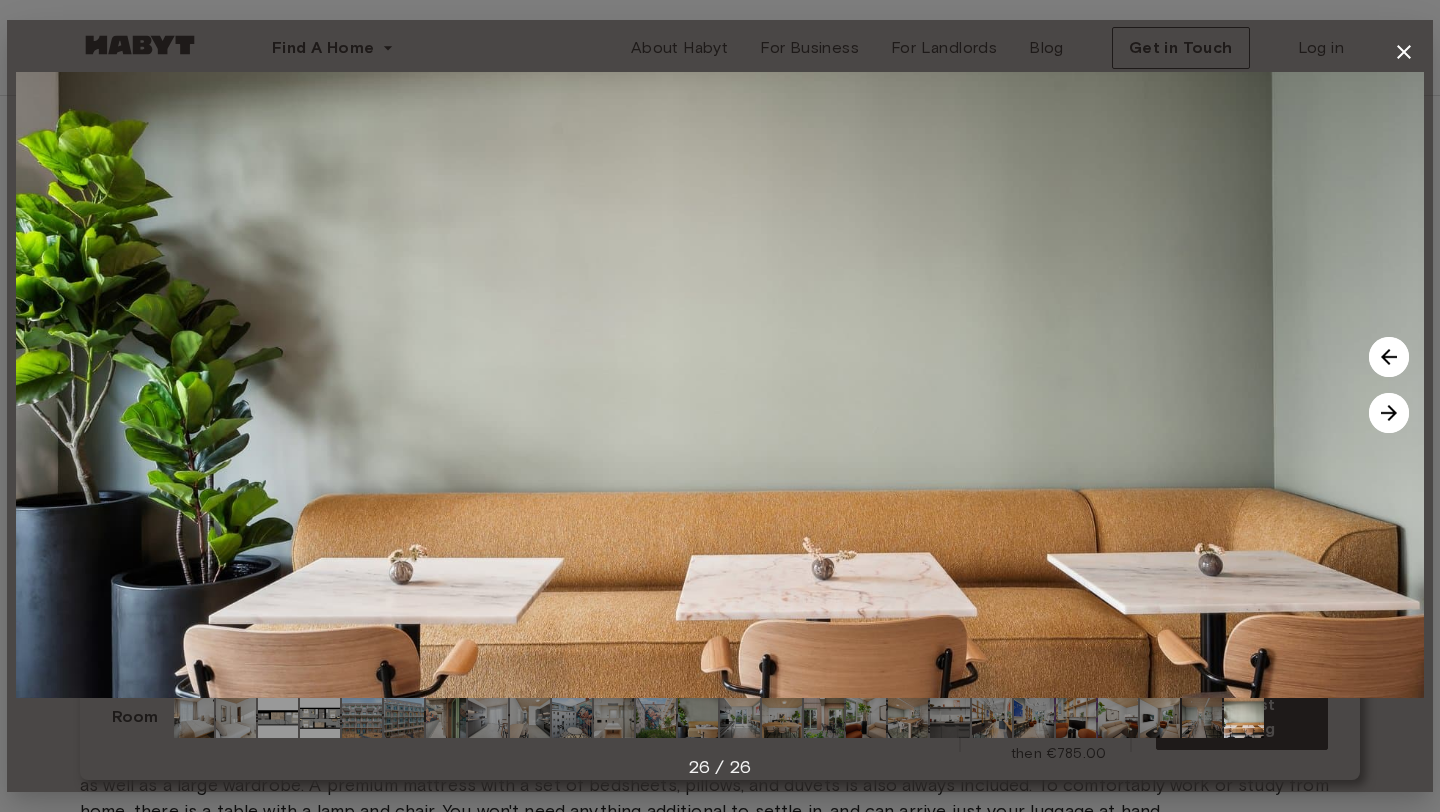 click at bounding box center [1389, 413] 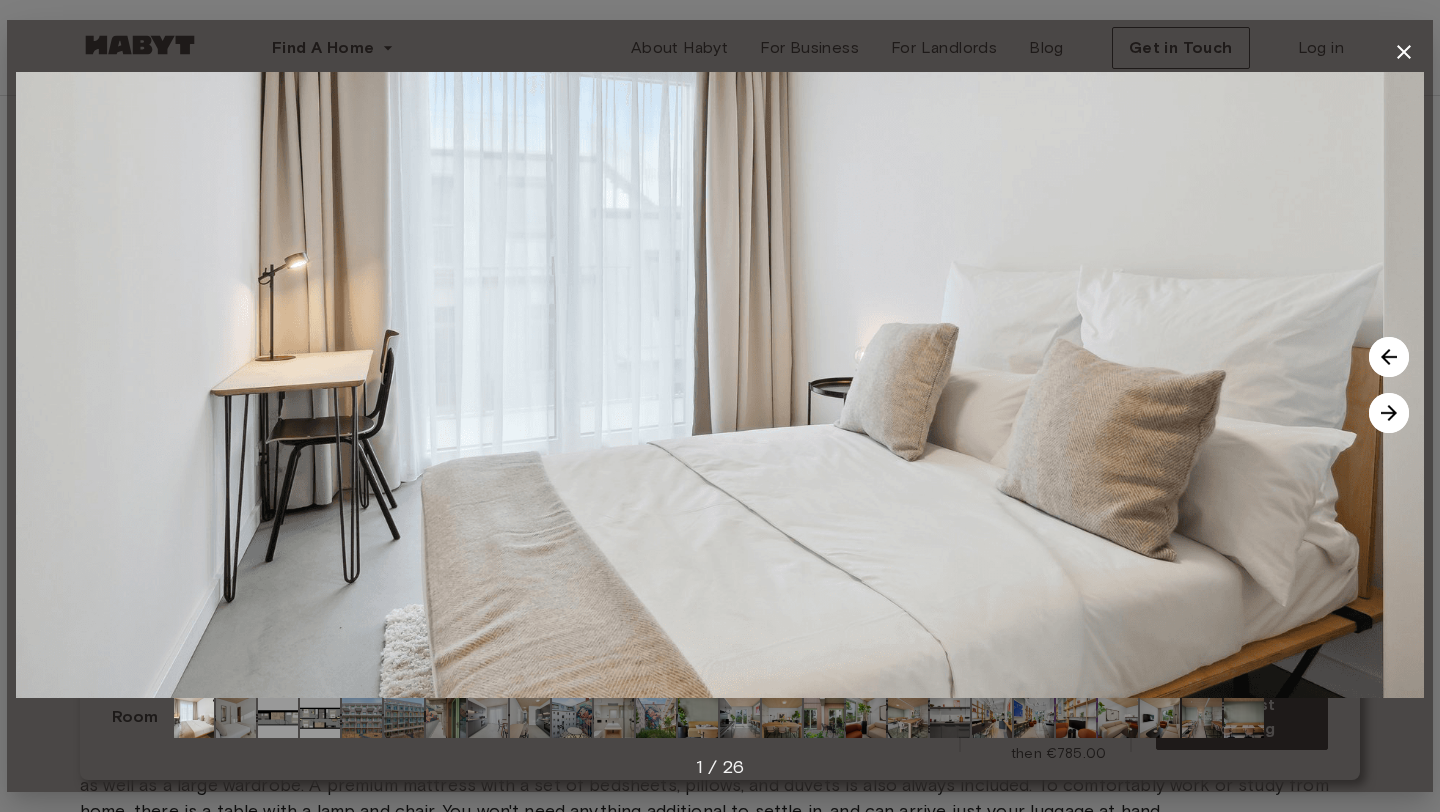 click at bounding box center [1389, 413] 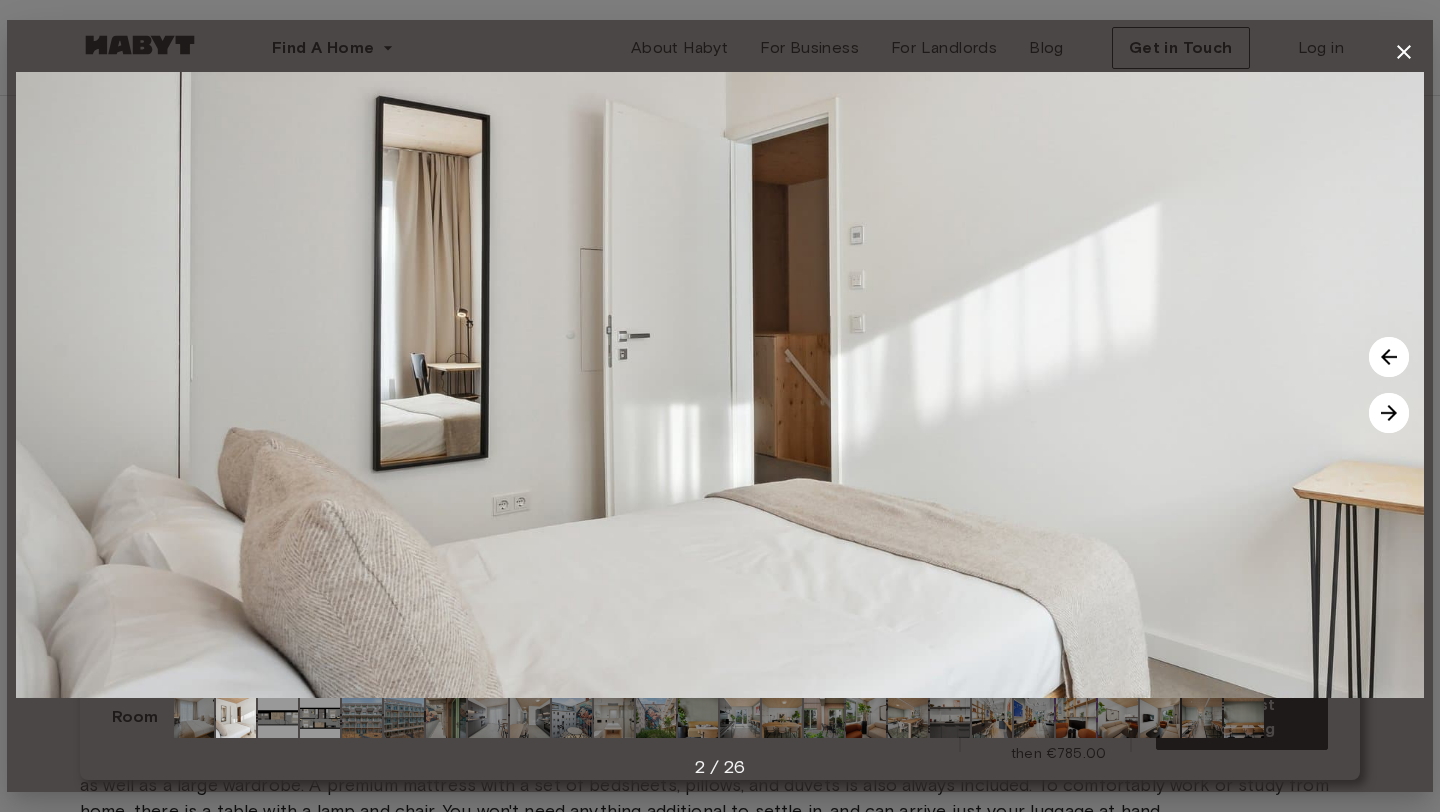 click at bounding box center [1389, 357] 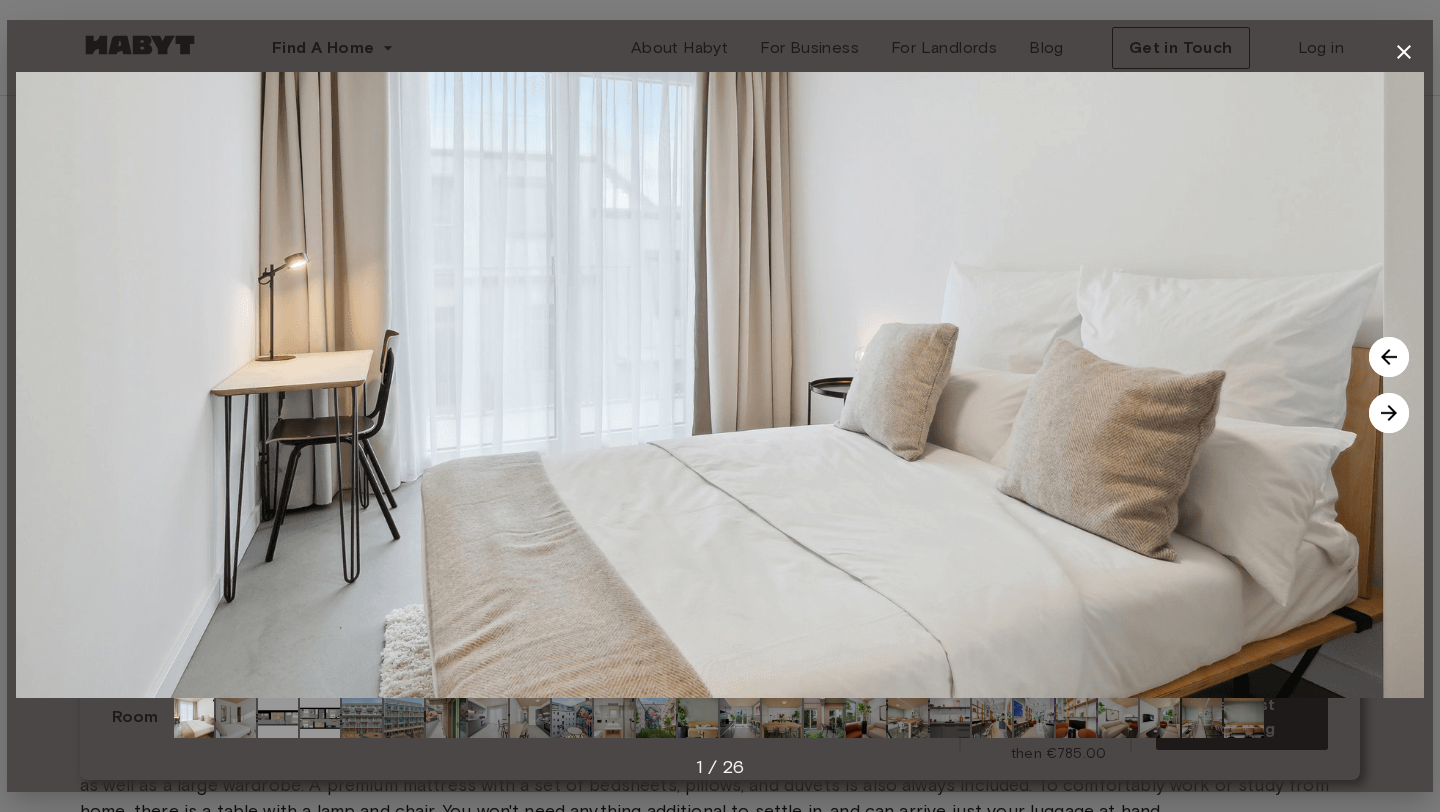 click at bounding box center (1389, 413) 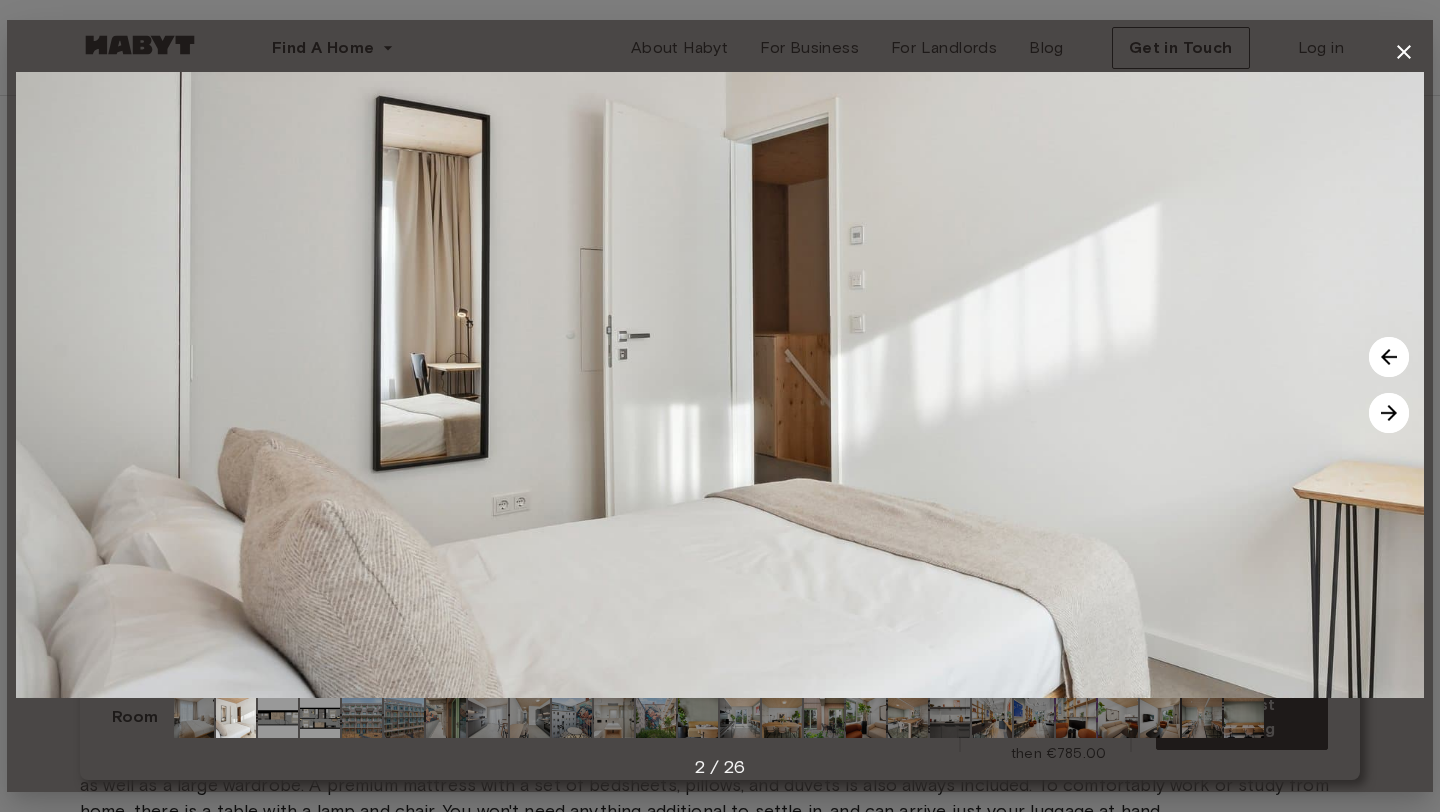 click 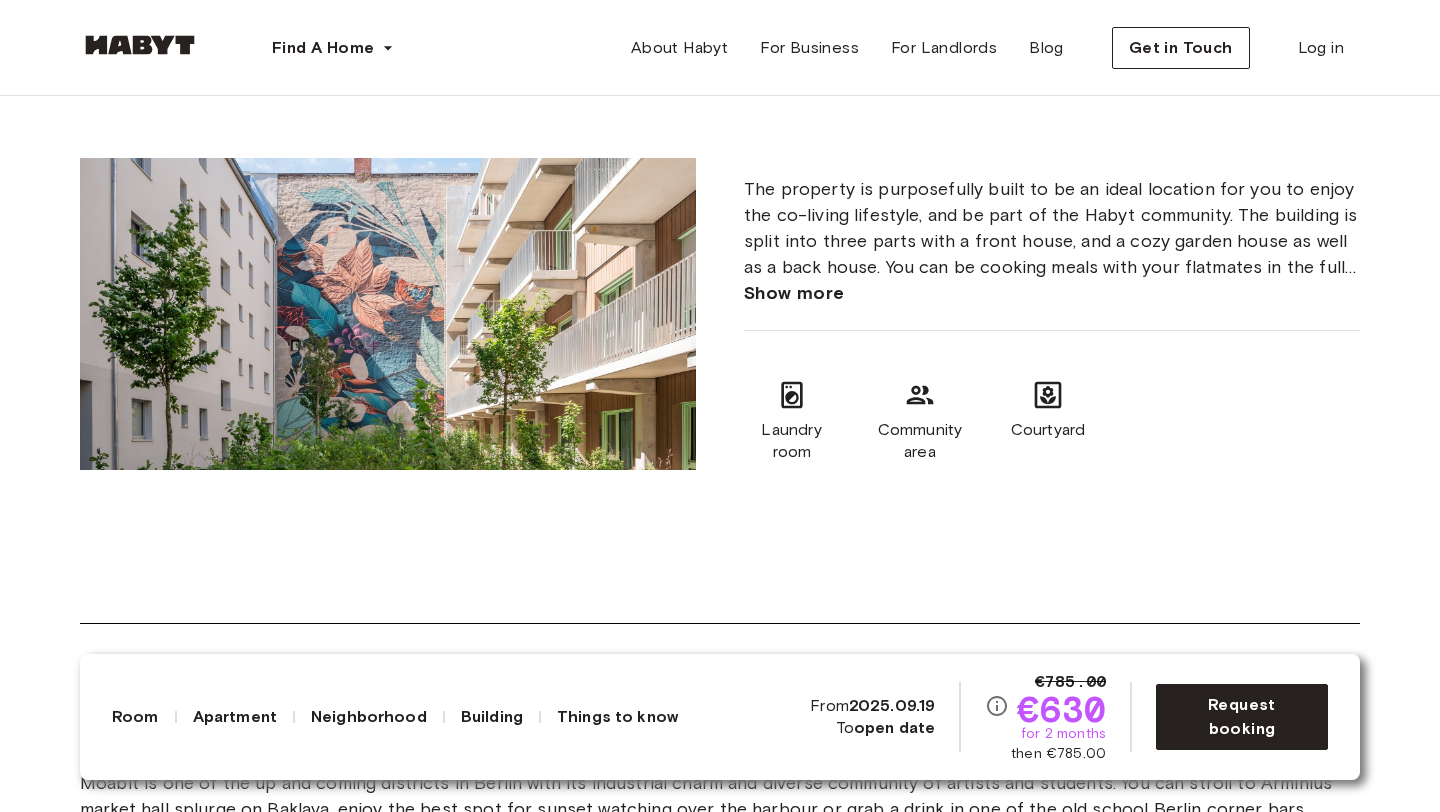 scroll, scrollTop: 2071, scrollLeft: 0, axis: vertical 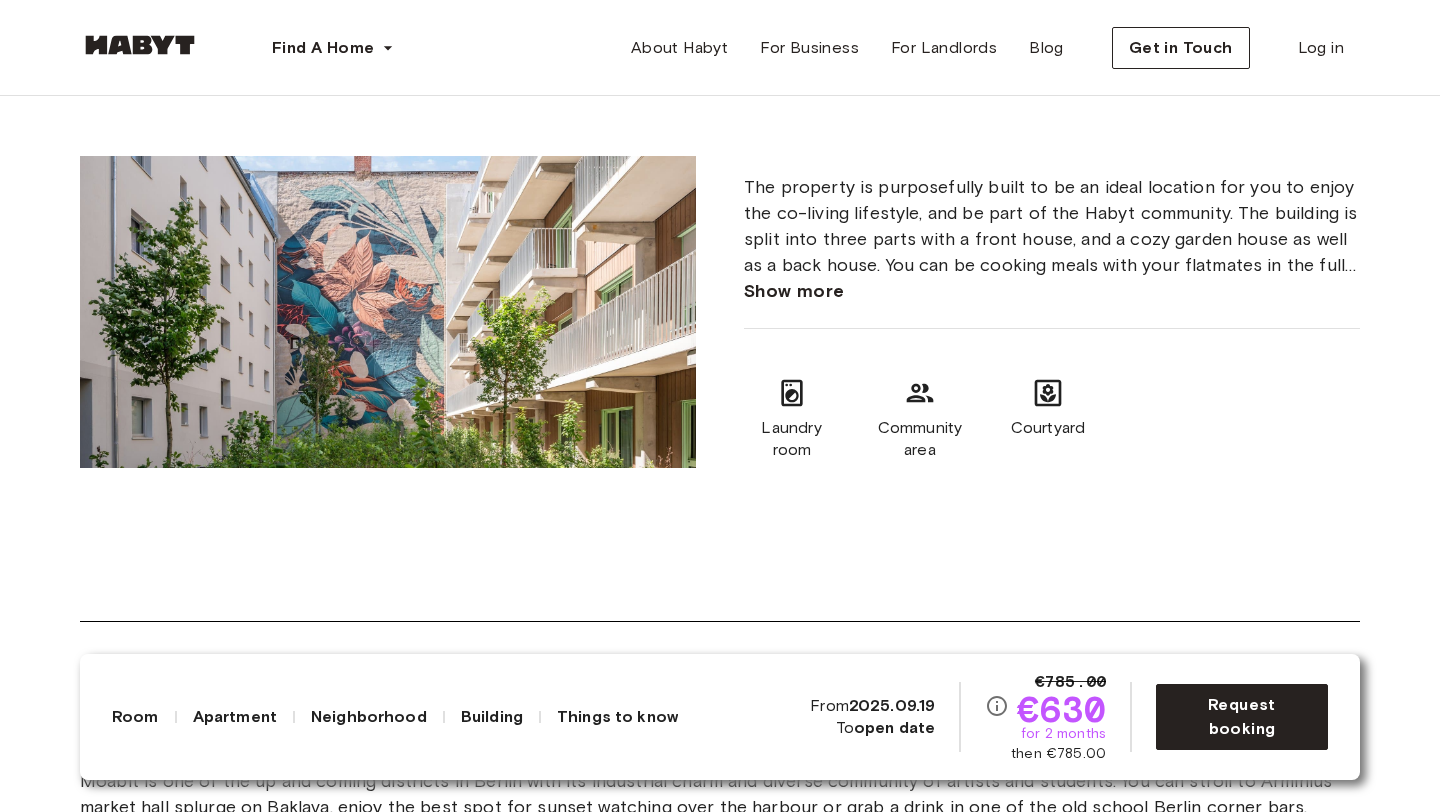 click on "Show more" at bounding box center (794, 291) 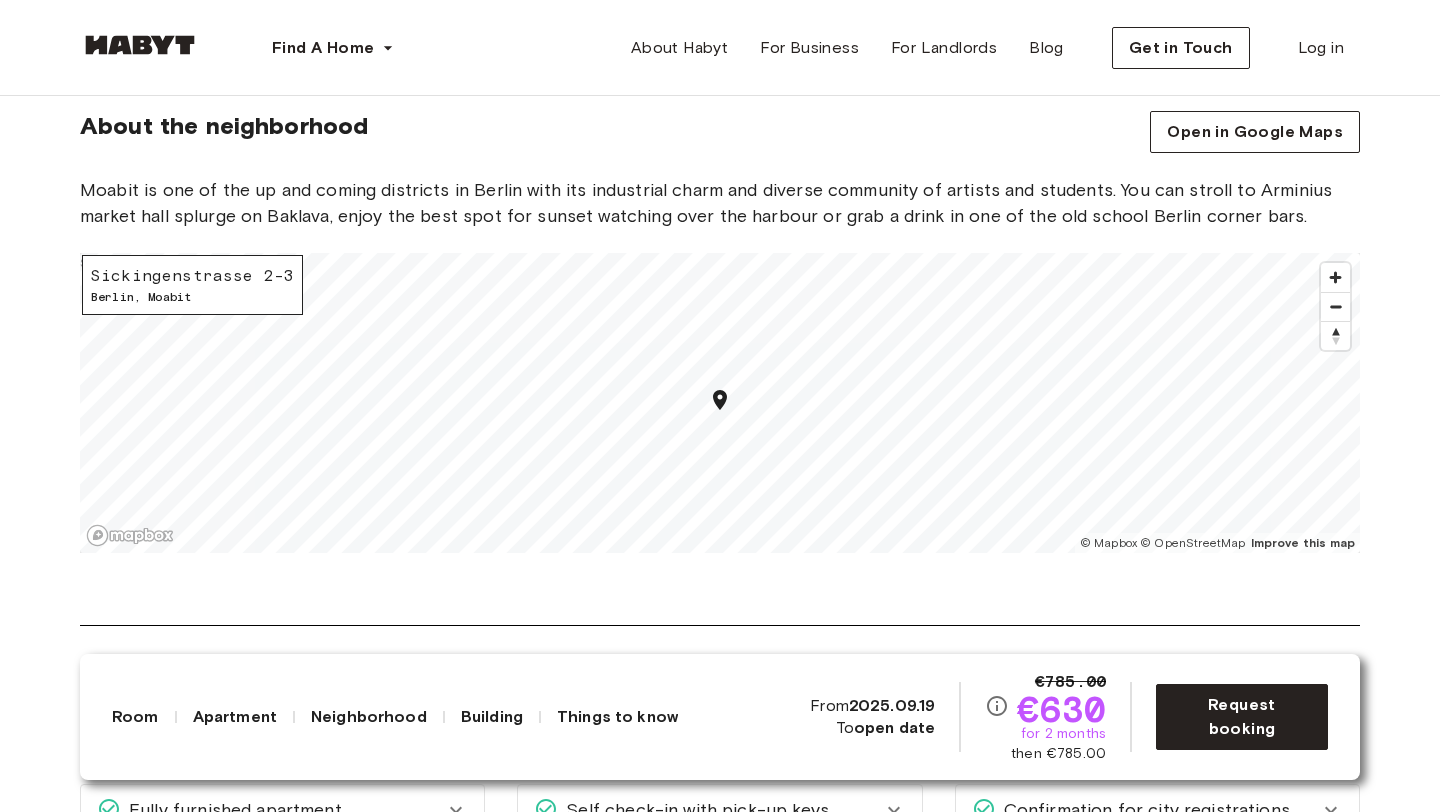 scroll, scrollTop: 2787, scrollLeft: 0, axis: vertical 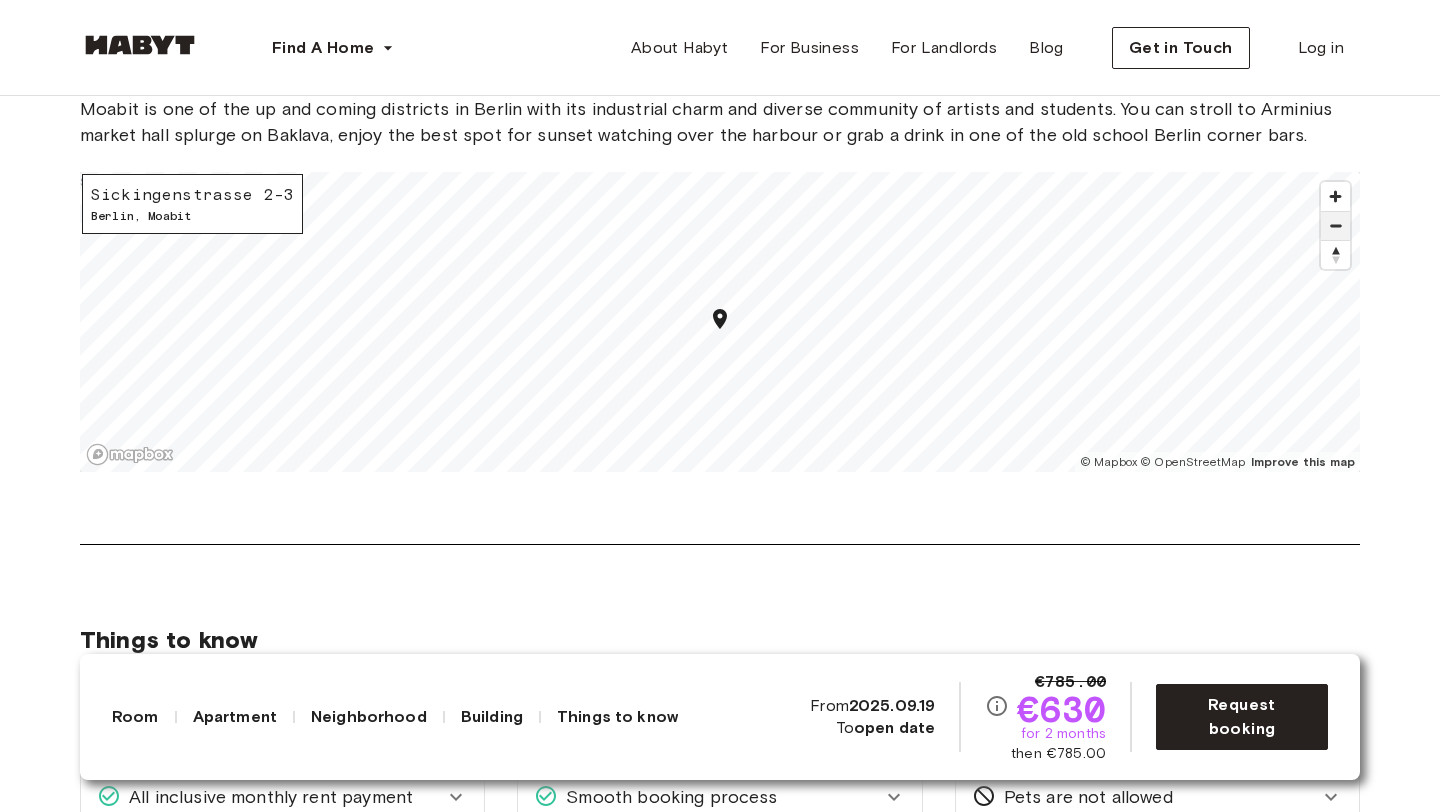 click at bounding box center [1335, 226] 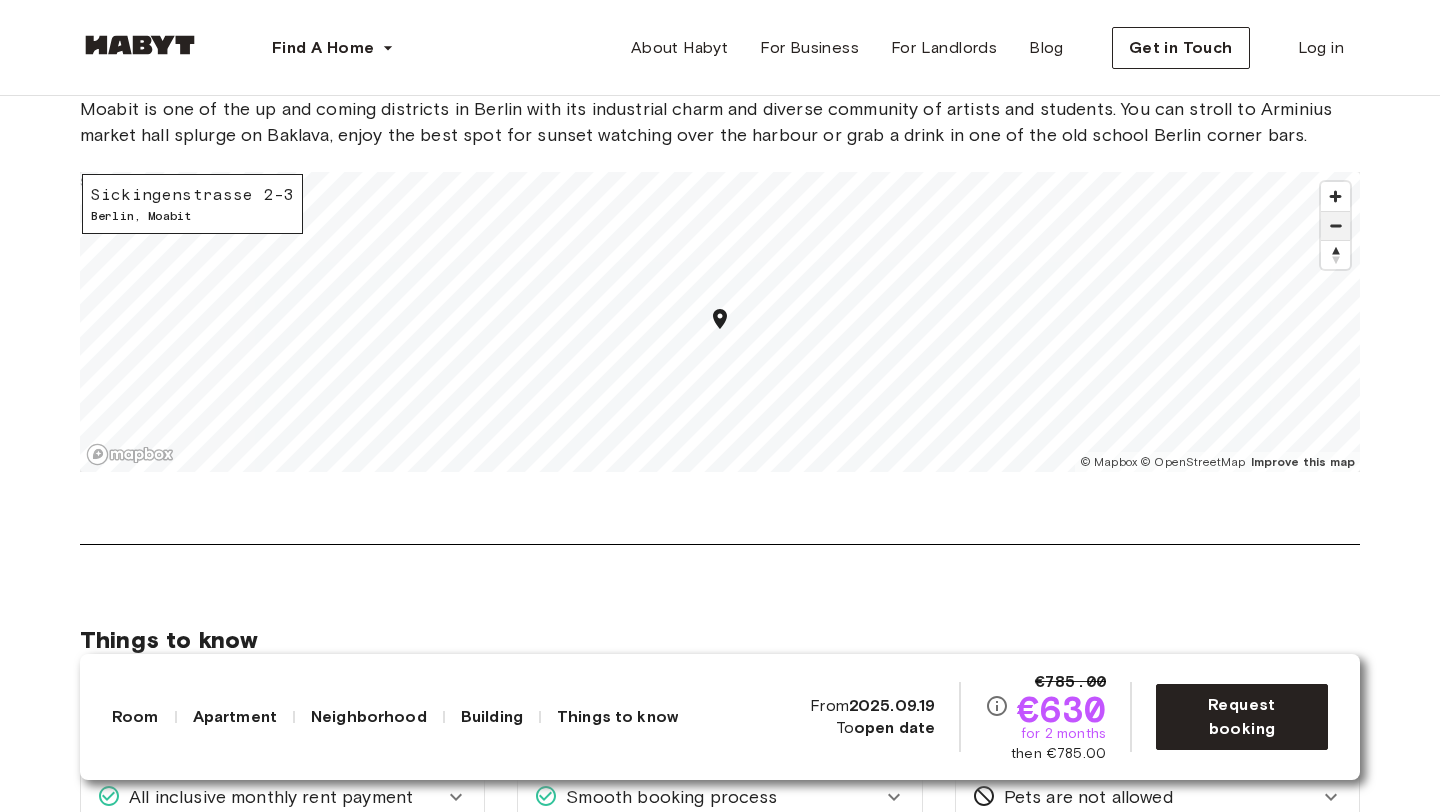 click at bounding box center (1335, 226) 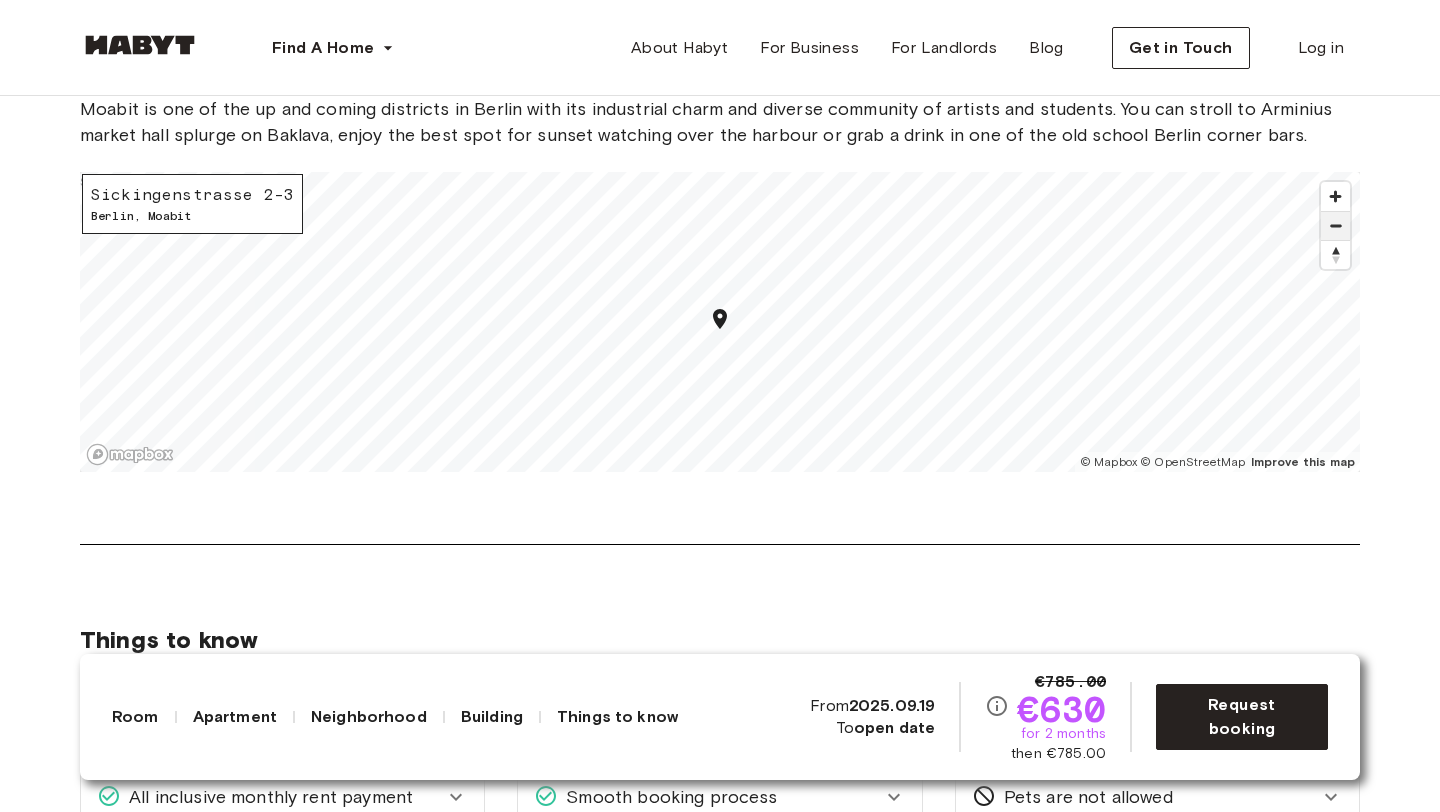 click at bounding box center [1335, 226] 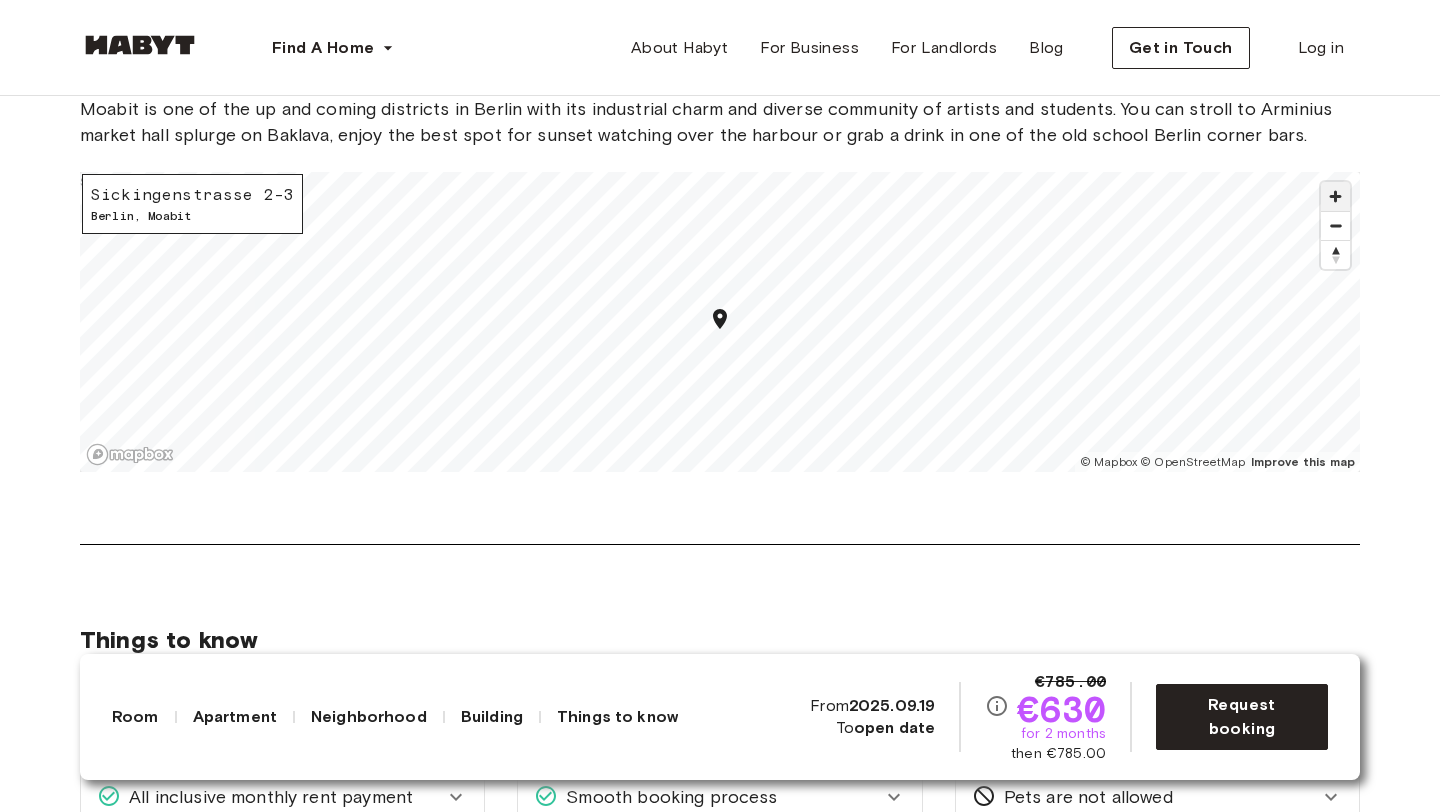 click at bounding box center [1335, 196] 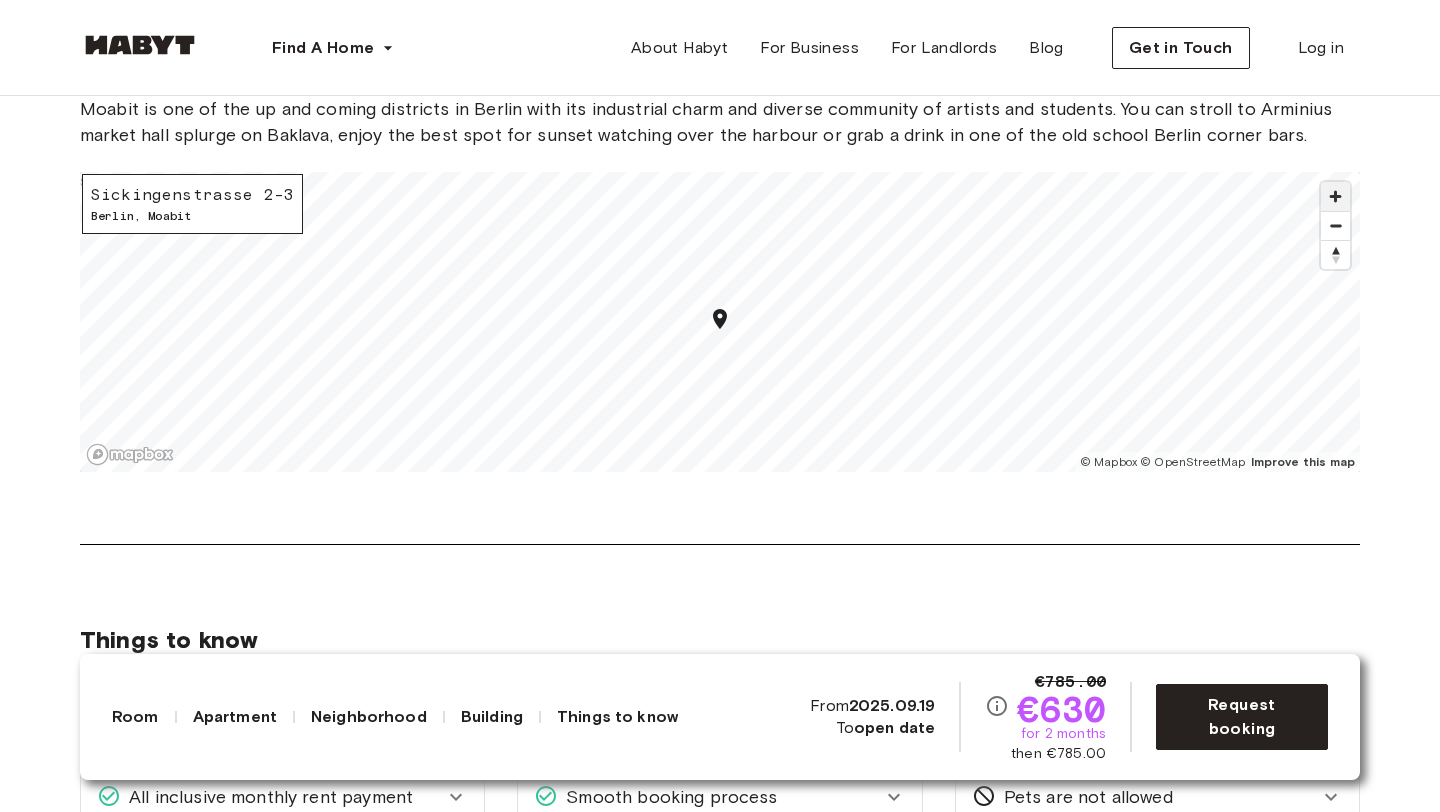 click at bounding box center [1335, 196] 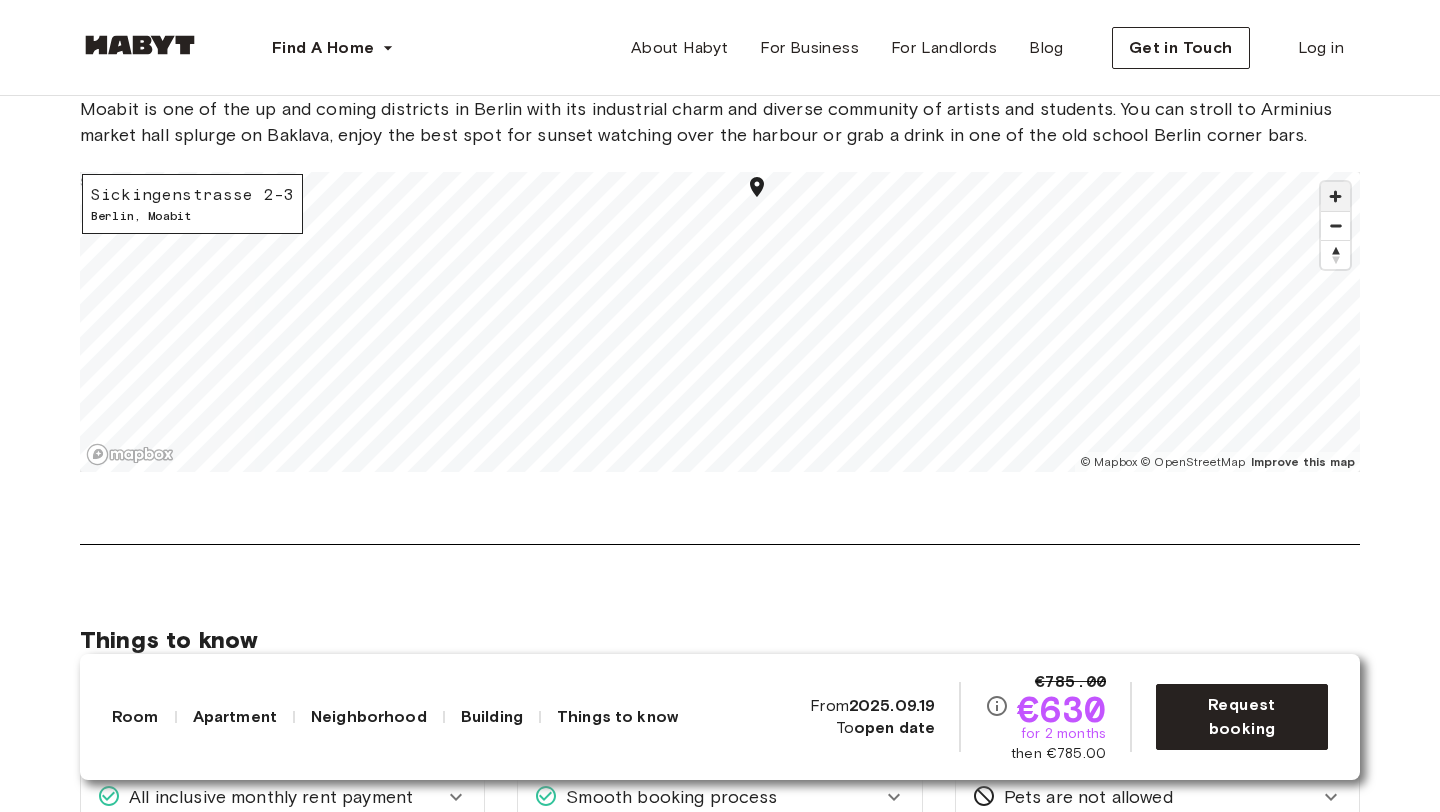 click at bounding box center [1335, 196] 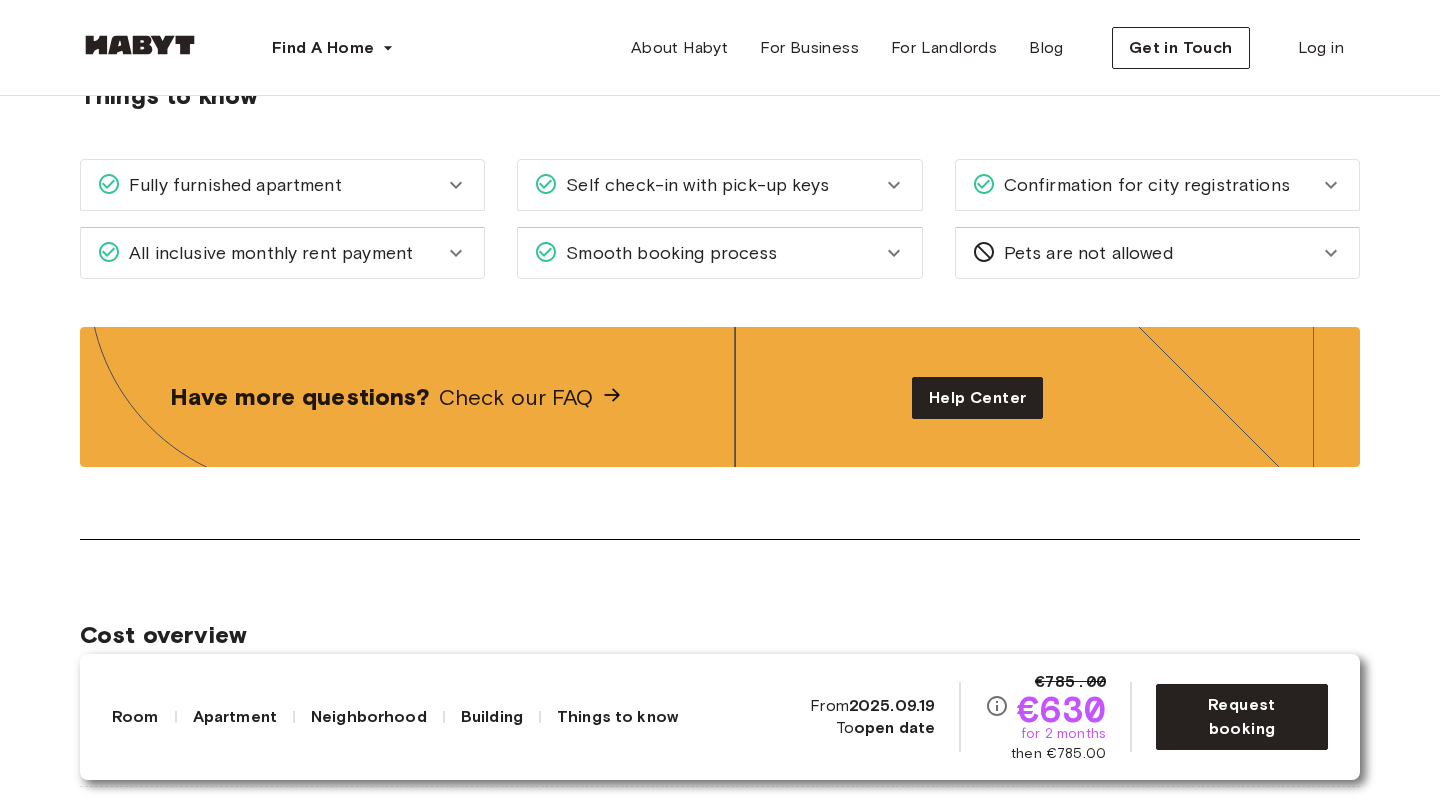 scroll, scrollTop: 3332, scrollLeft: 0, axis: vertical 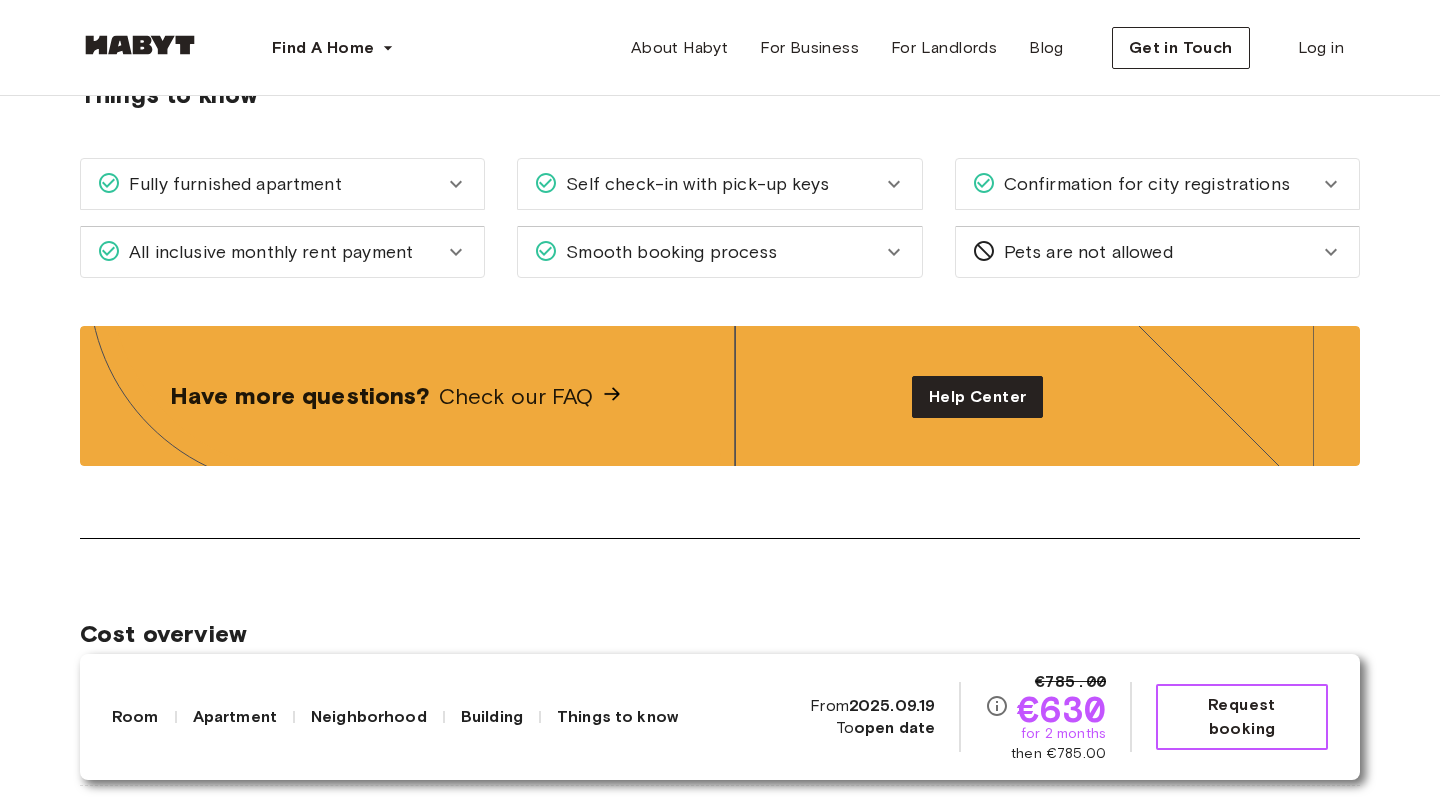 click on "Request booking" at bounding box center (1242, 717) 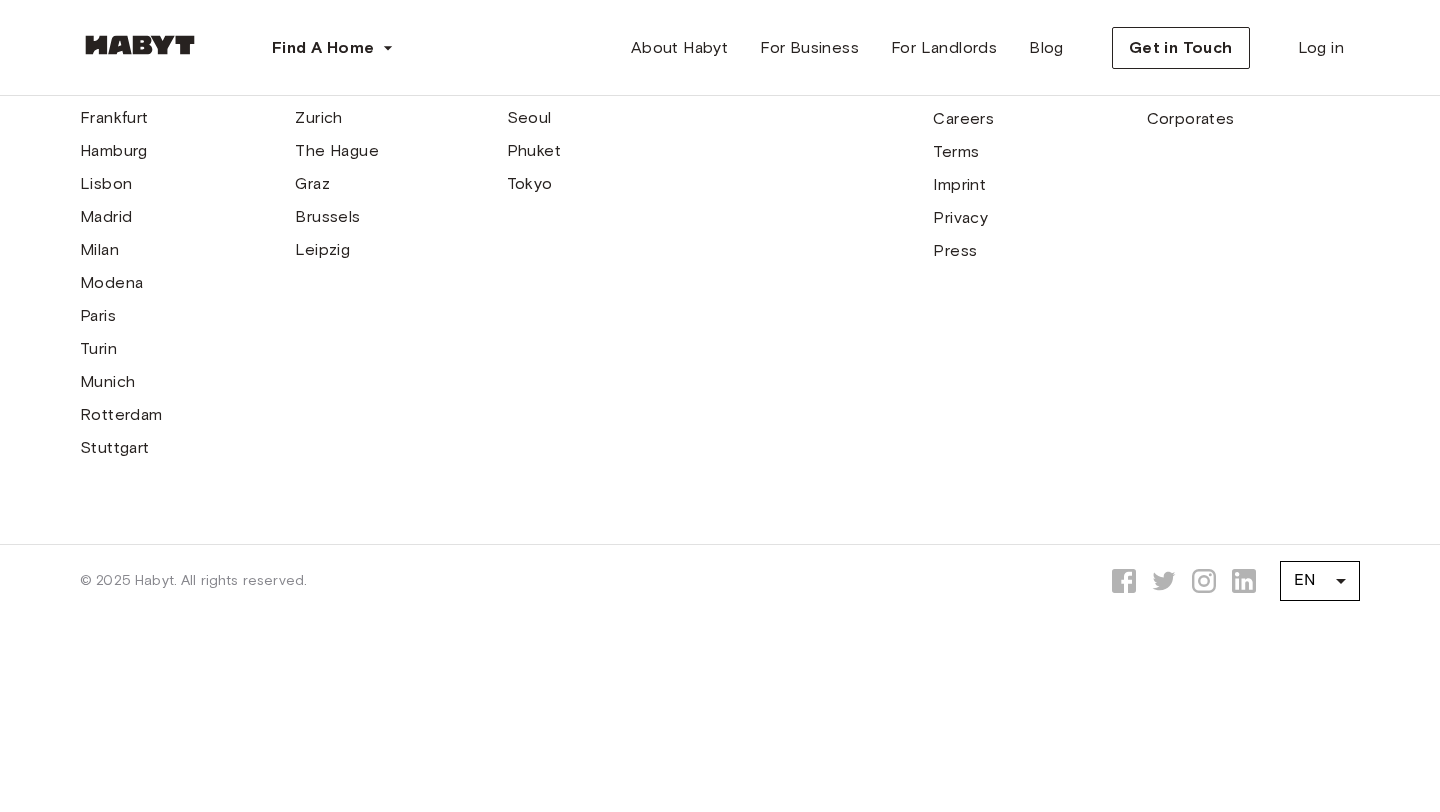 scroll, scrollTop: 0, scrollLeft: 0, axis: both 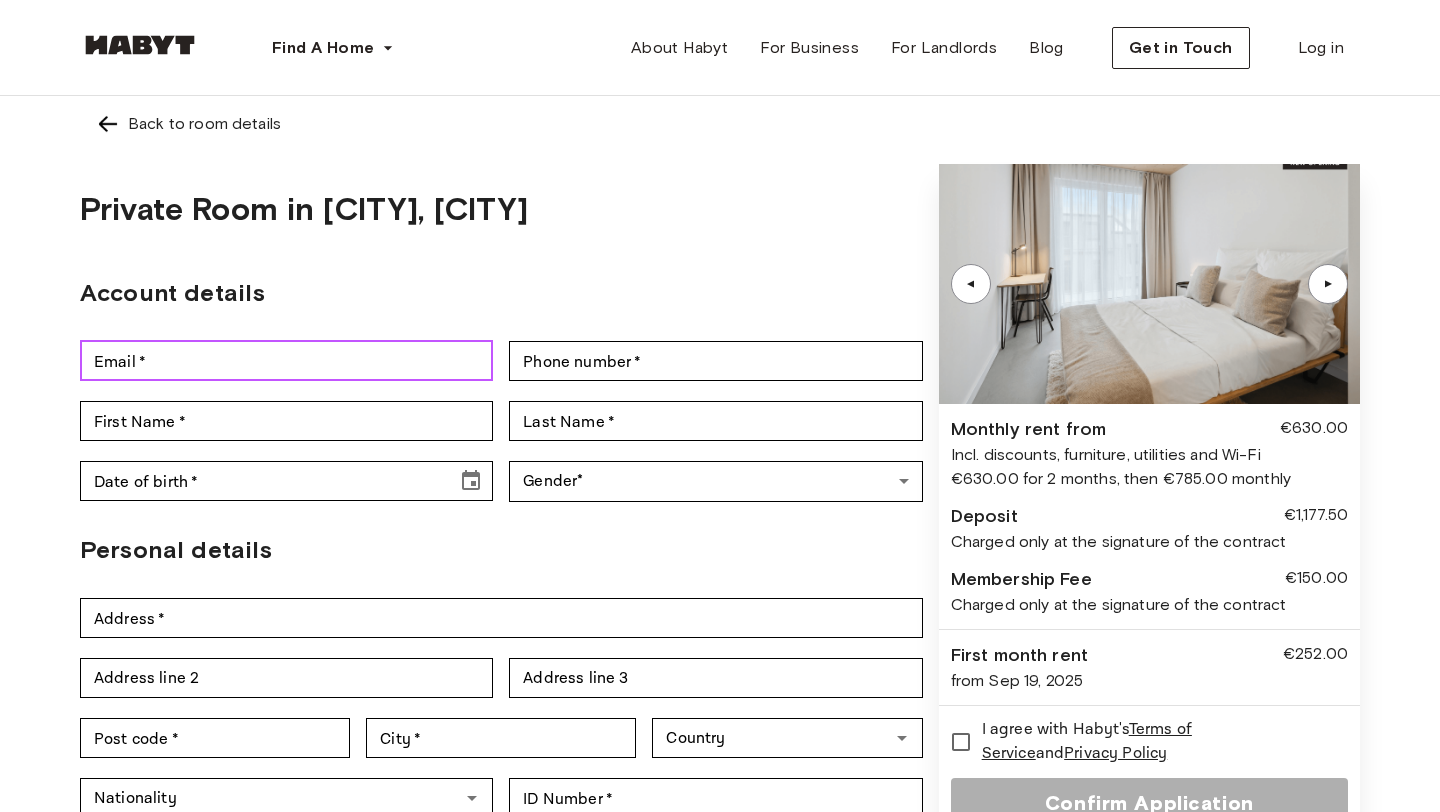 click on "Email   *" at bounding box center (286, 361) 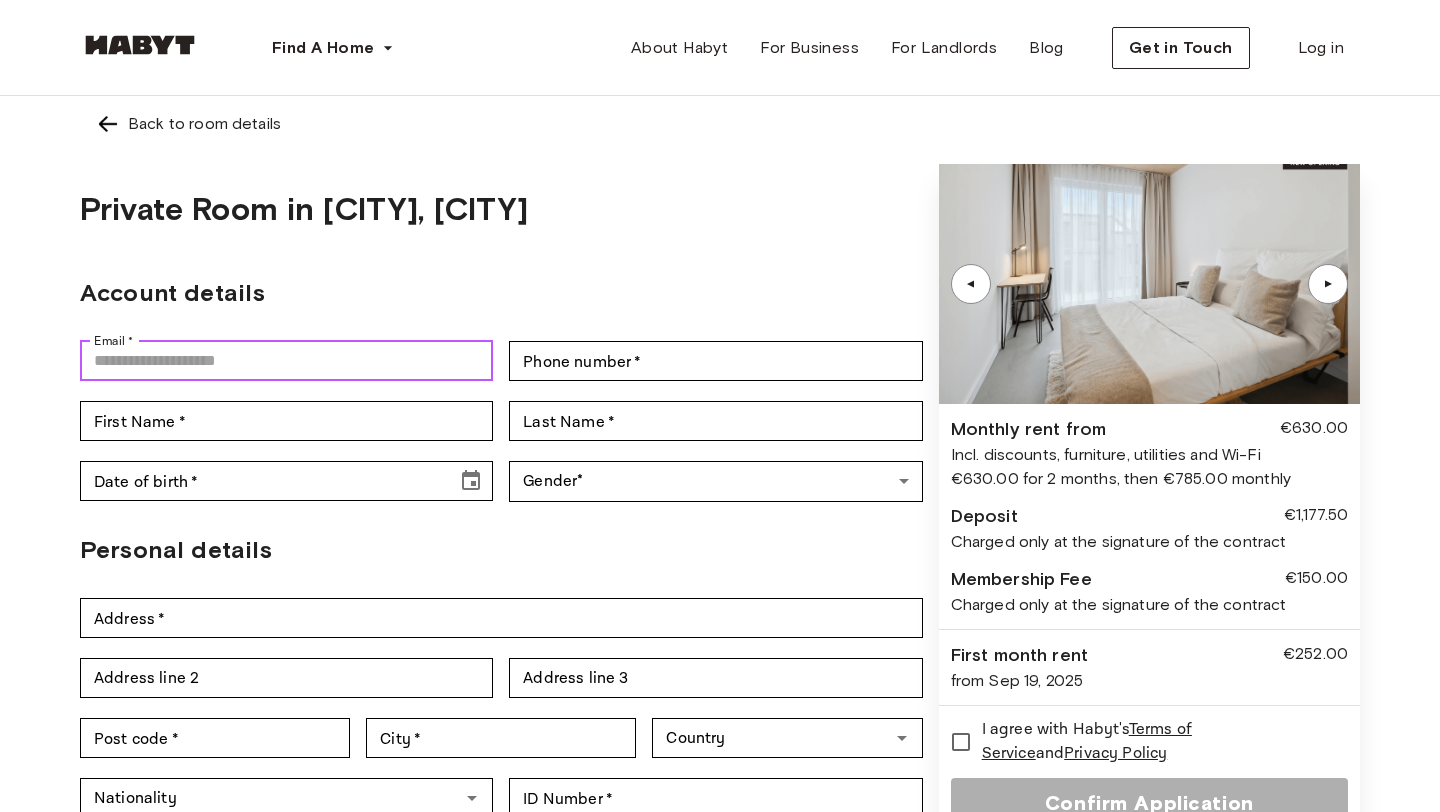 type on "**********" 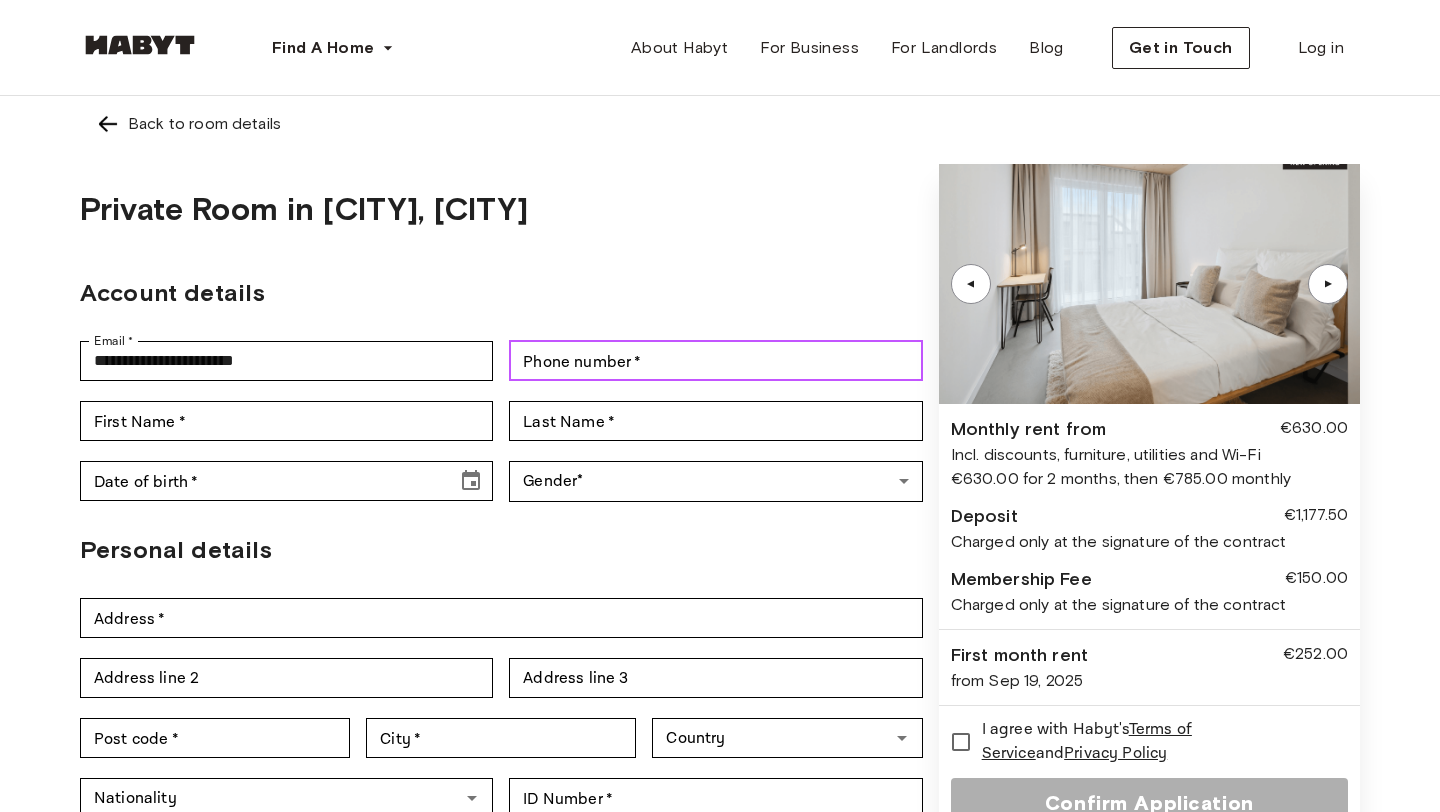 click on "Phone number   * Phone number   *" at bounding box center (715, 361) 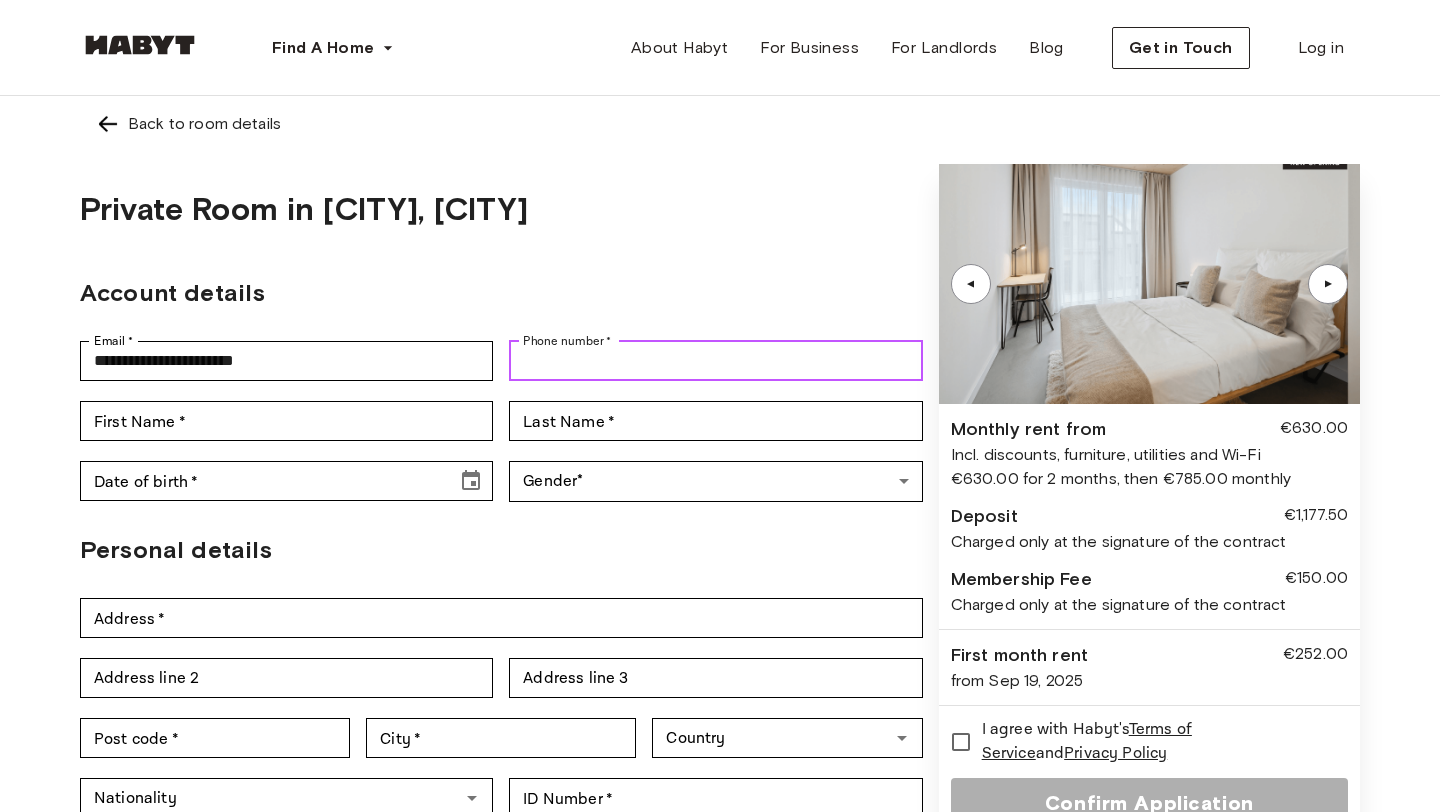 type on "**********" 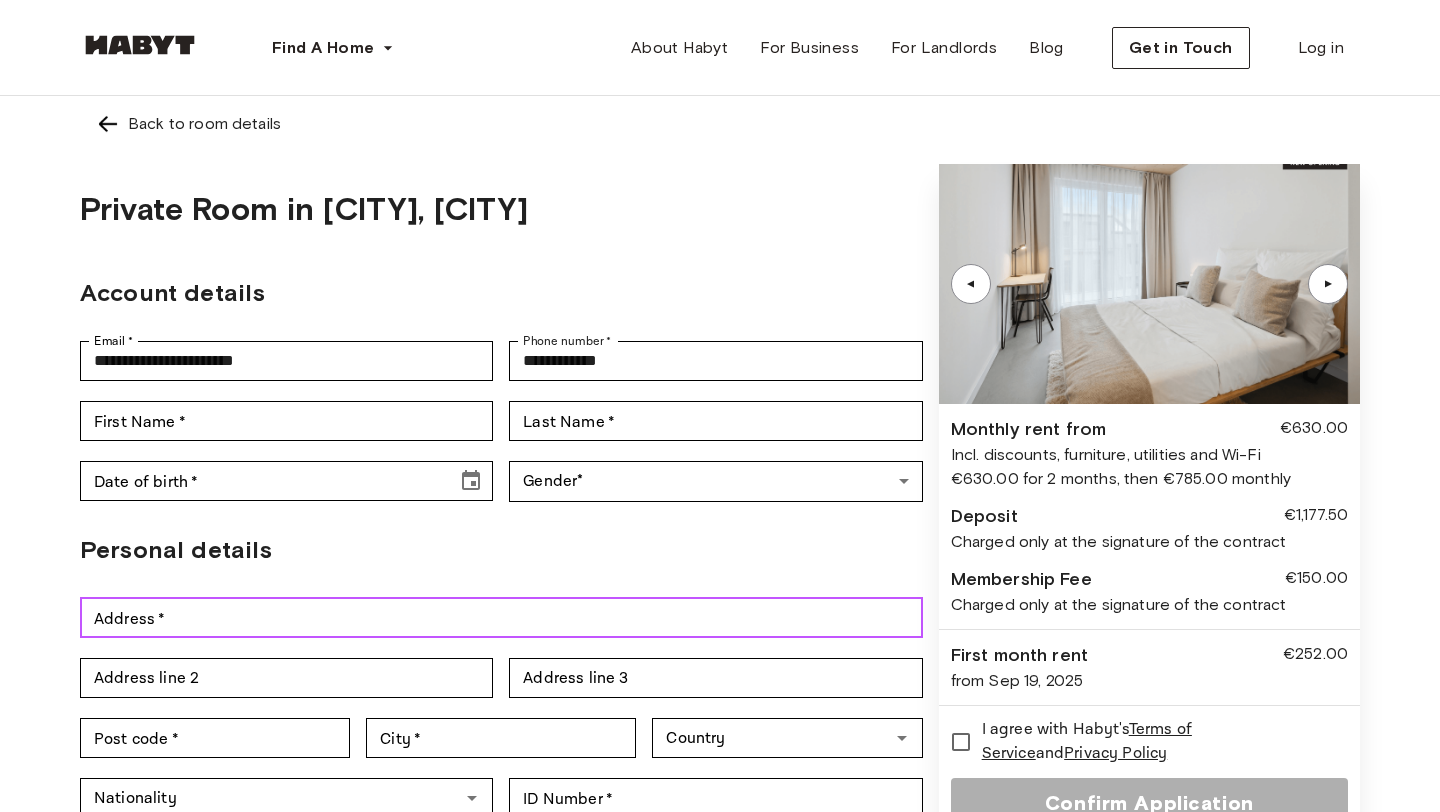 type on "**********" 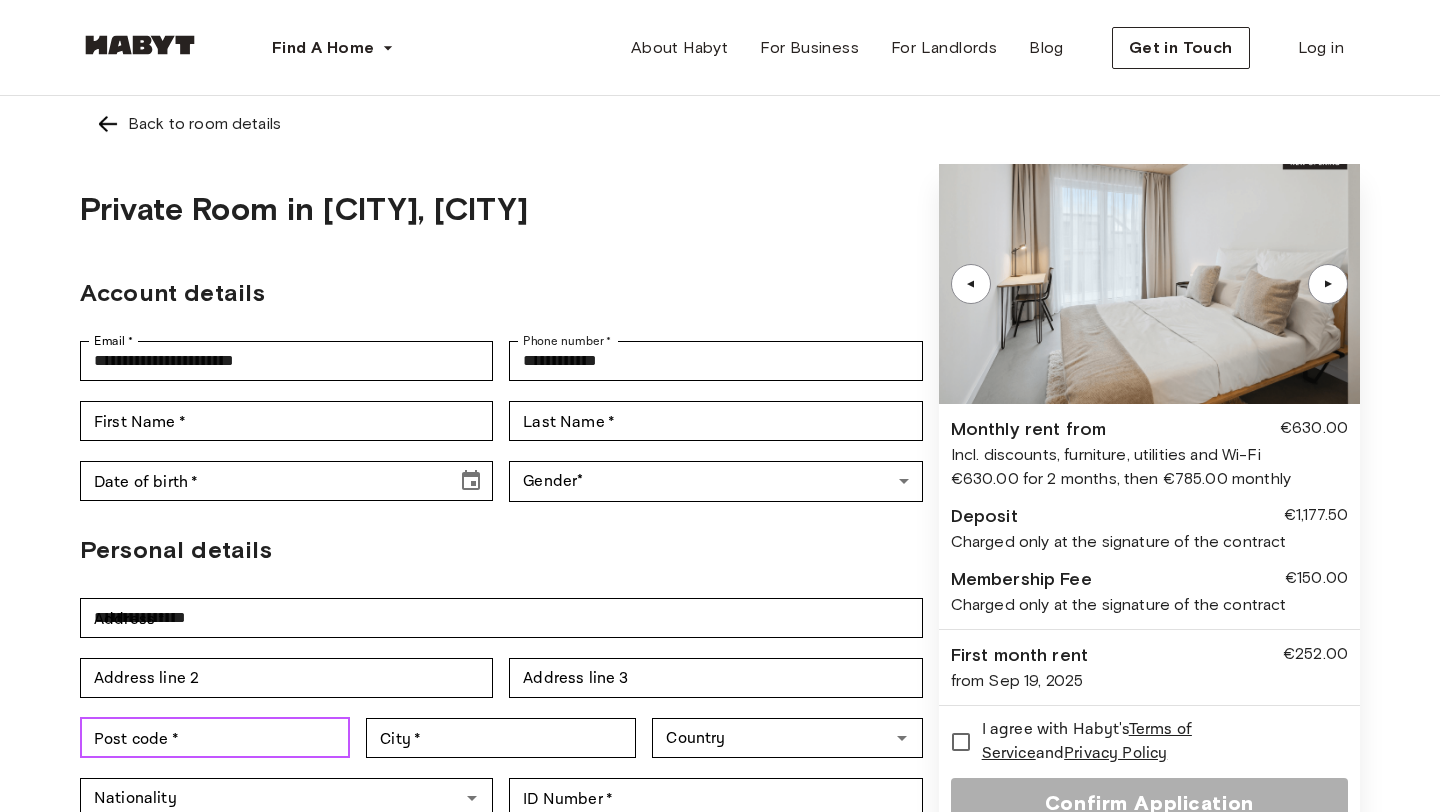 type on "*****" 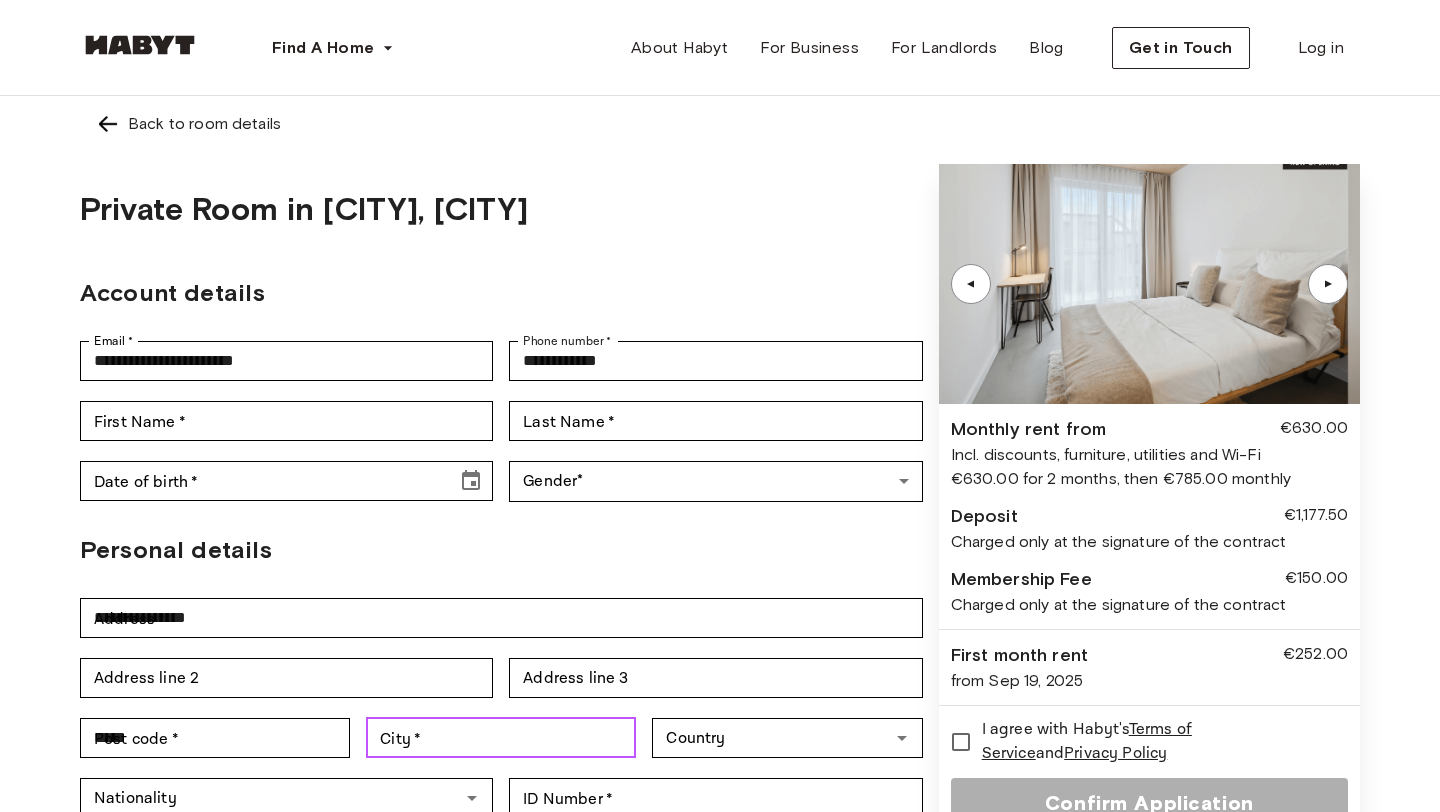 type on "******" 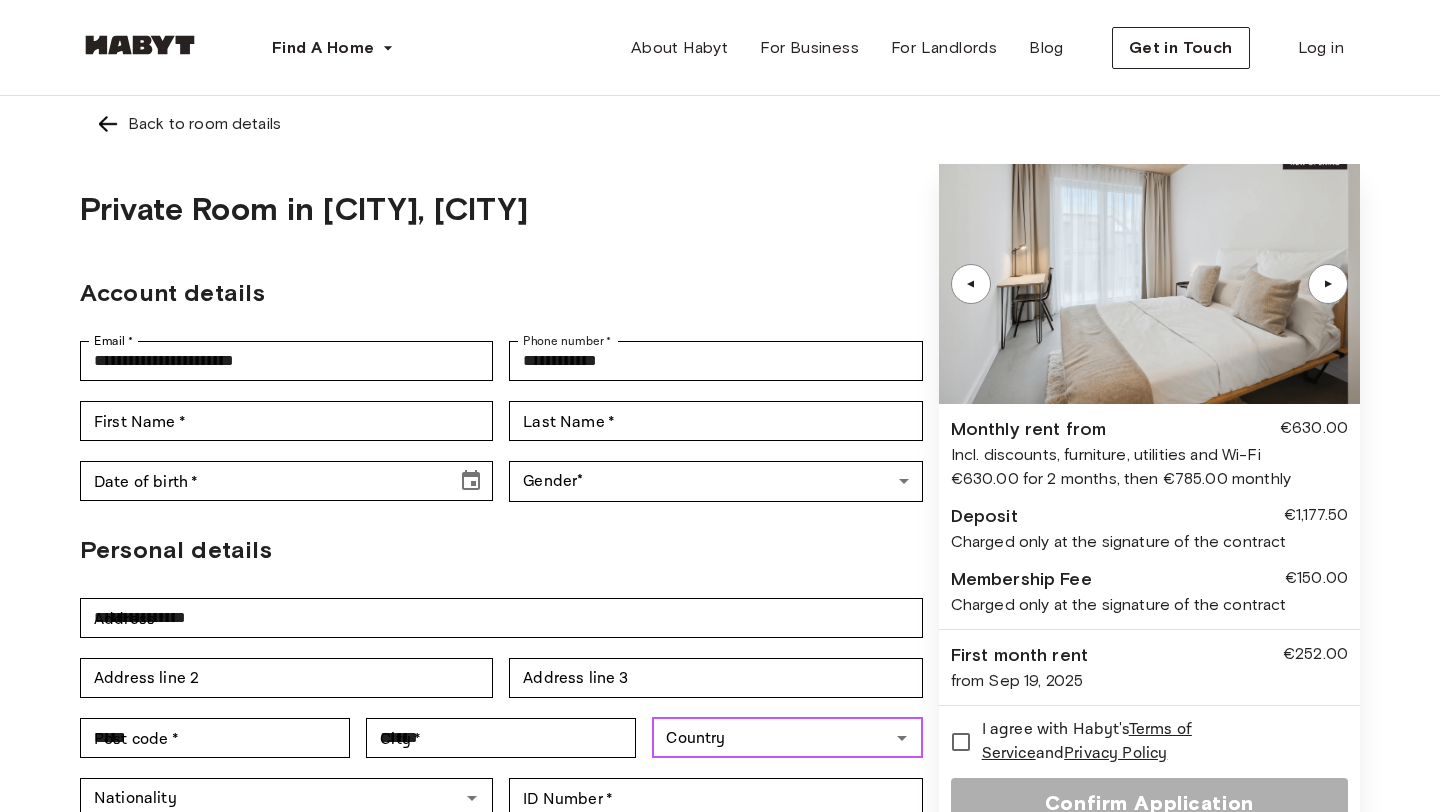 type on "*******" 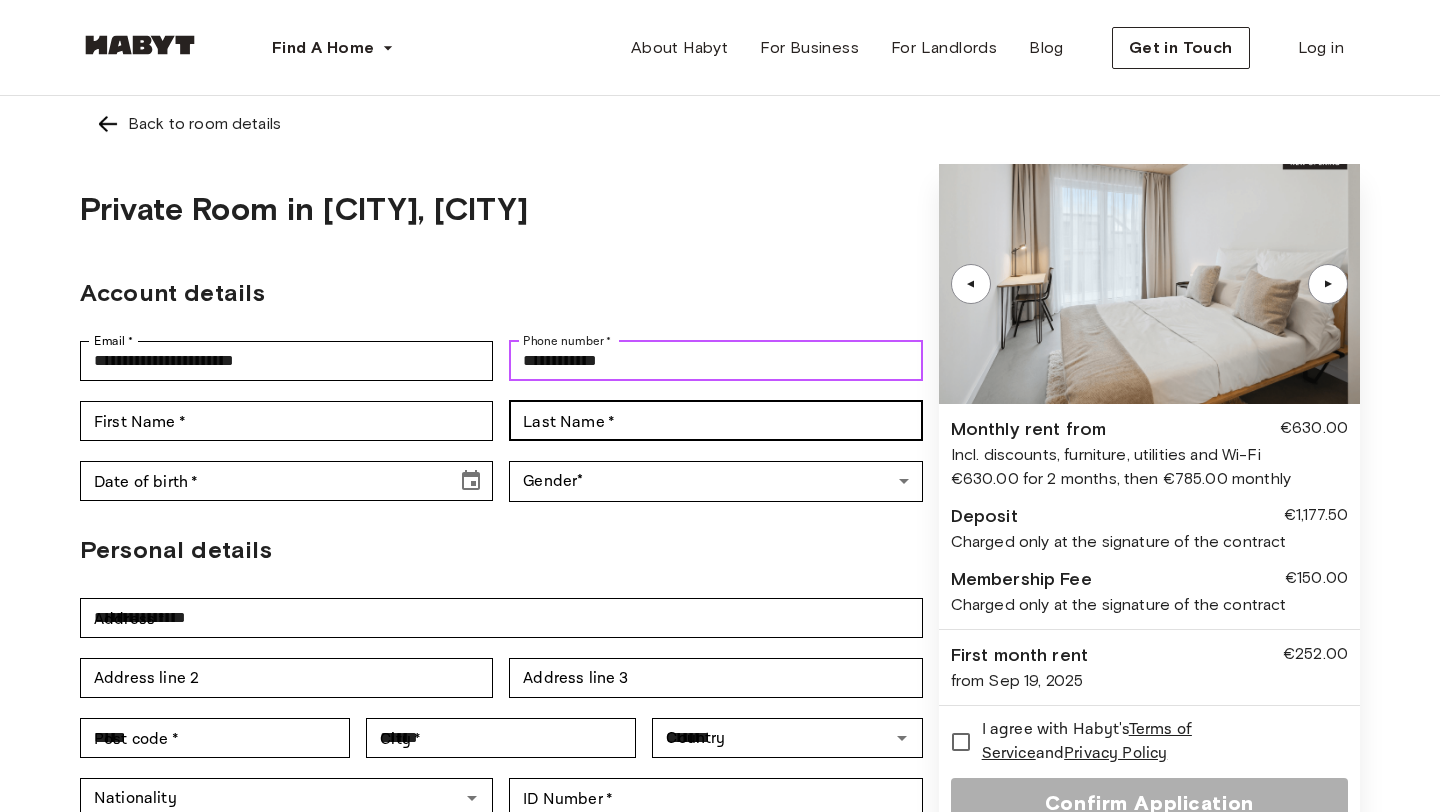 type 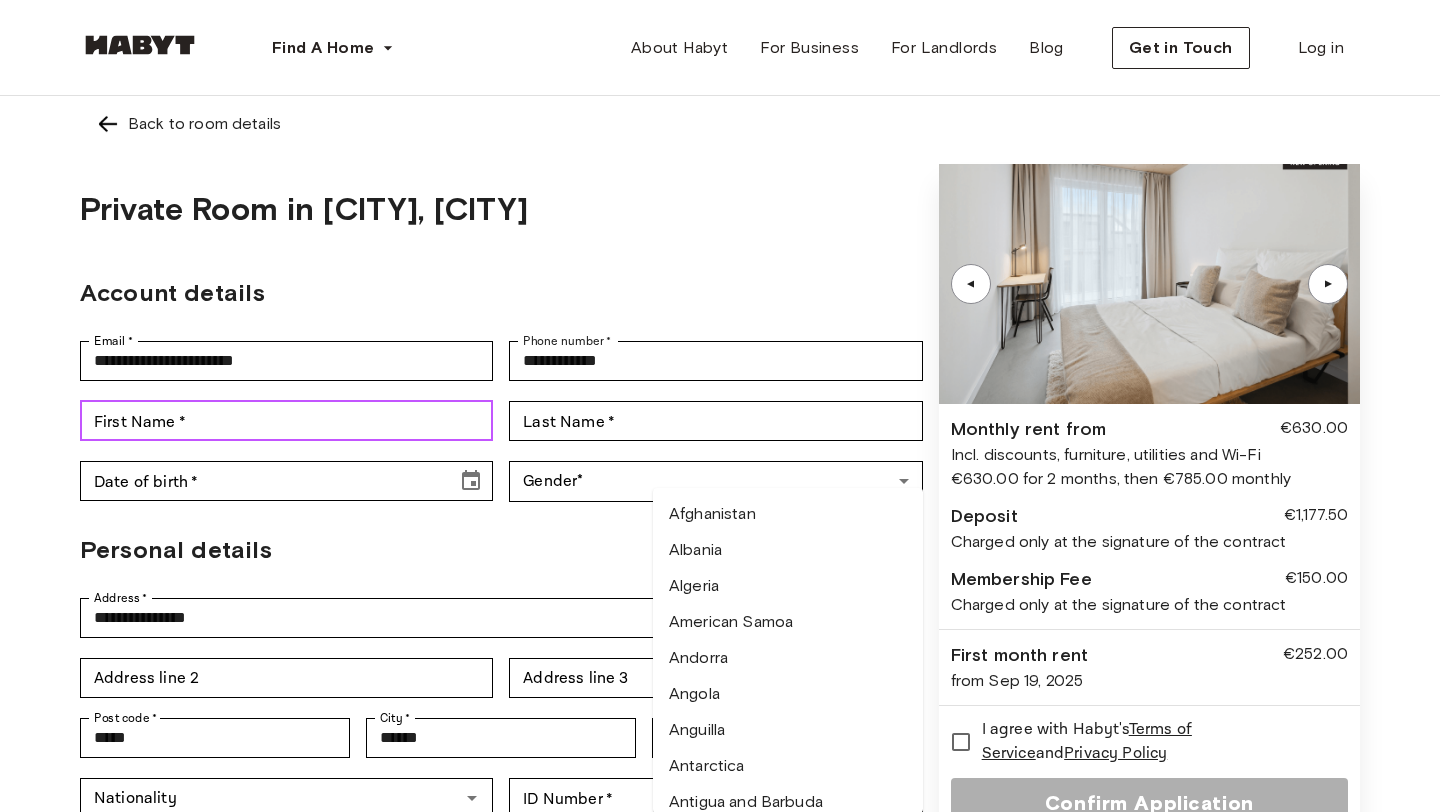 click on "First Name   *" at bounding box center [286, 421] 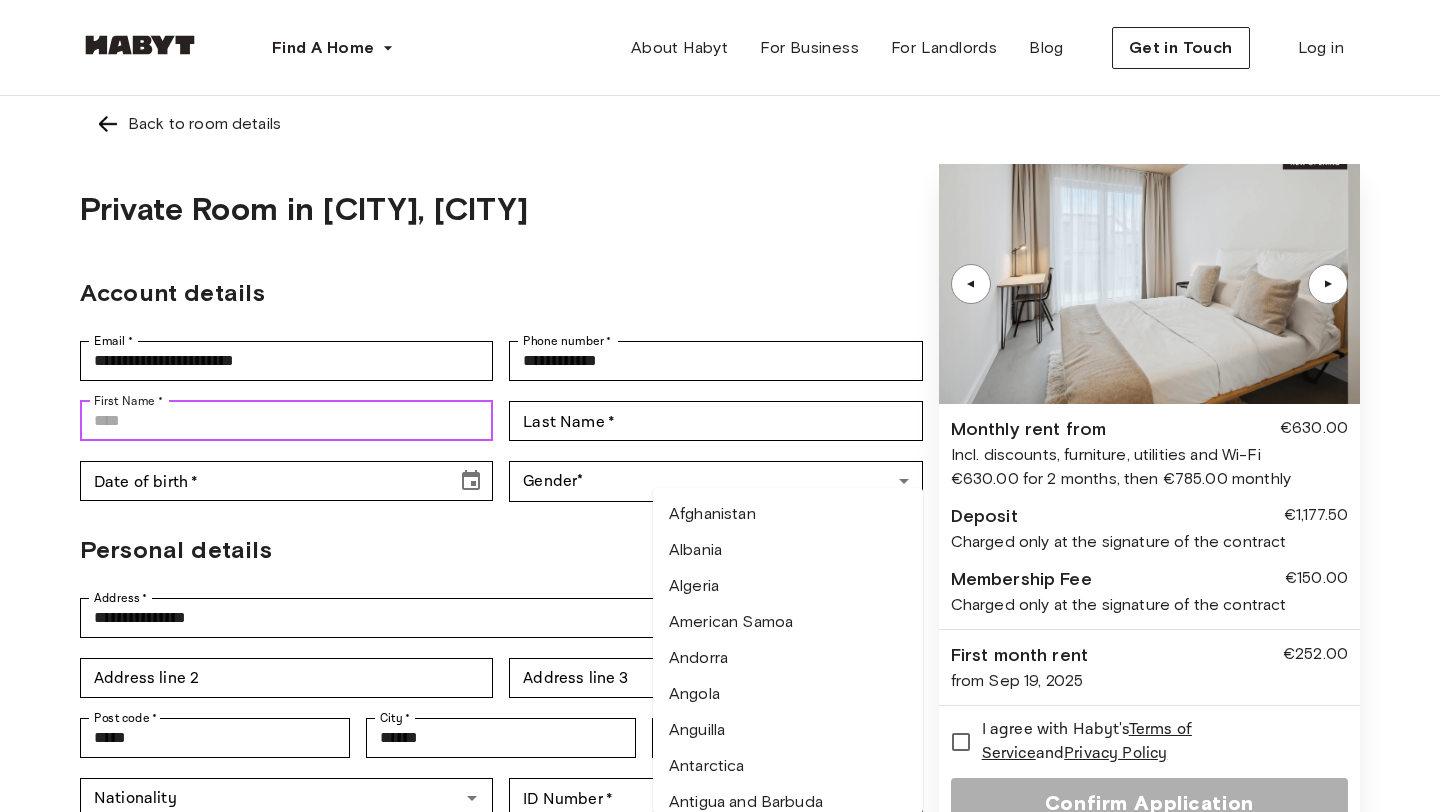 type on "*****" 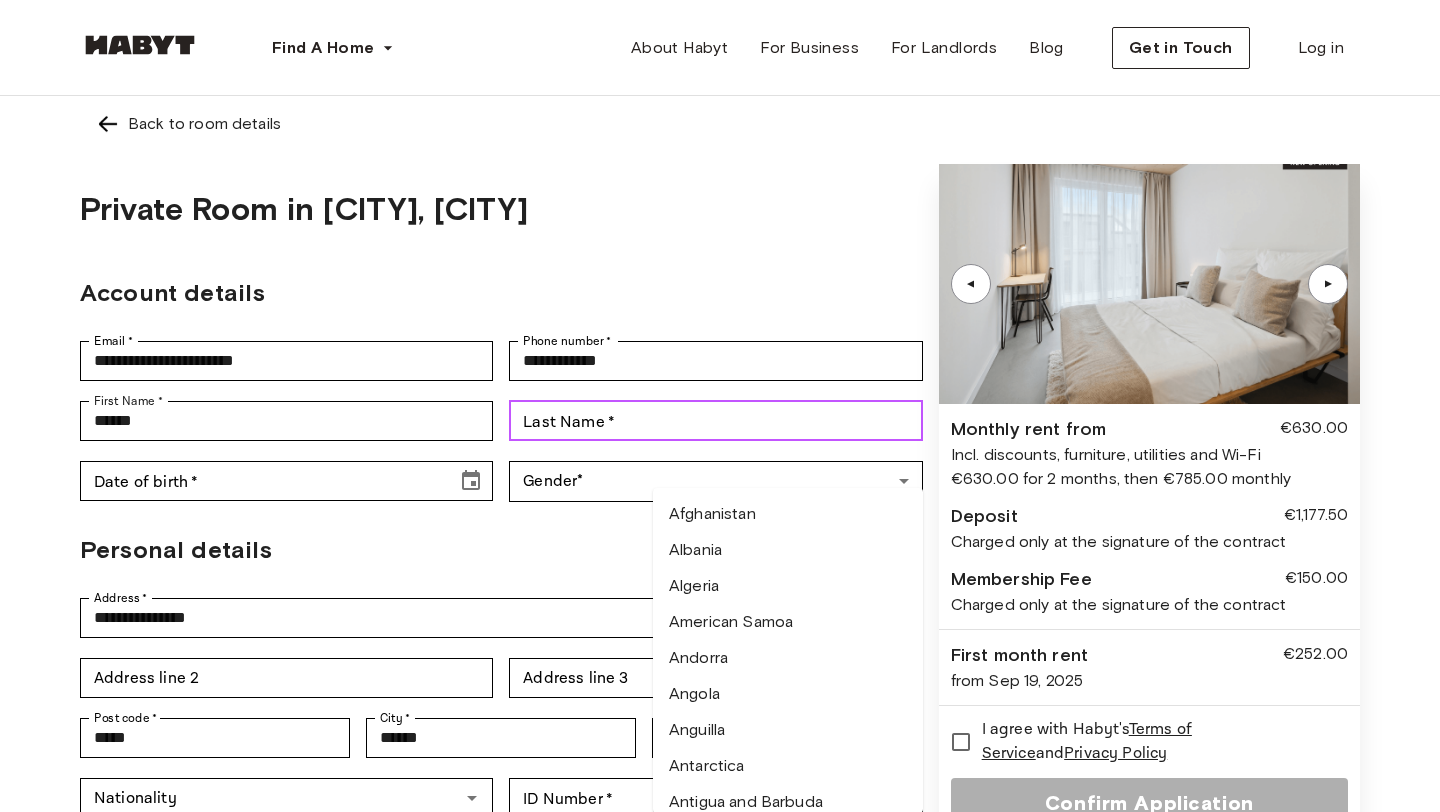click on "Last Name   * Last Name   *" at bounding box center (715, 421) 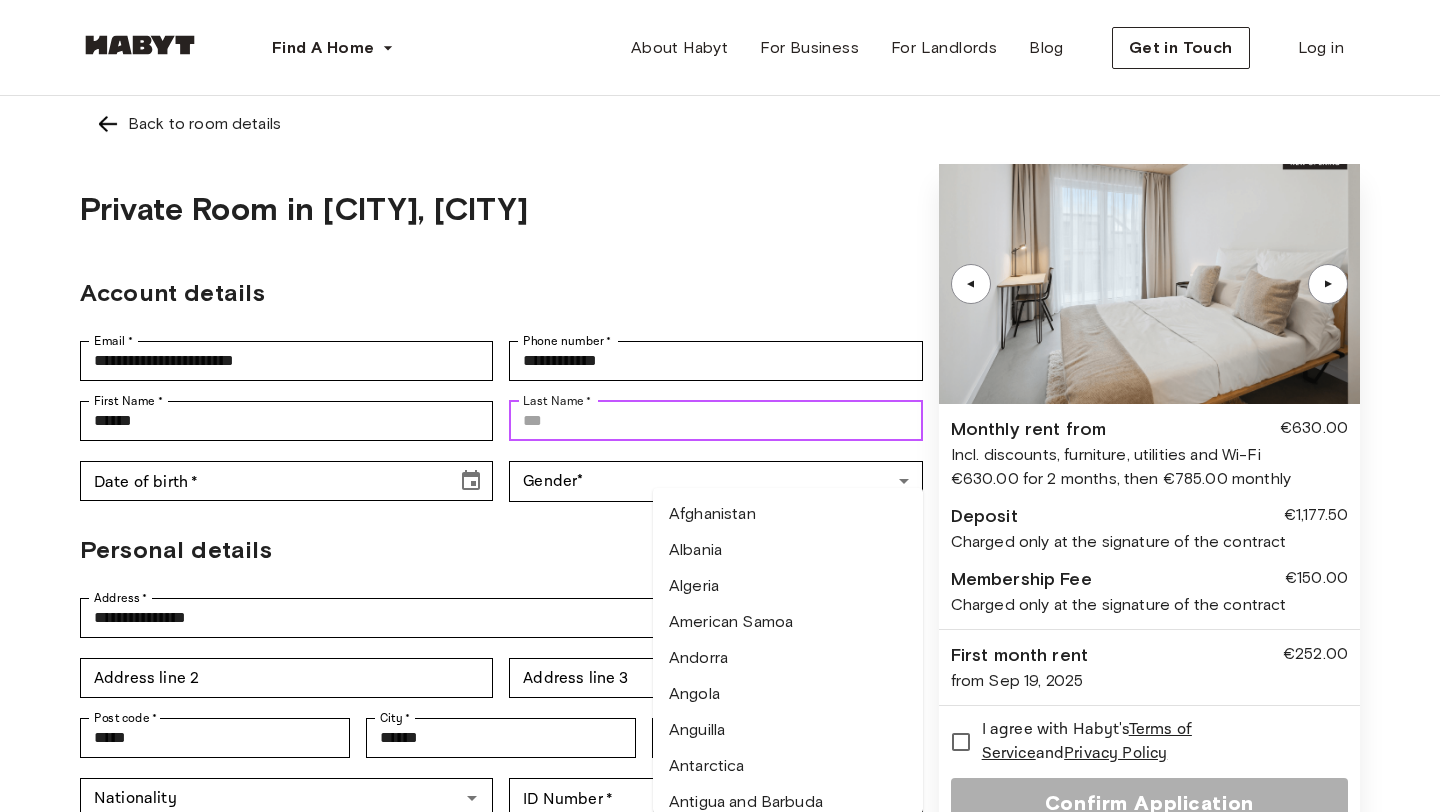 type on "*****" 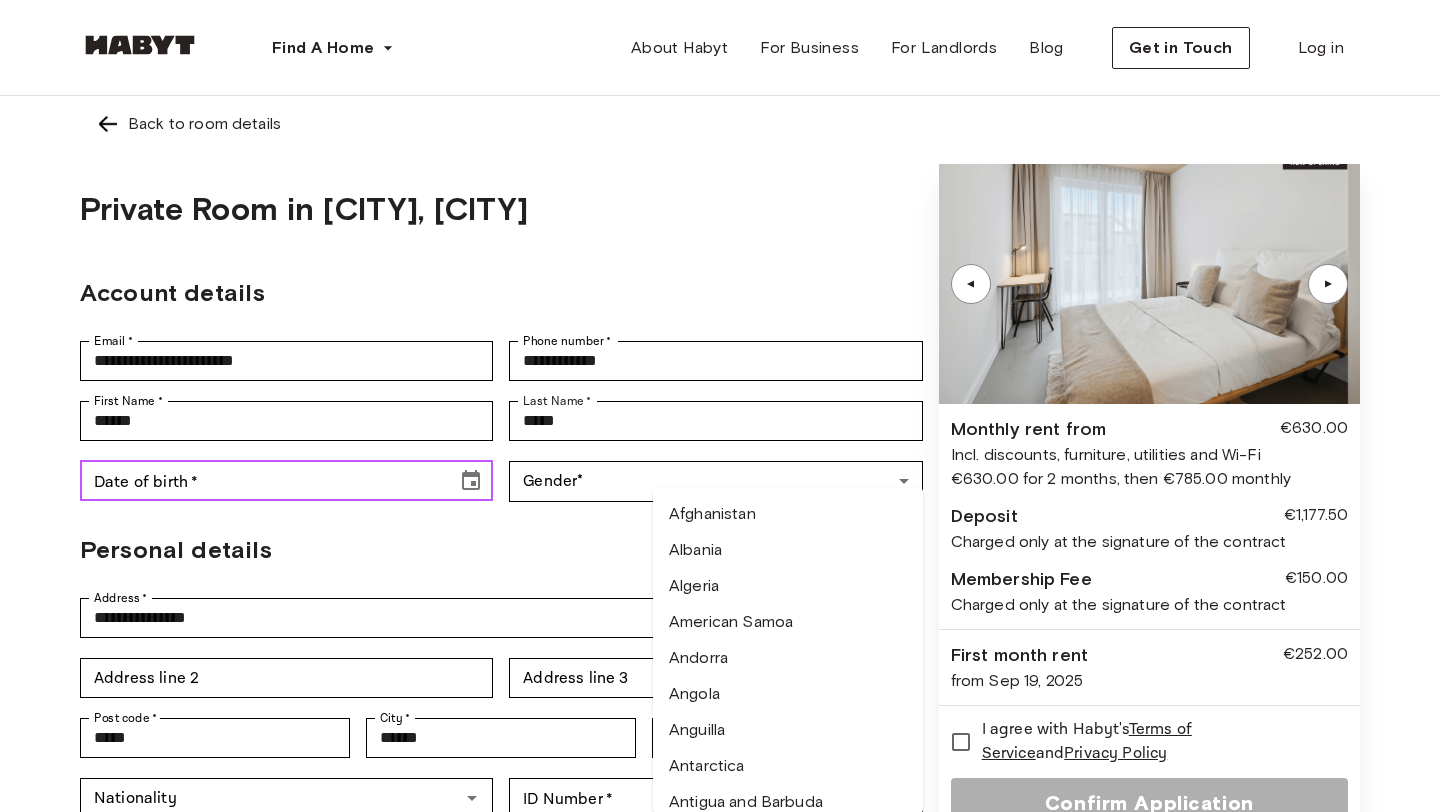 click on "Date of birth   *" at bounding box center [261, 481] 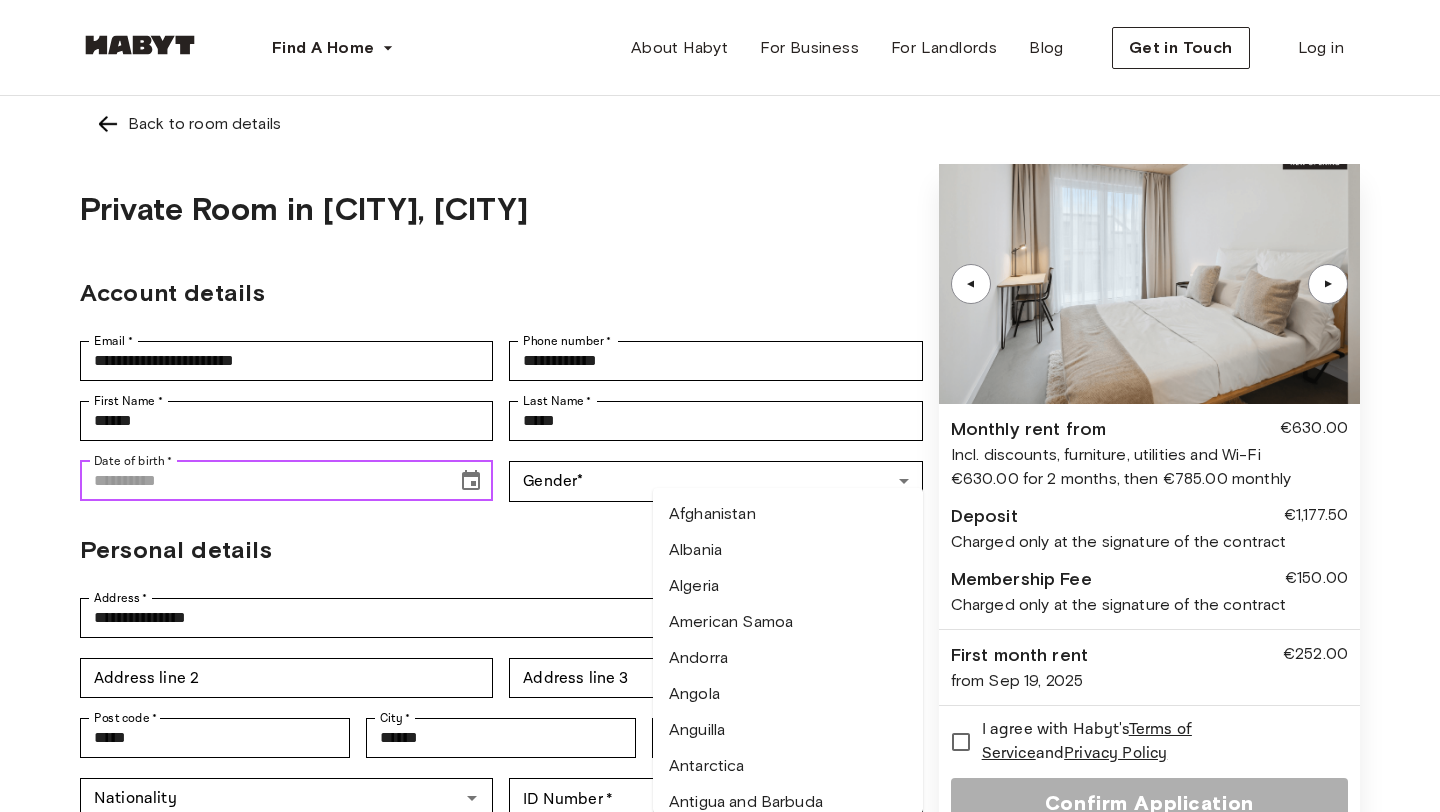 click 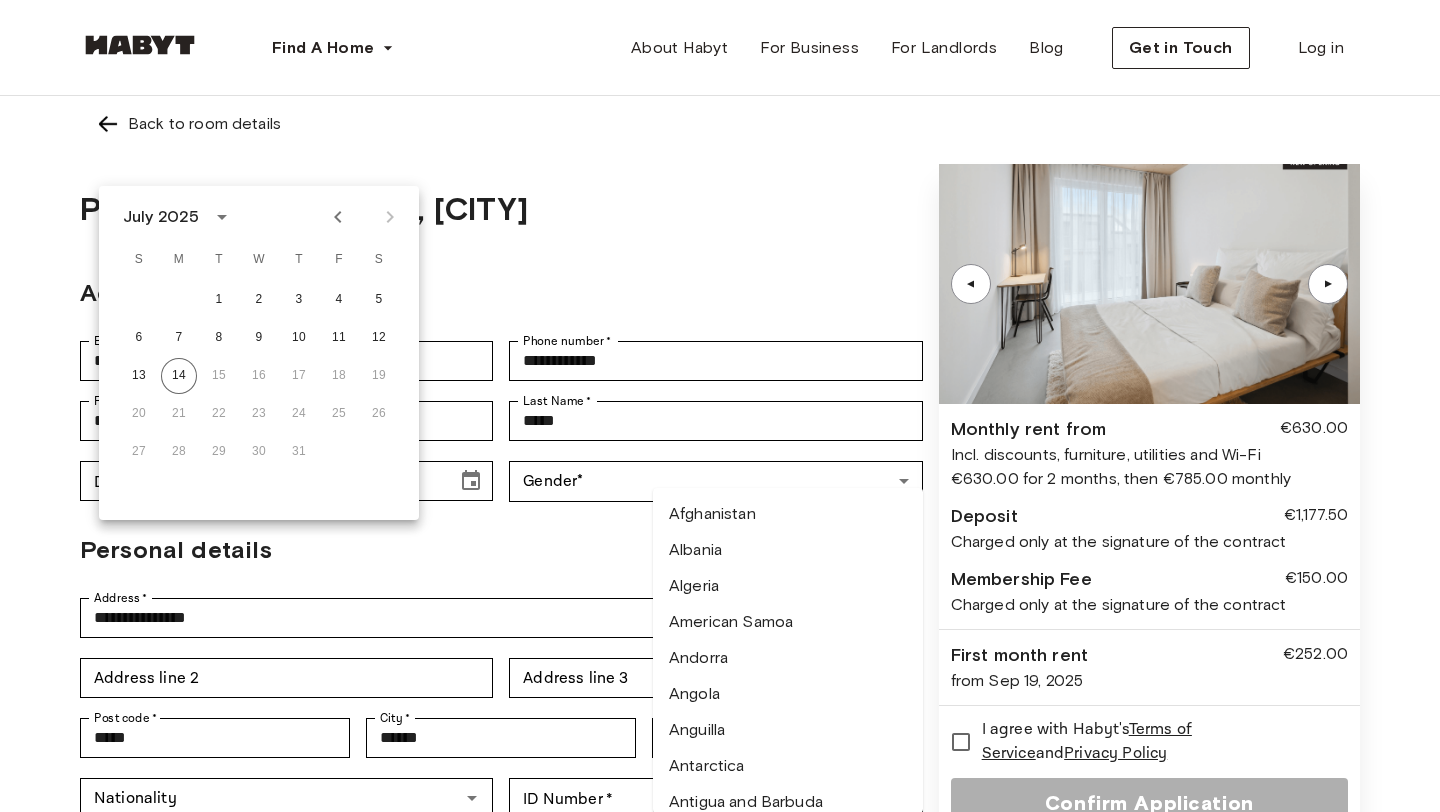 click 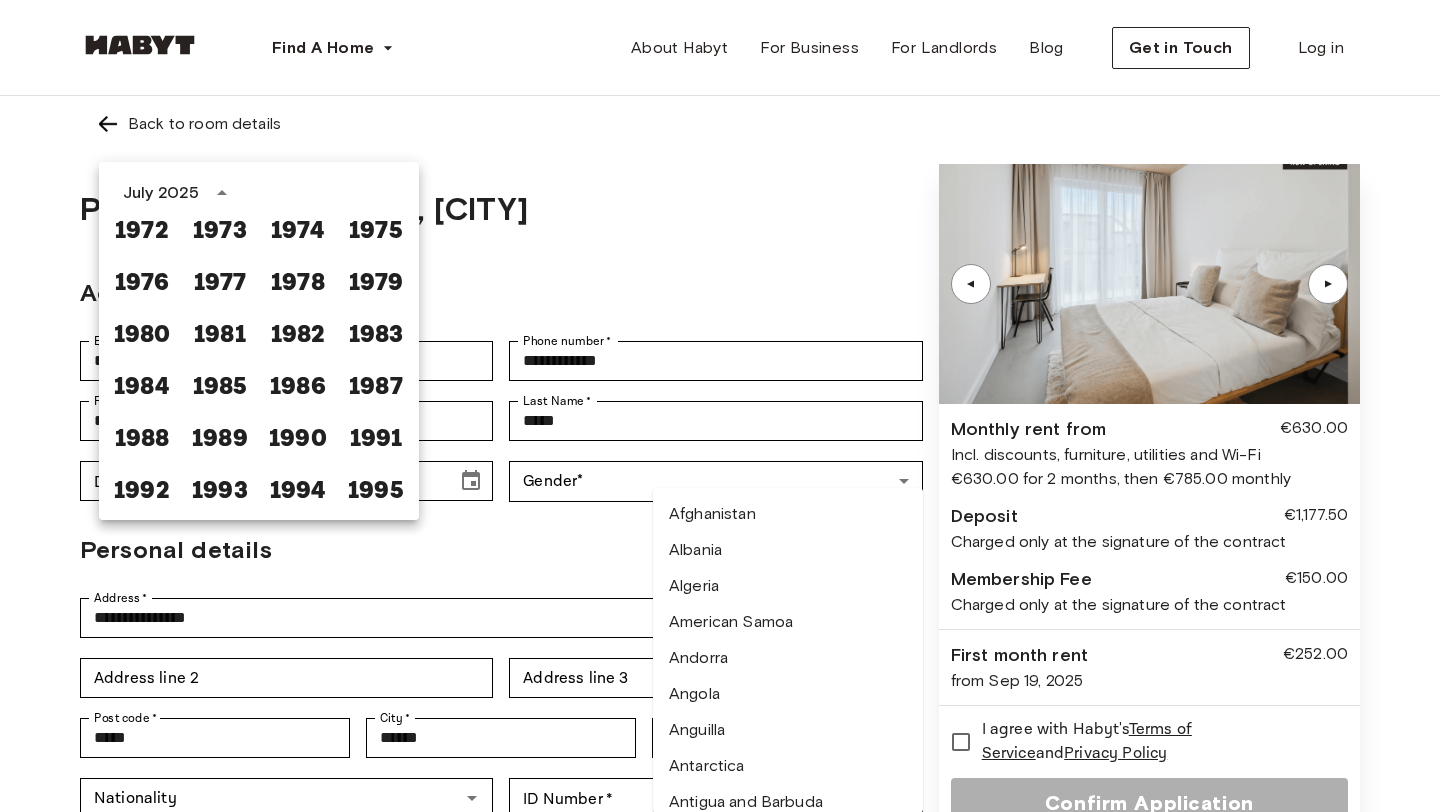 scroll, scrollTop: 942, scrollLeft: 0, axis: vertical 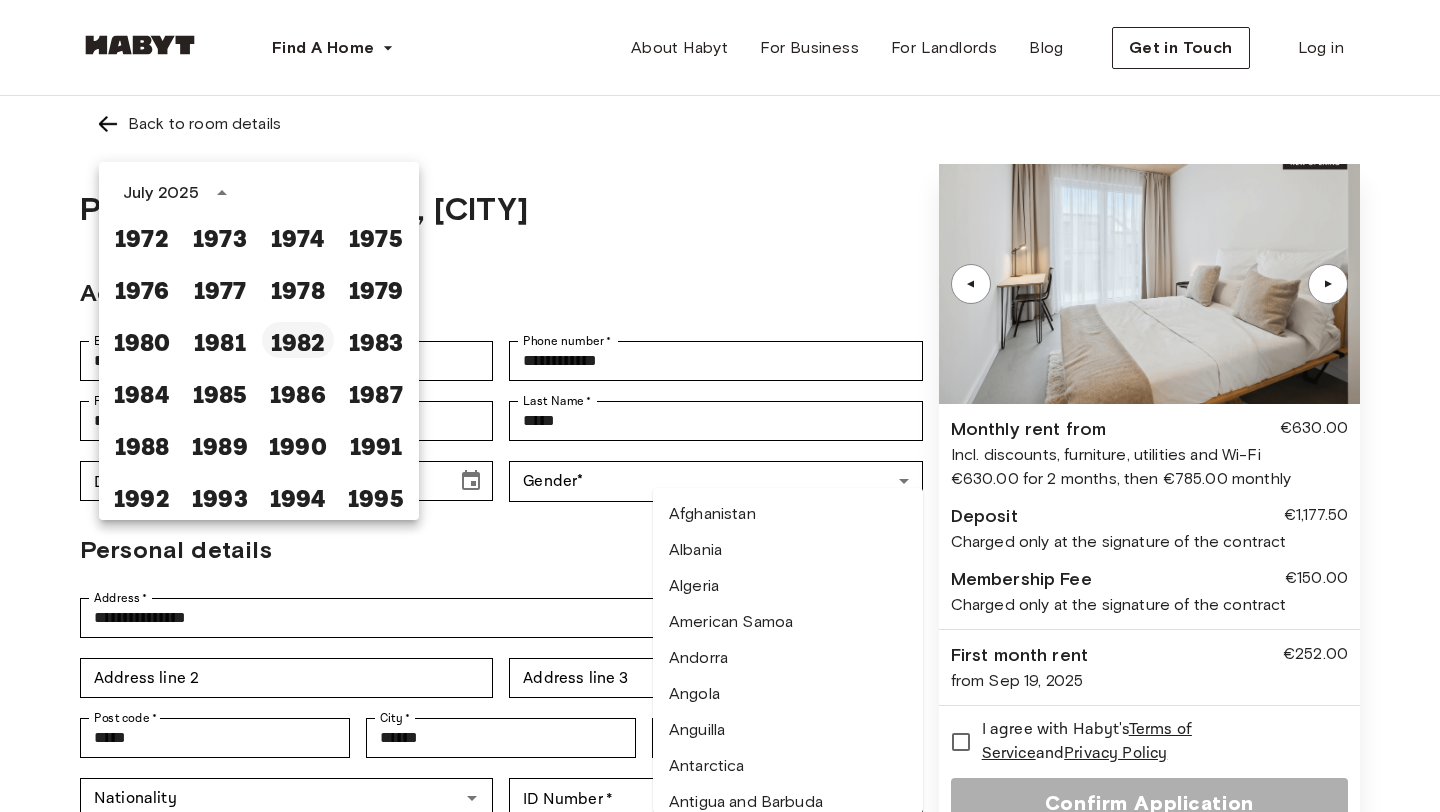 click on "1982" at bounding box center [298, 340] 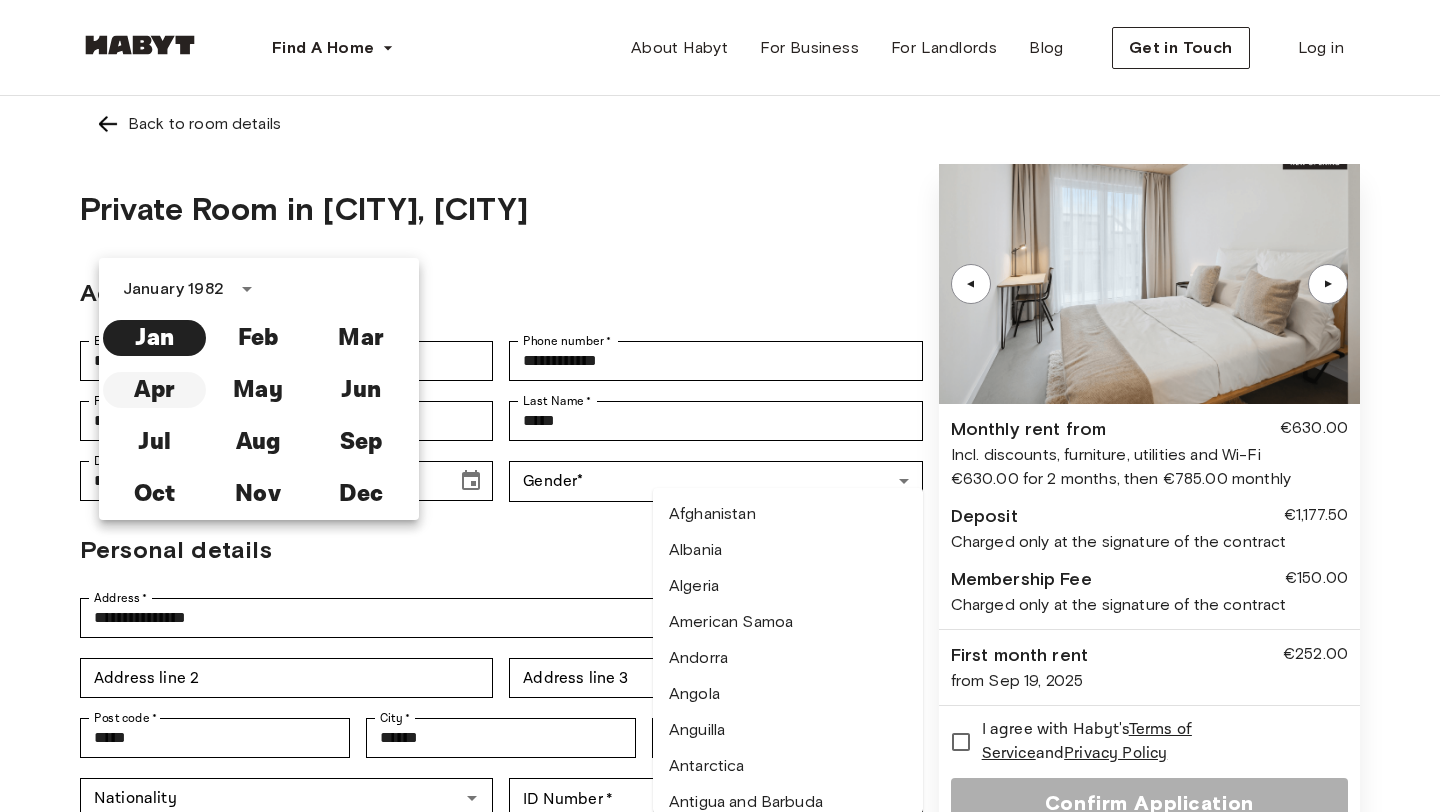 click on "Apr" at bounding box center [154, 390] 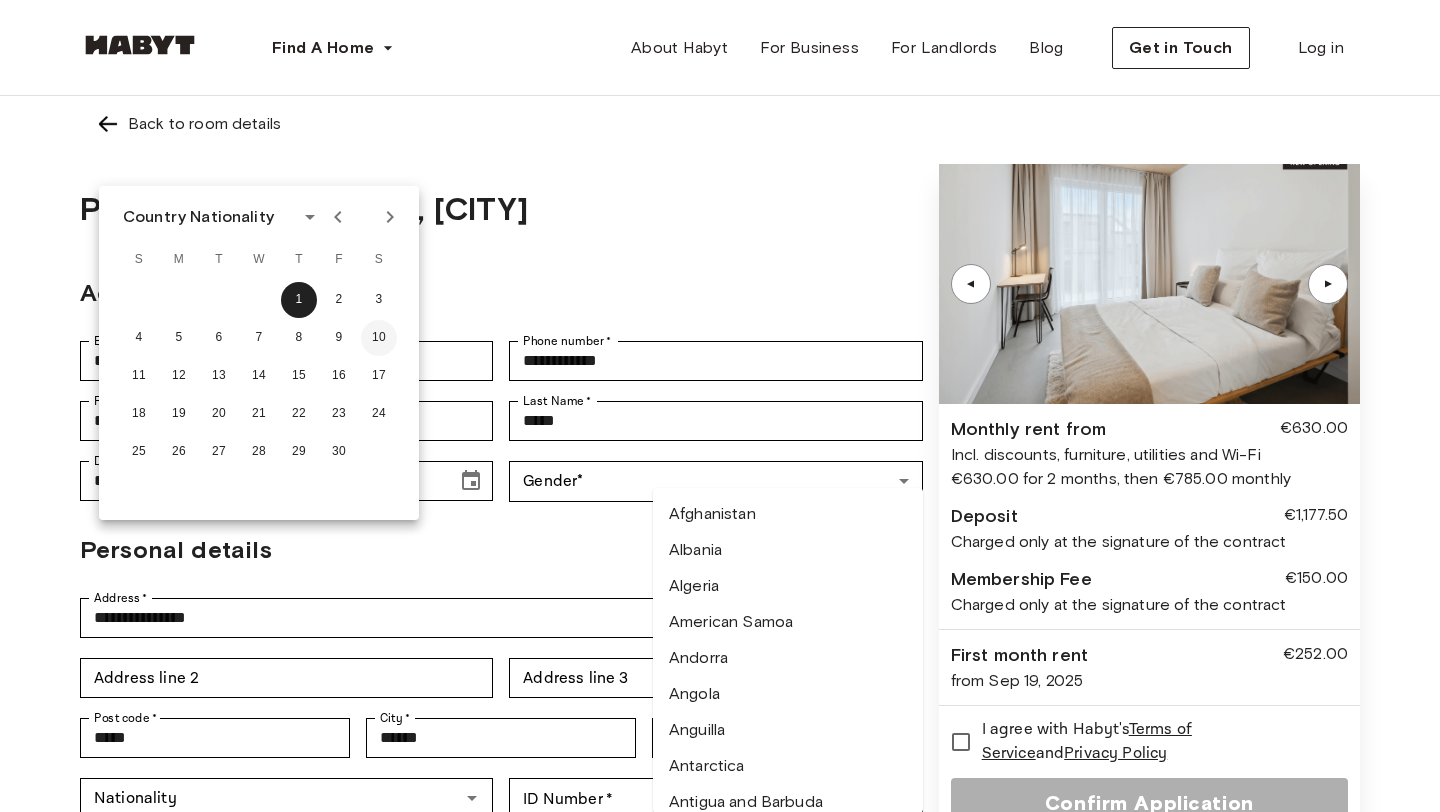 click on "10" at bounding box center (379, 338) 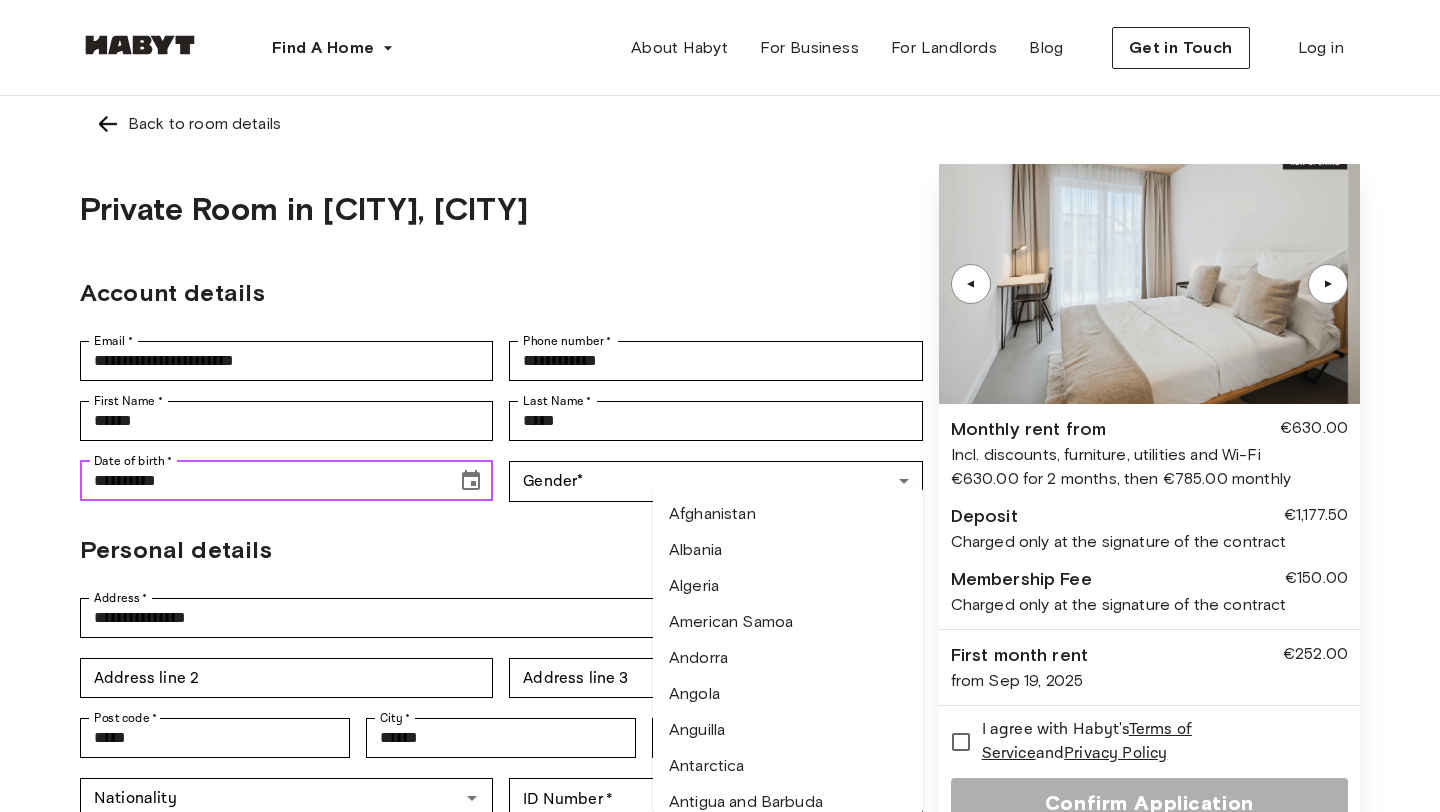 type on "**********" 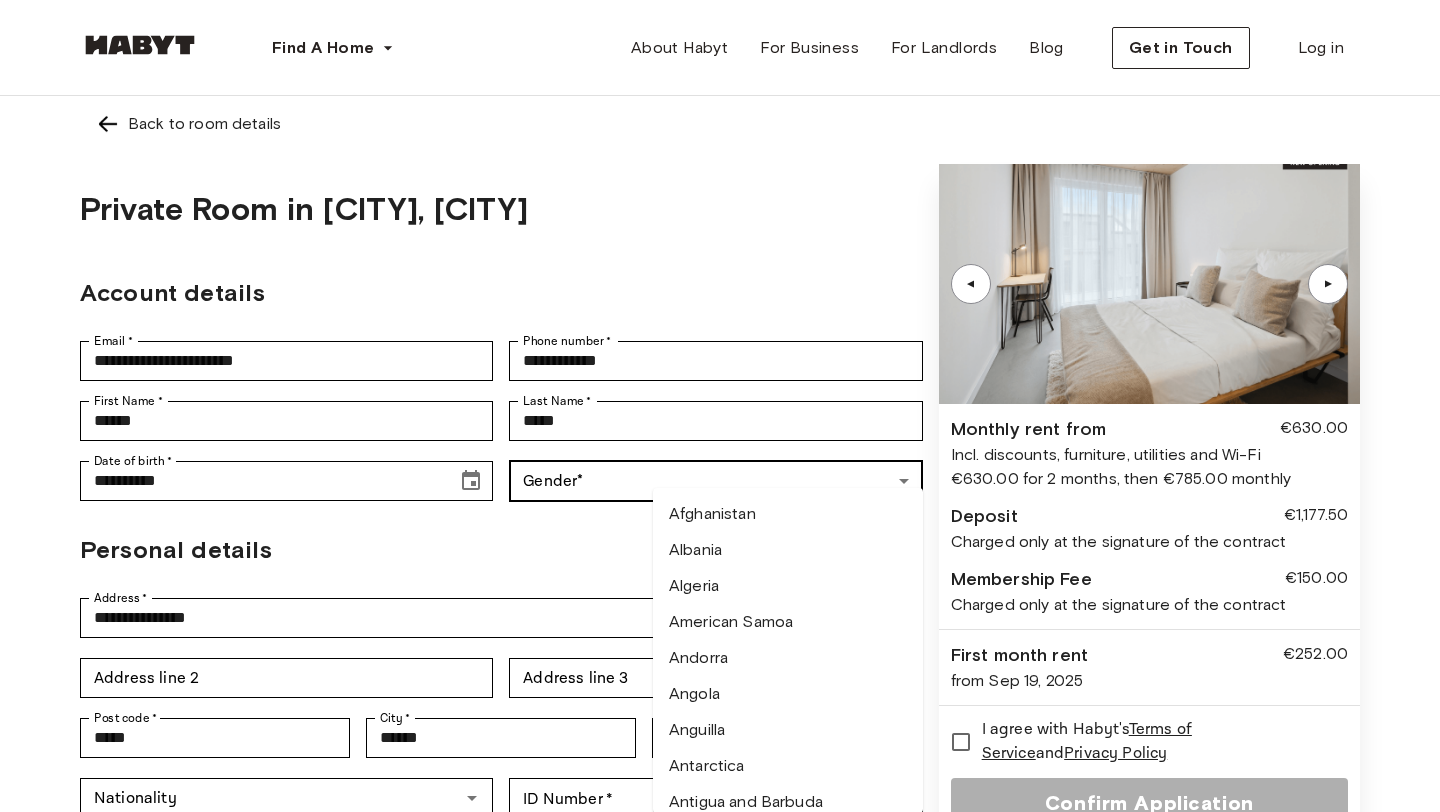 click on "**********" at bounding box center (720, 918) 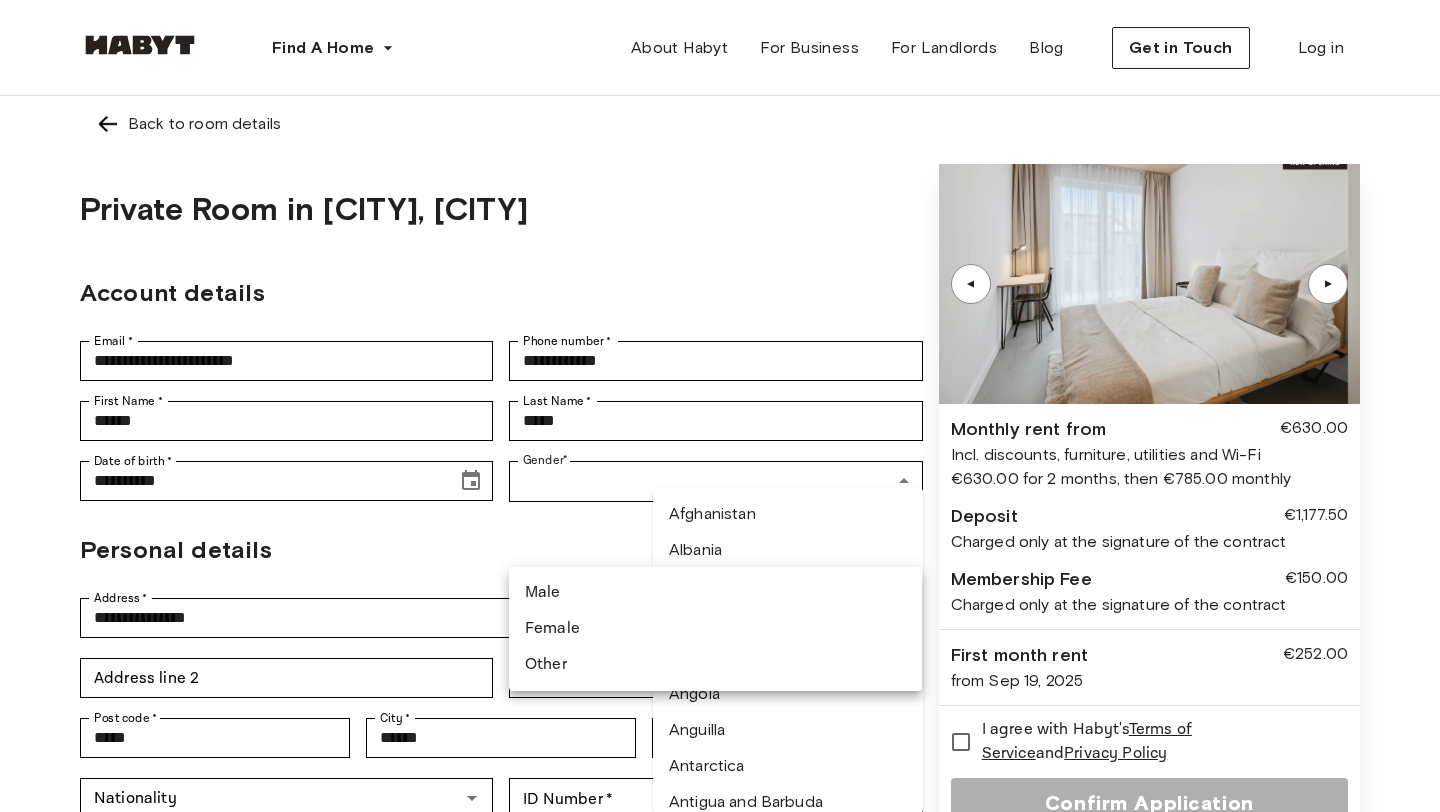 click on "Female" at bounding box center (715, 629) 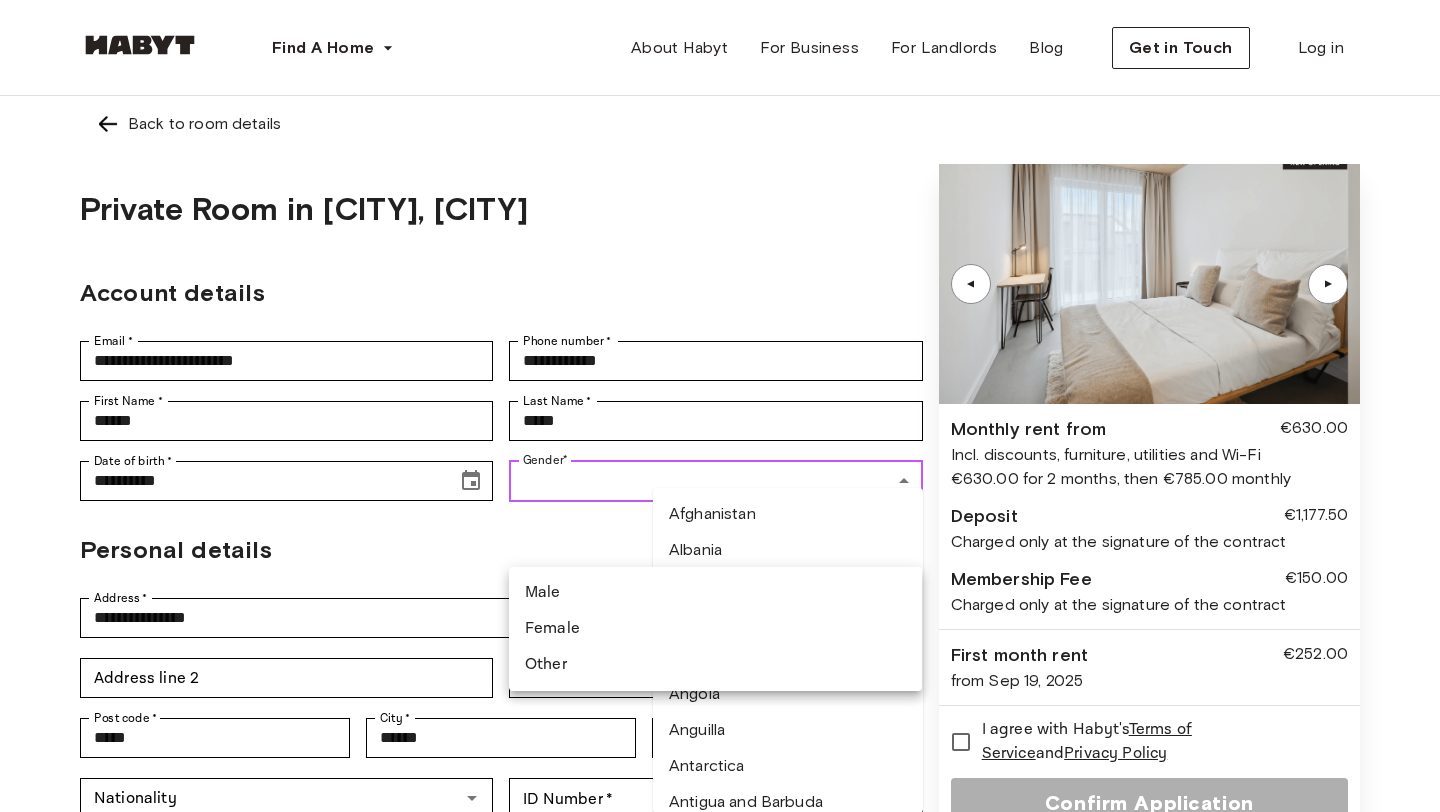 type on "******" 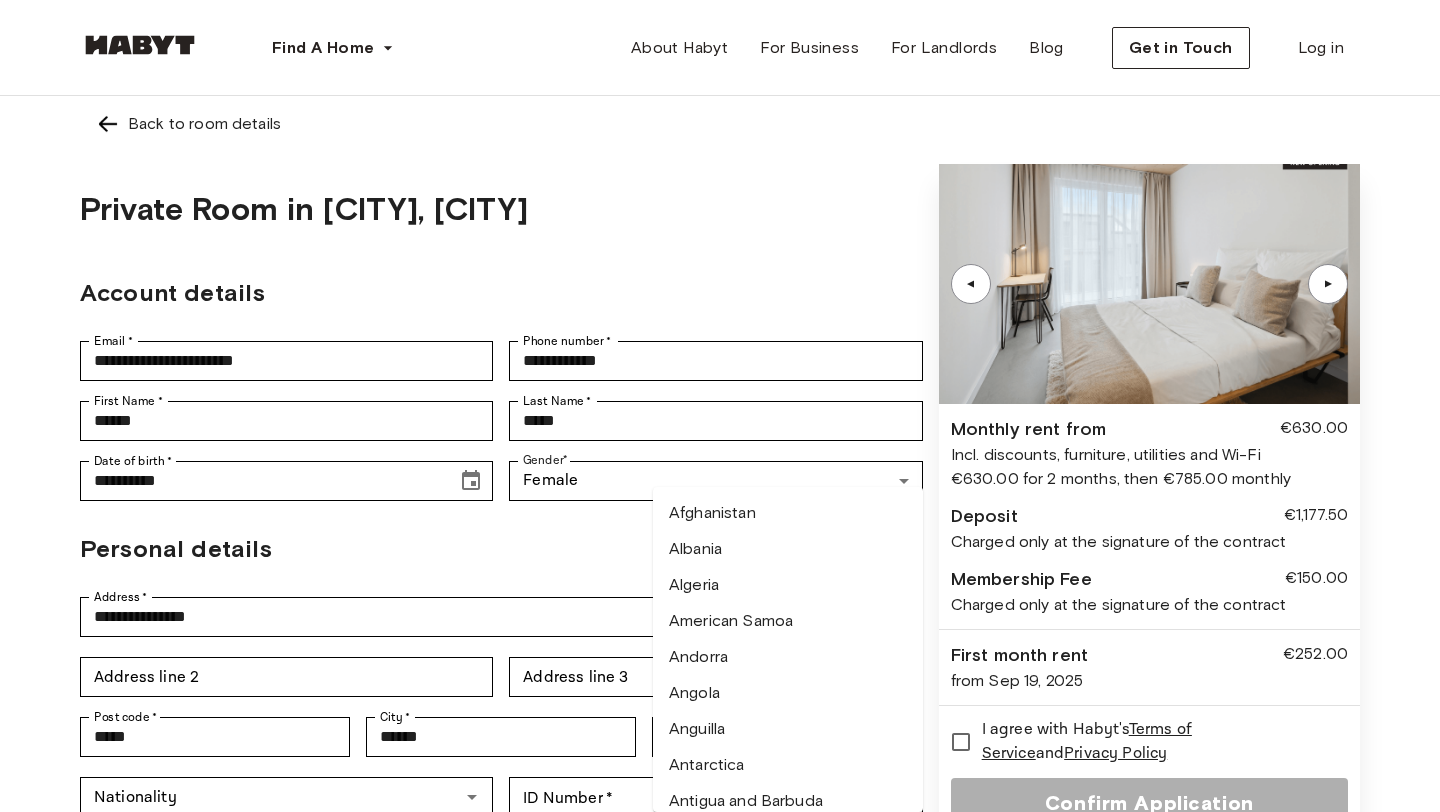 click on "Personal details" at bounding box center (501, 549) 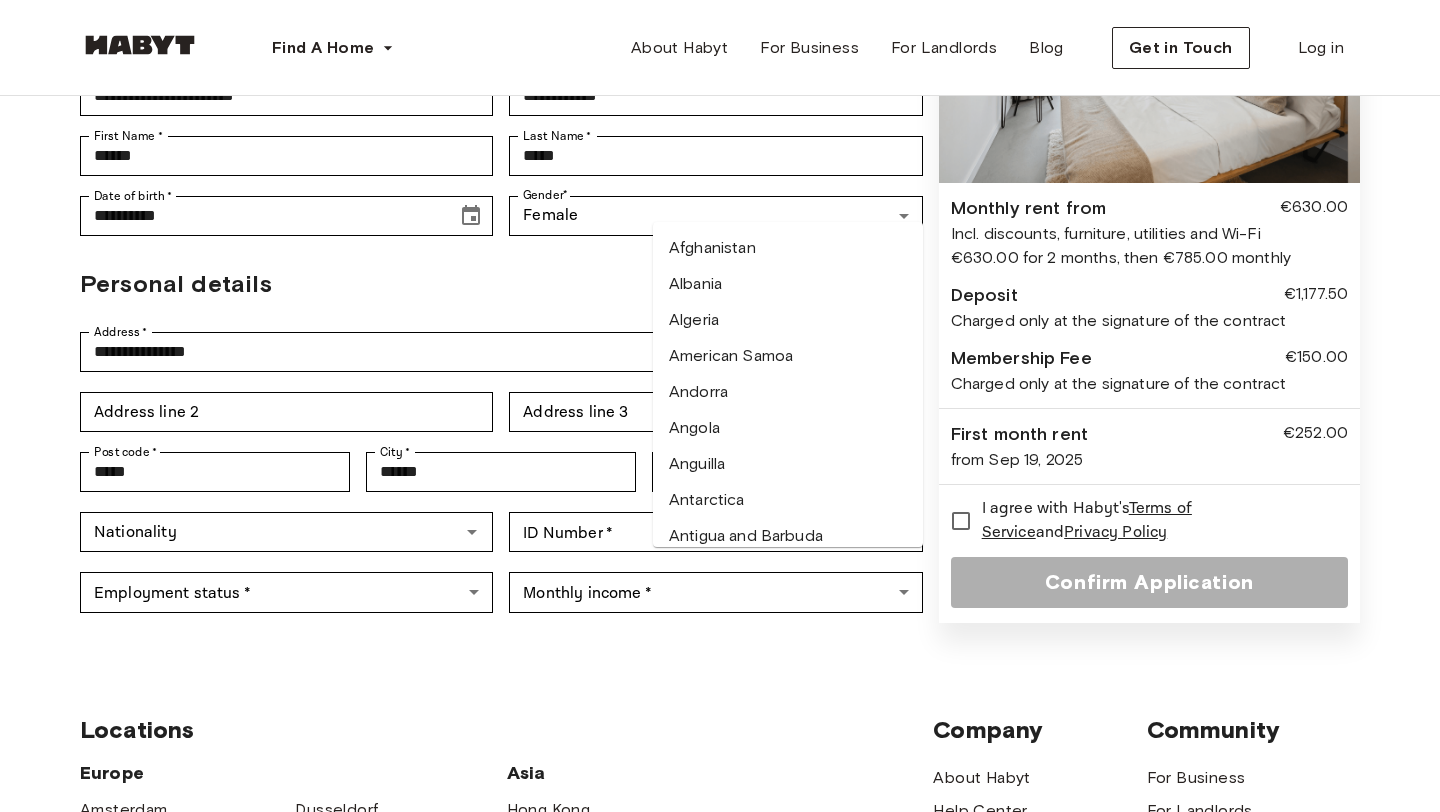scroll, scrollTop: 301, scrollLeft: 0, axis: vertical 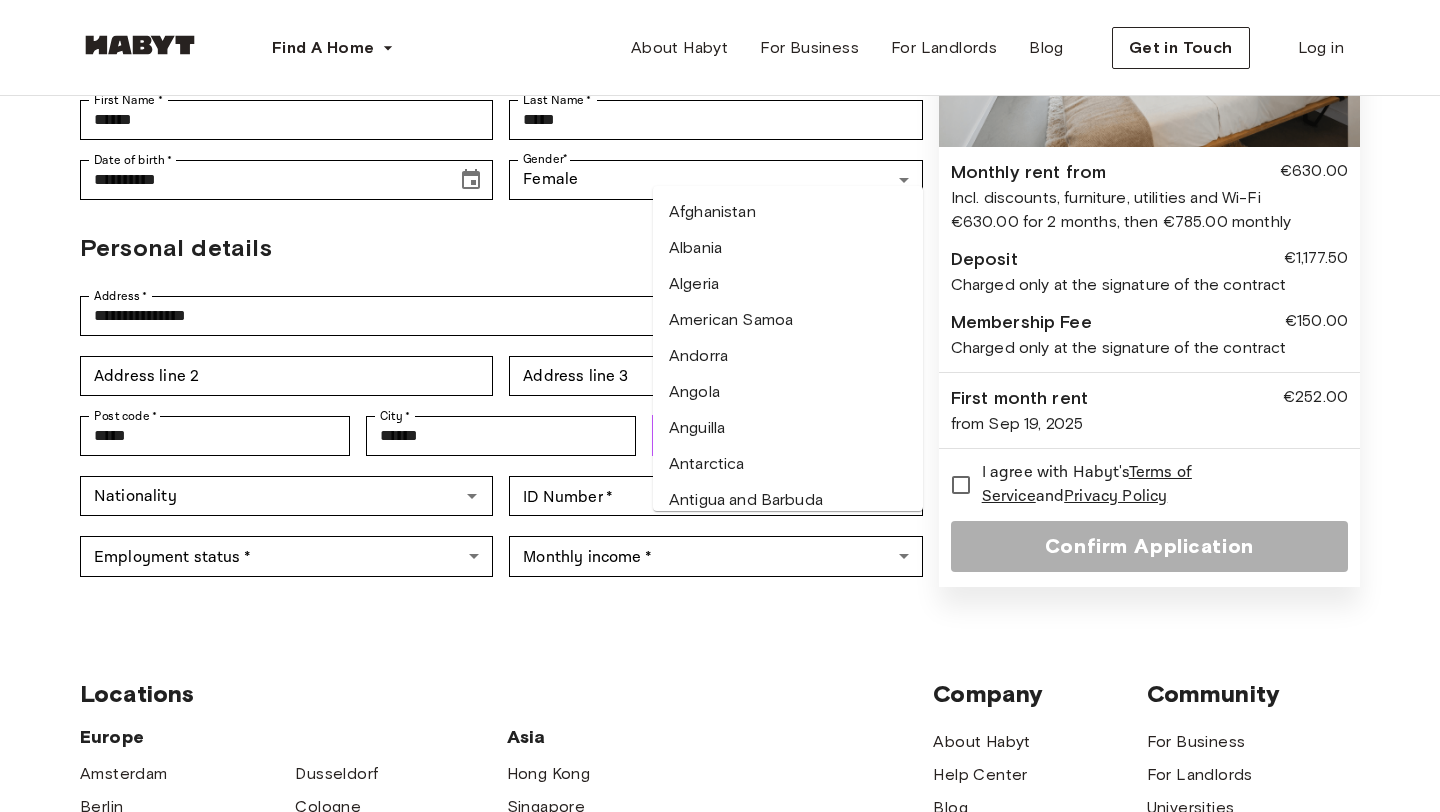 click on "Country Country" at bounding box center [787, 436] 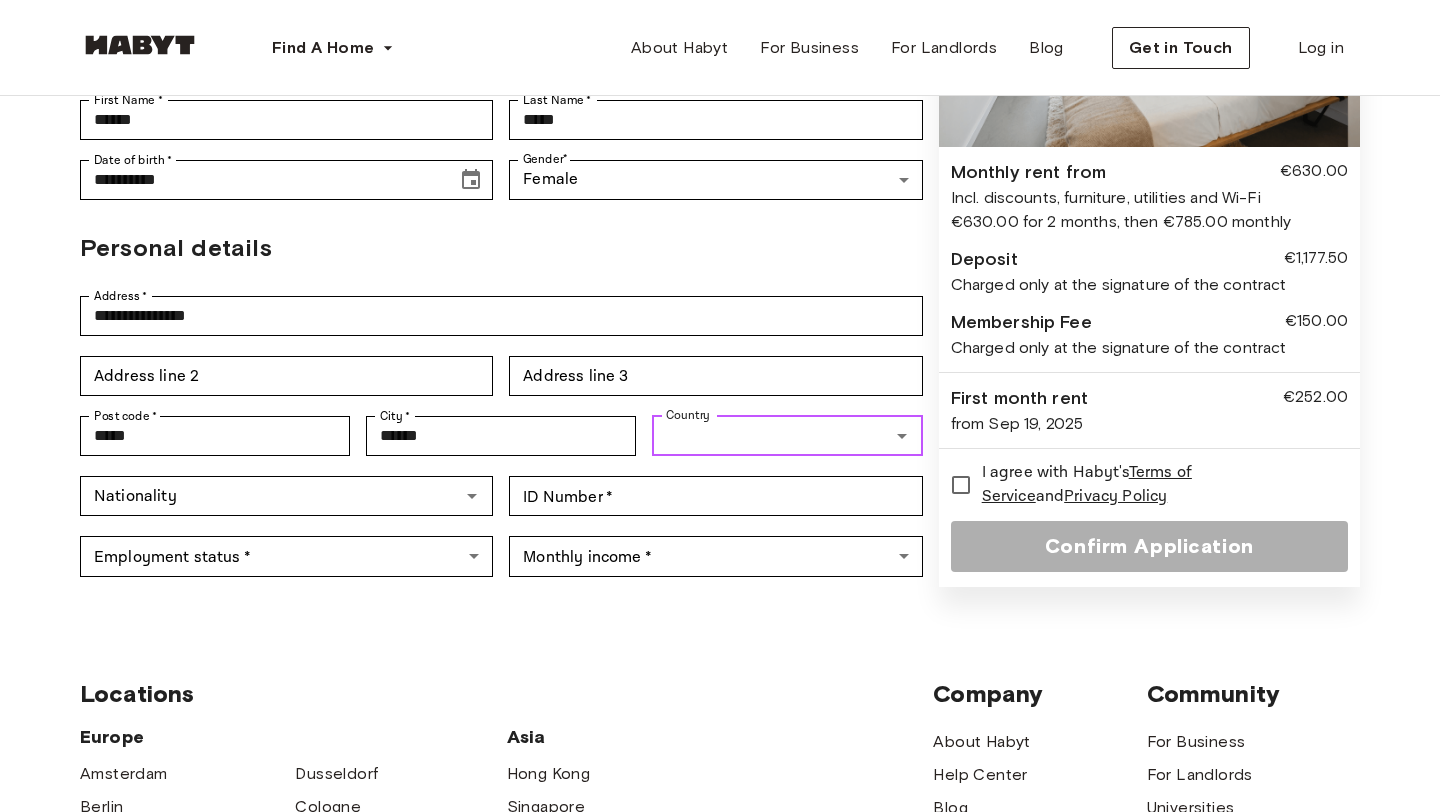 type on "*******" 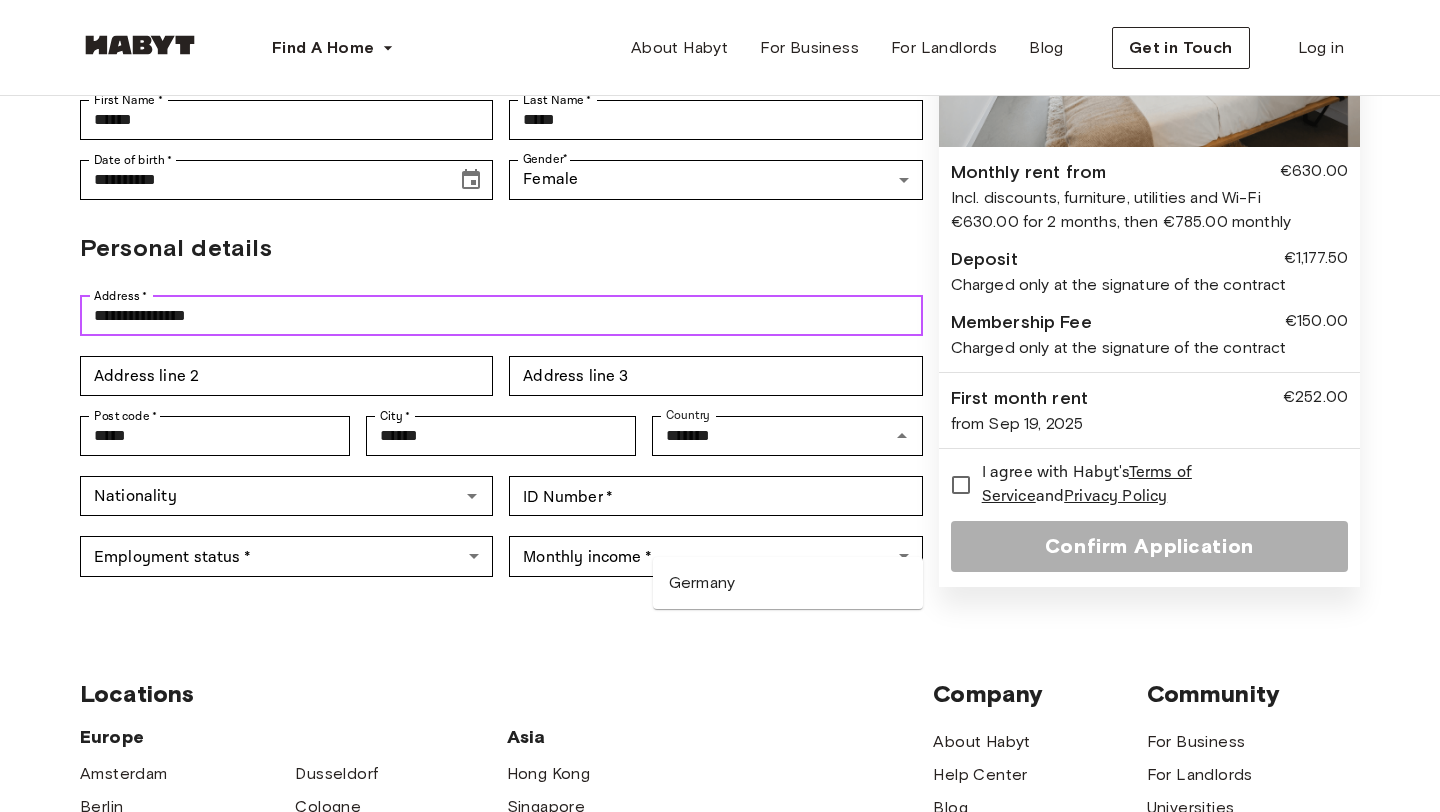 click on "**********" at bounding box center [501, 316] 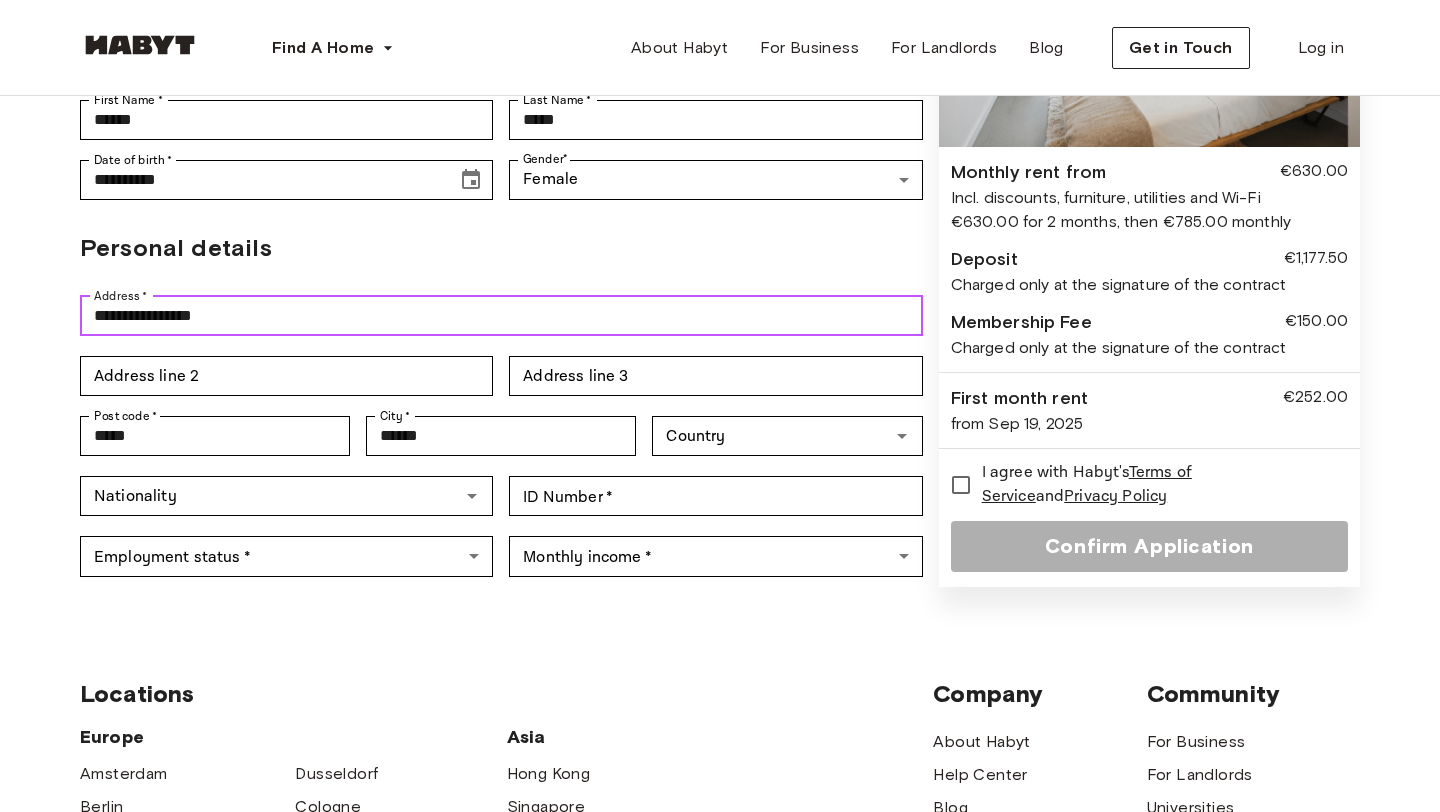 type on "**********" 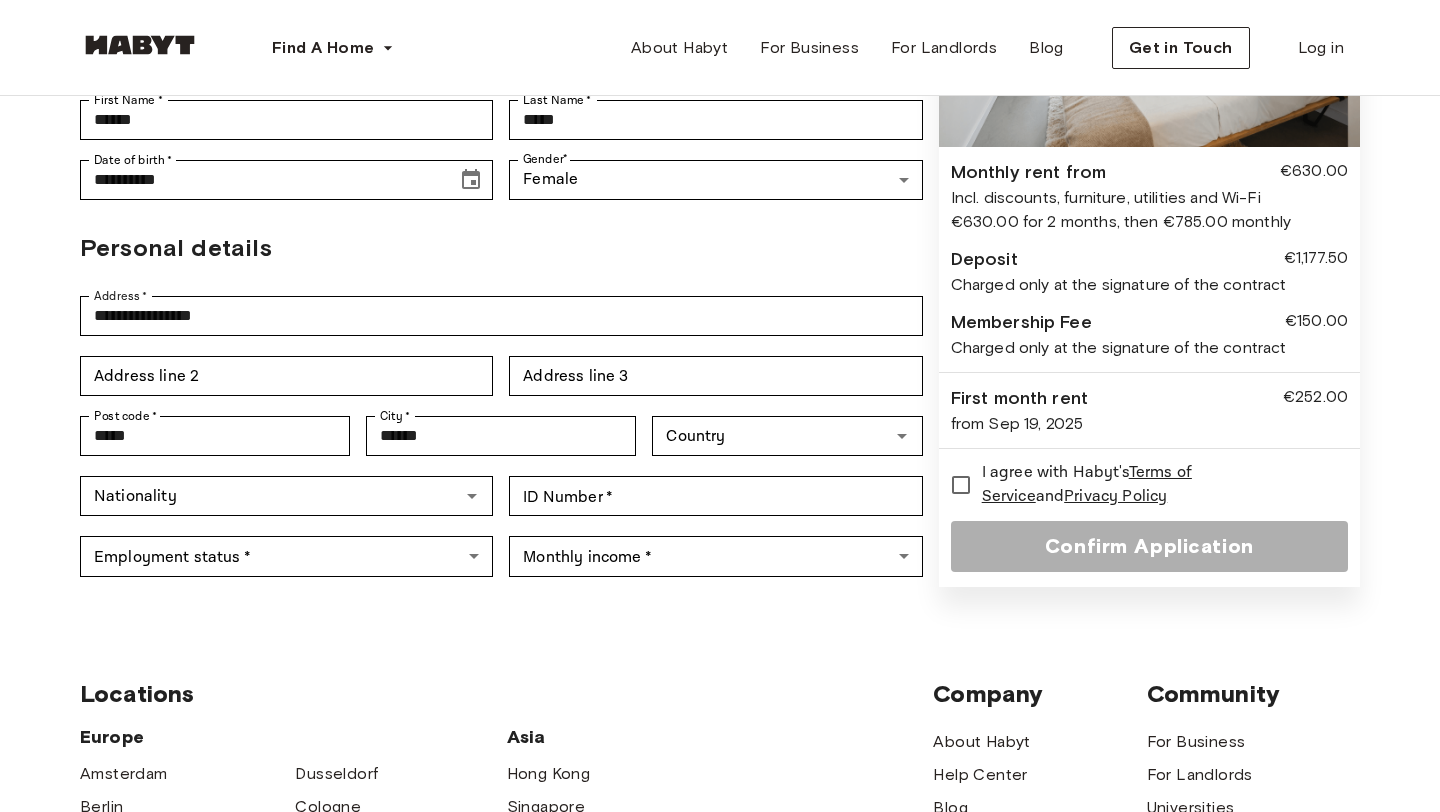 click on "Personal details" at bounding box center (501, 248) 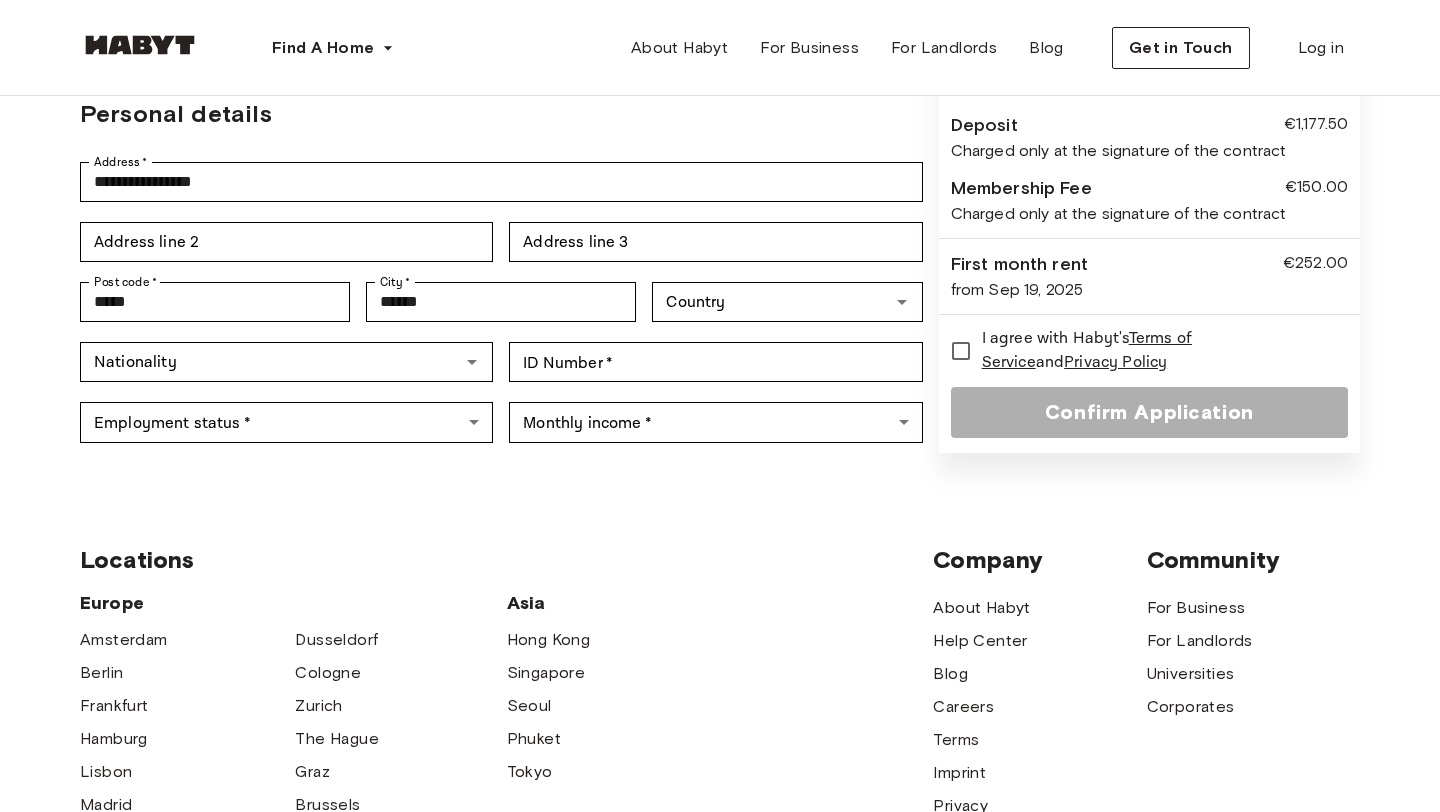 scroll, scrollTop: 436, scrollLeft: 0, axis: vertical 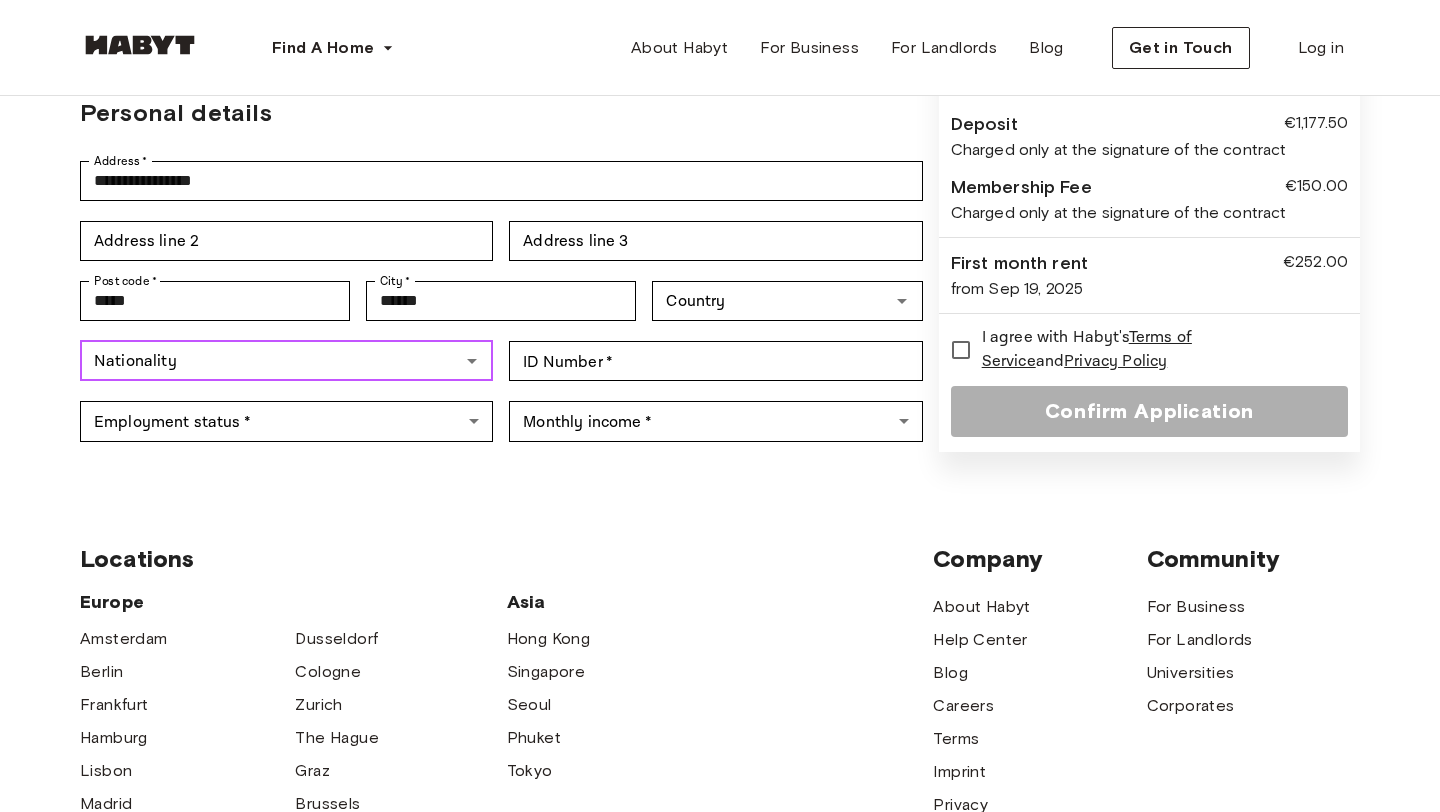 click on "Nationality" at bounding box center [270, 361] 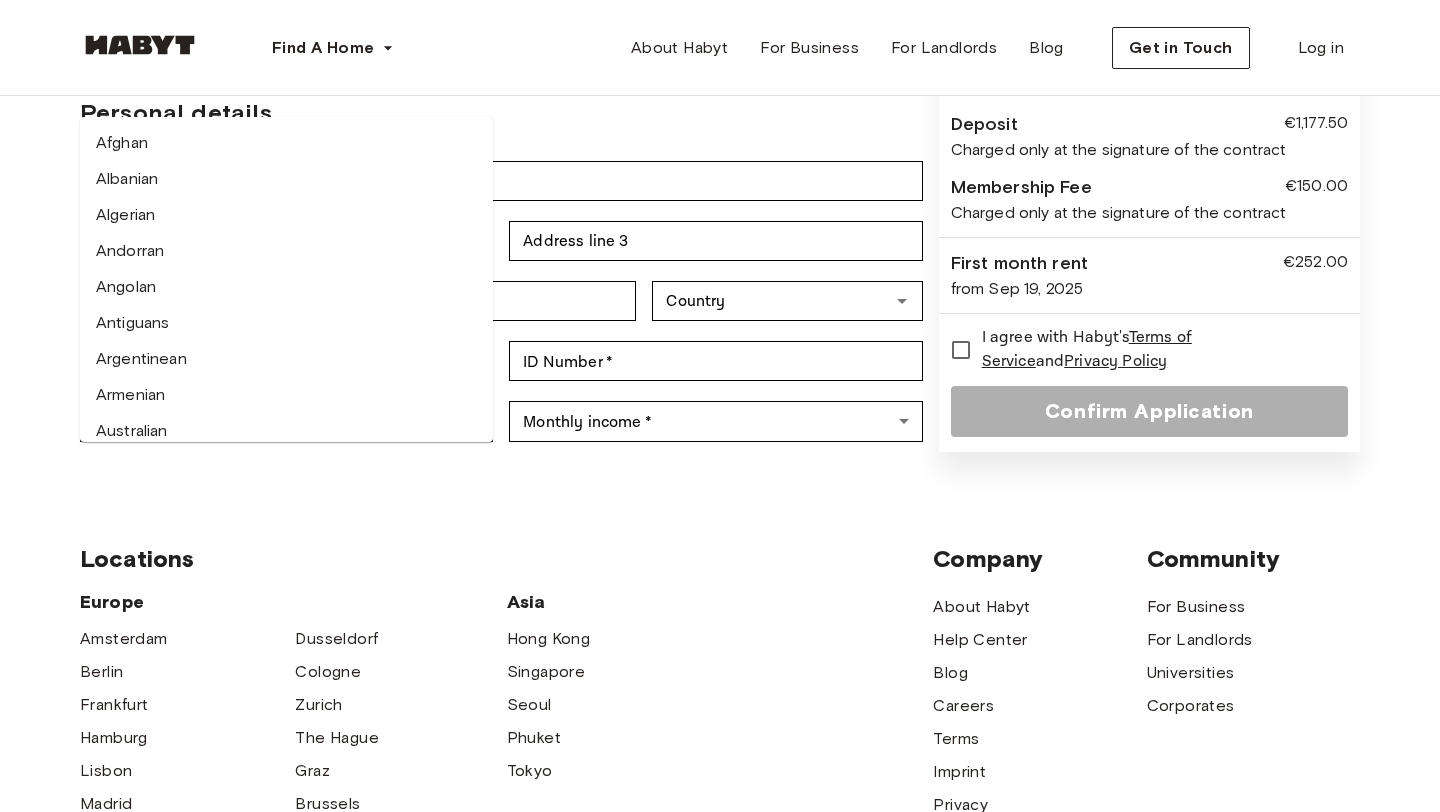 type on "*" 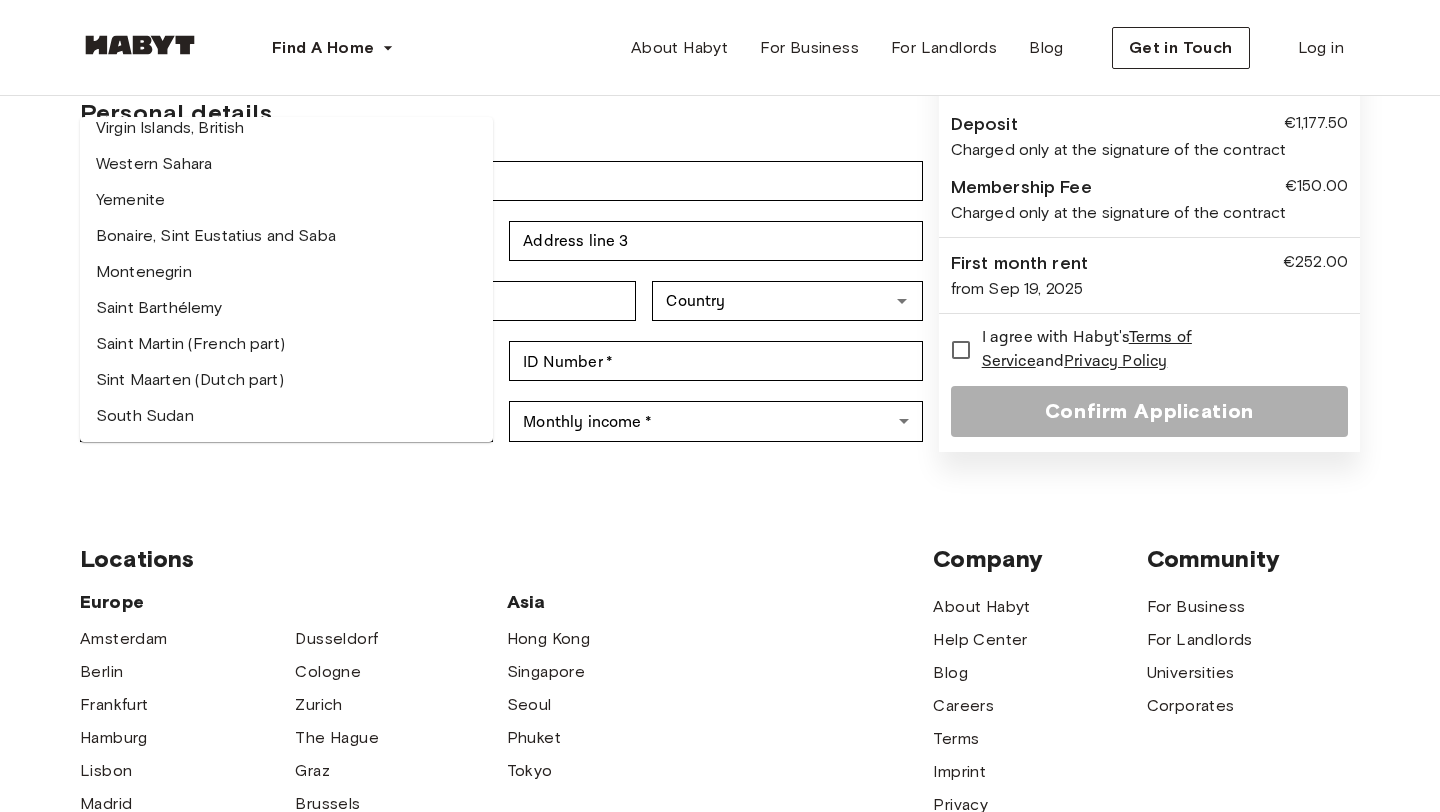 scroll, scrollTop: 3405, scrollLeft: 0, axis: vertical 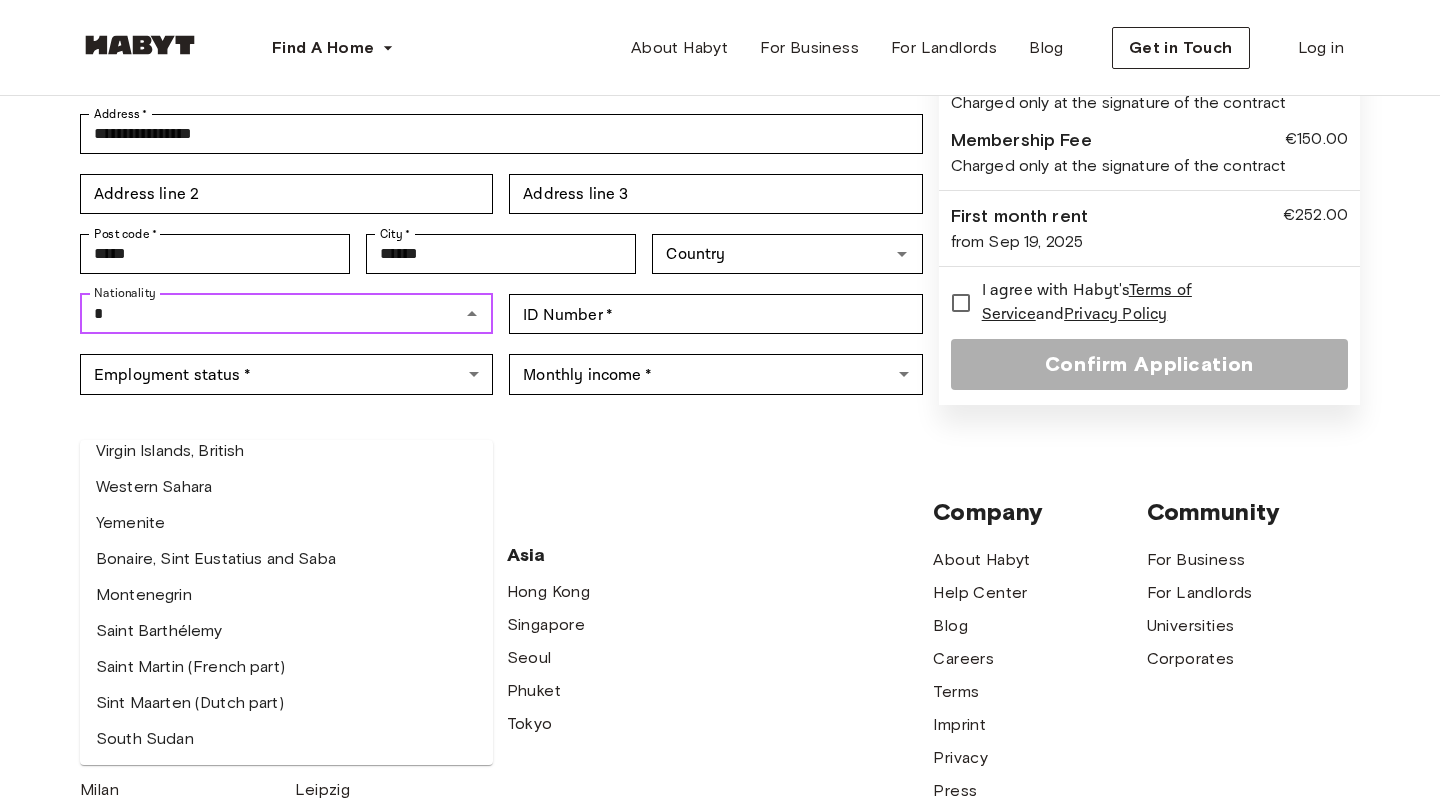 click 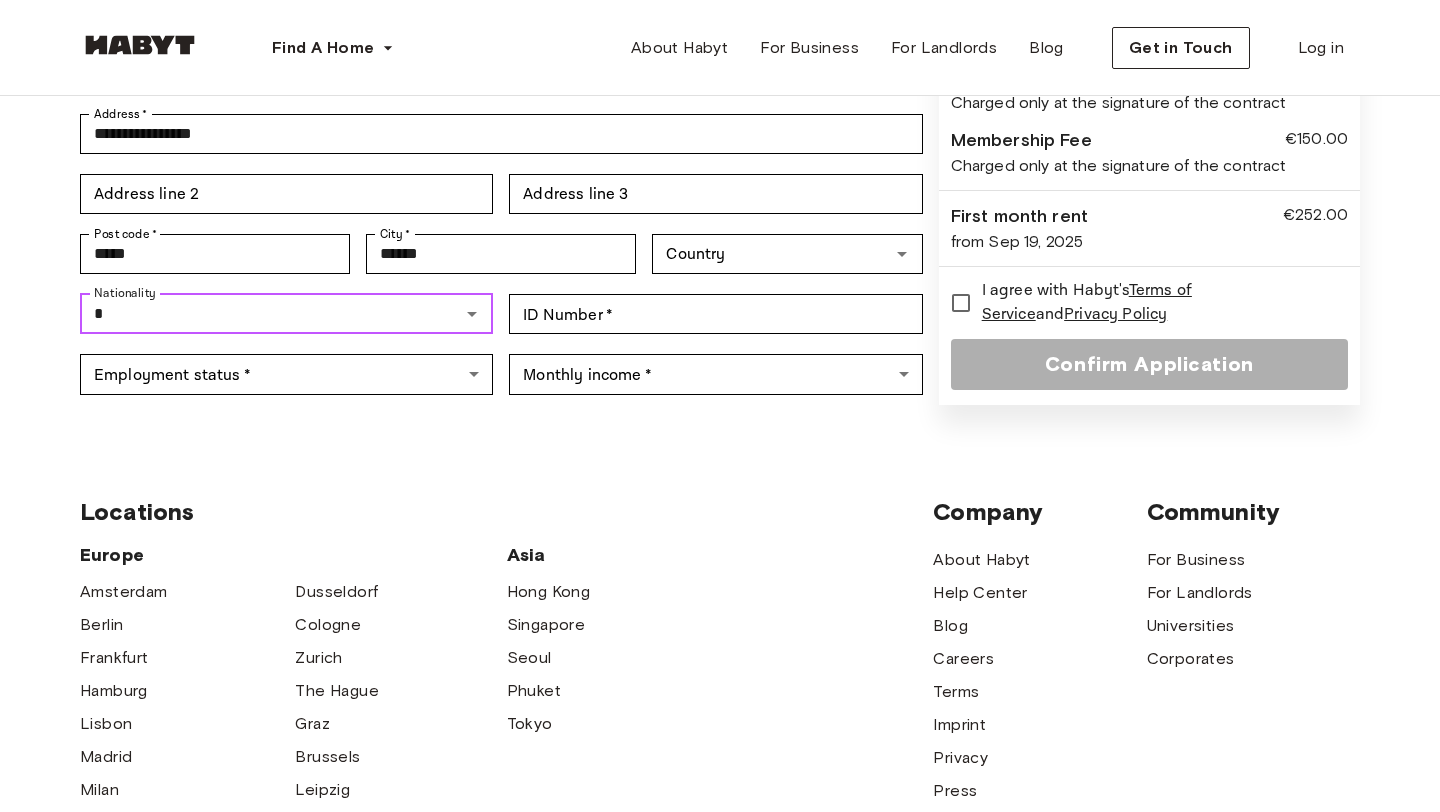 click 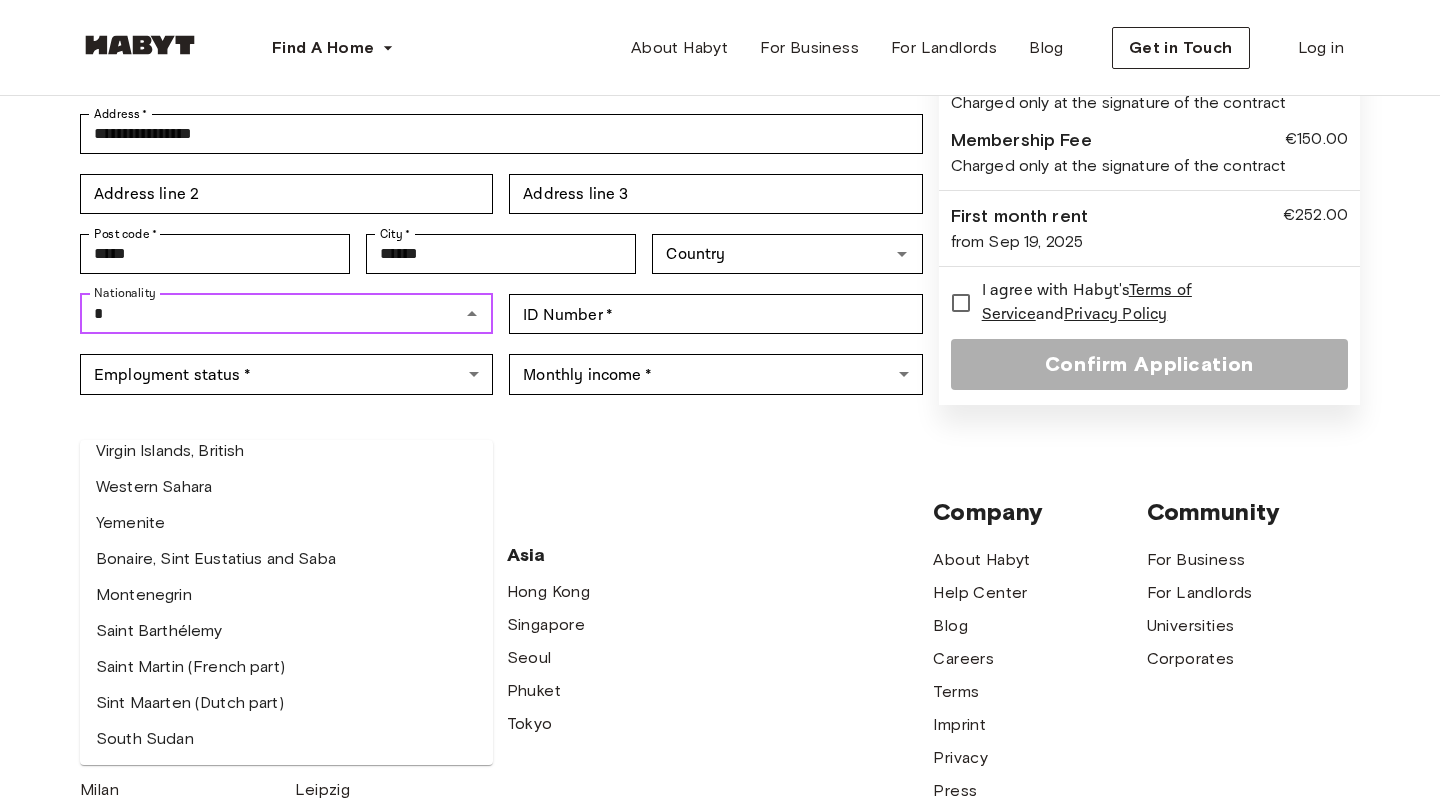 scroll, scrollTop: 3405, scrollLeft: 0, axis: vertical 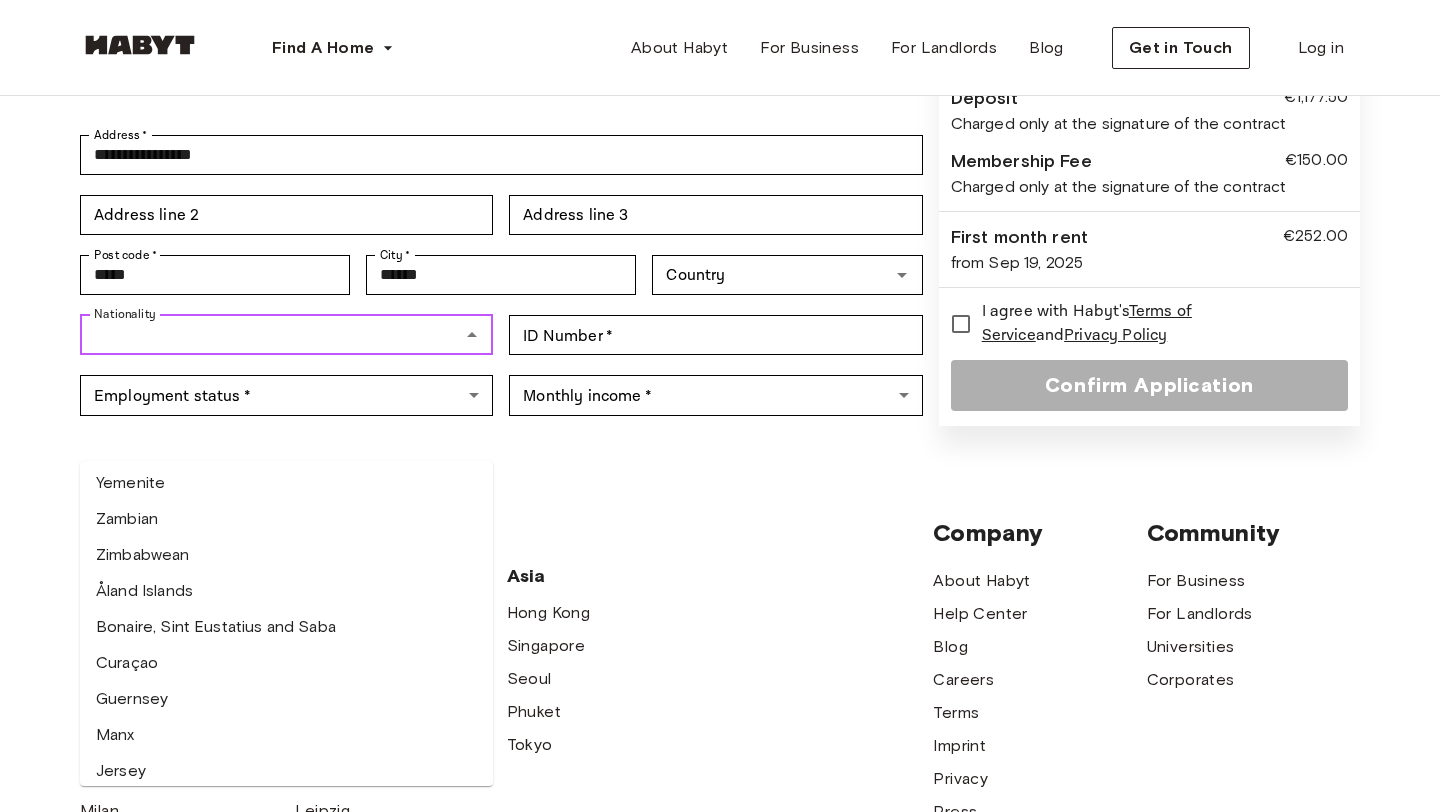 click on "Syrian" at bounding box center (286, -597) 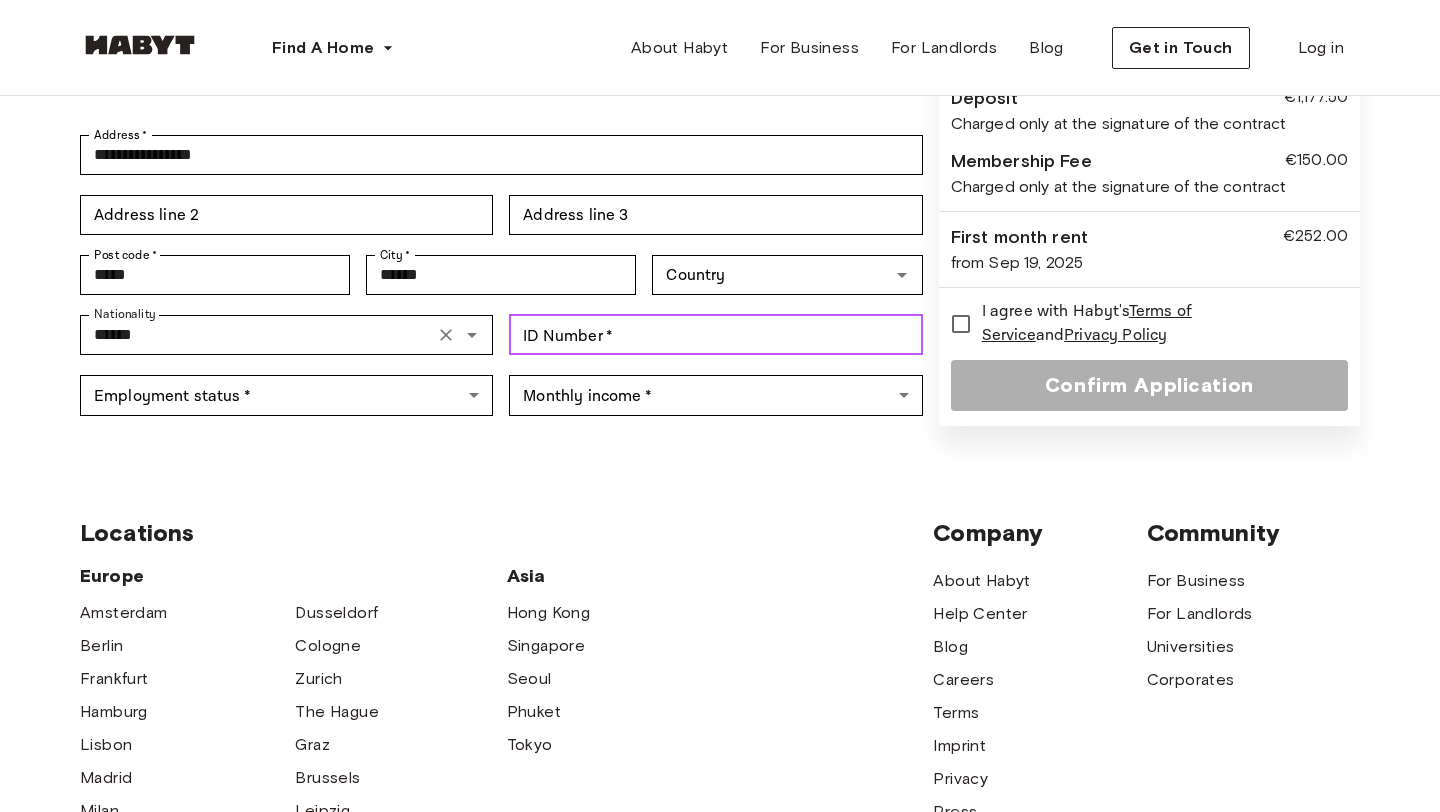 click on "ID Number   * ID Number   *" at bounding box center (715, 335) 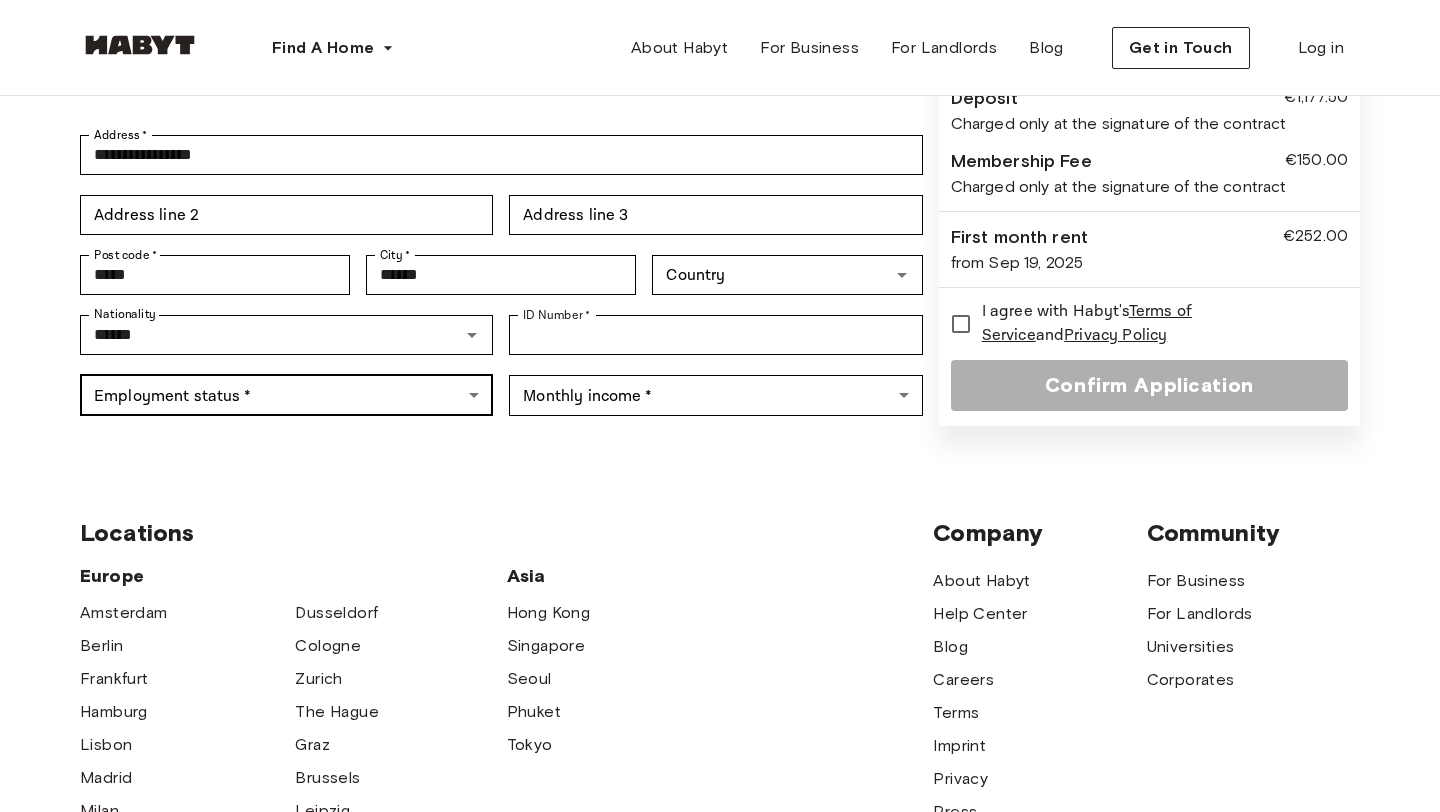 click on "**********" at bounding box center (720, 455) 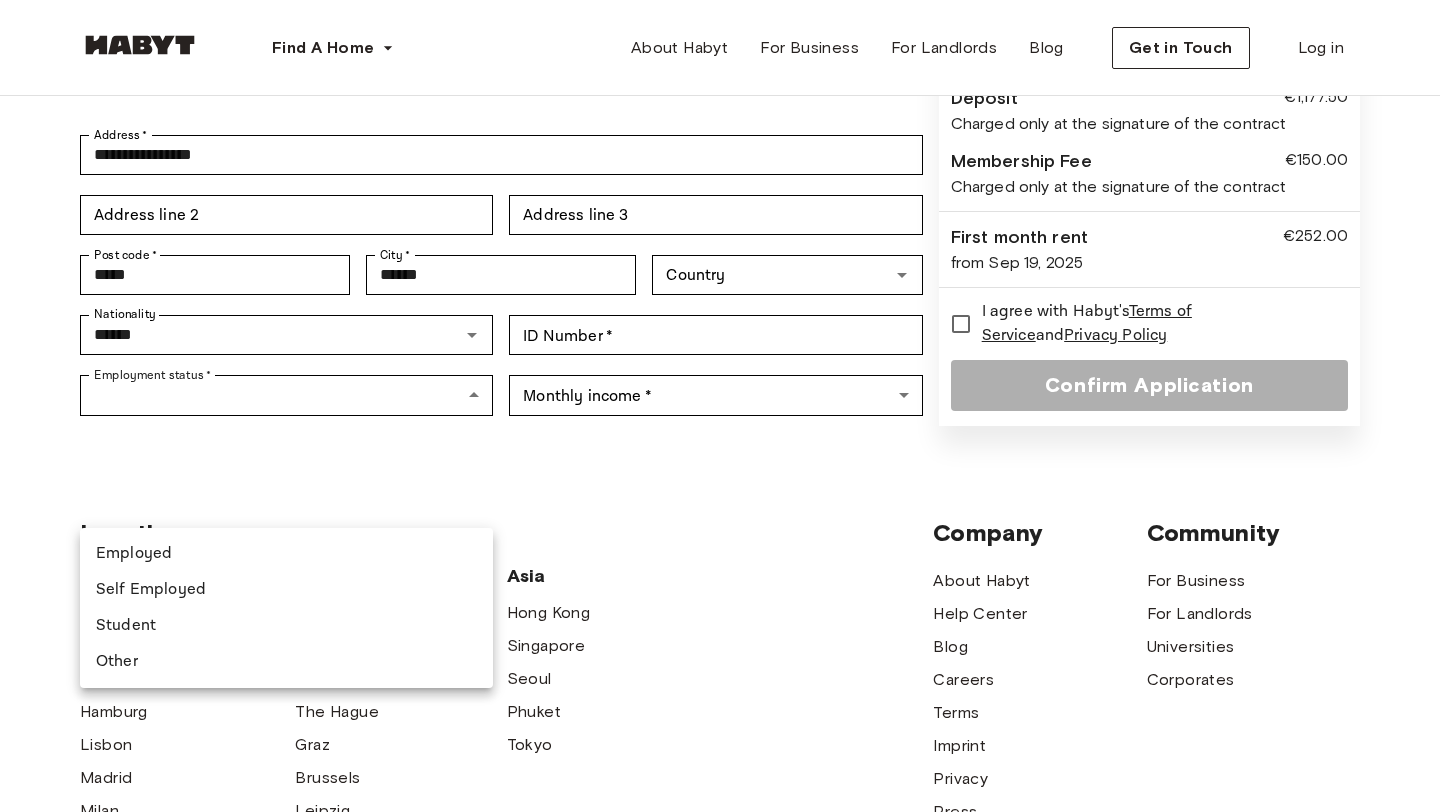 click on "Self Employed" at bounding box center (286, 590) 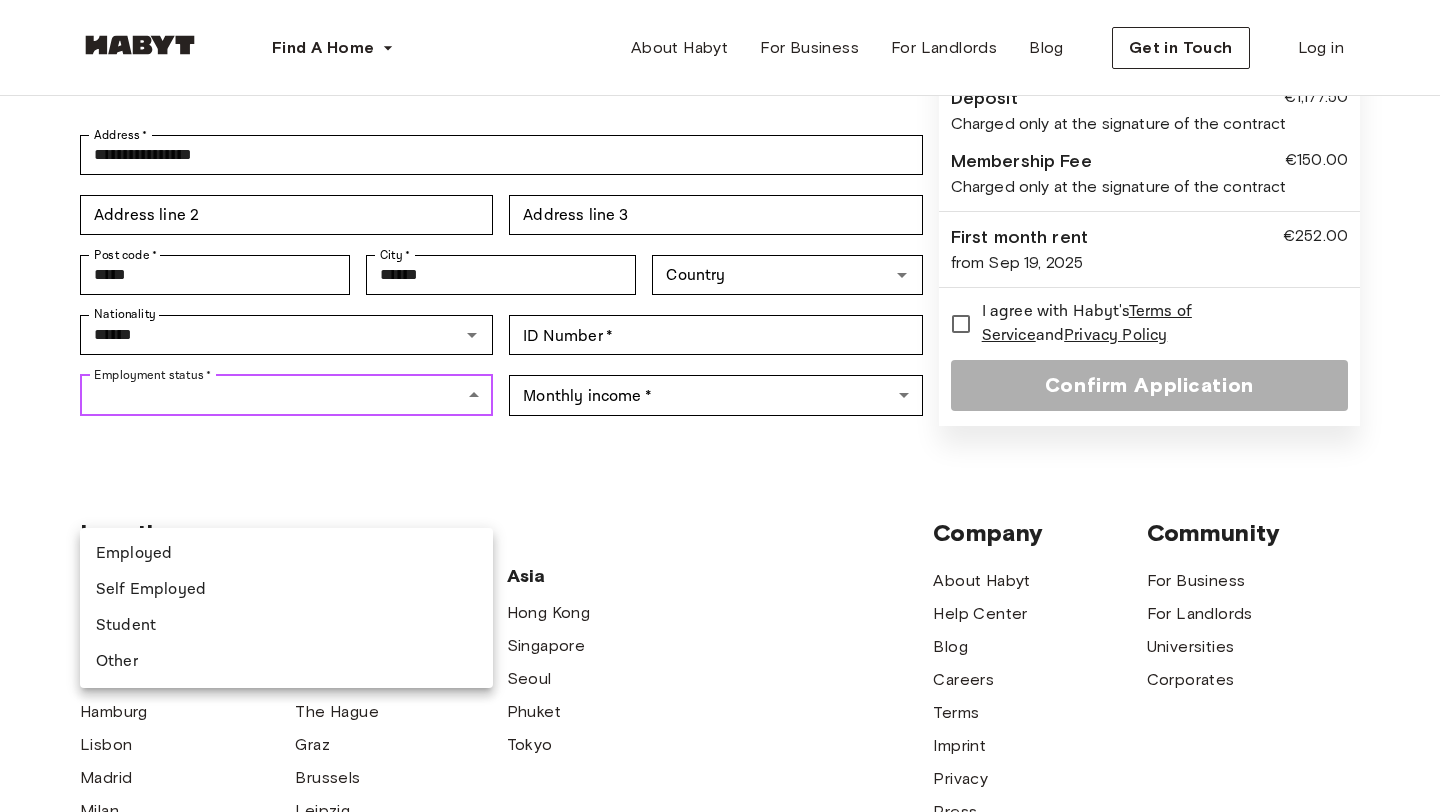 type on "**********" 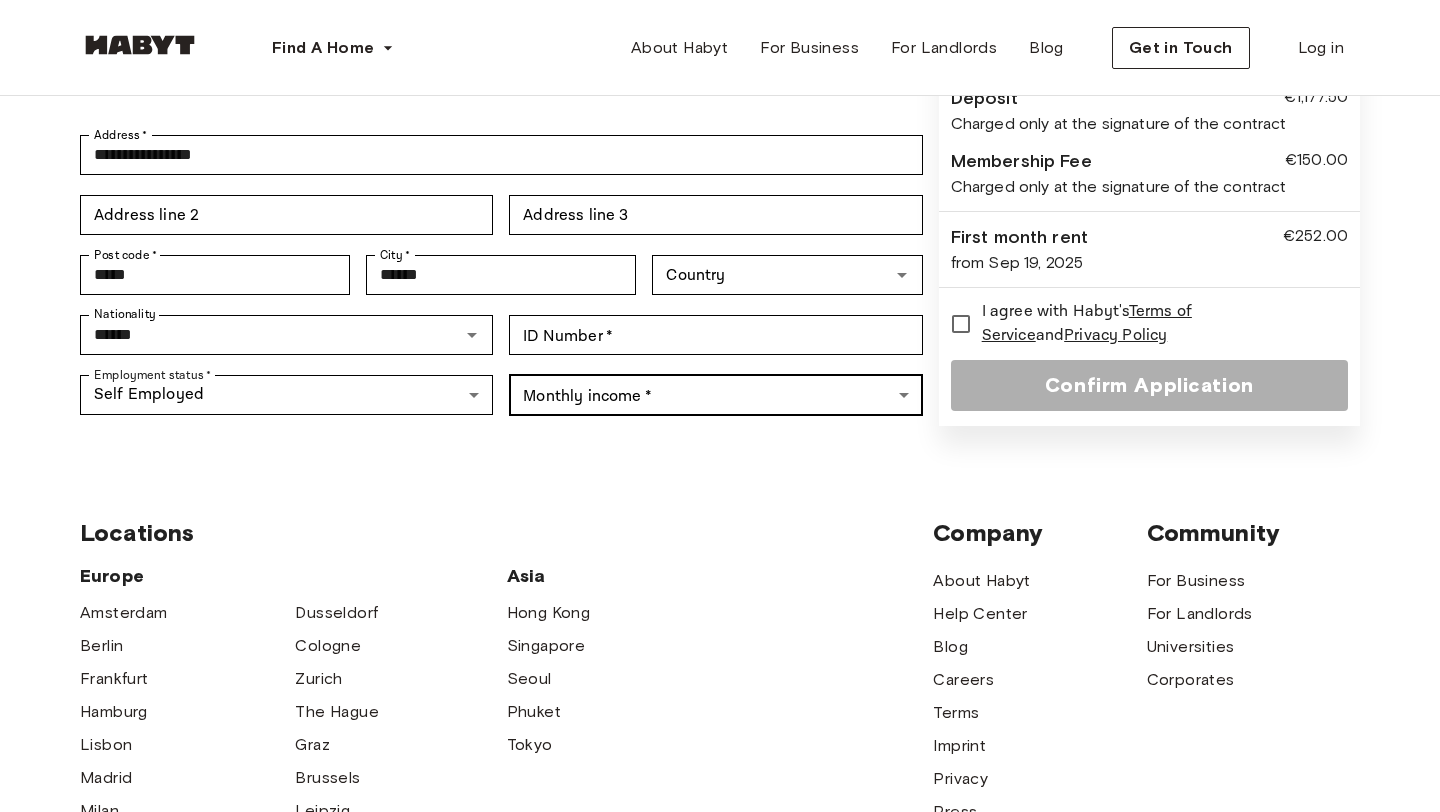 click on "**********" at bounding box center (720, 455) 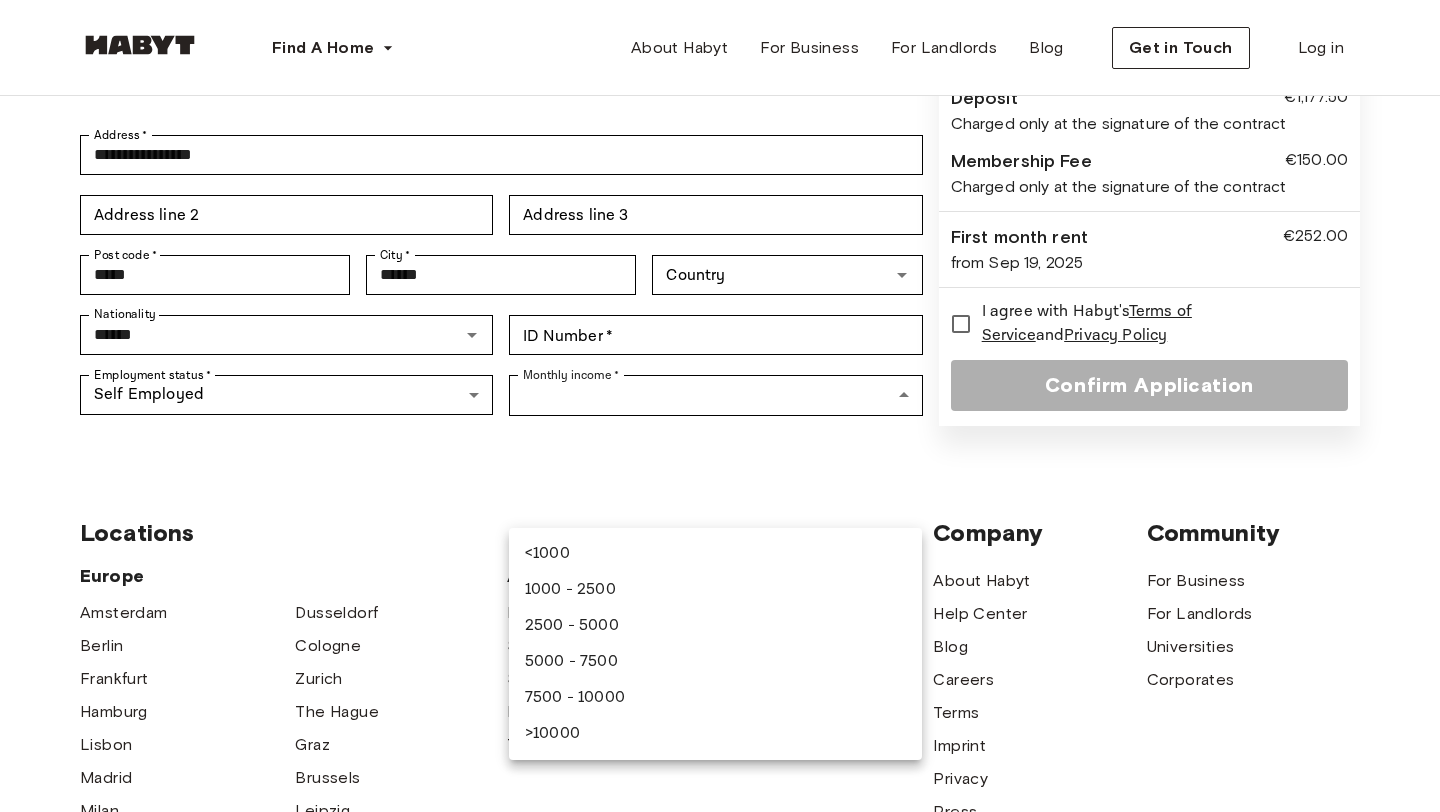 click on "2500 - 5000" at bounding box center (715, 626) 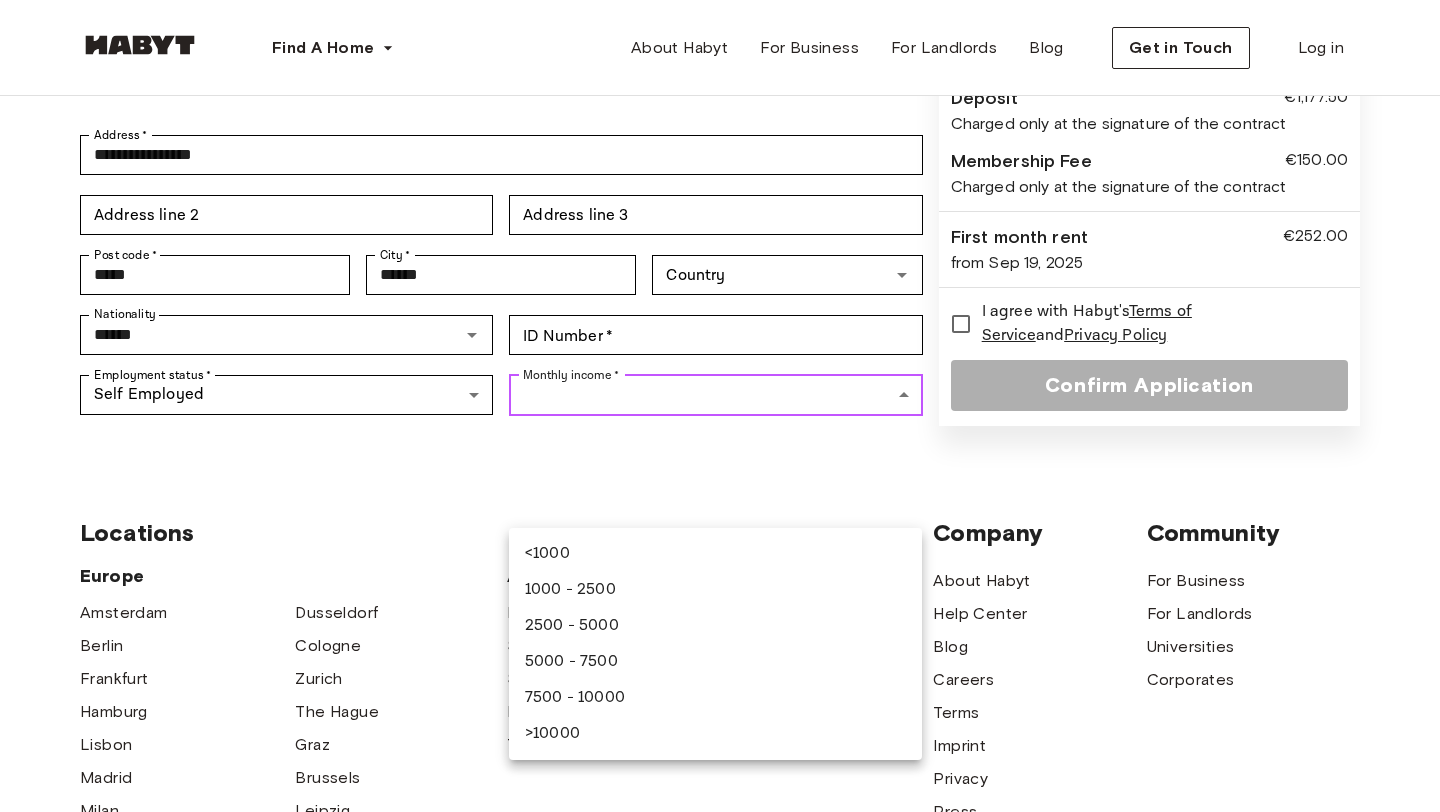 type on "**********" 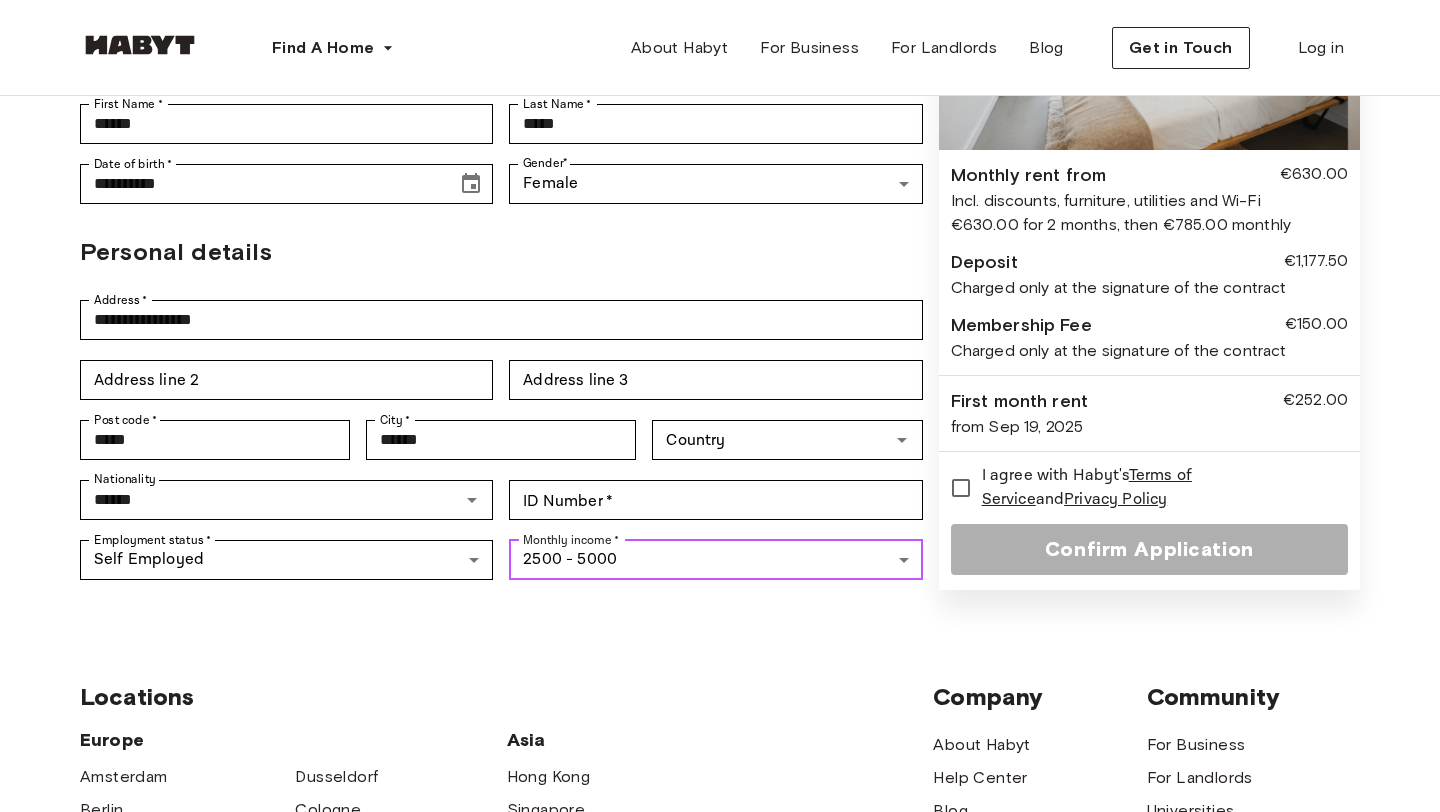 scroll, scrollTop: 350, scrollLeft: 0, axis: vertical 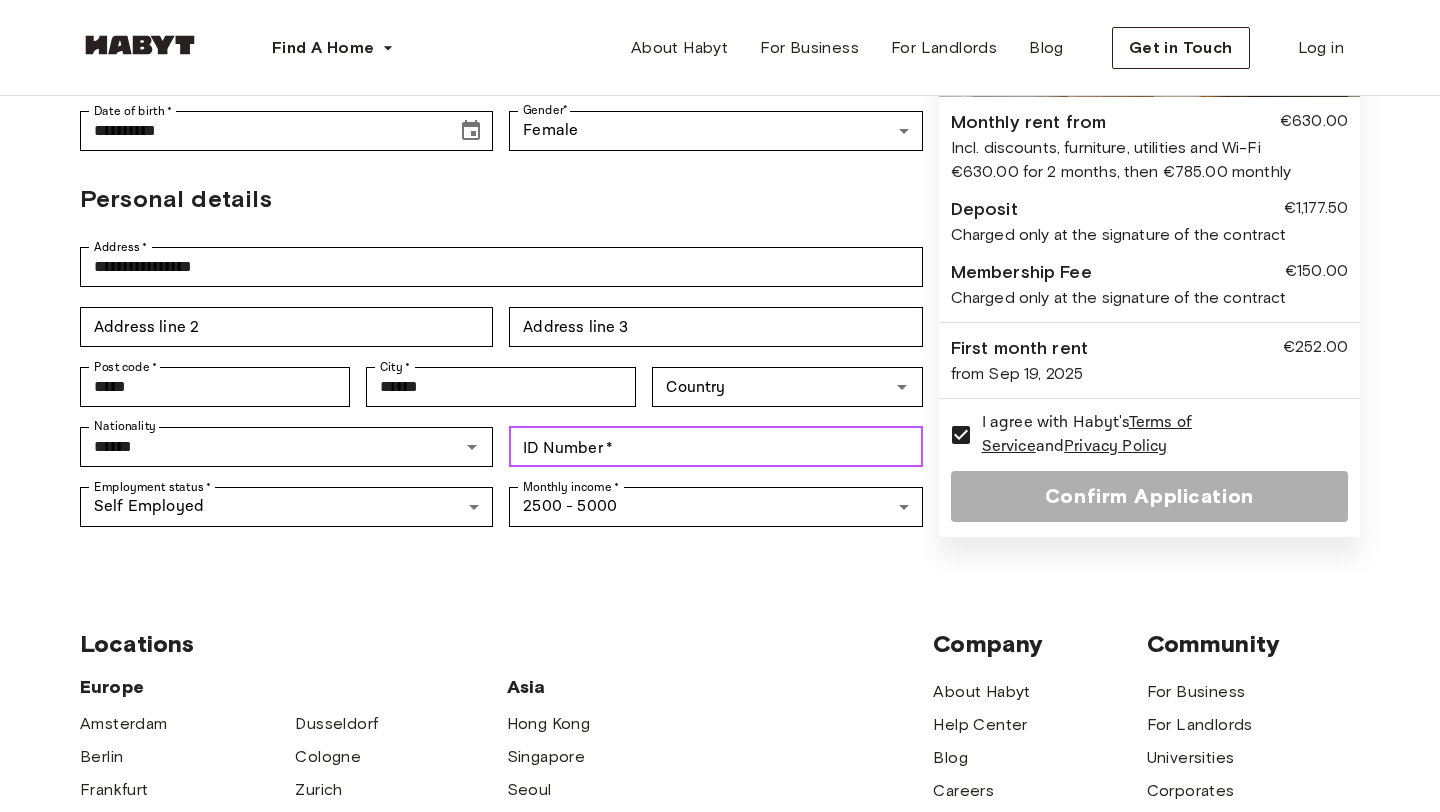 click on "ID Number   *" at bounding box center [715, 447] 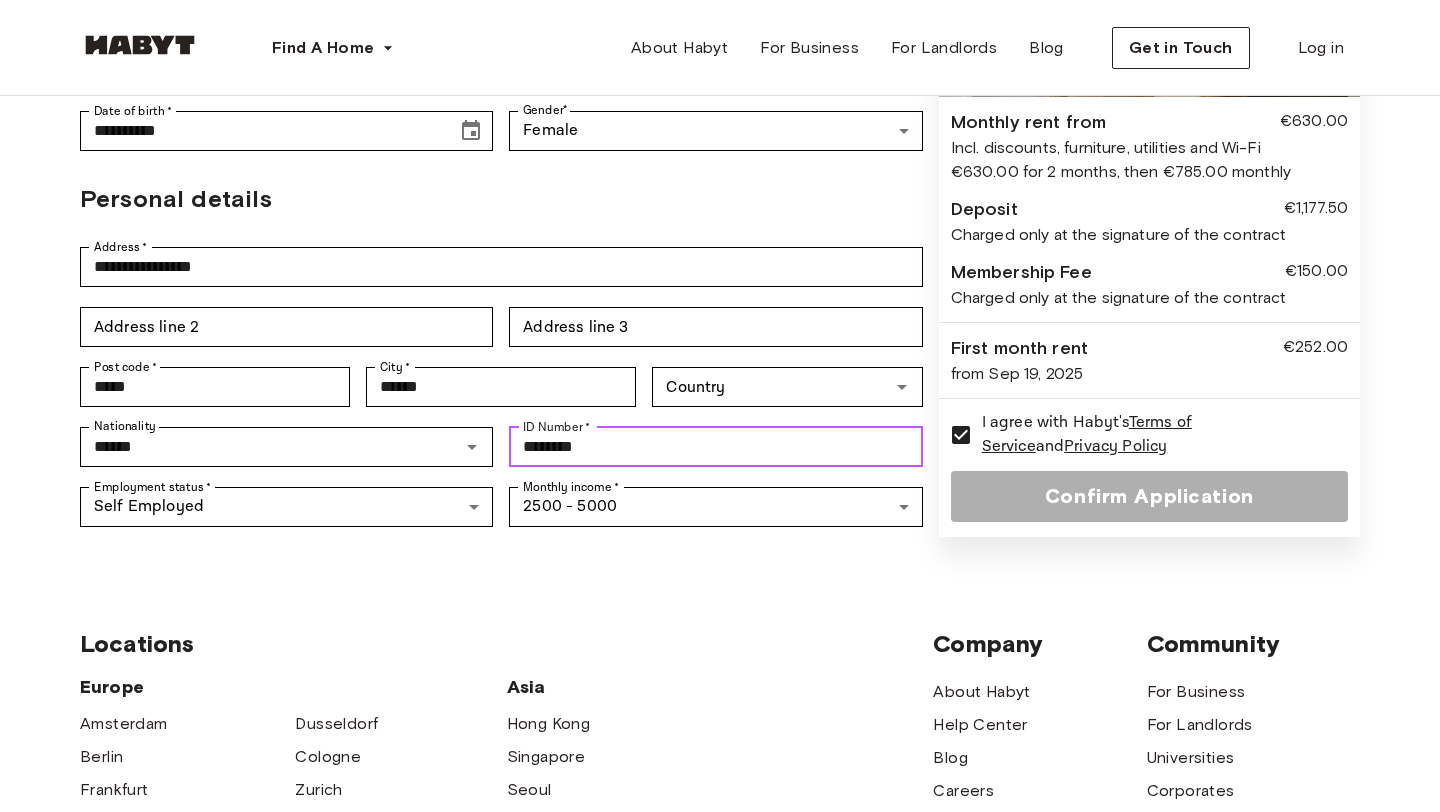 type on "********" 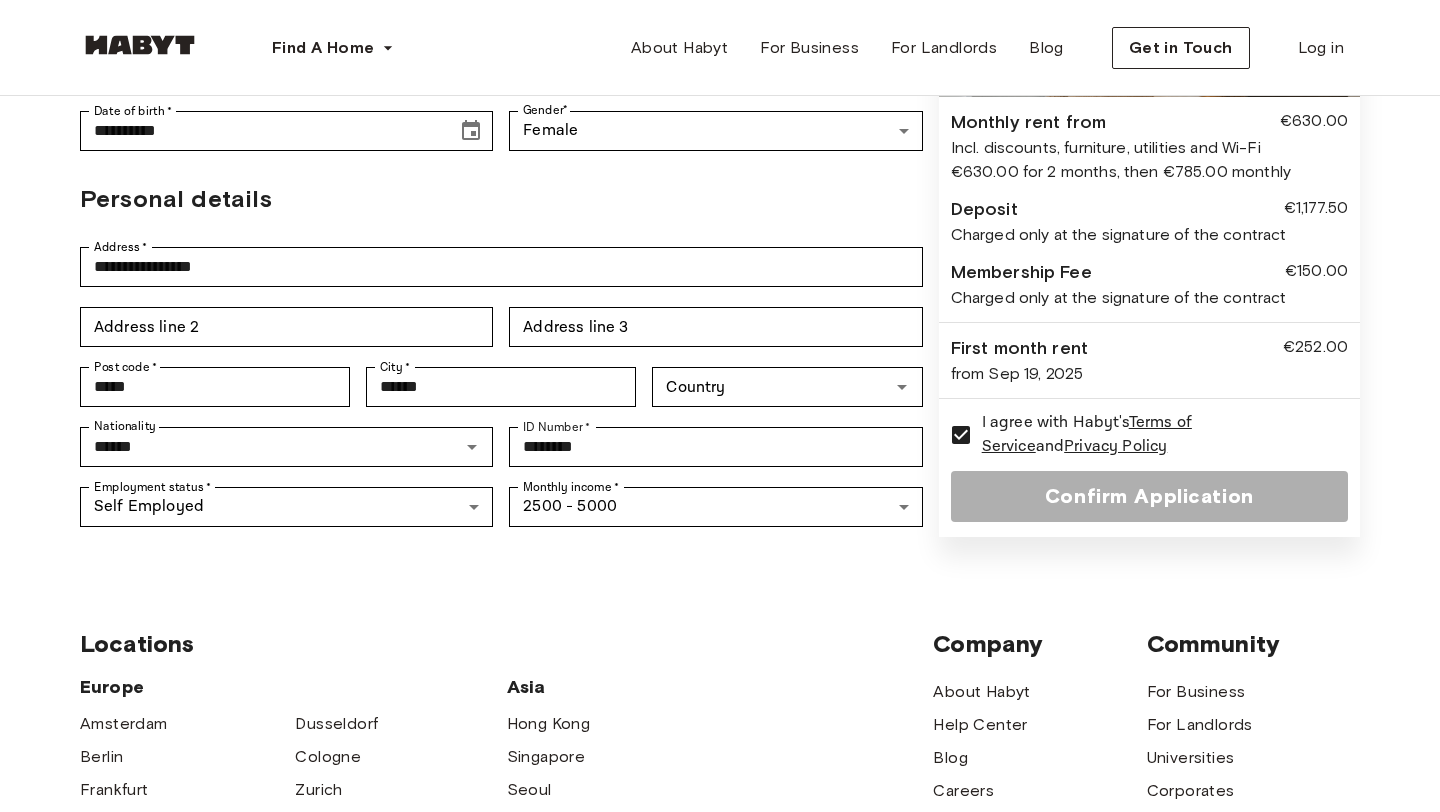 click on "**********" at bounding box center (720, 147) 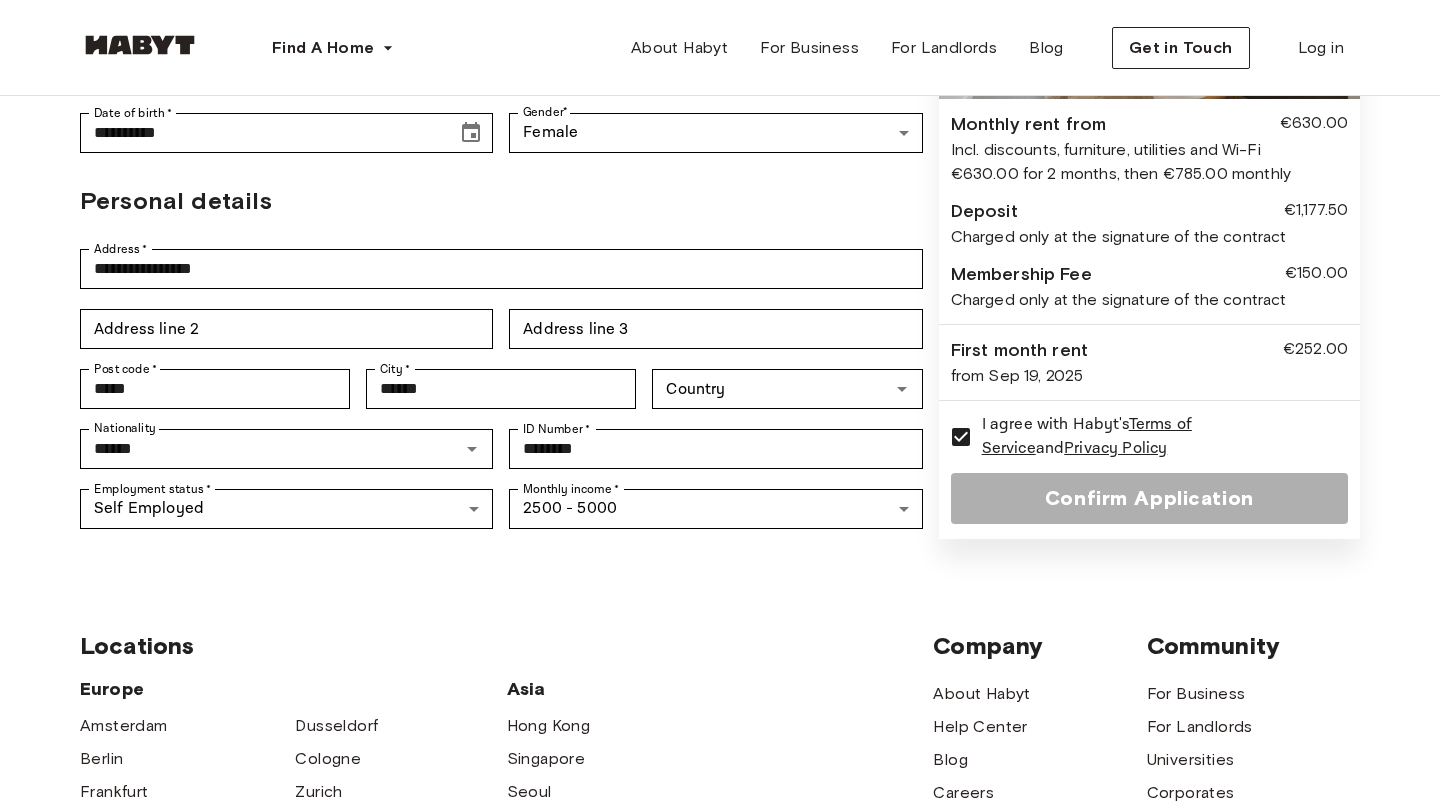scroll, scrollTop: 347, scrollLeft: 0, axis: vertical 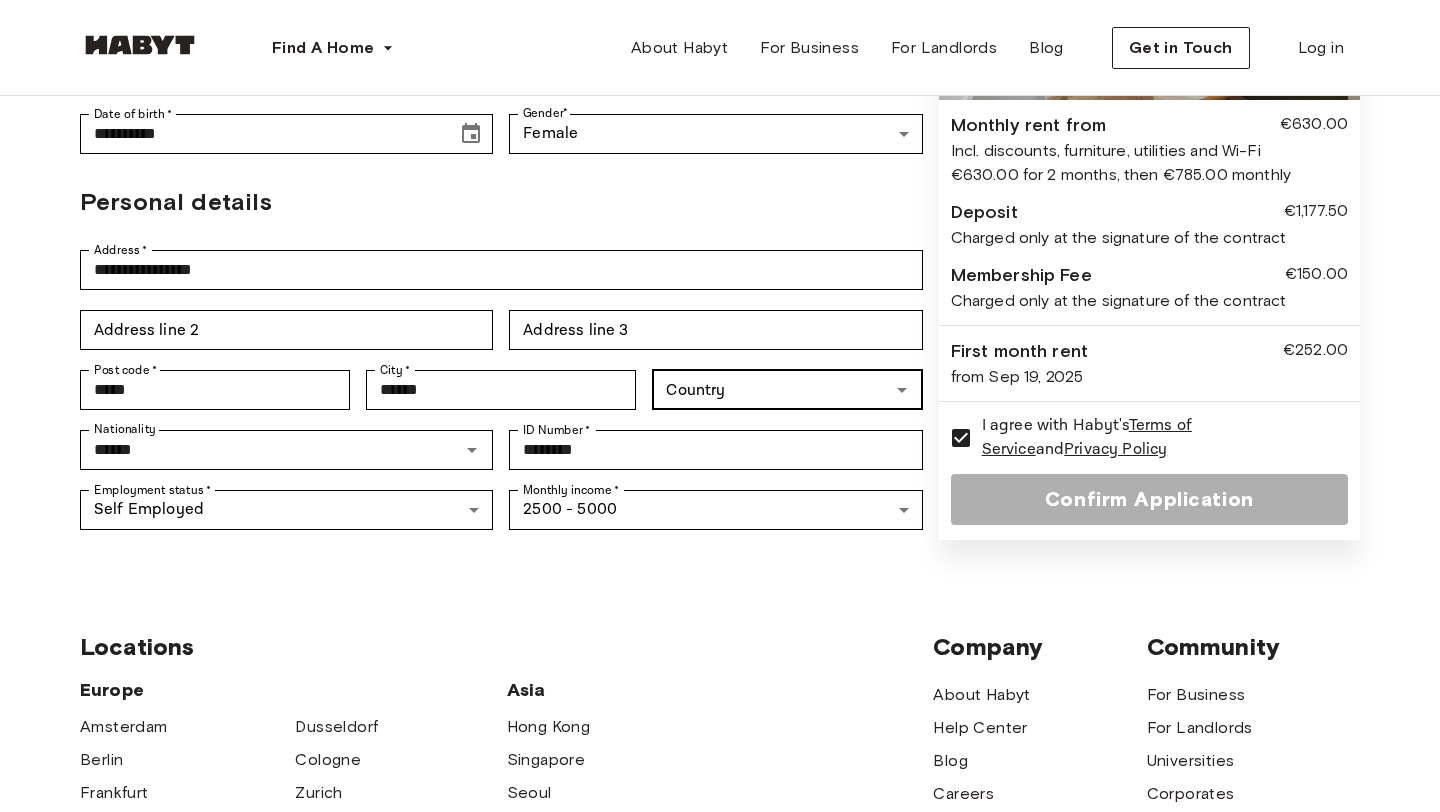 click on "Country" at bounding box center (787, 390) 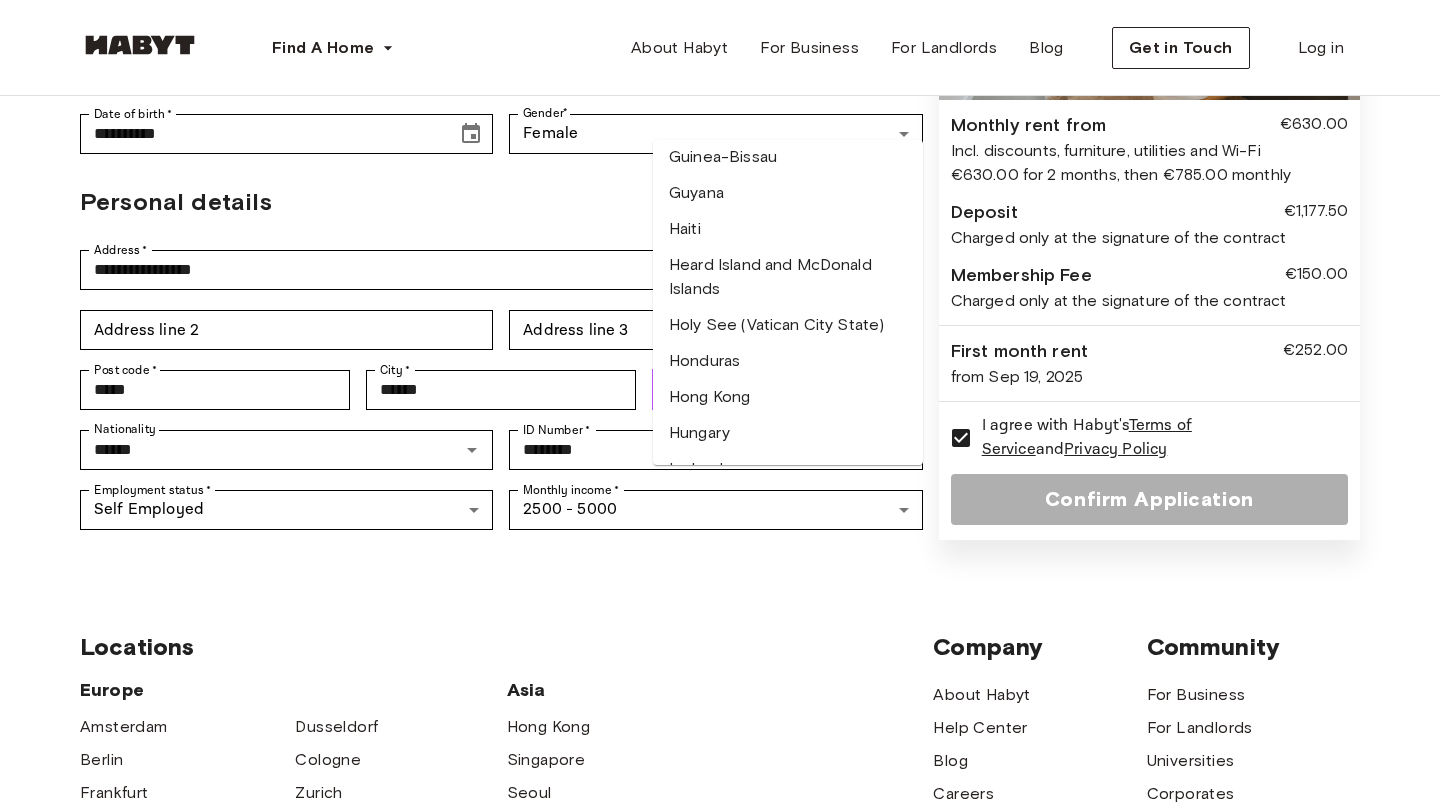 scroll, scrollTop: 3273, scrollLeft: 0, axis: vertical 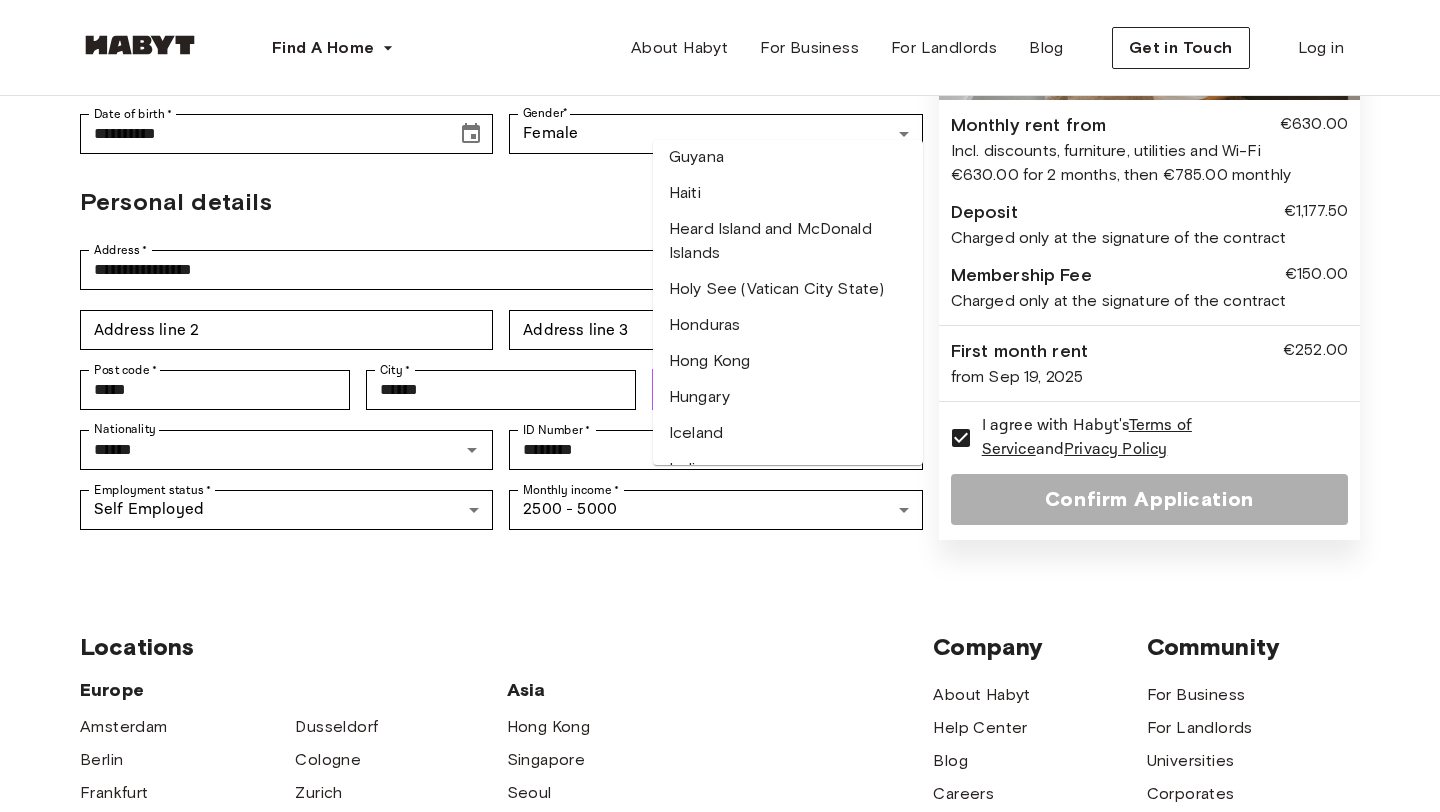 click on "Germany" at bounding box center (788, -239) 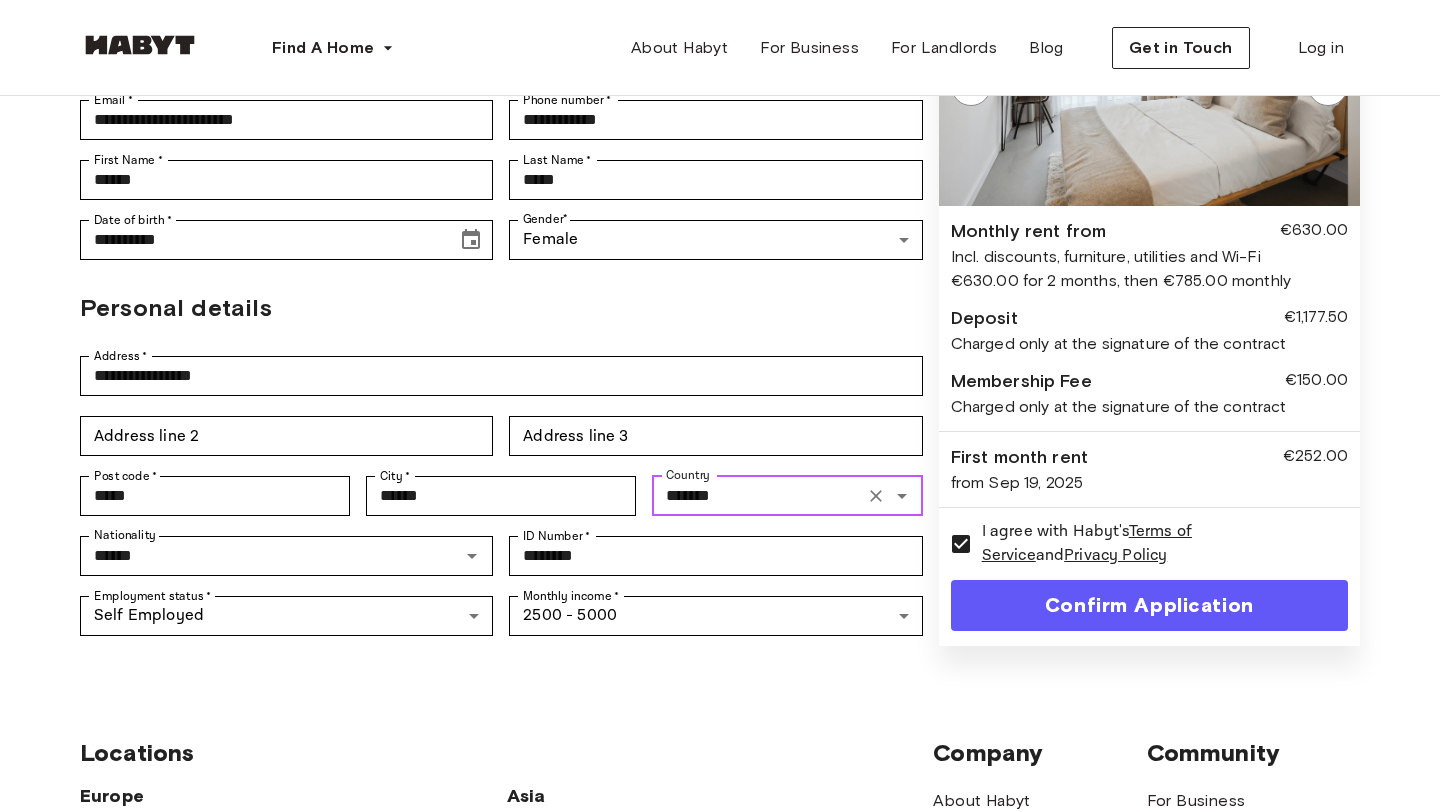 scroll, scrollTop: 240, scrollLeft: 0, axis: vertical 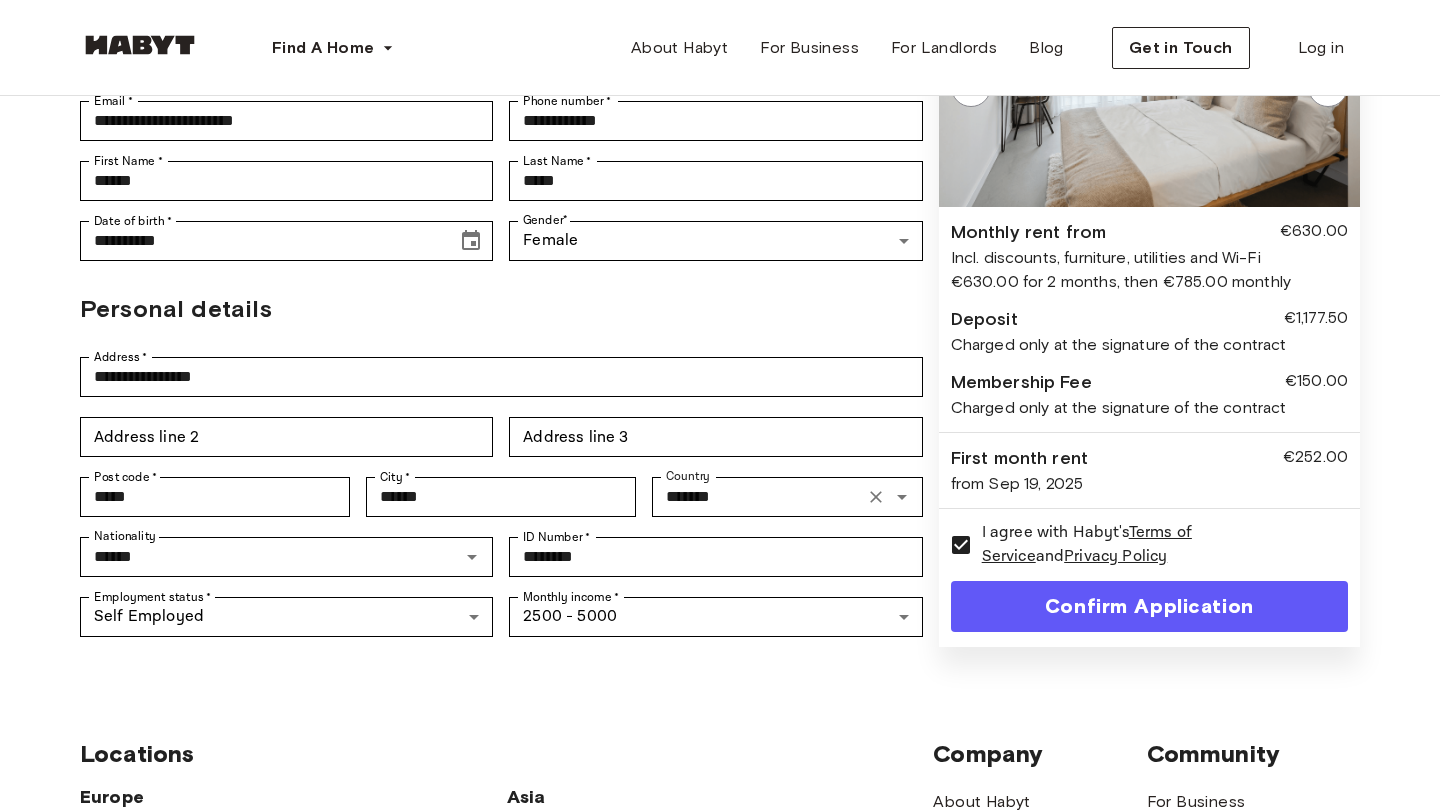 click on "Confirm Application" at bounding box center [1149, 606] 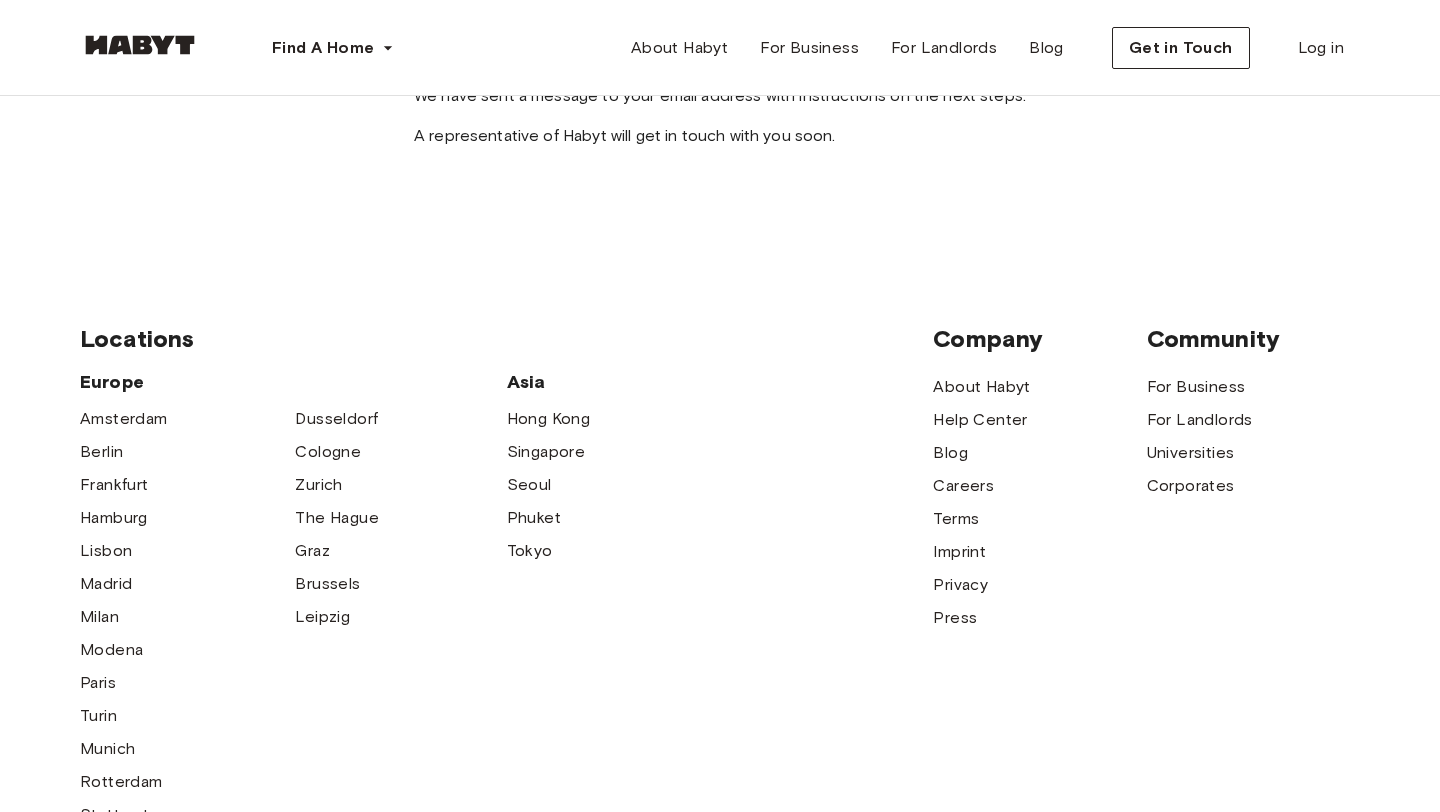 scroll, scrollTop: 0, scrollLeft: 0, axis: both 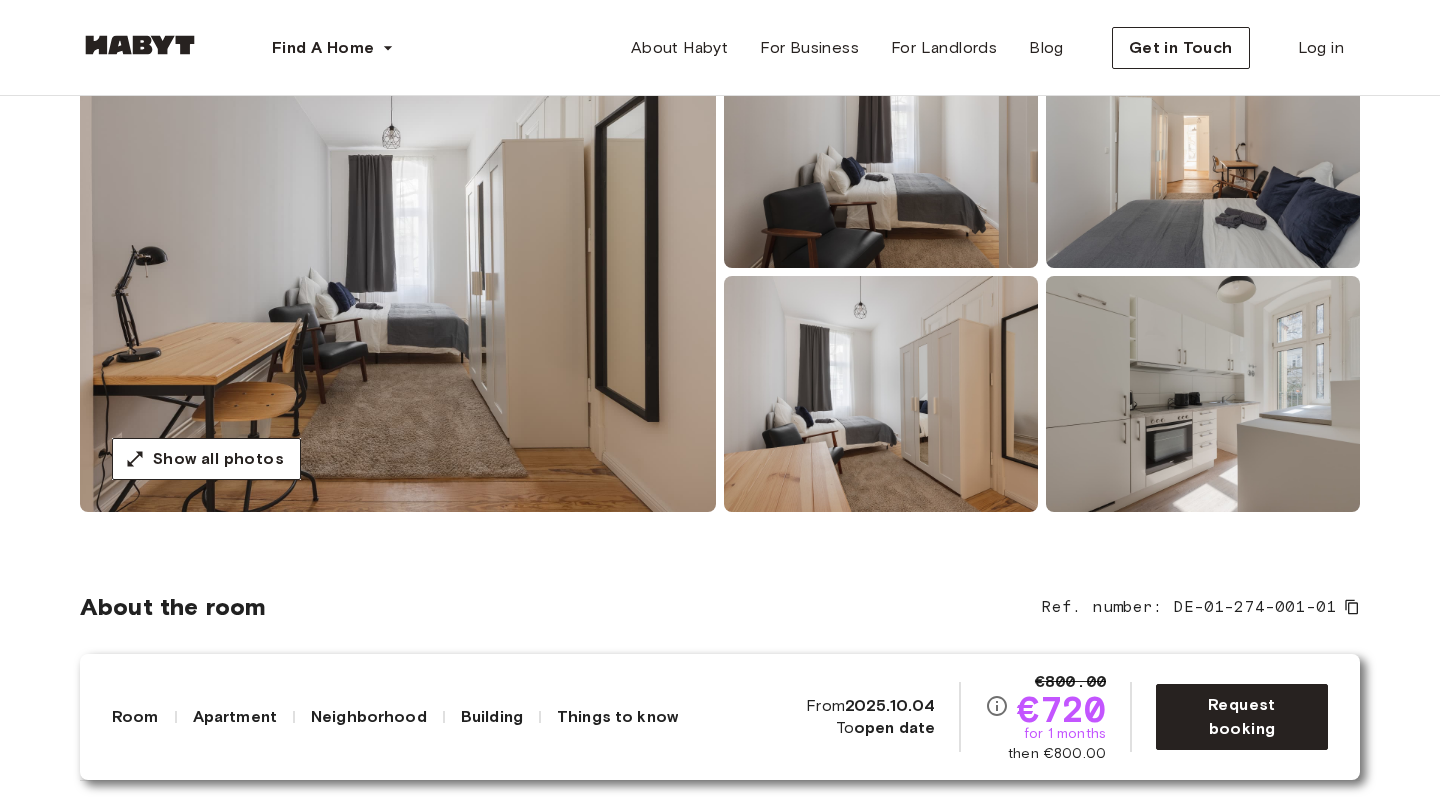 click at bounding box center [881, 150] 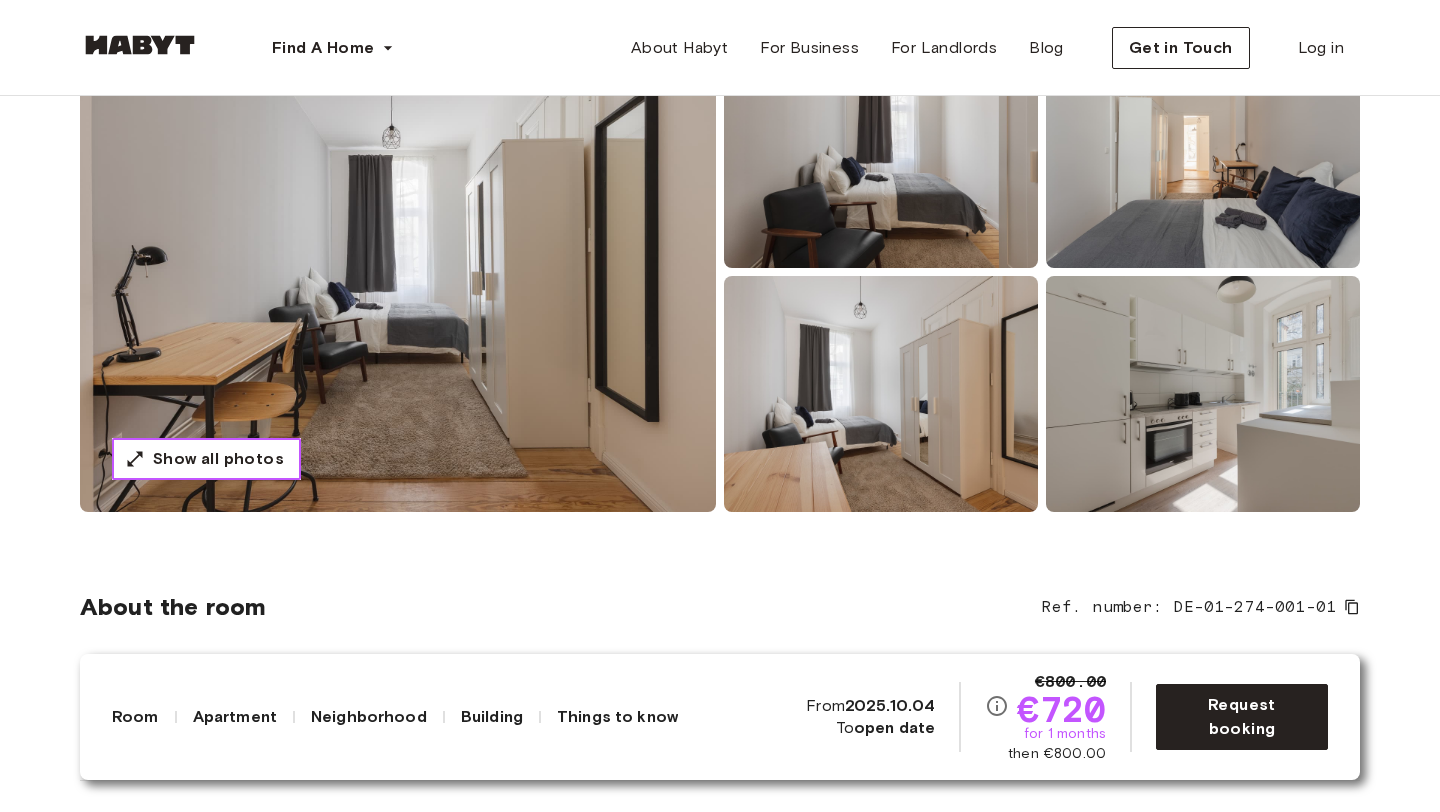 click on "Show all photos" at bounding box center (218, 459) 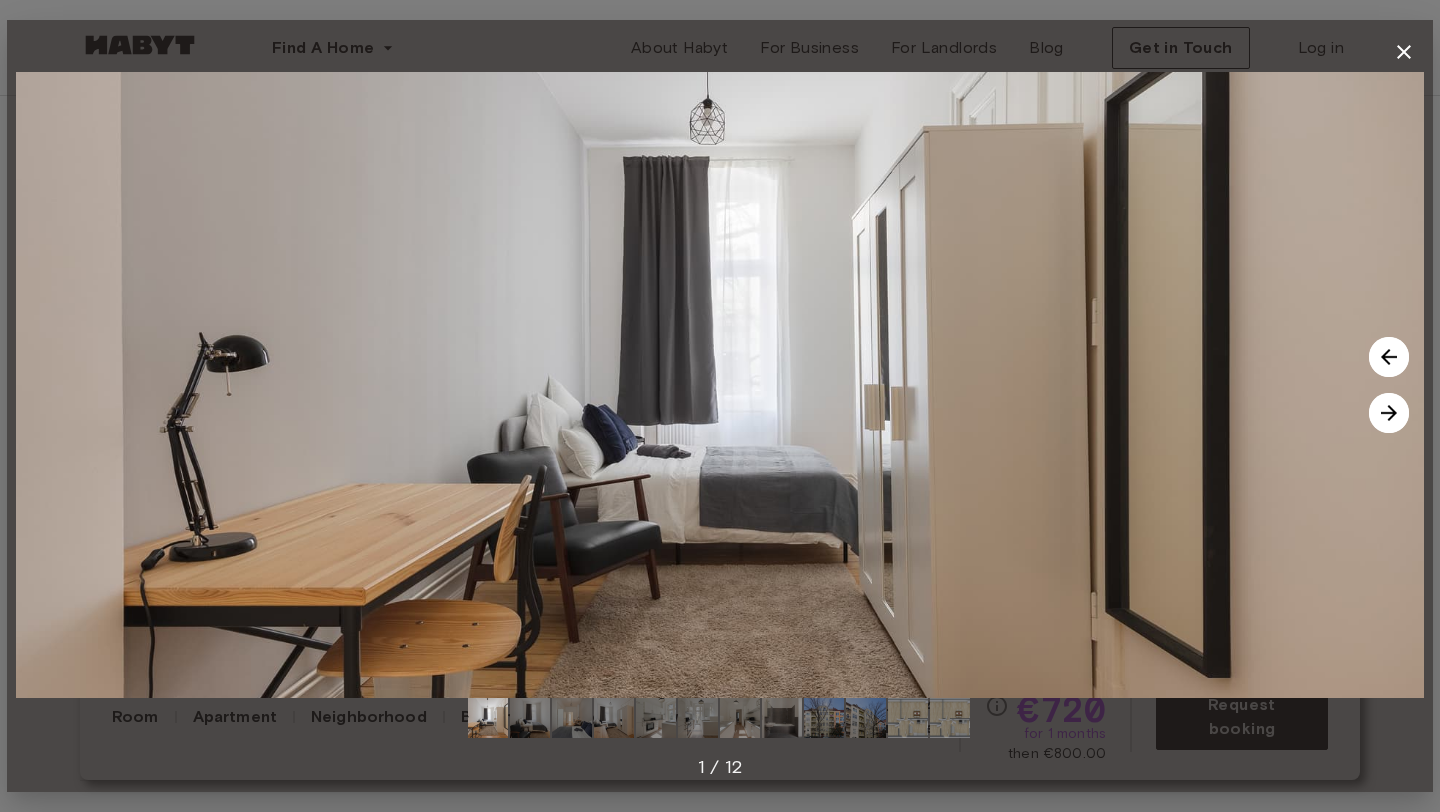 click at bounding box center [1389, 413] 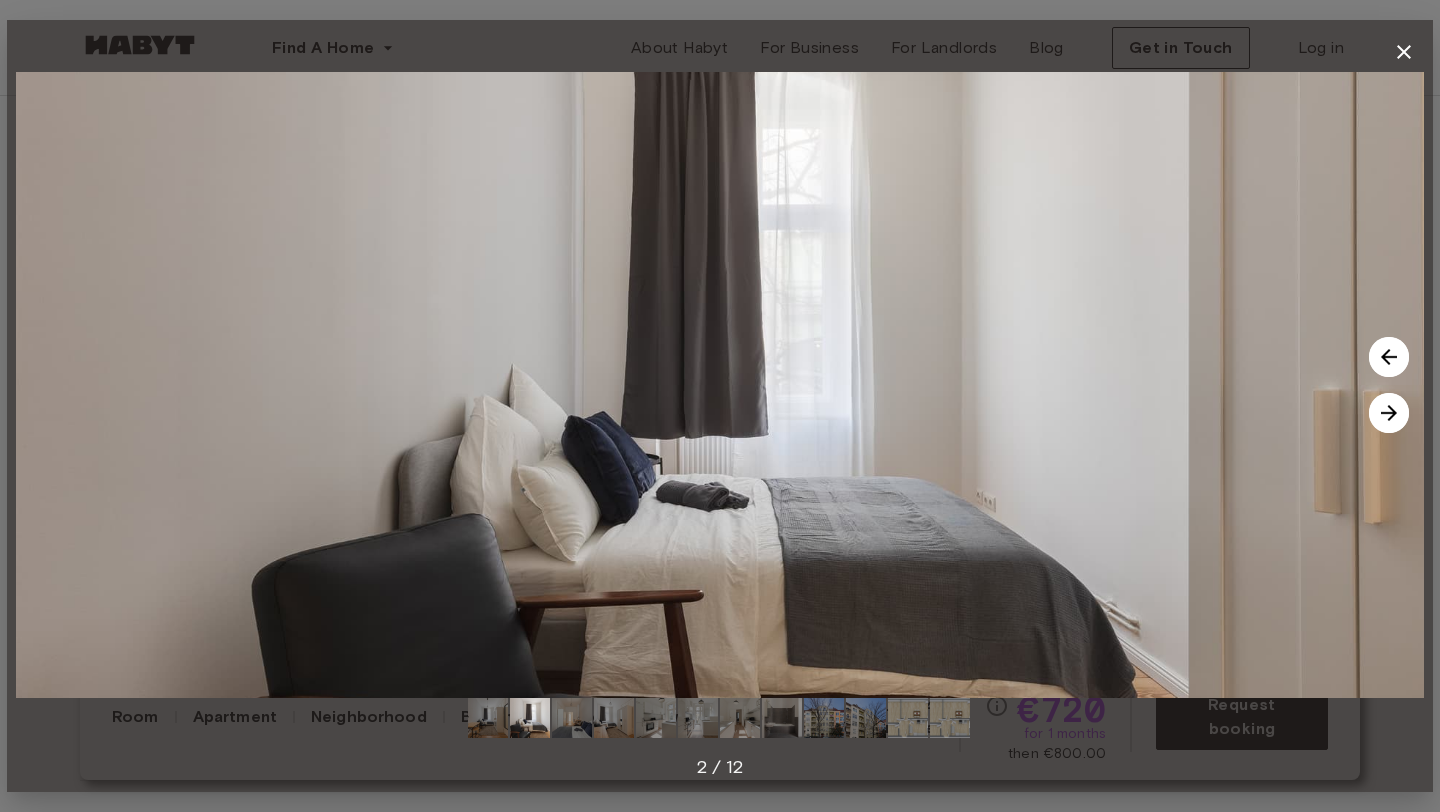click at bounding box center (1389, 413) 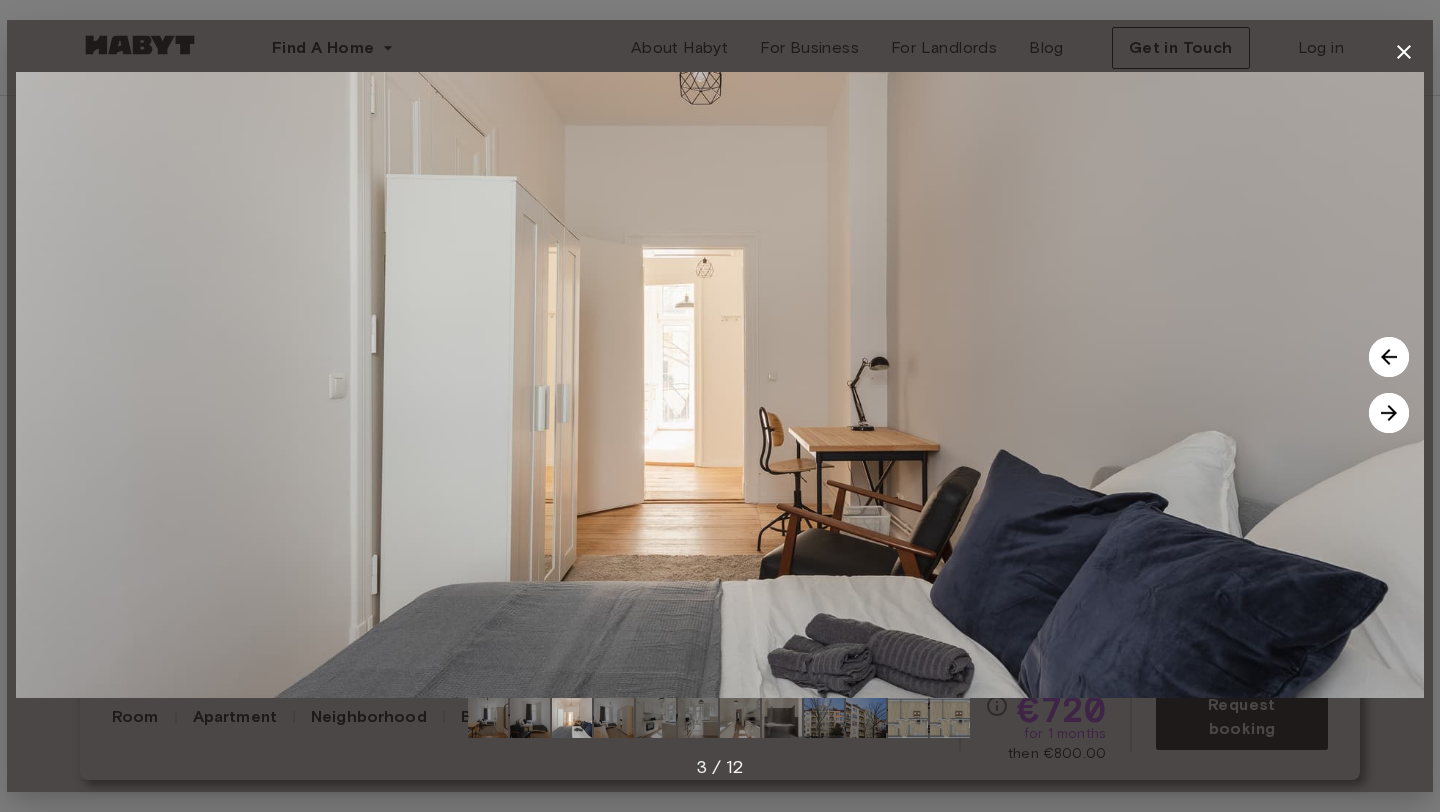 click at bounding box center [1389, 413] 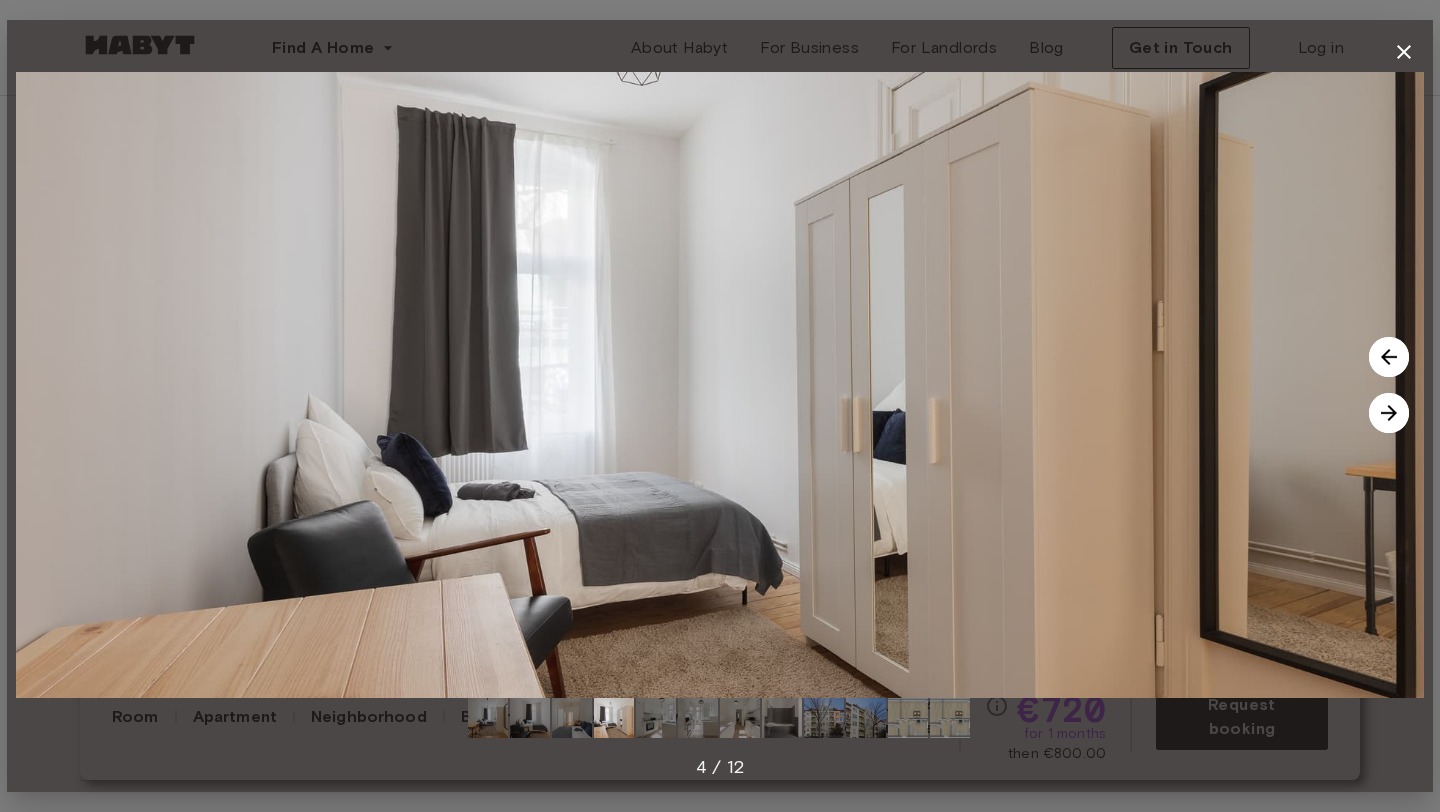 click at bounding box center [1389, 413] 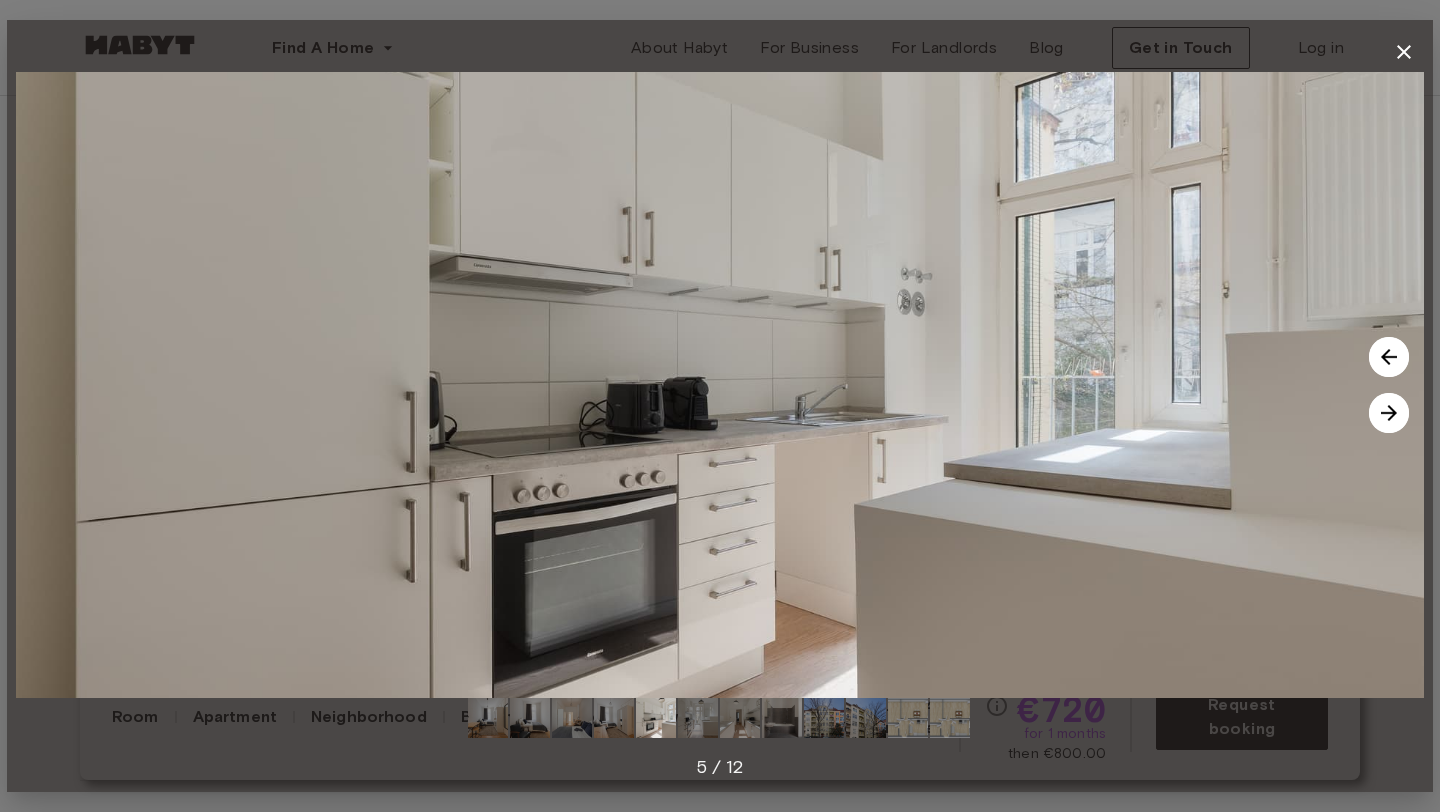 click at bounding box center (1389, 413) 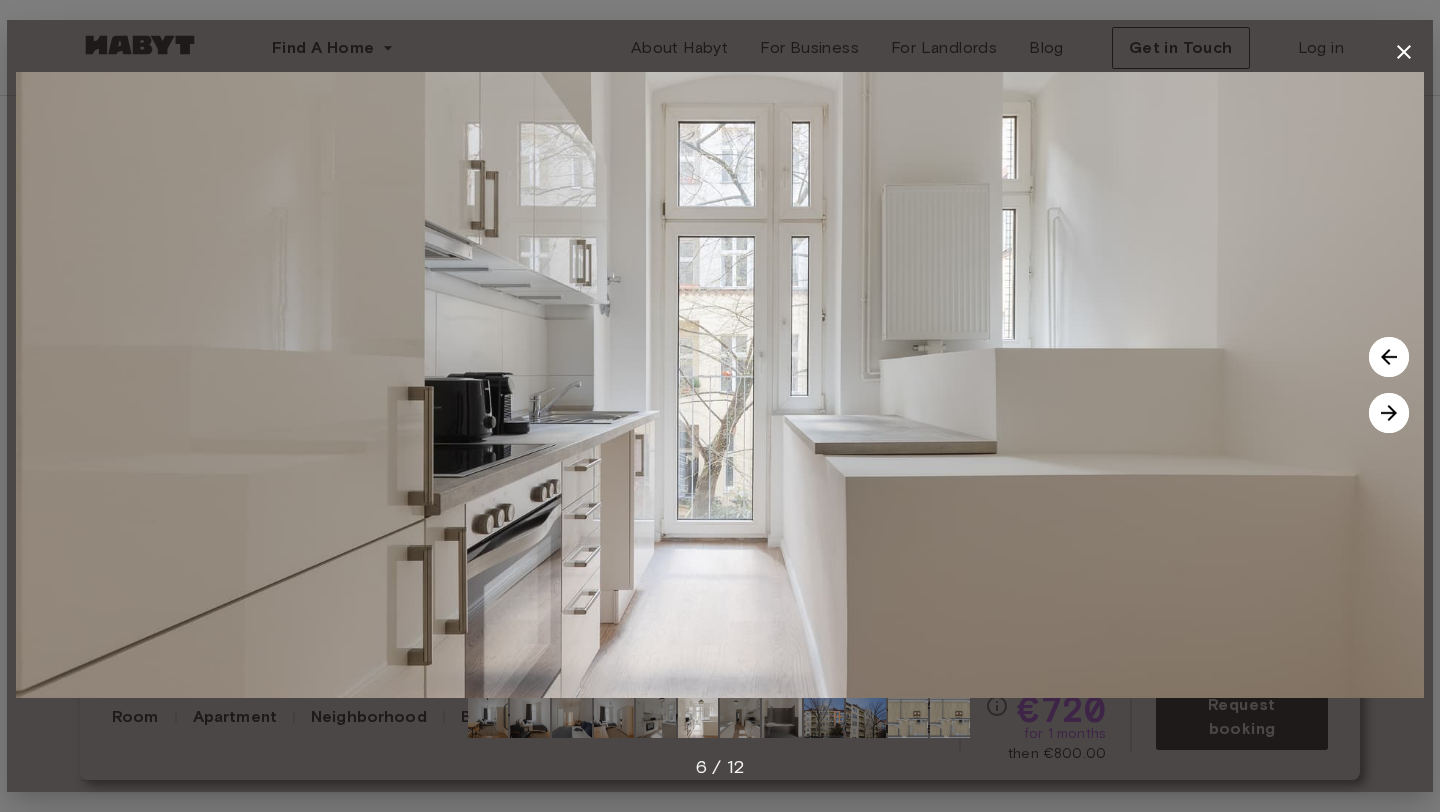 click at bounding box center (1389, 413) 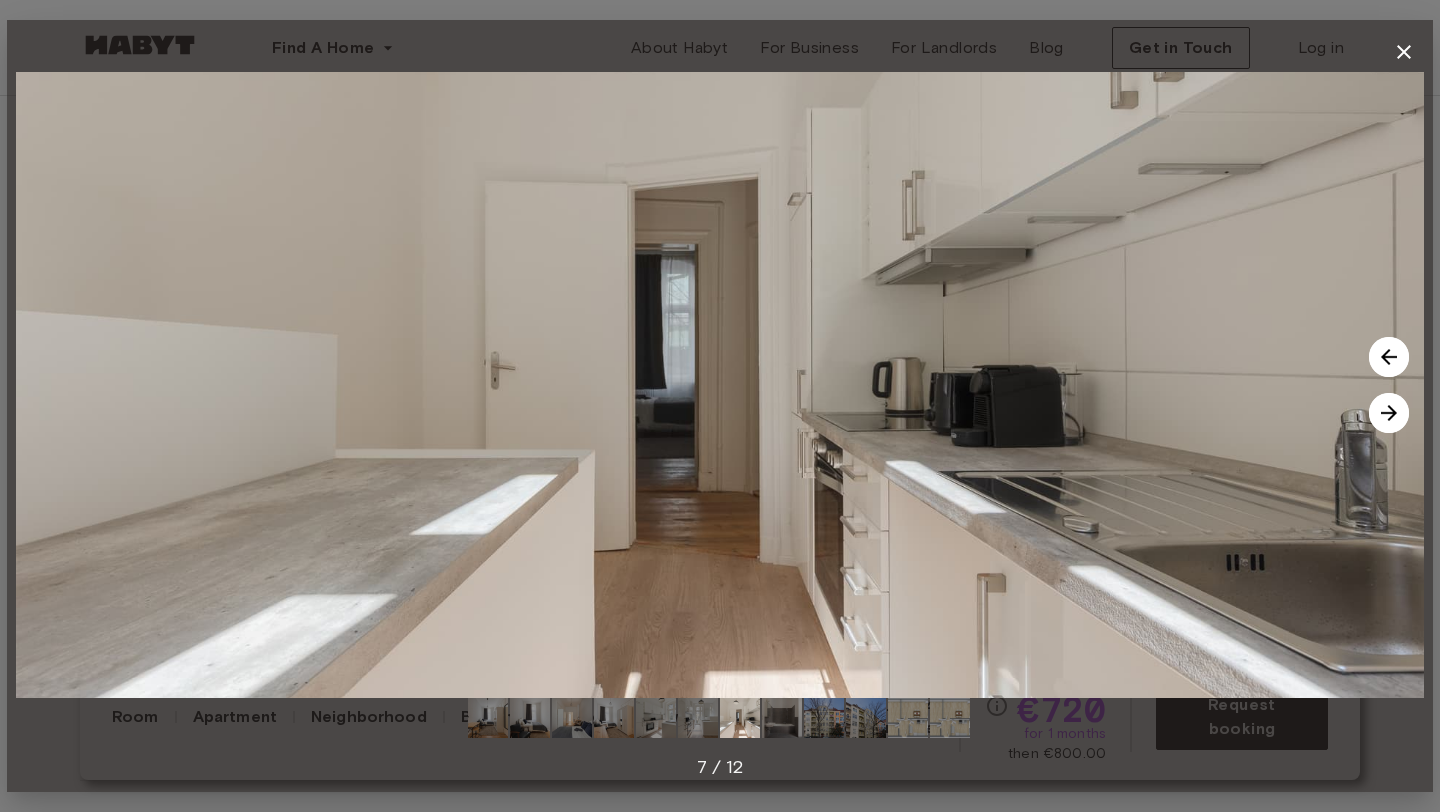 click at bounding box center [1389, 413] 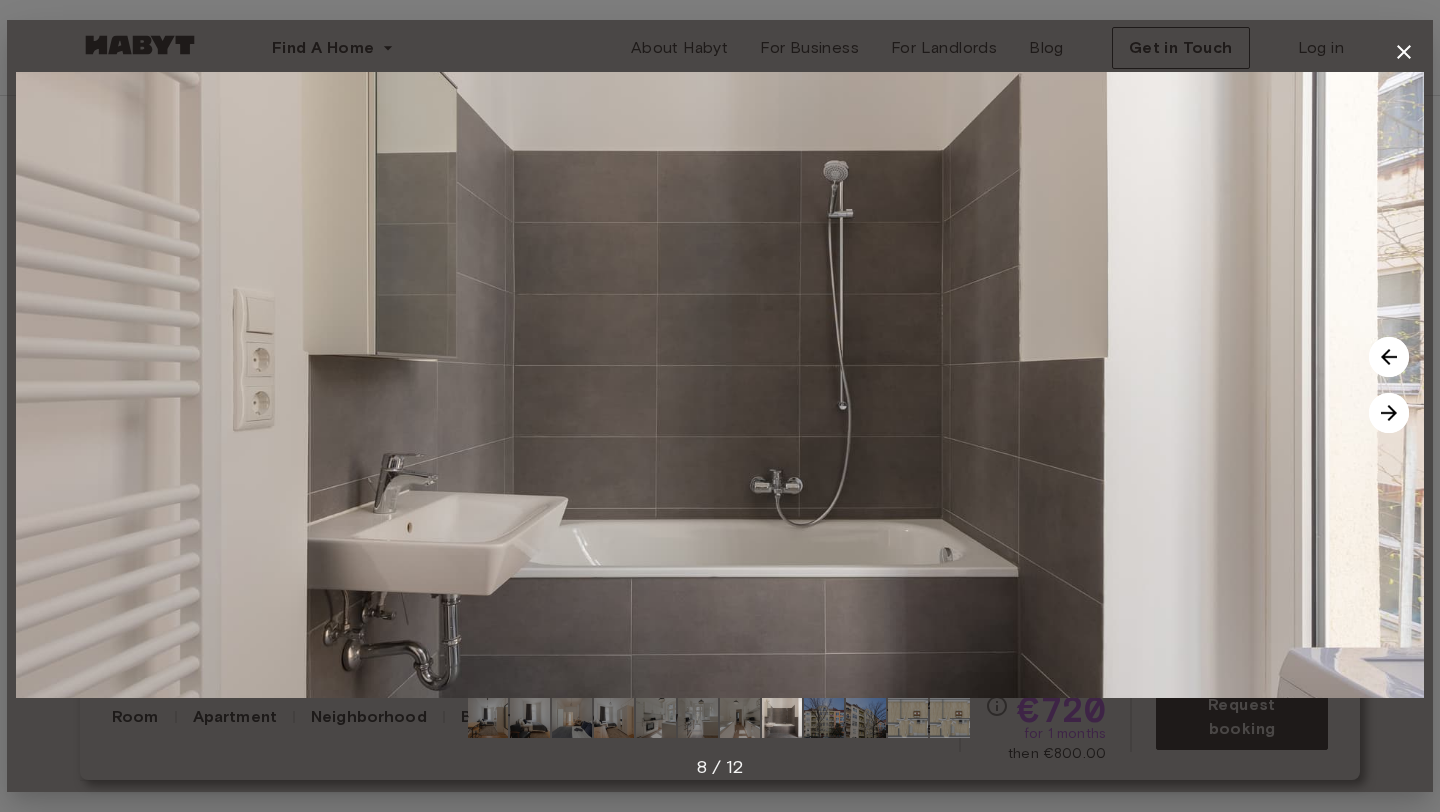 click at bounding box center [1389, 413] 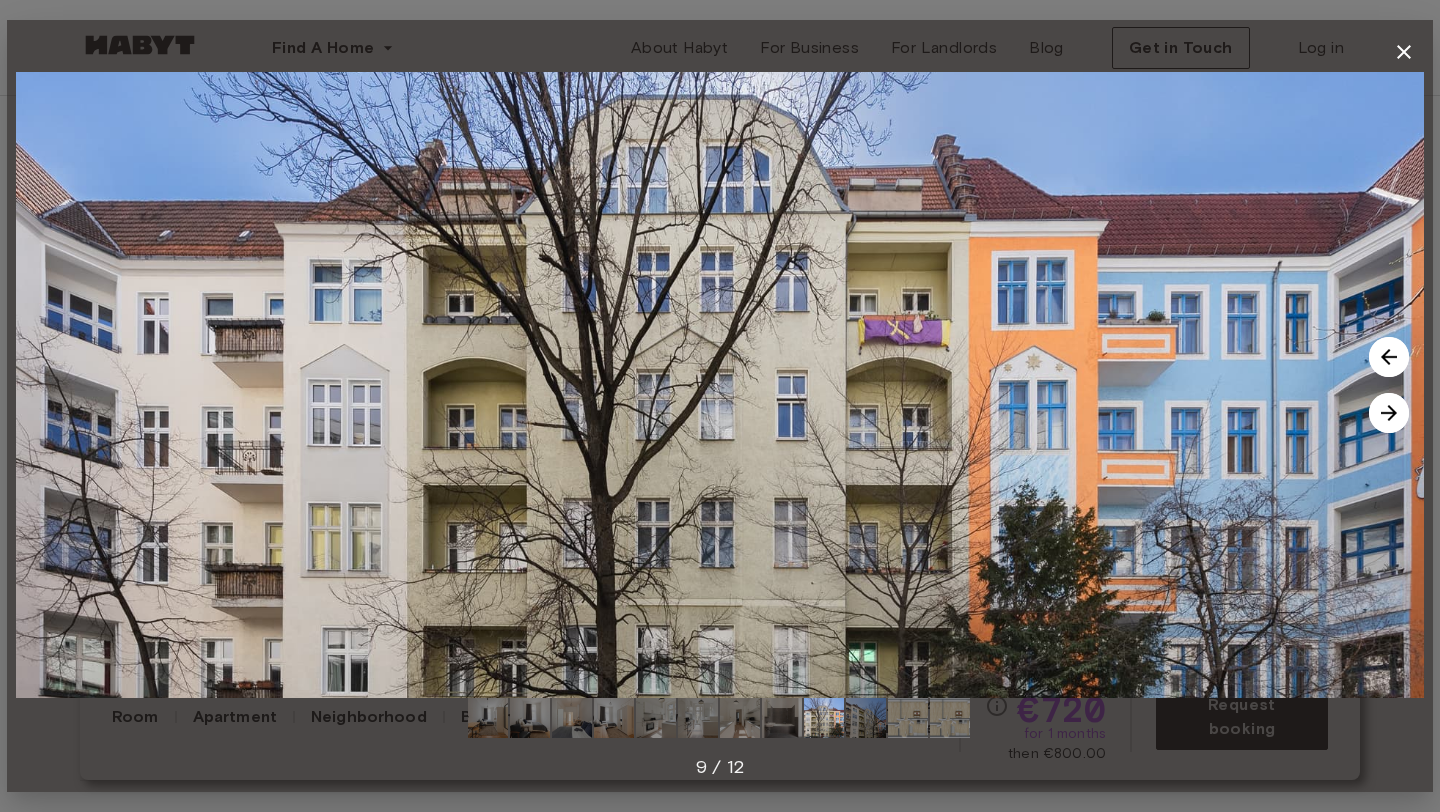 click at bounding box center [1389, 413] 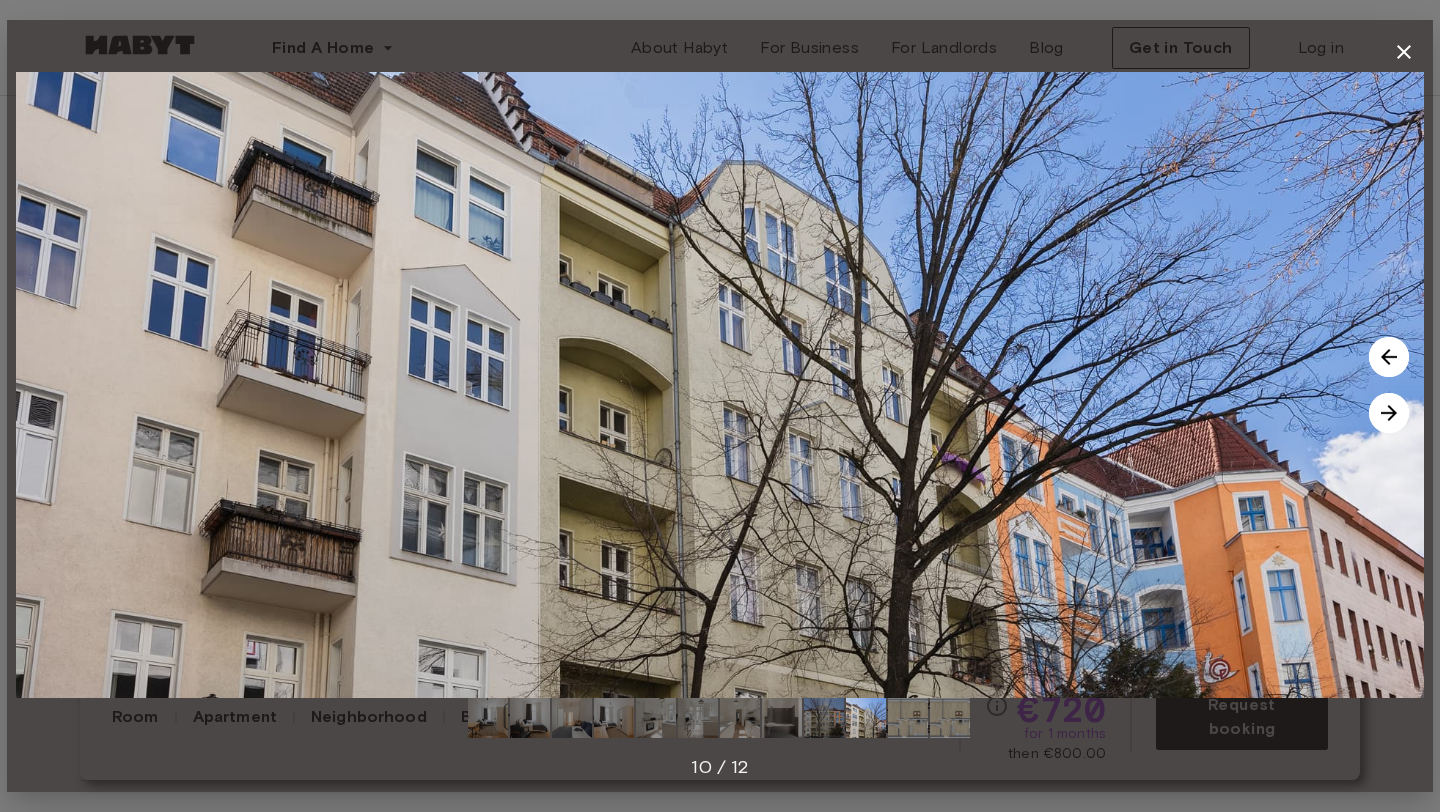 click at bounding box center [1389, 413] 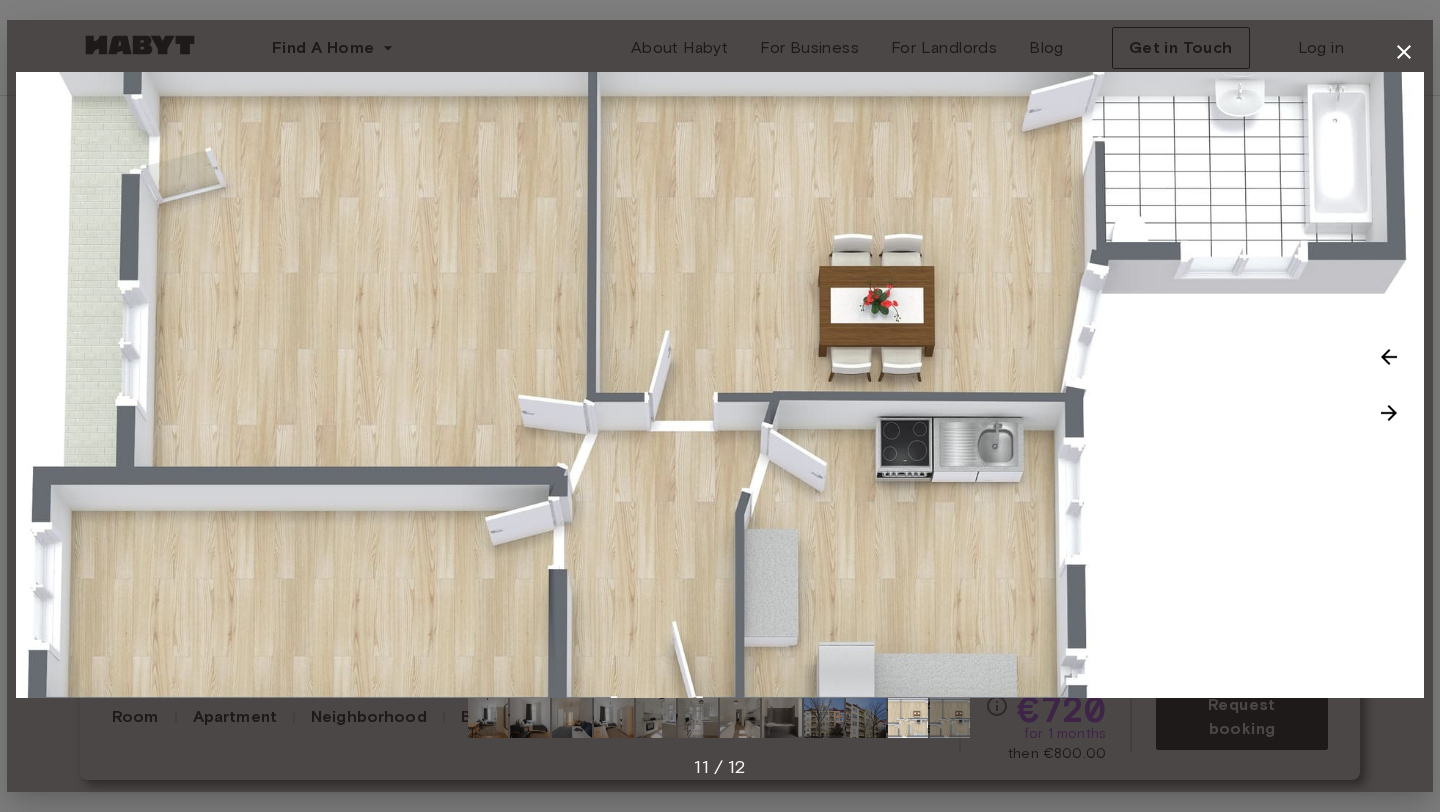 click at bounding box center [1389, 413] 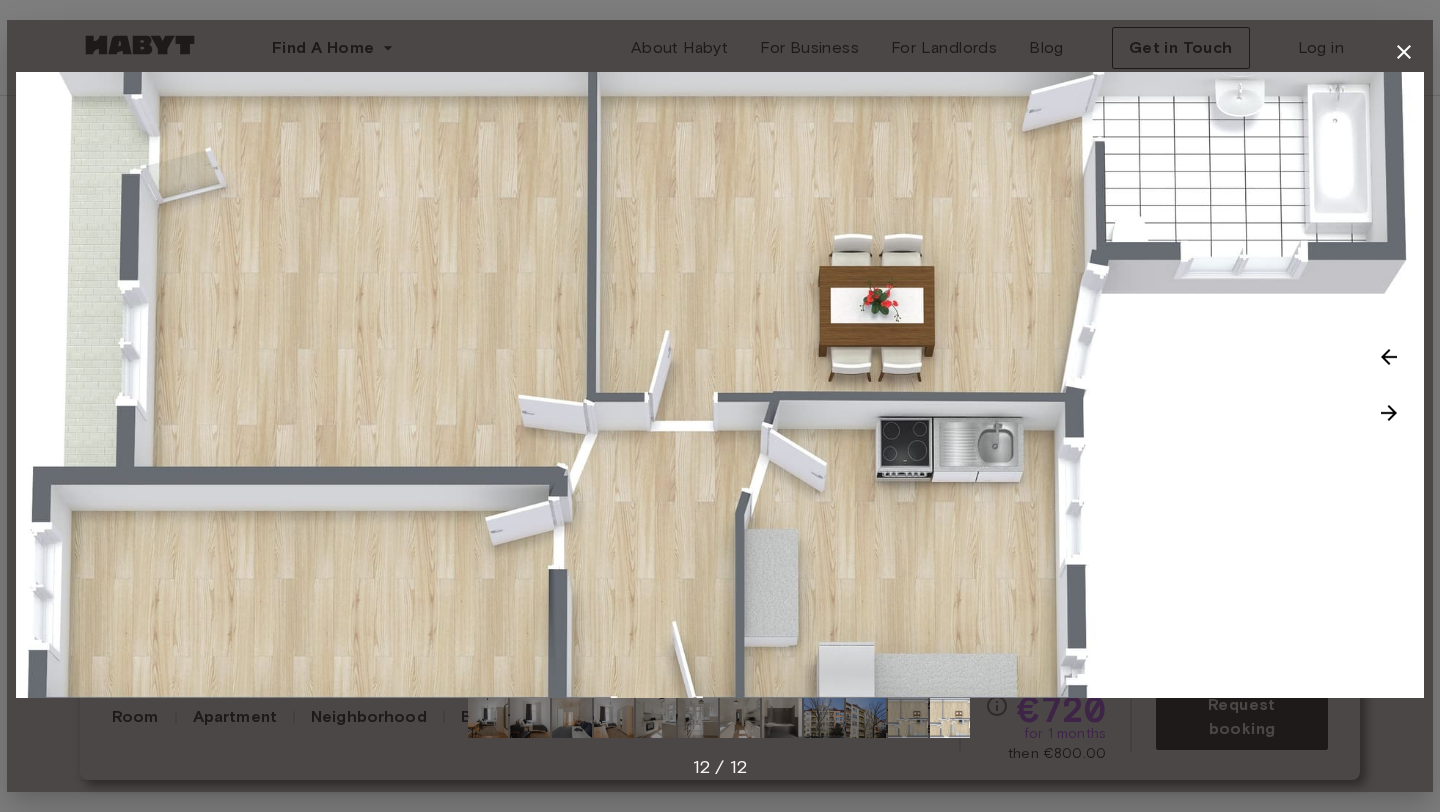 click at bounding box center [1389, 413] 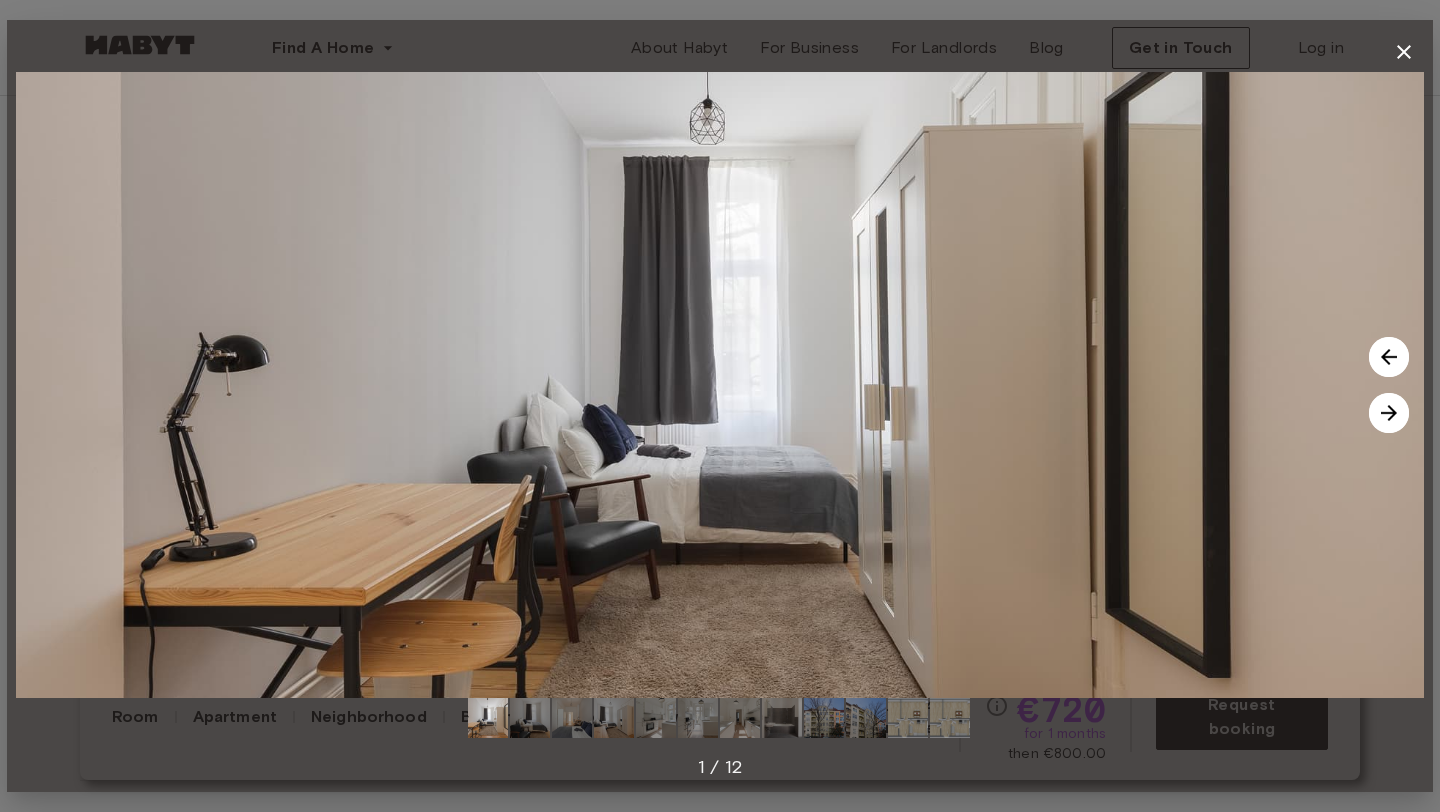 click at bounding box center (1389, 413) 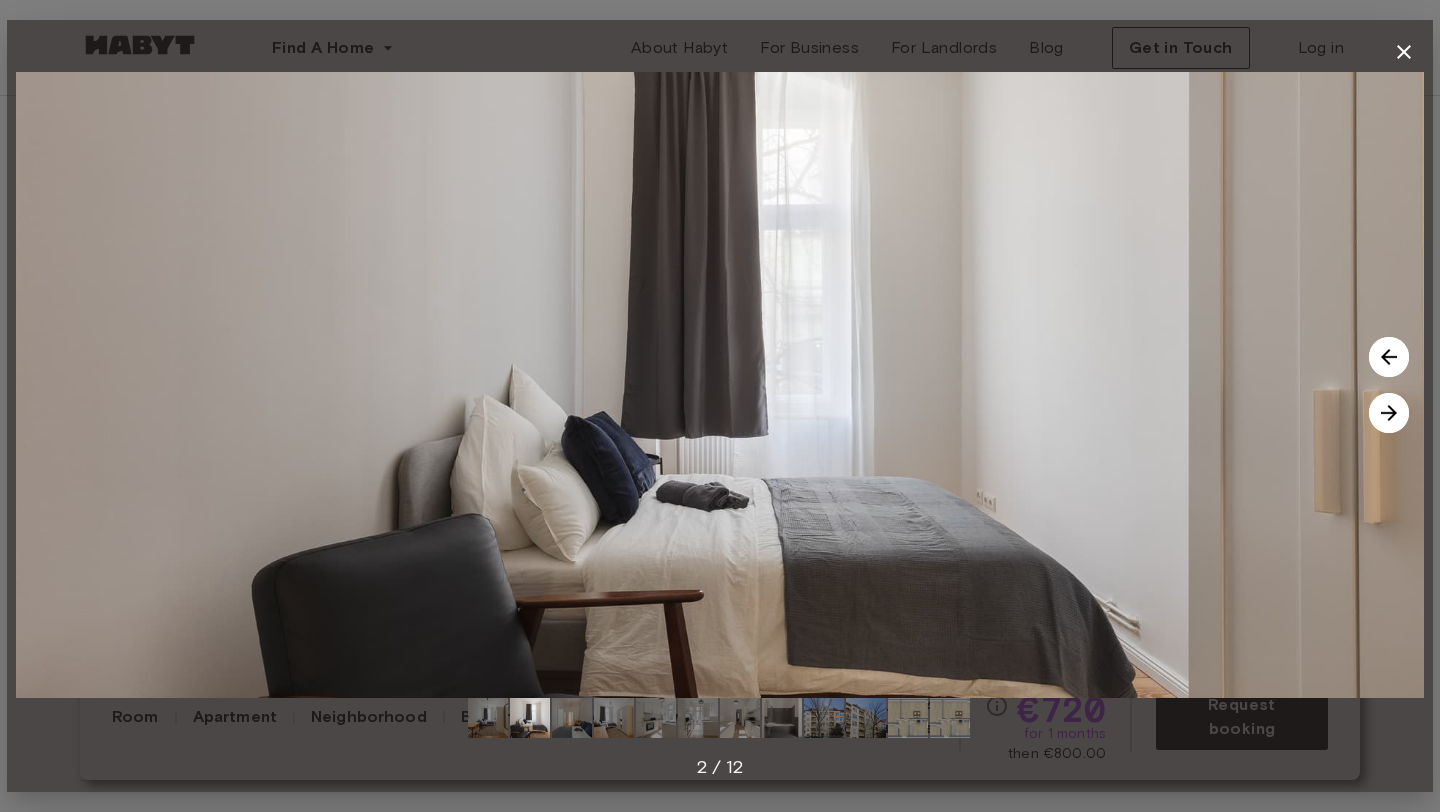 click at bounding box center [1389, 413] 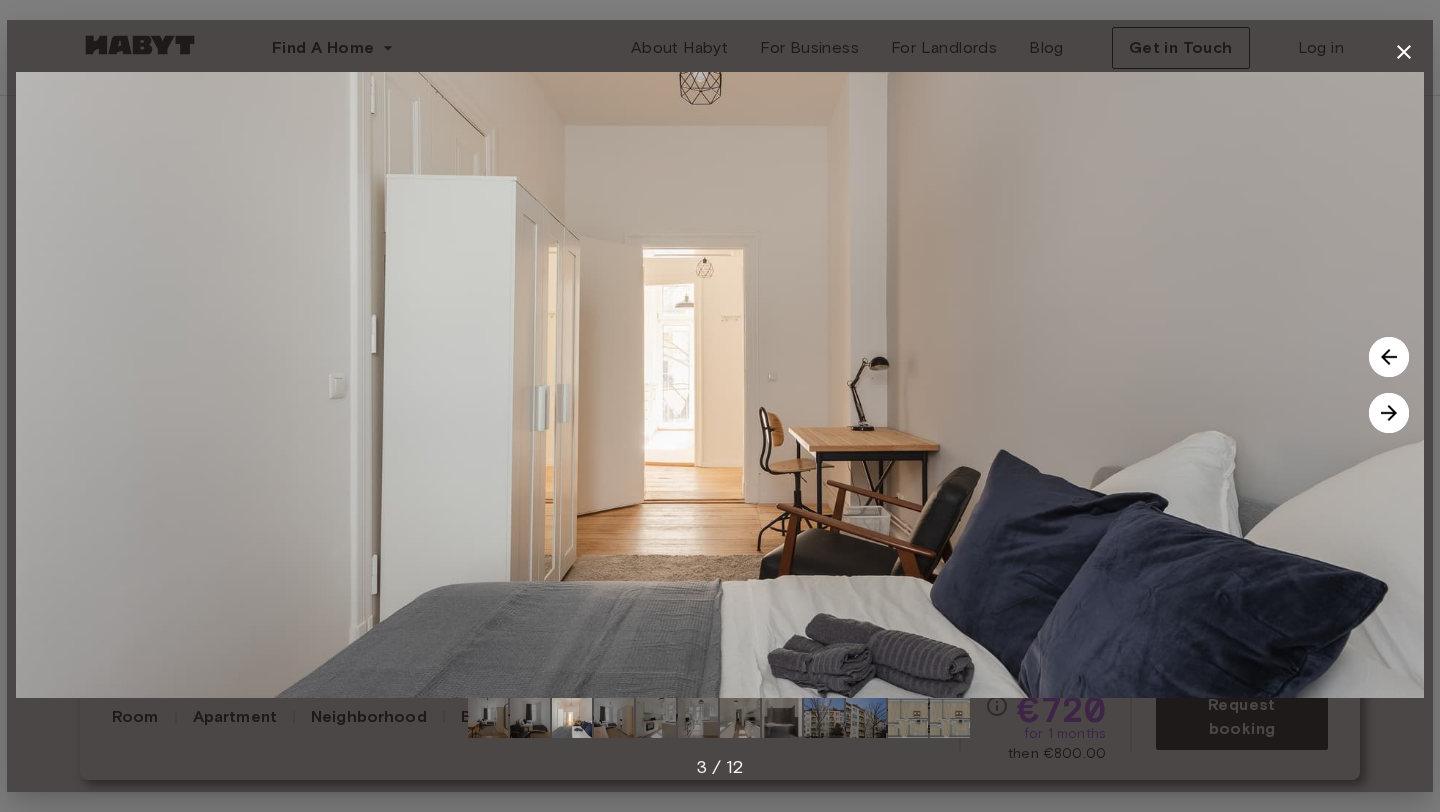click at bounding box center [1389, 413] 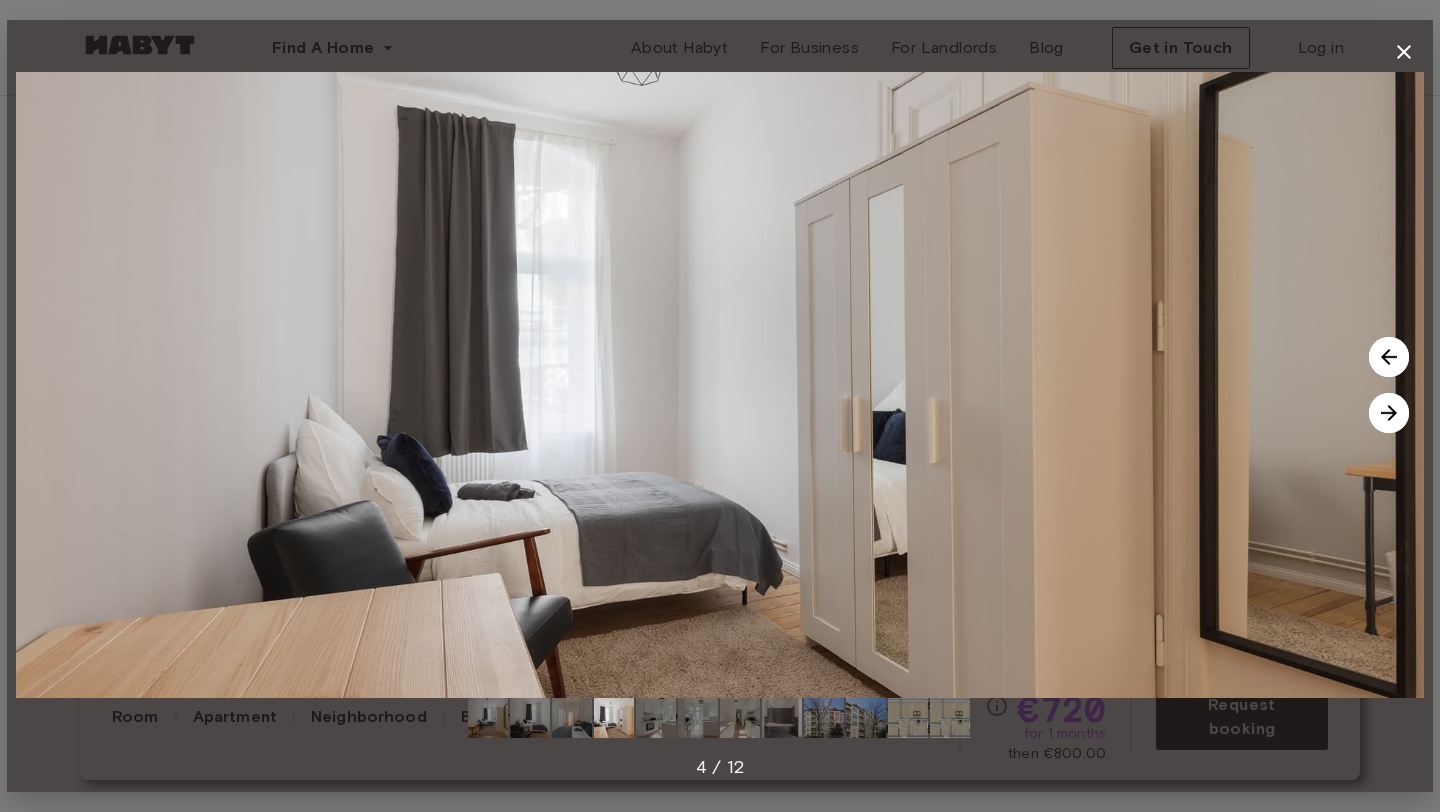 click at bounding box center [1389, 413] 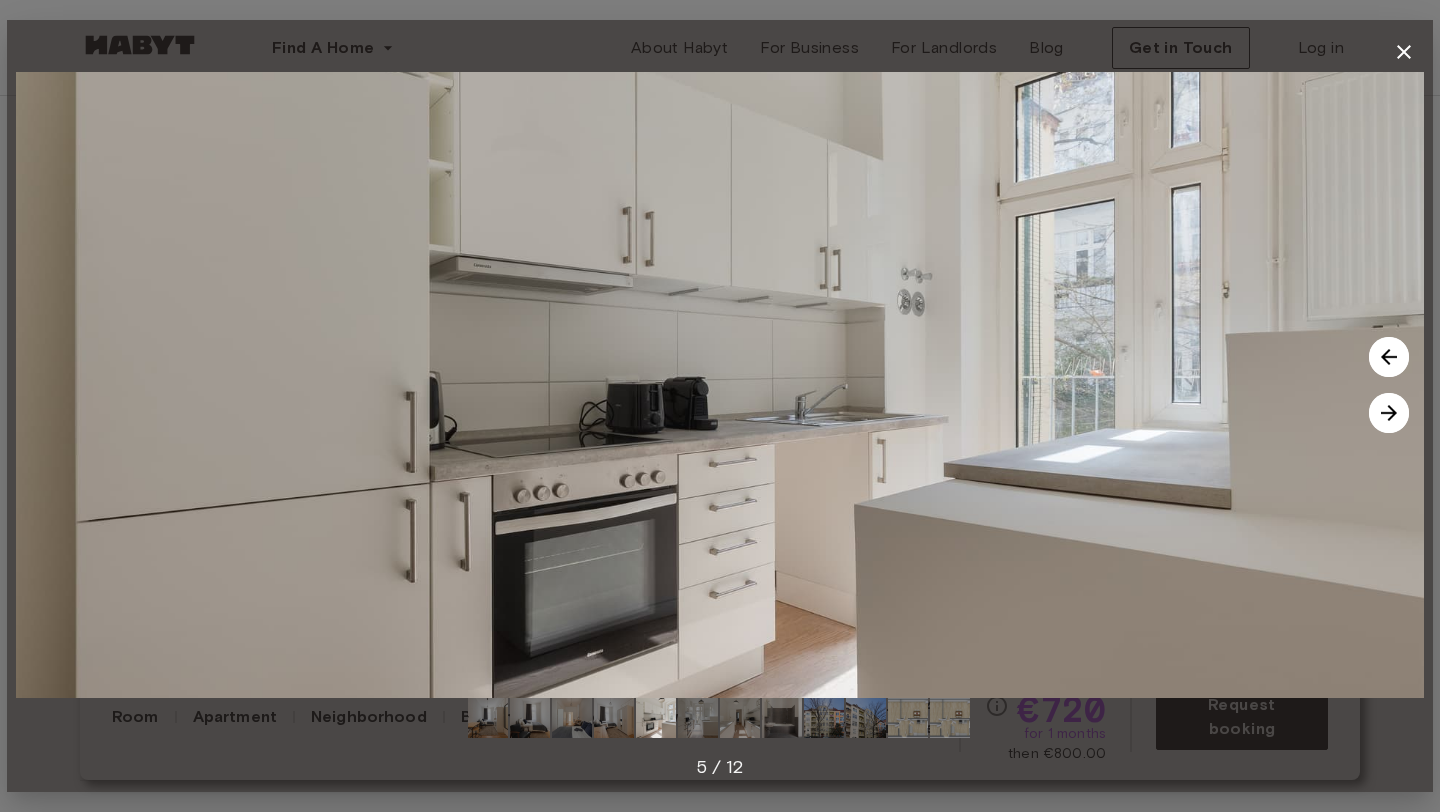 click at bounding box center [1389, 413] 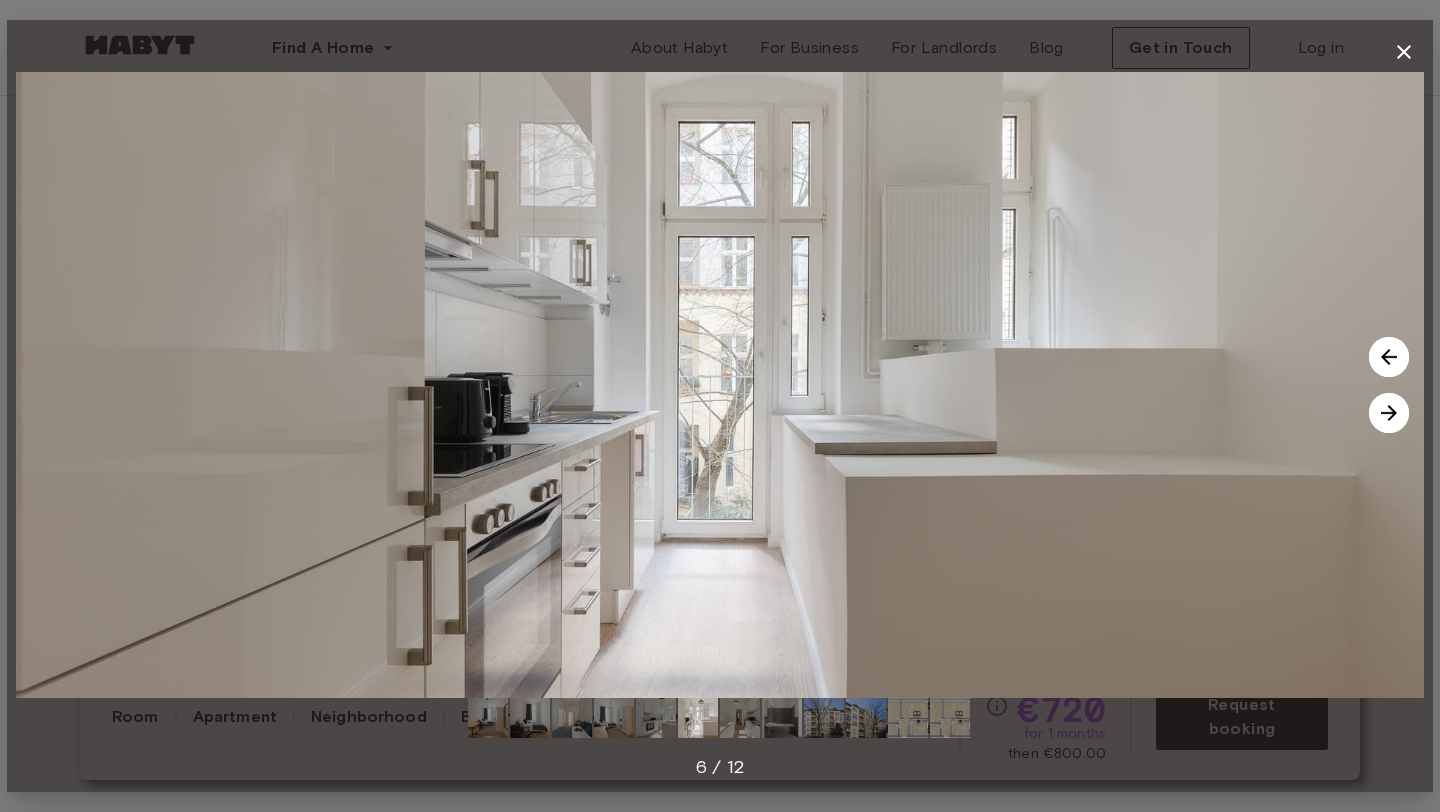 click at bounding box center [1389, 413] 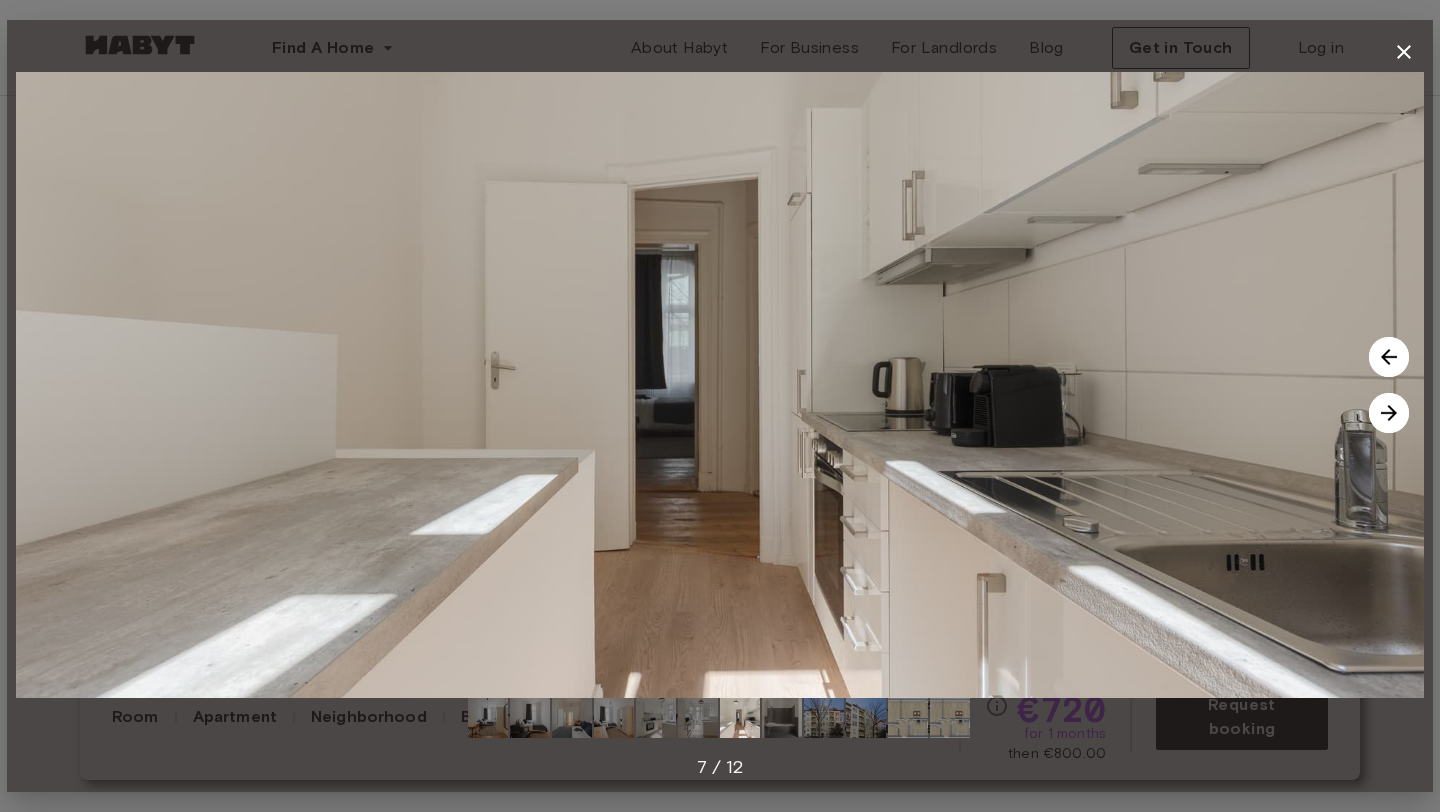 click at bounding box center (1389, 413) 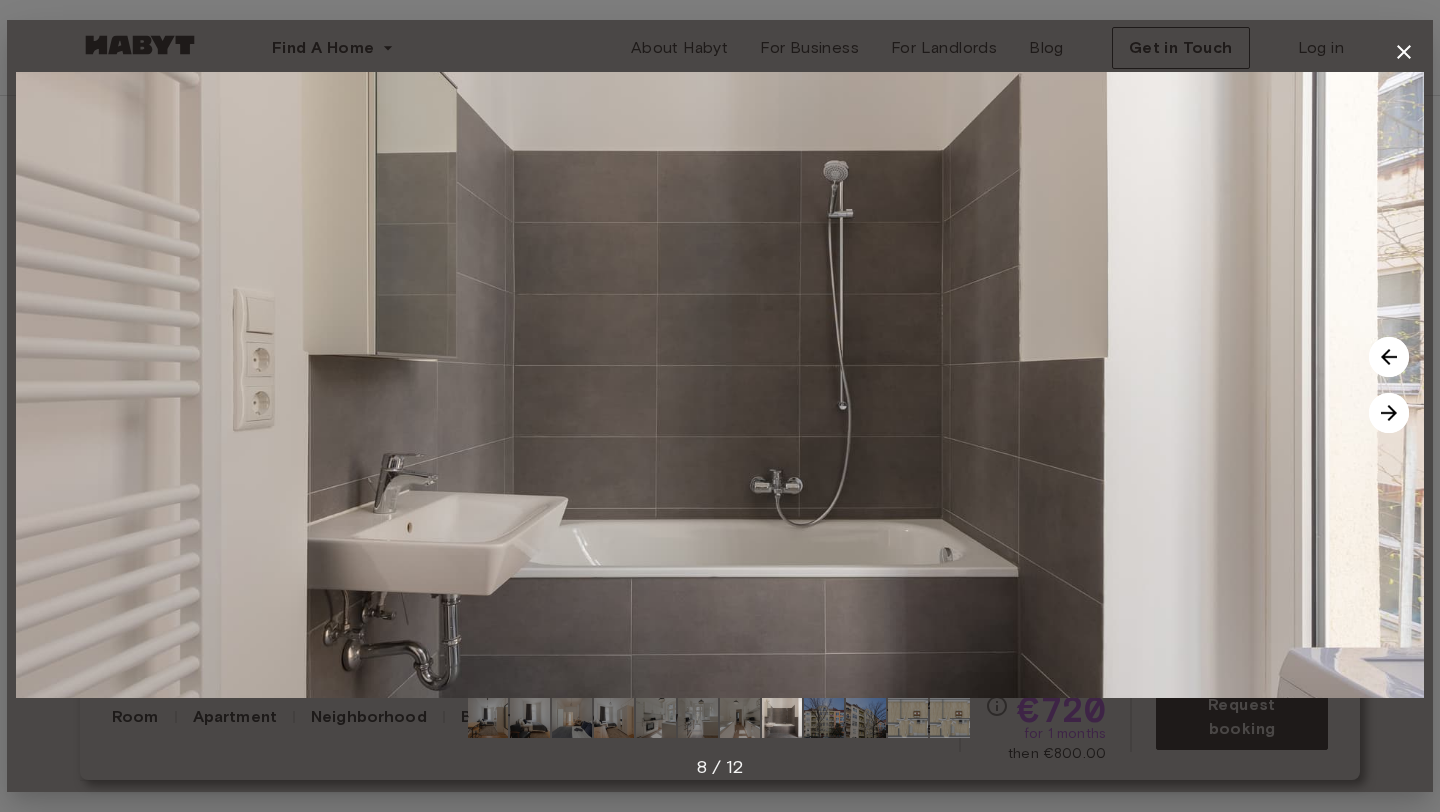 click at bounding box center (1389, 413) 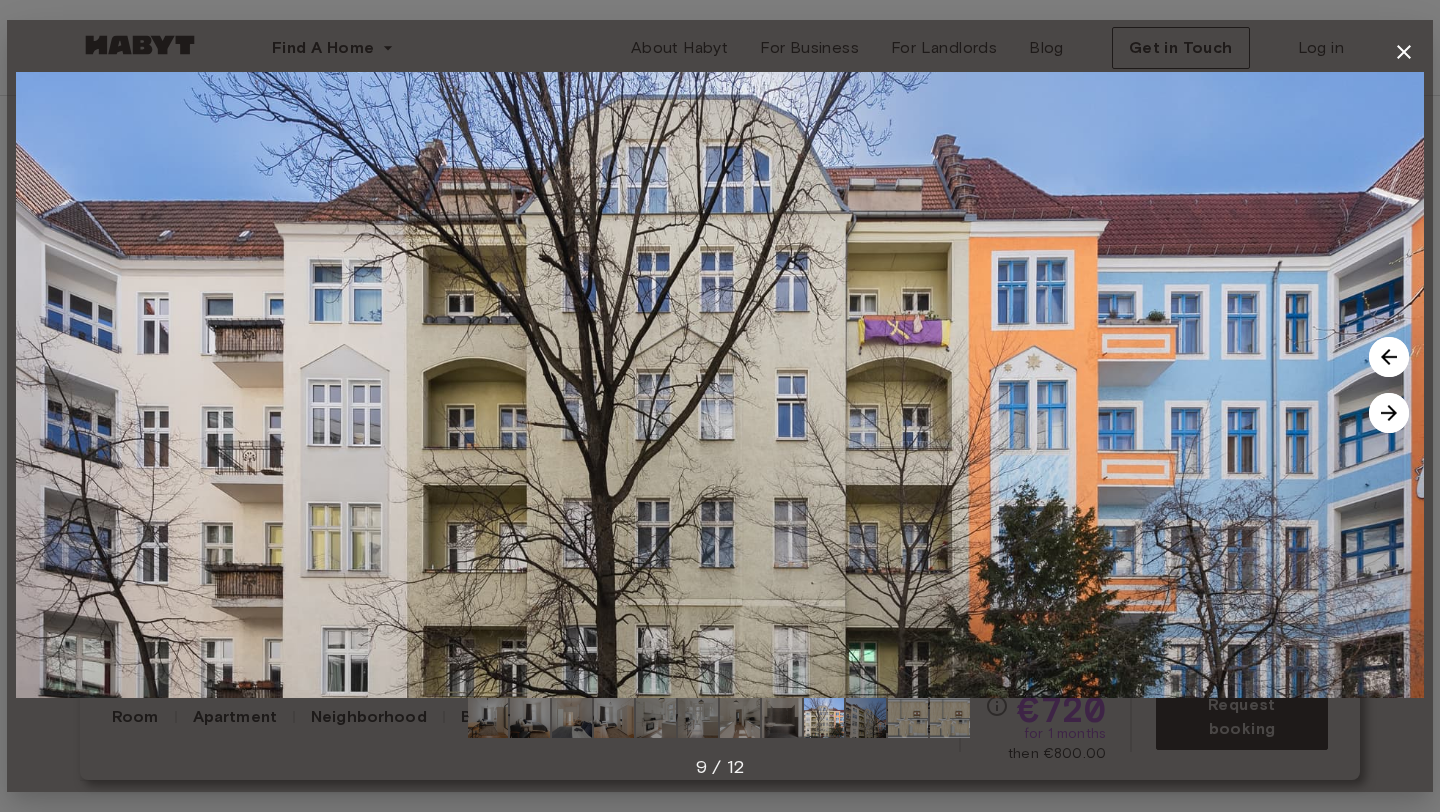 click 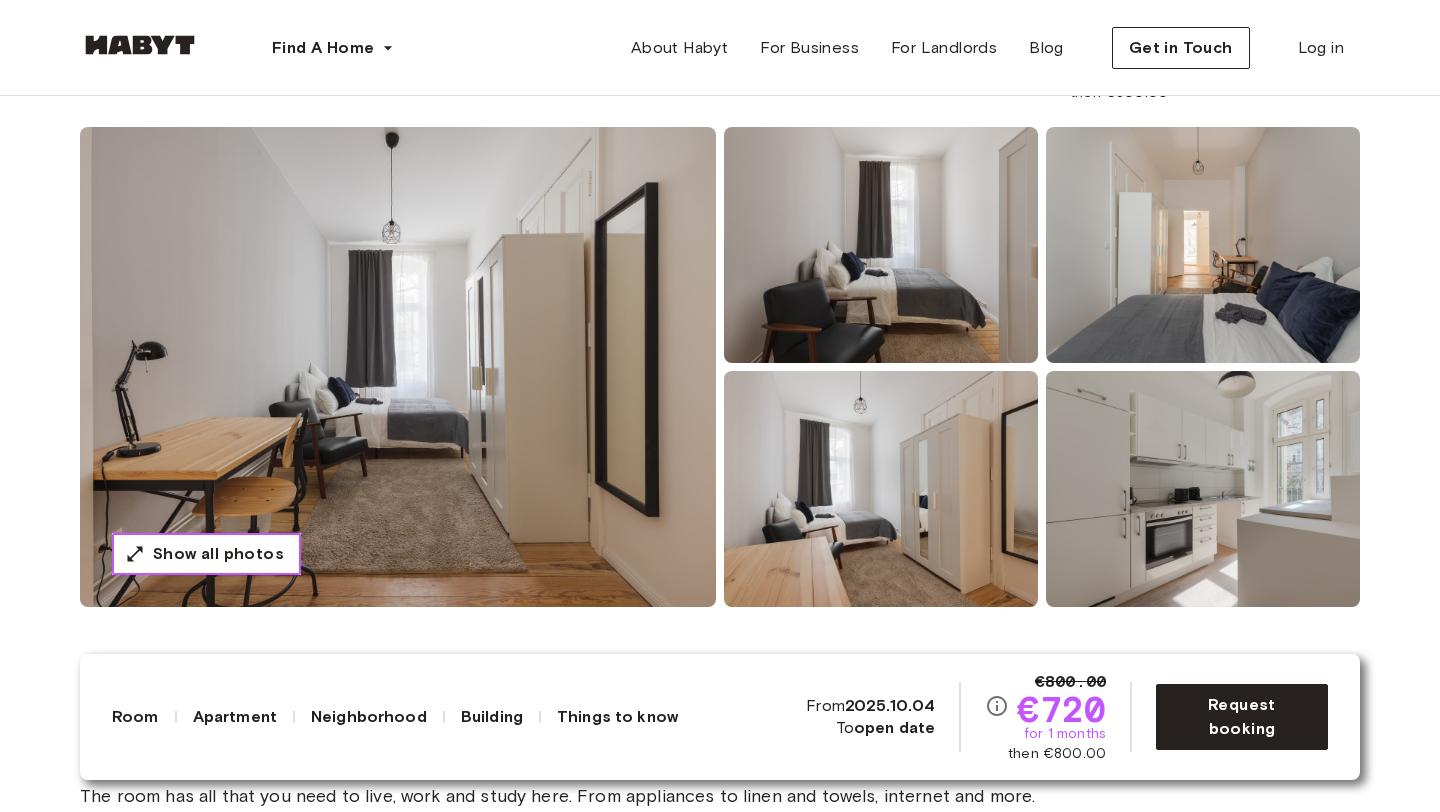 scroll, scrollTop: 0, scrollLeft: 0, axis: both 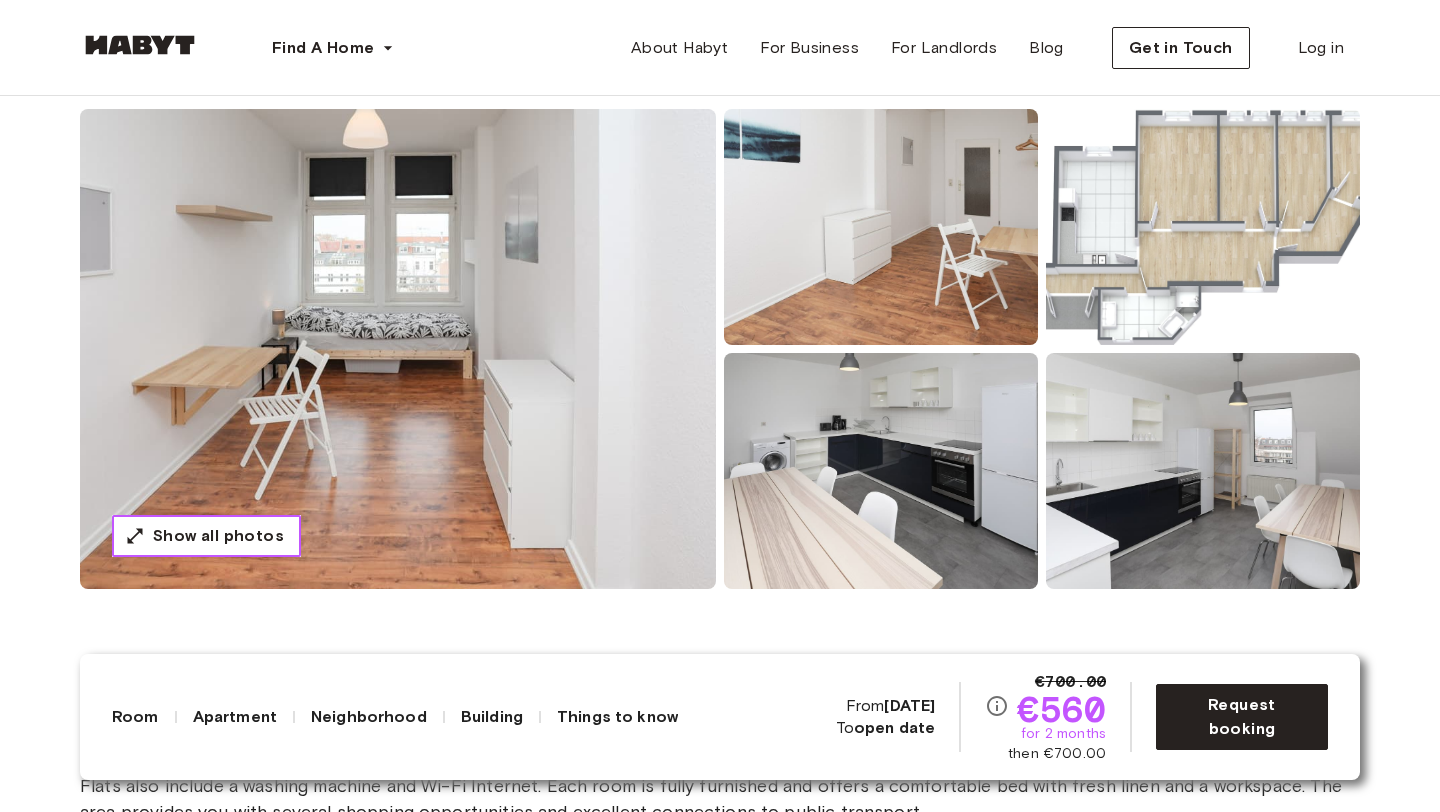 click on "Show all photos" at bounding box center (218, 536) 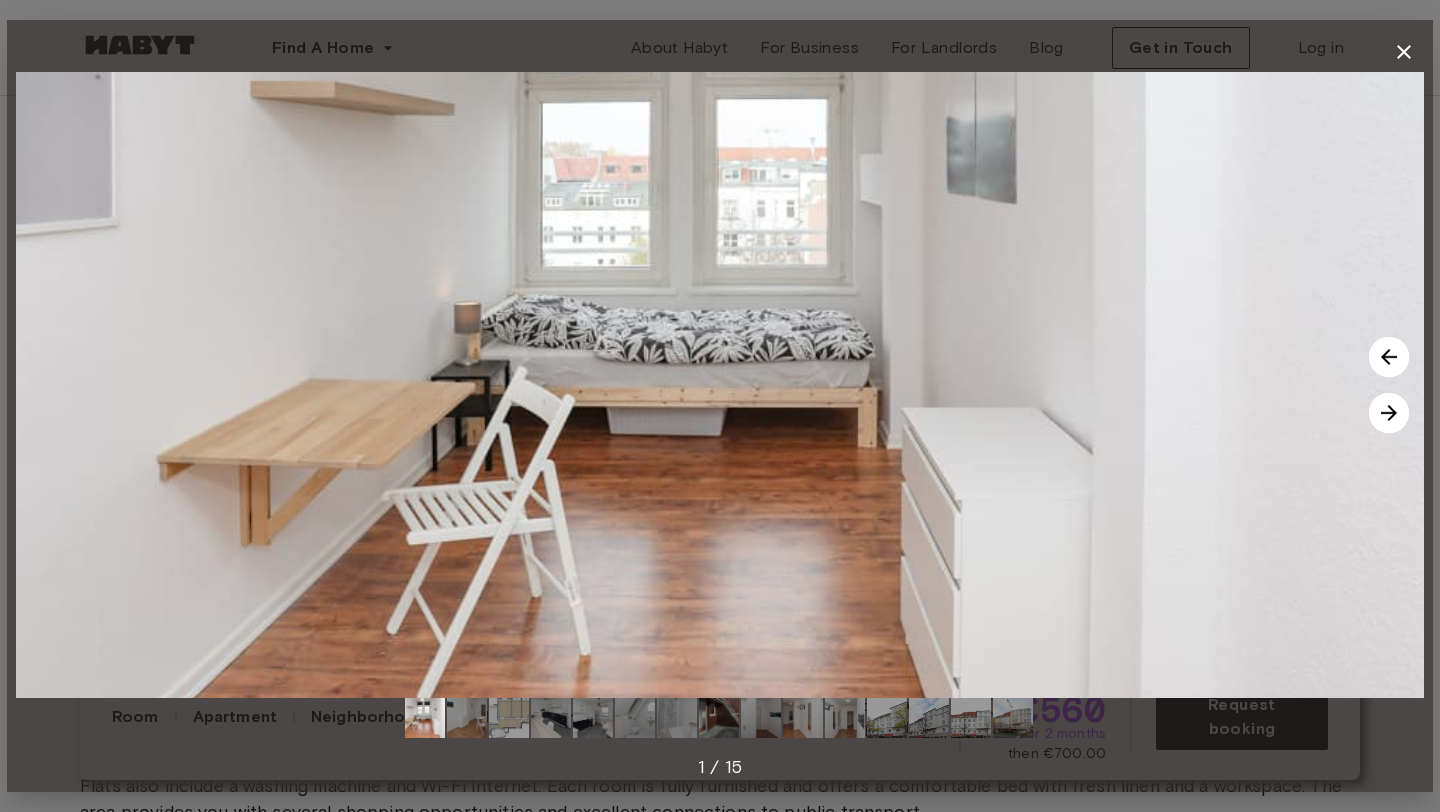 click at bounding box center [1389, 413] 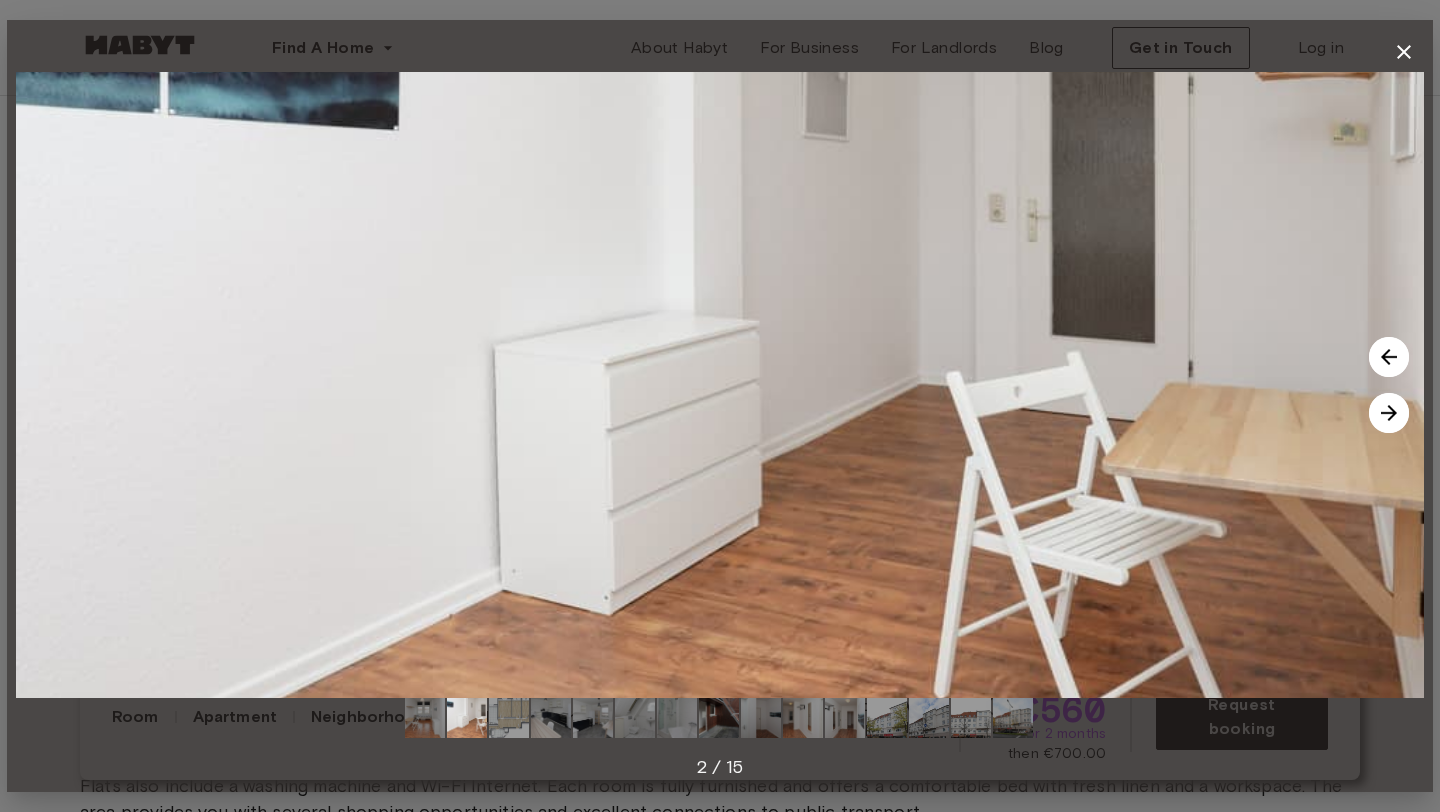 click at bounding box center (1389, 413) 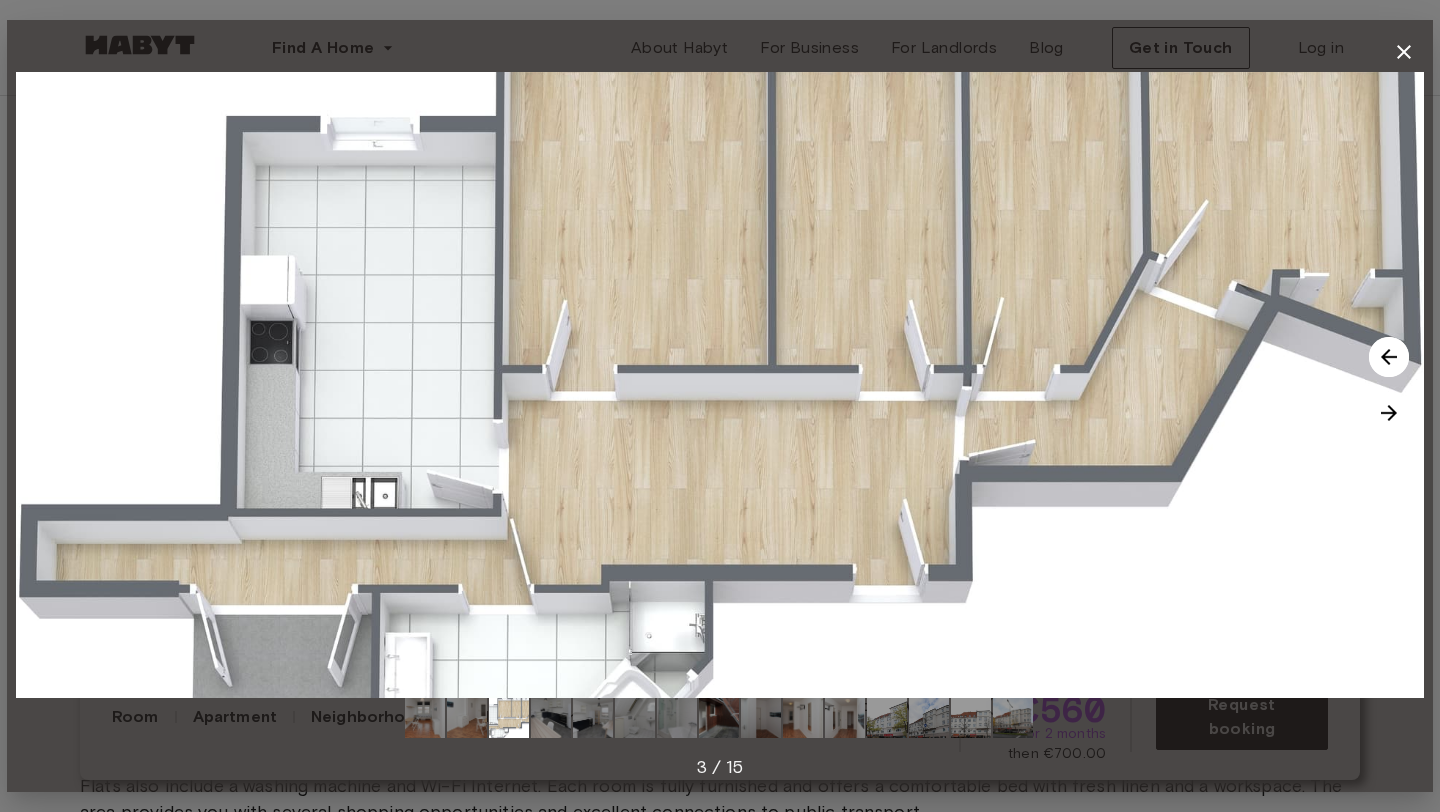 click at bounding box center [1389, 413] 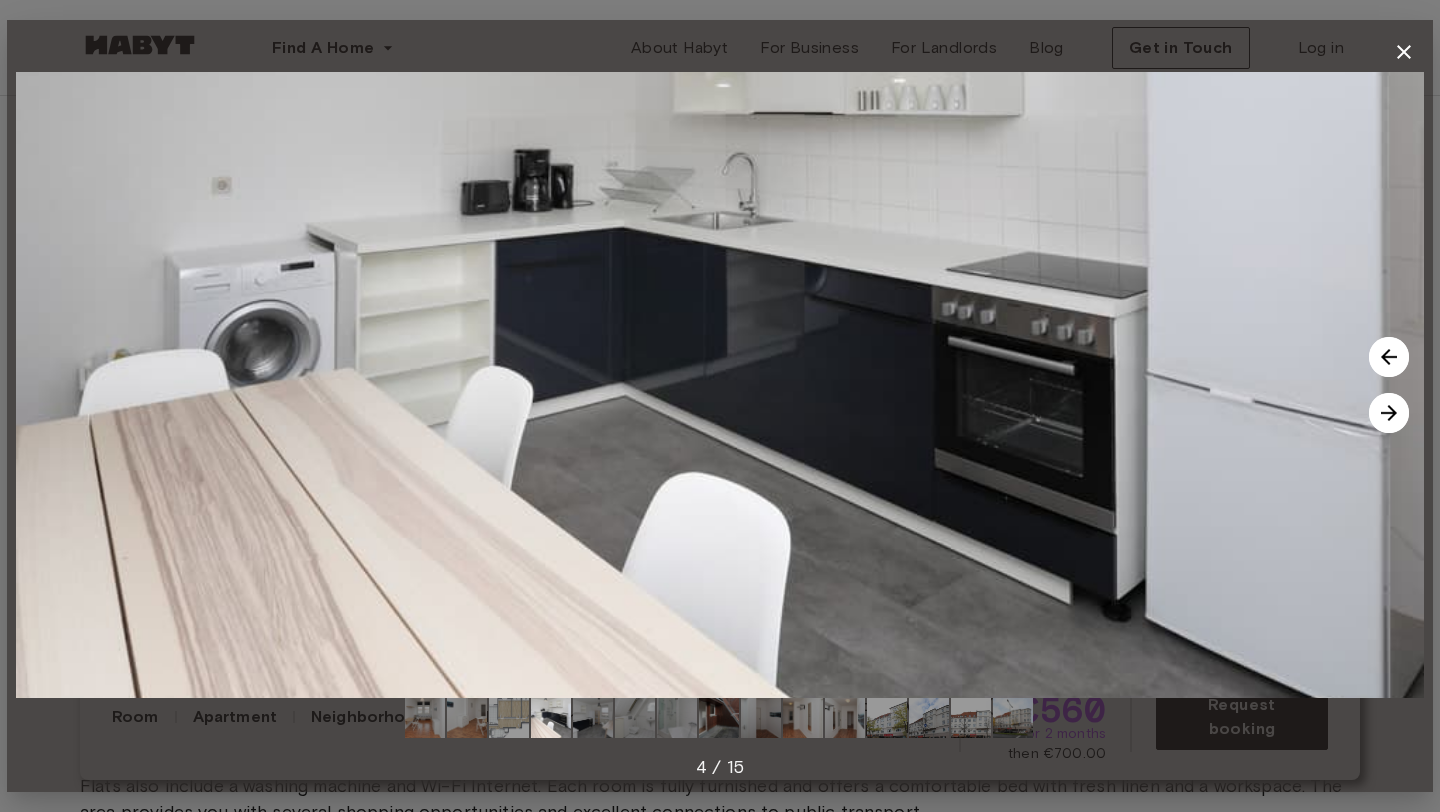 click at bounding box center (1389, 413) 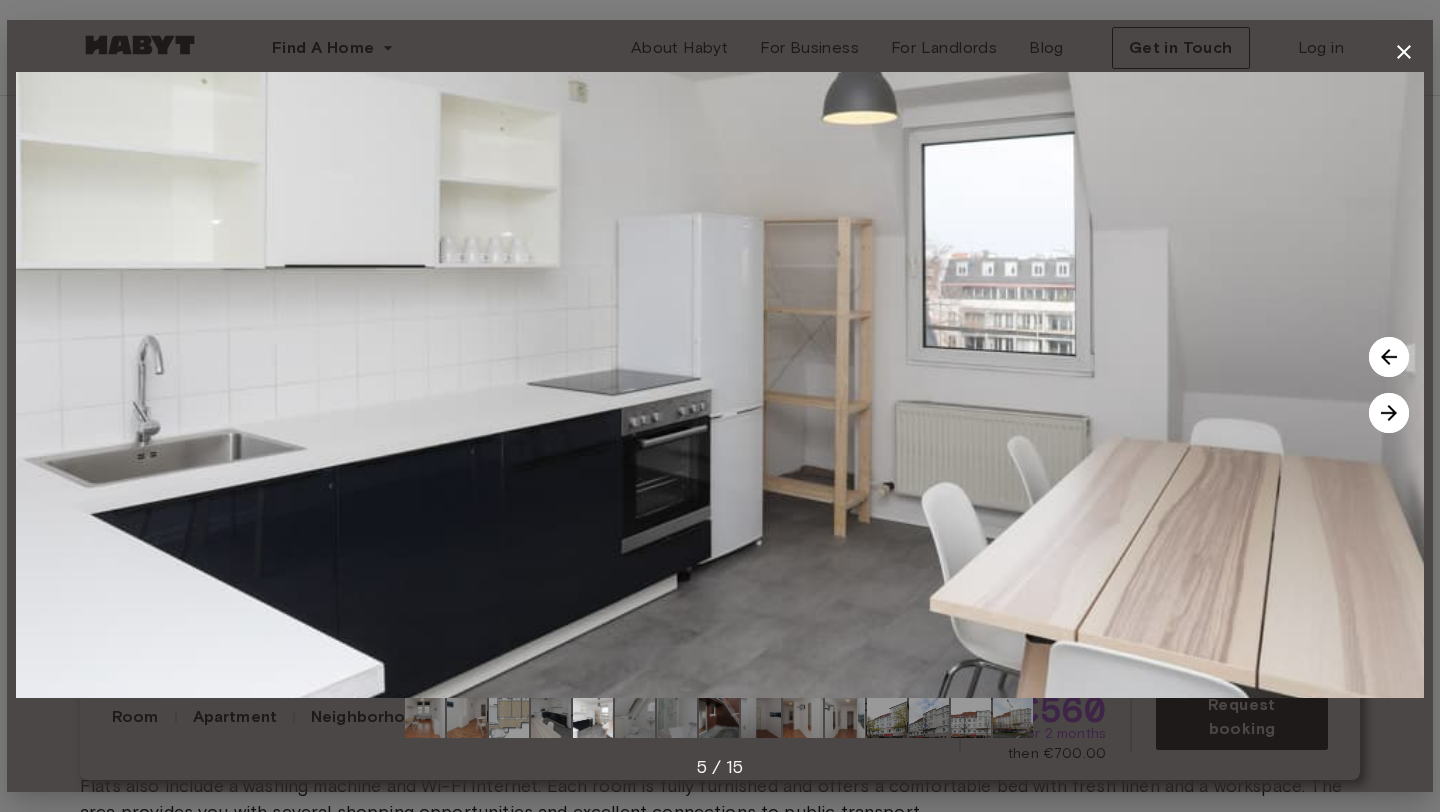 click at bounding box center [1389, 413] 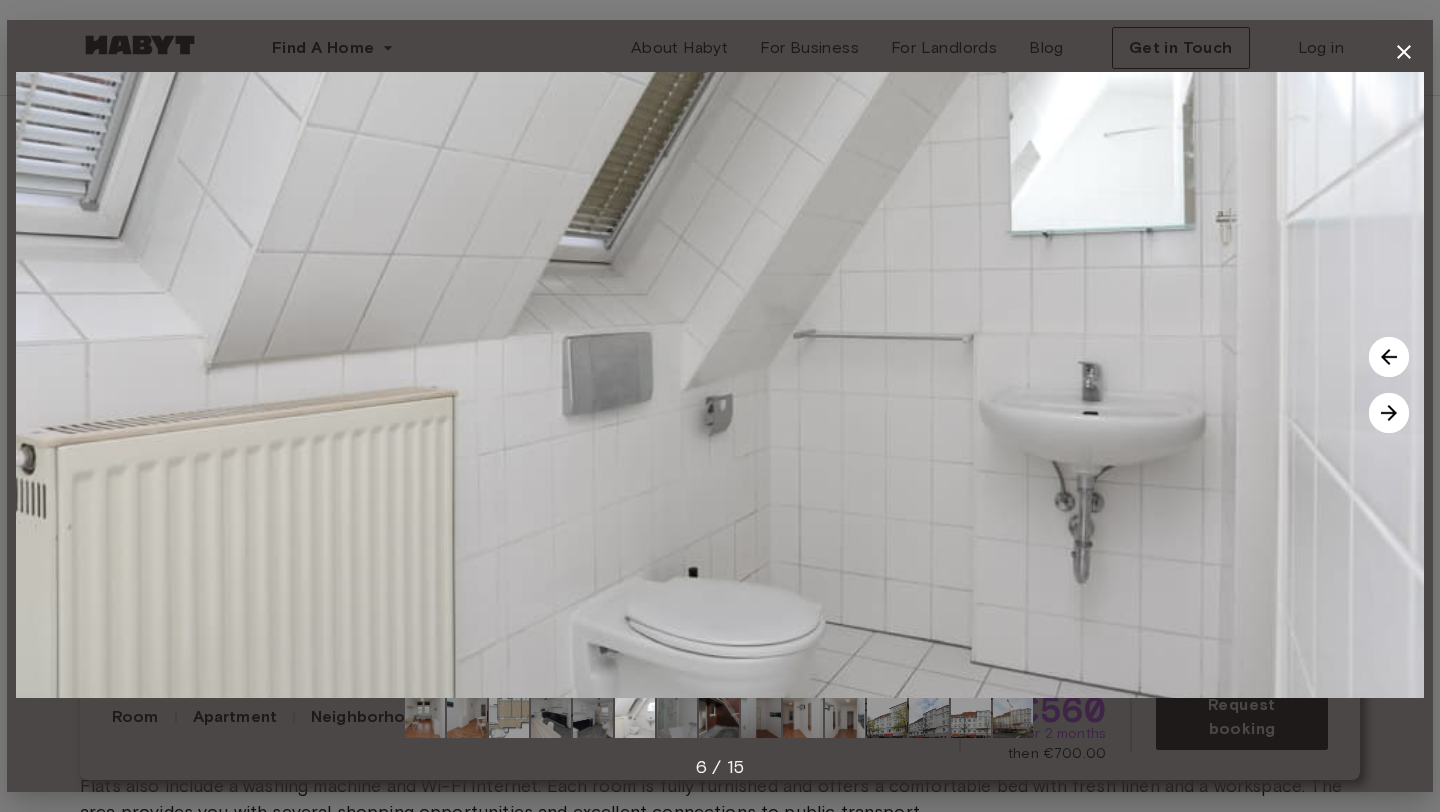 click at bounding box center (1389, 413) 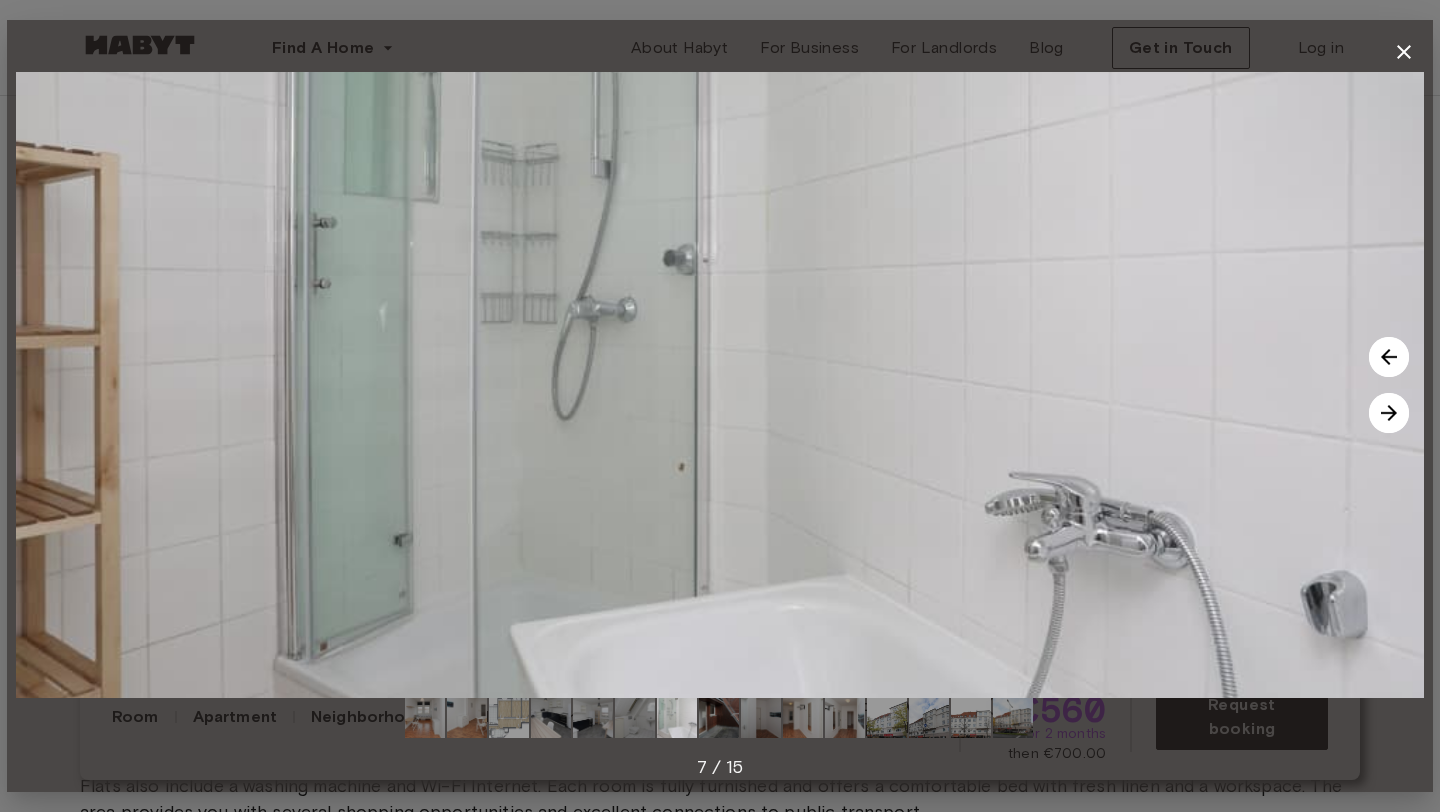 click at bounding box center (1389, 413) 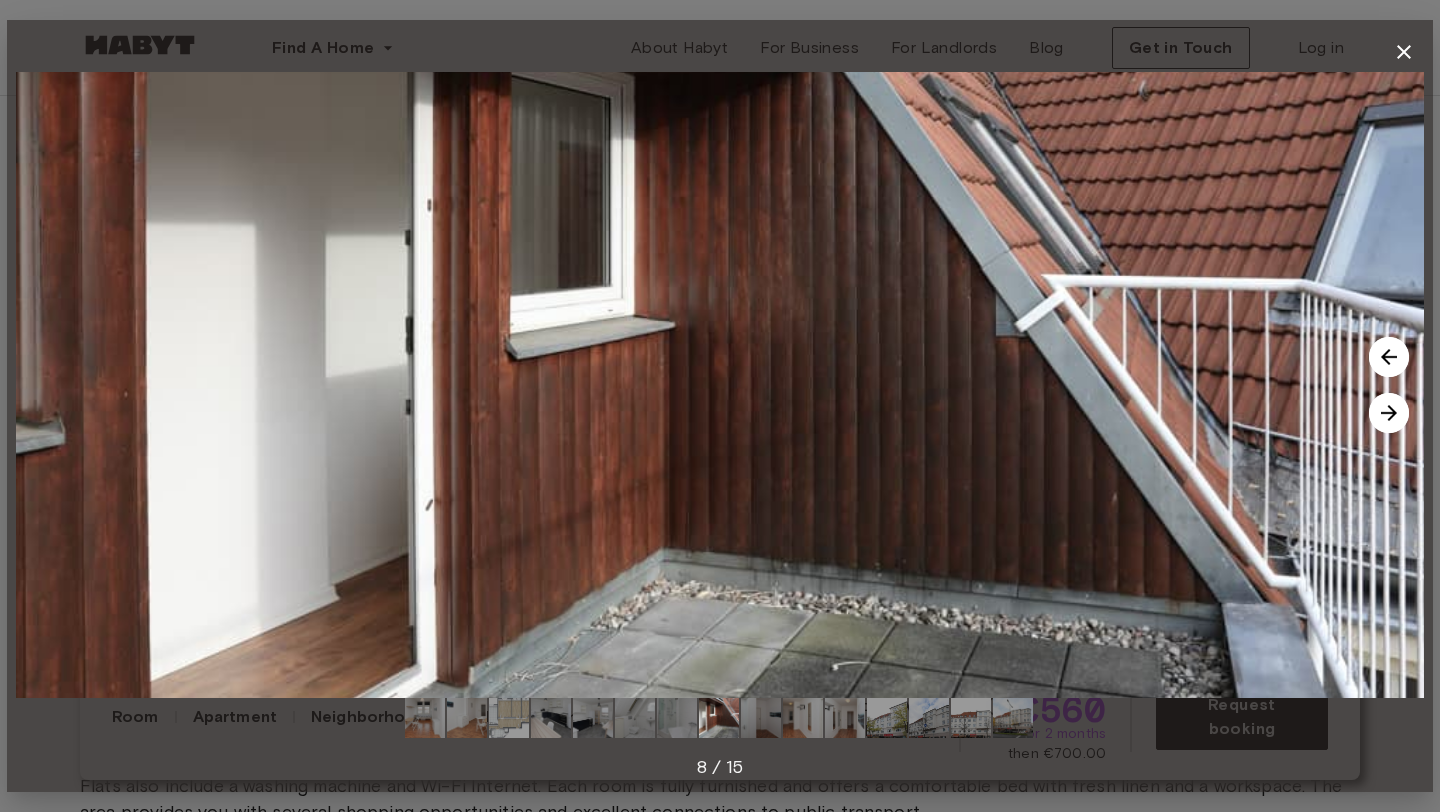 click at bounding box center (1389, 413) 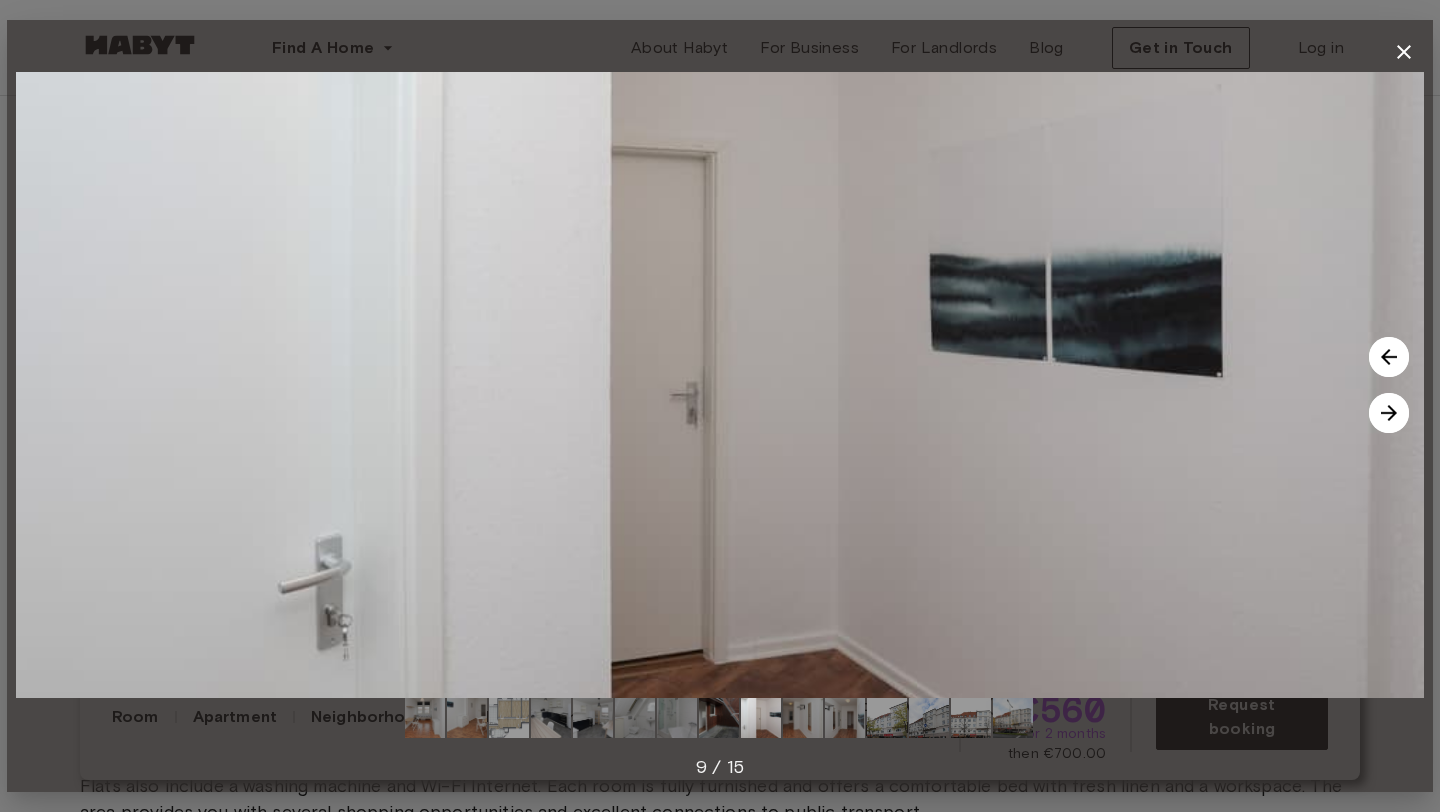 click at bounding box center [1389, 413] 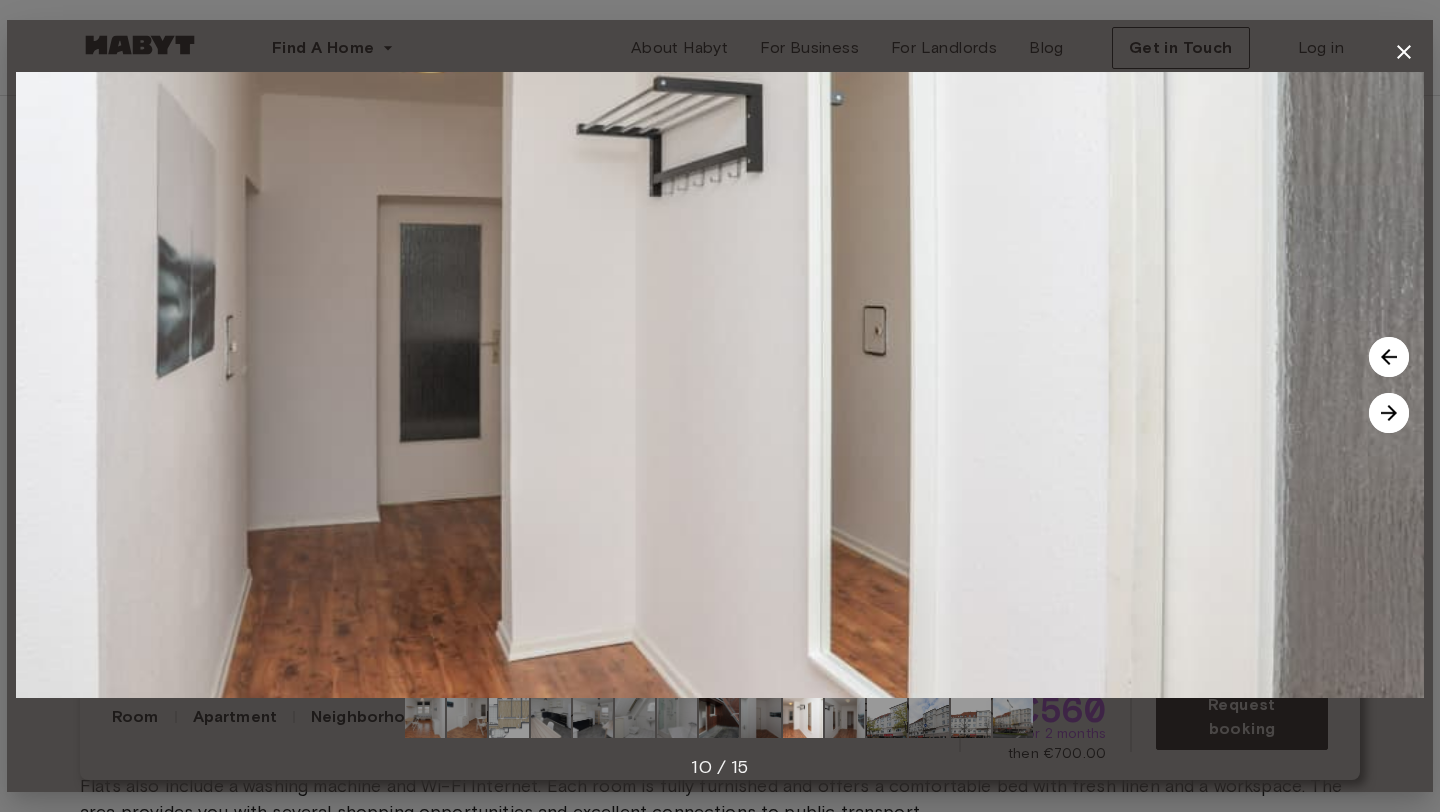 click at bounding box center [1389, 413] 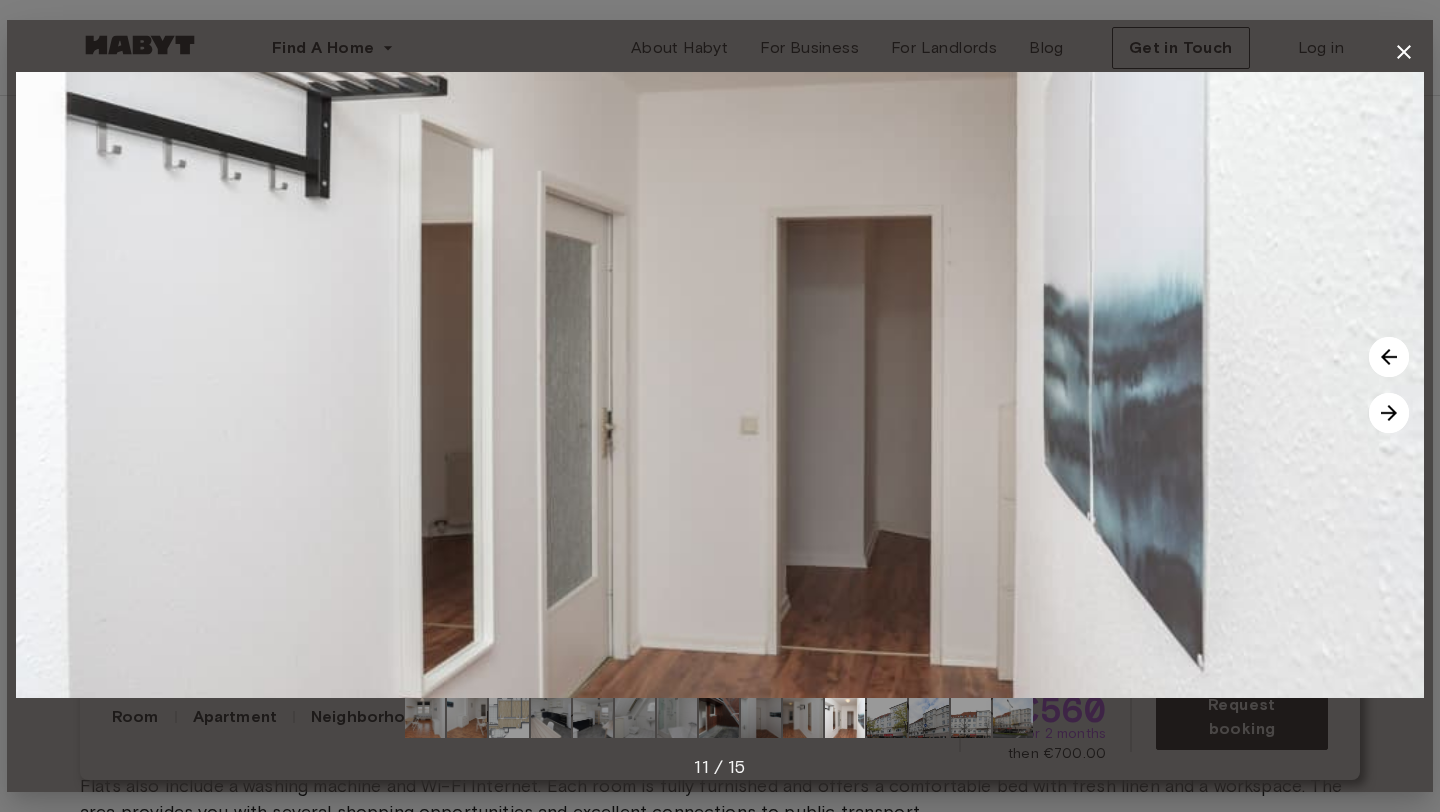 click at bounding box center [1389, 413] 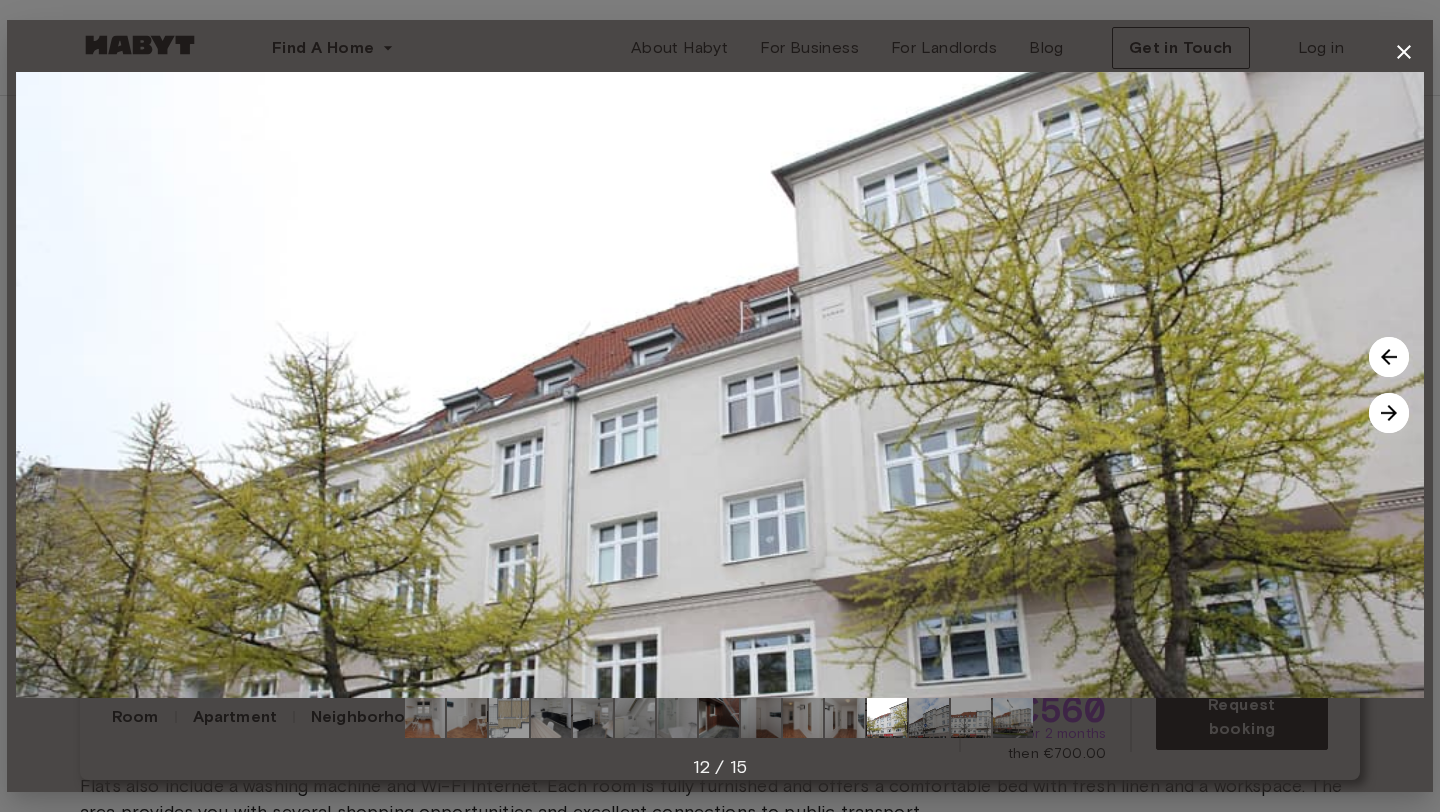 click at bounding box center (1389, 413) 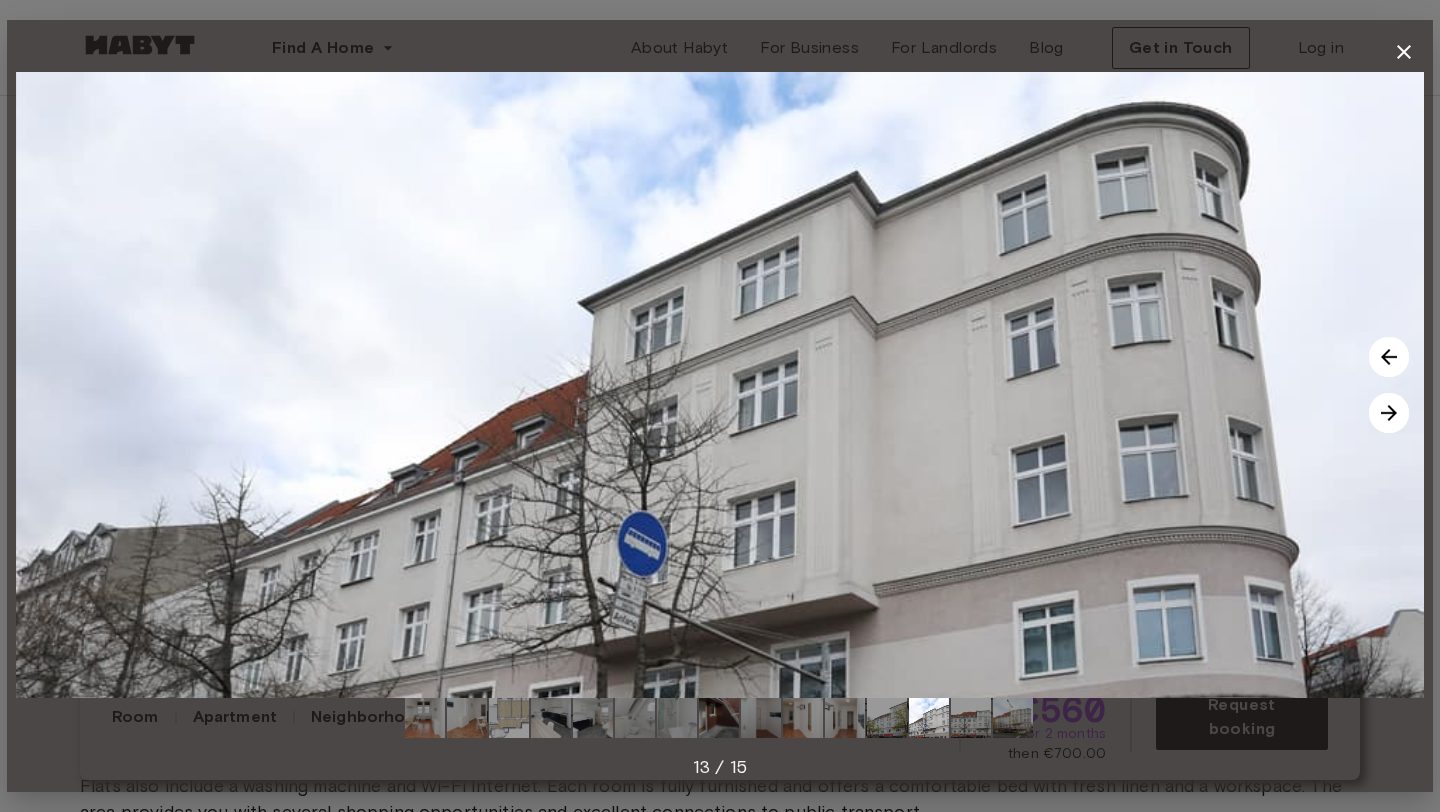 click at bounding box center (1389, 413) 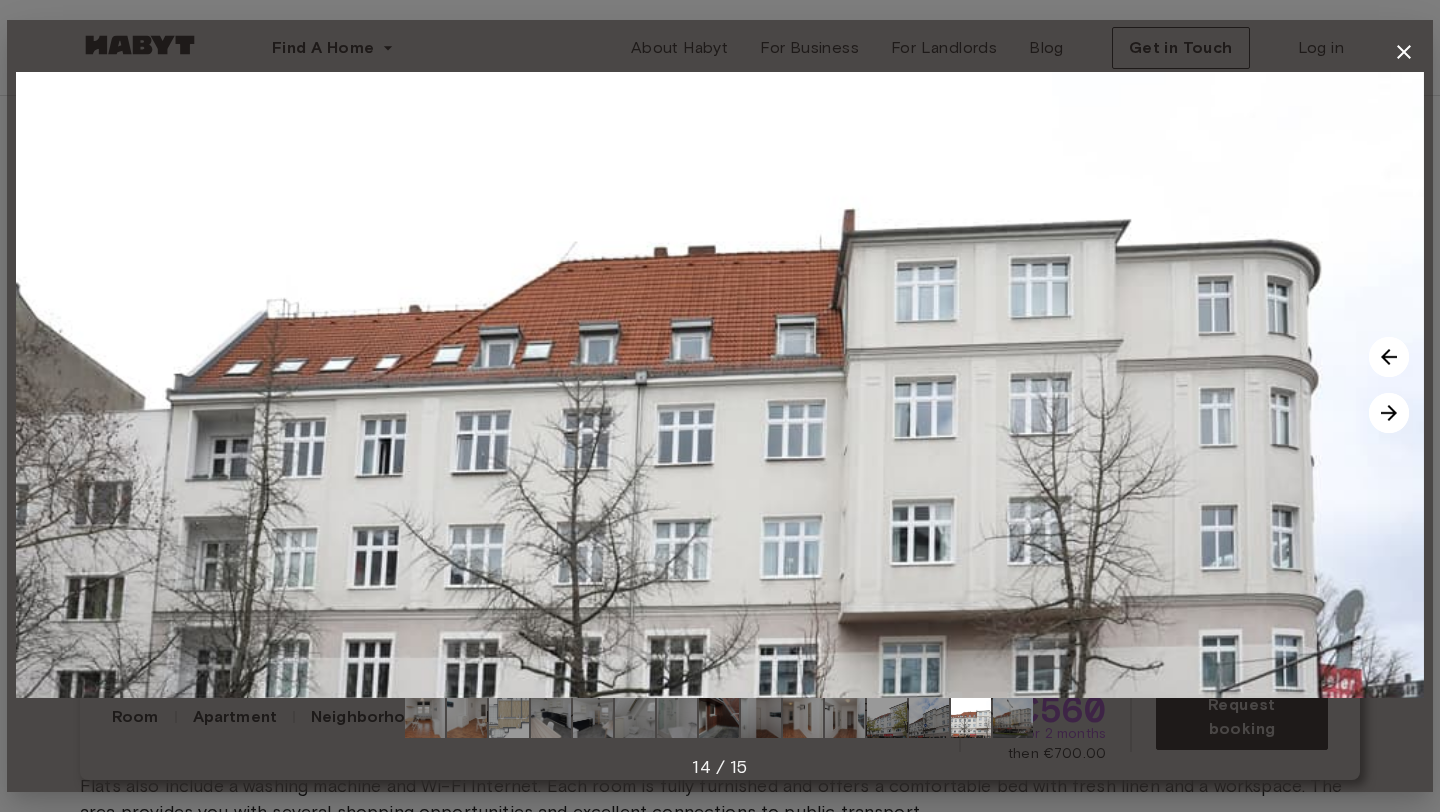 click at bounding box center (1389, 413) 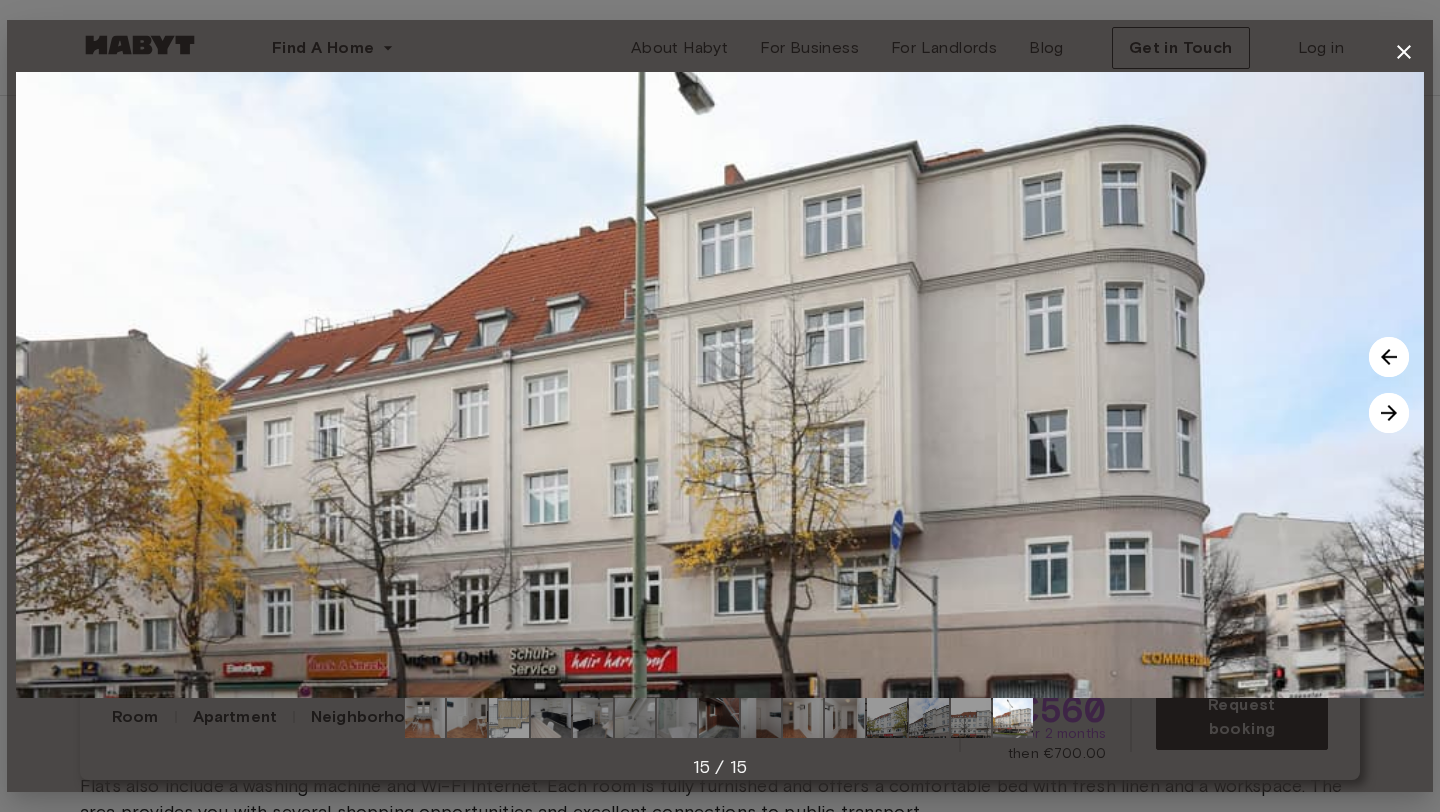 click at bounding box center (1389, 413) 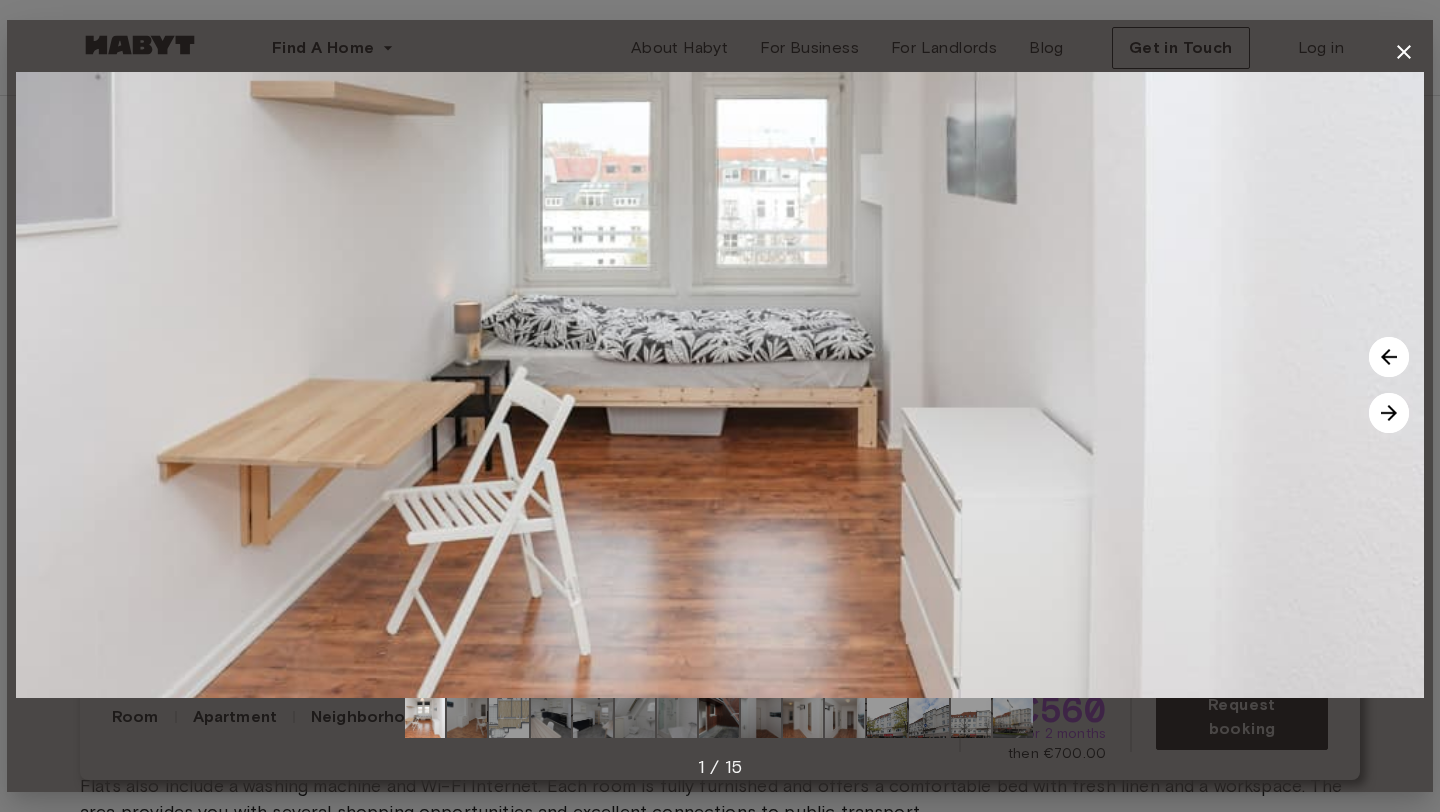 click at bounding box center (1389, 413) 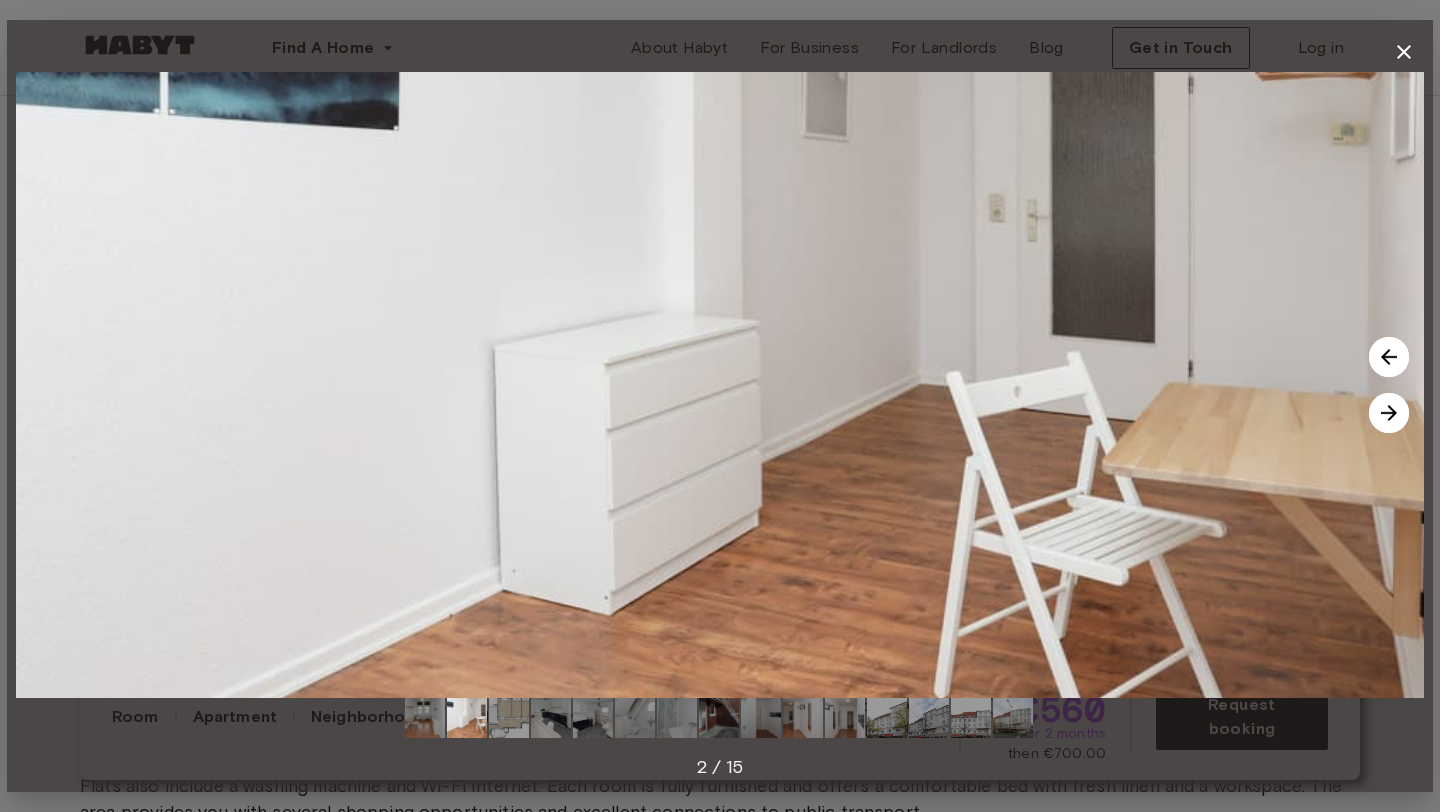 click at bounding box center (1389, 413) 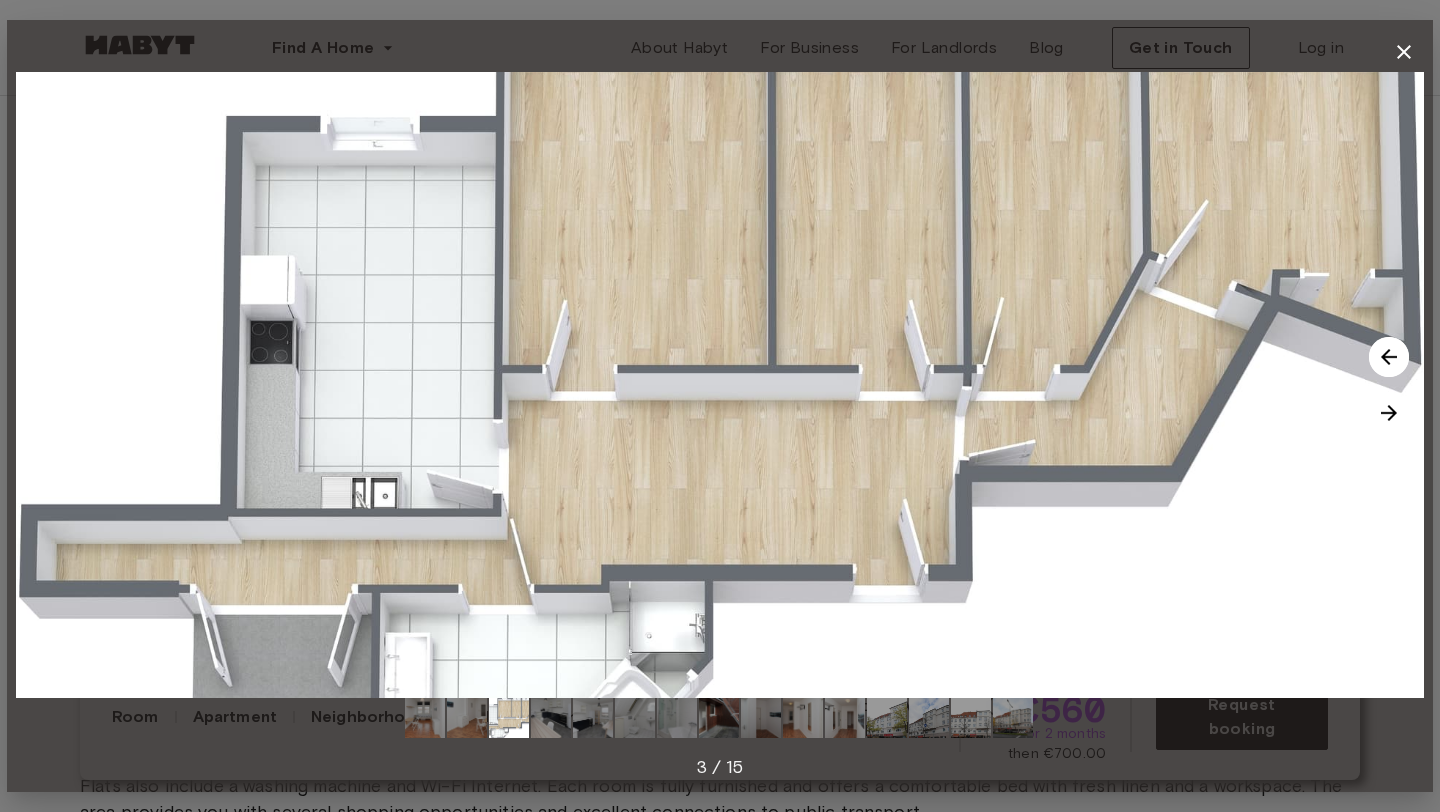 click 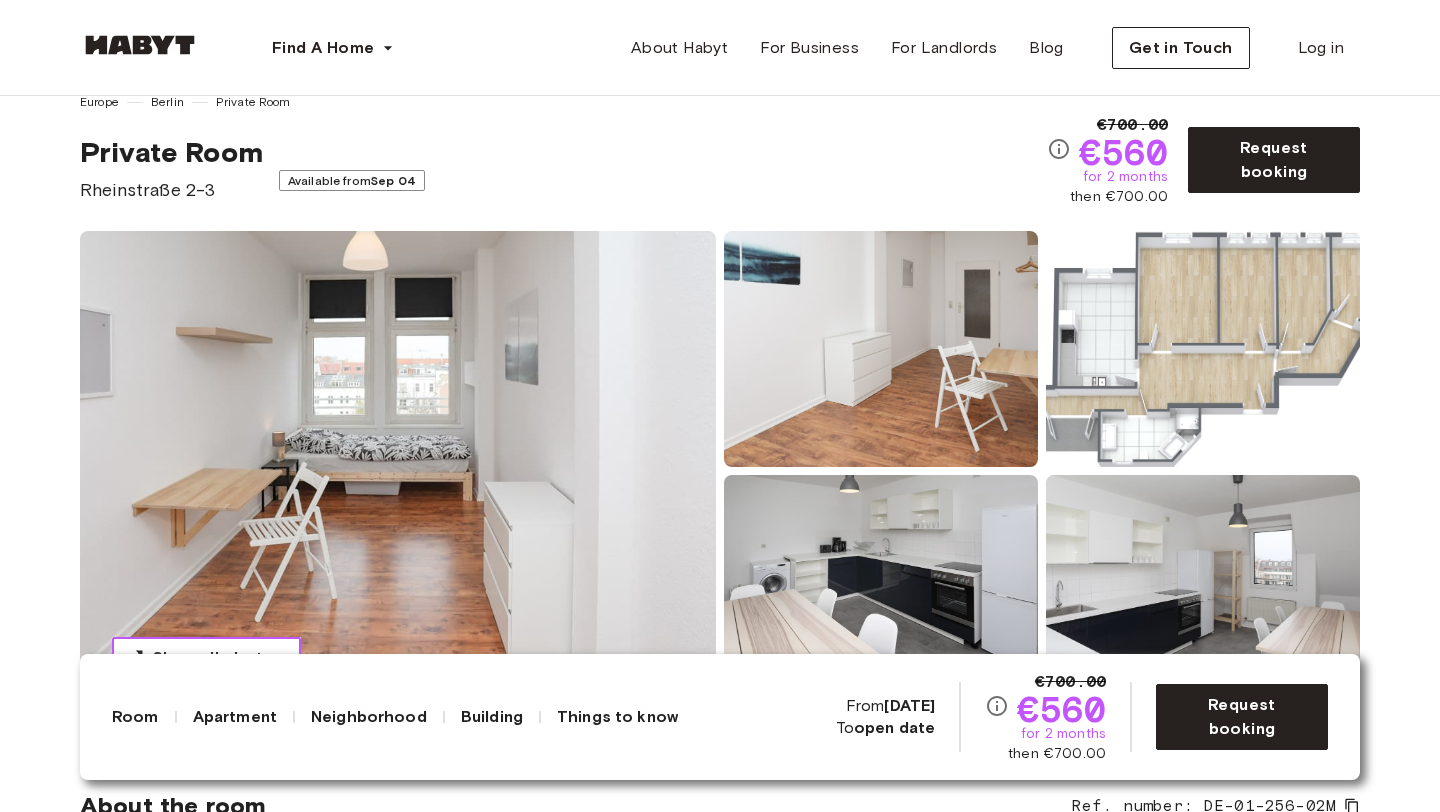 scroll, scrollTop: 0, scrollLeft: 0, axis: both 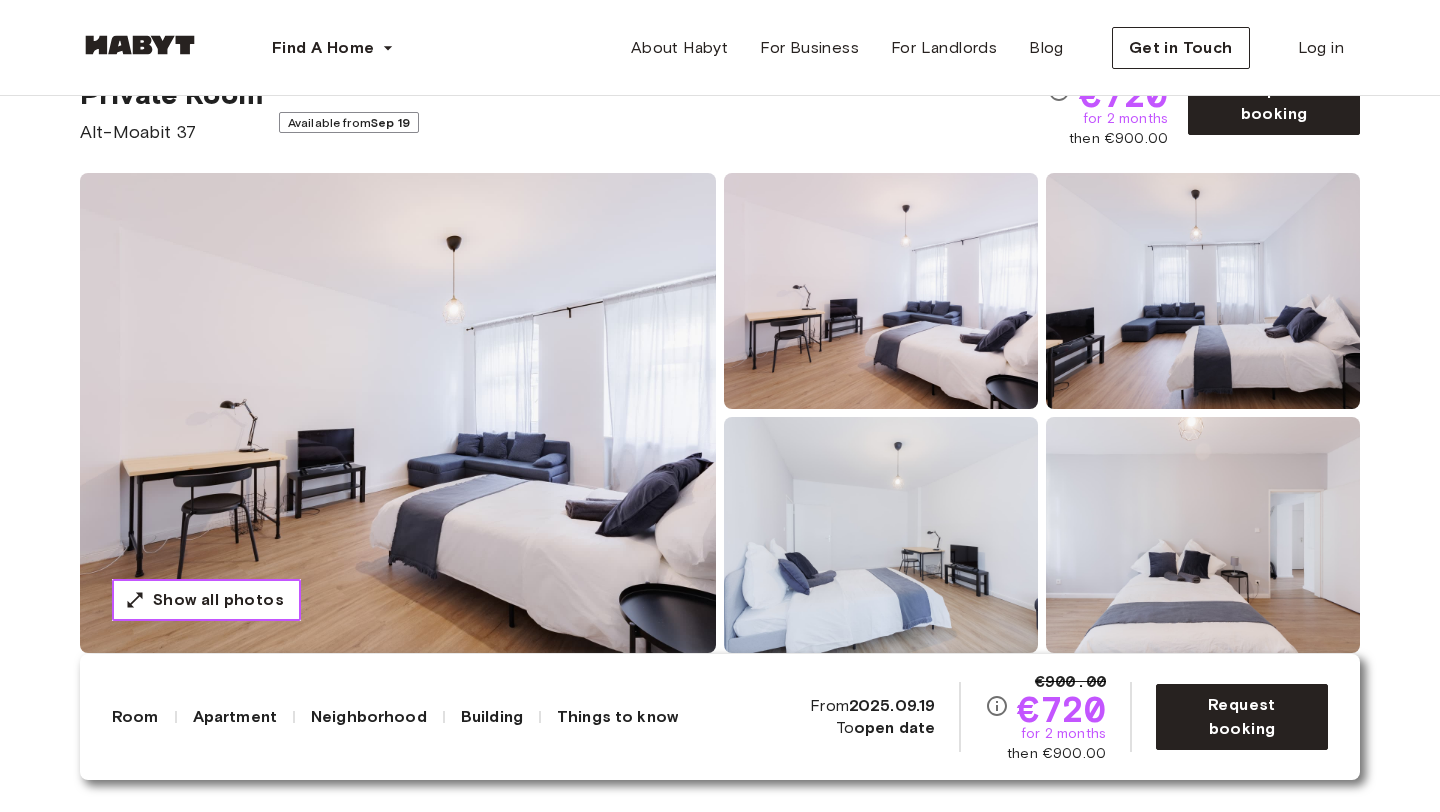 click on "Show all photos" at bounding box center [218, 600] 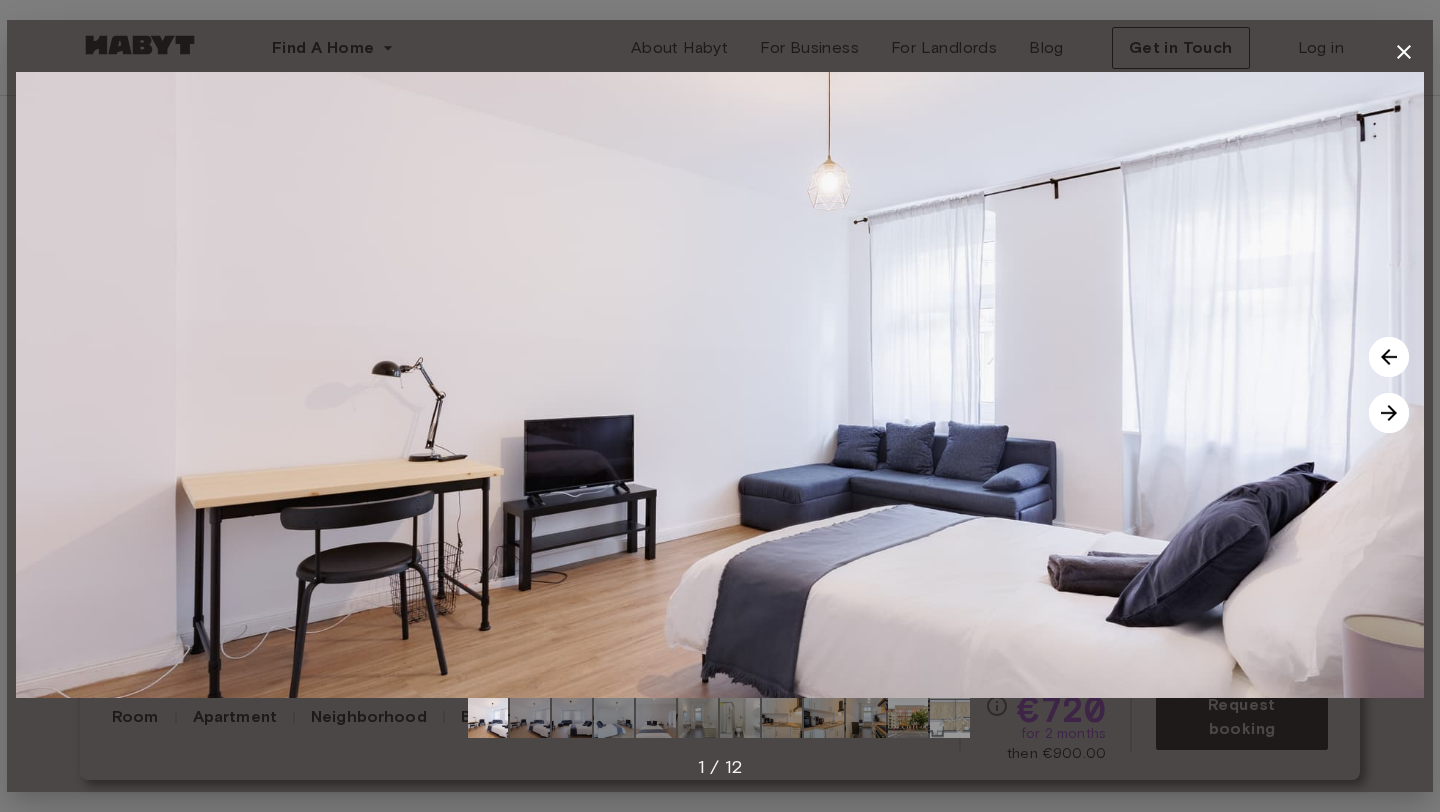 click at bounding box center (1389, 413) 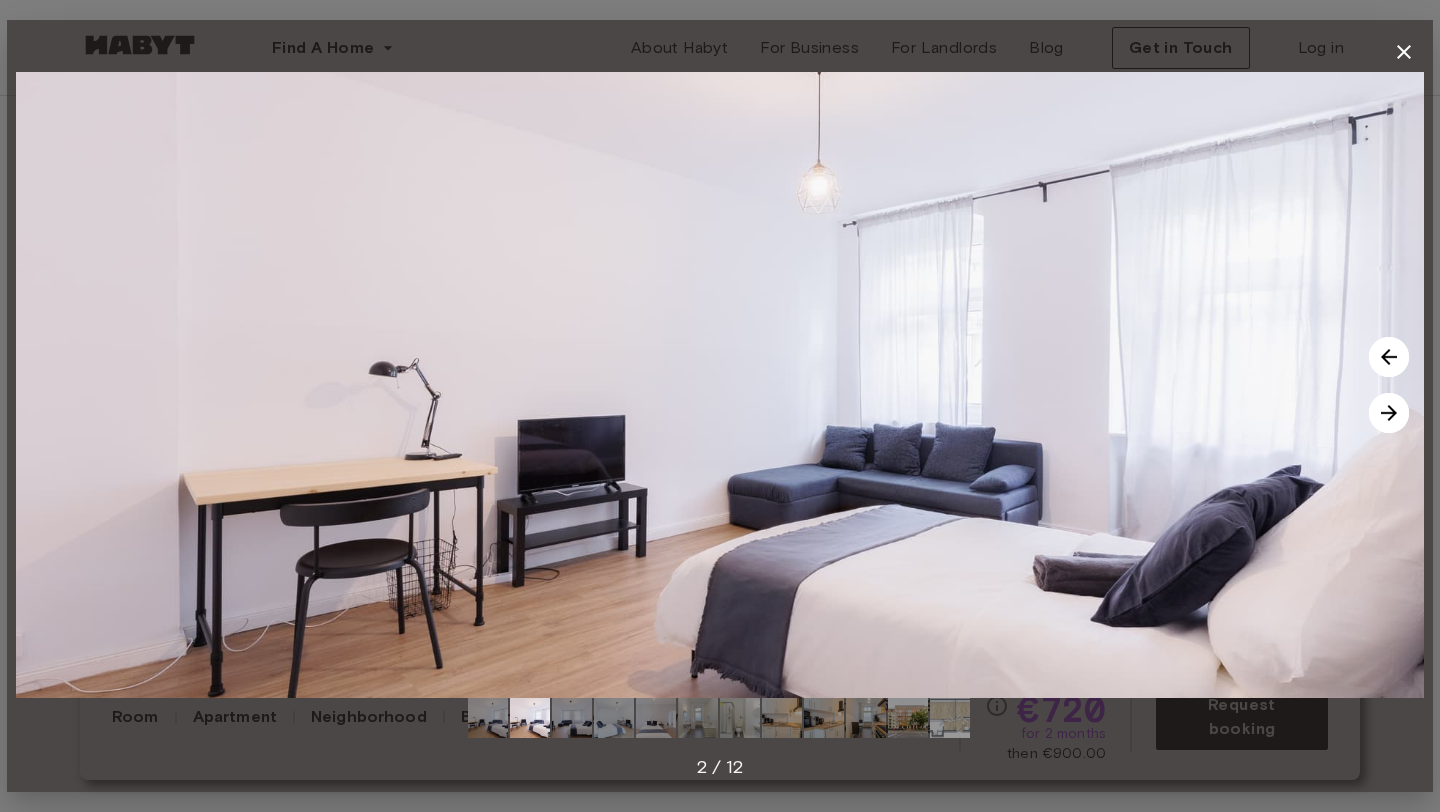 click at bounding box center [1389, 413] 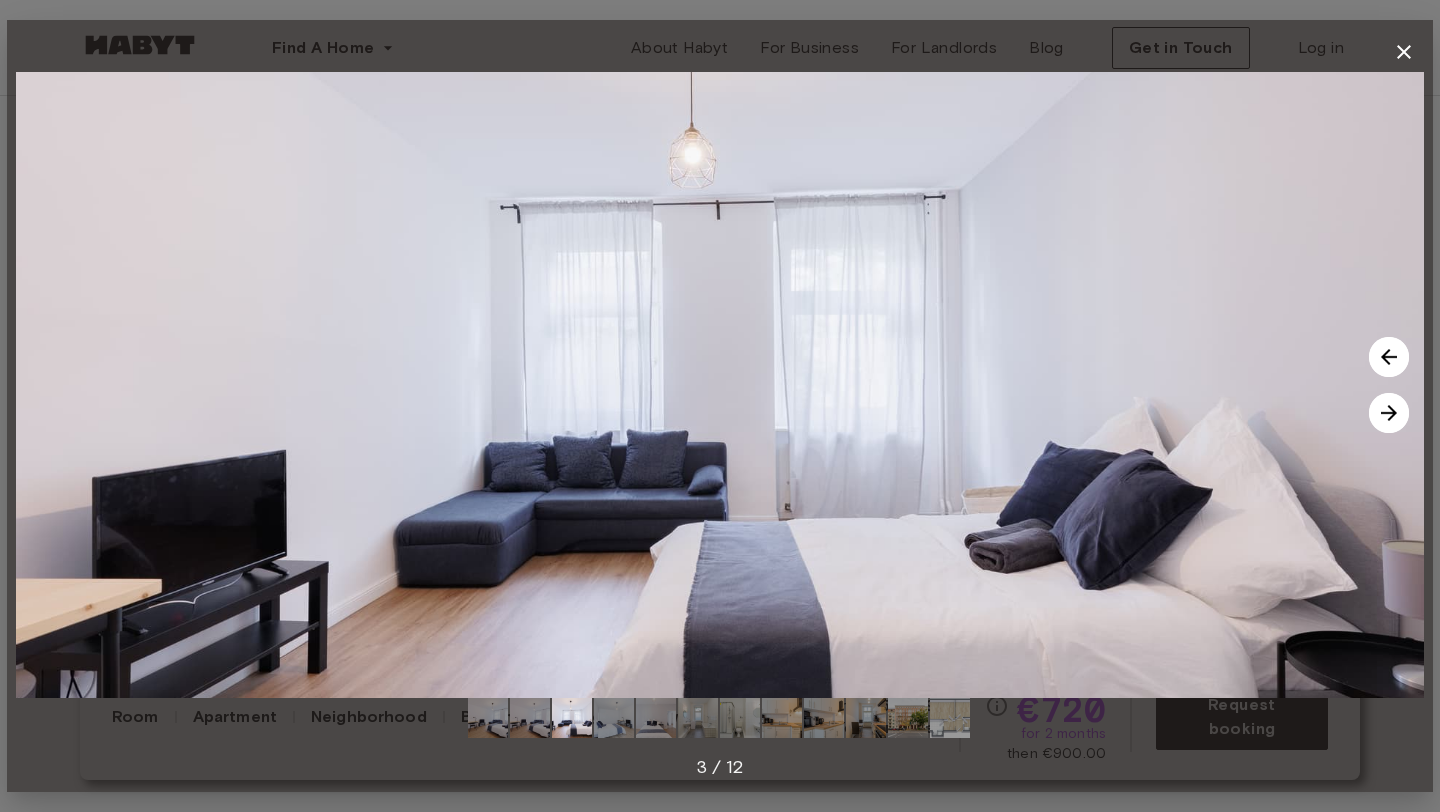 click at bounding box center [1389, 413] 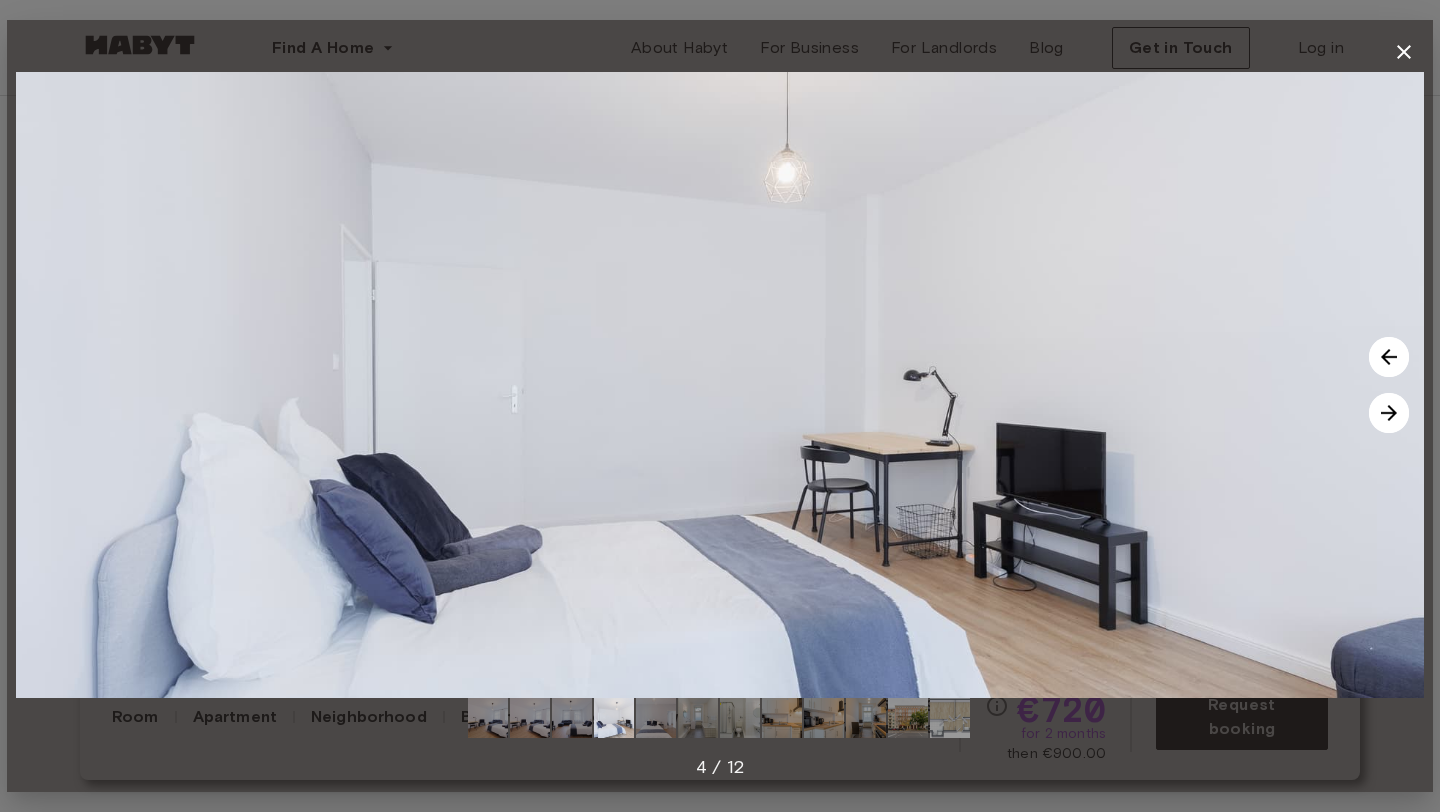 click at bounding box center [1389, 413] 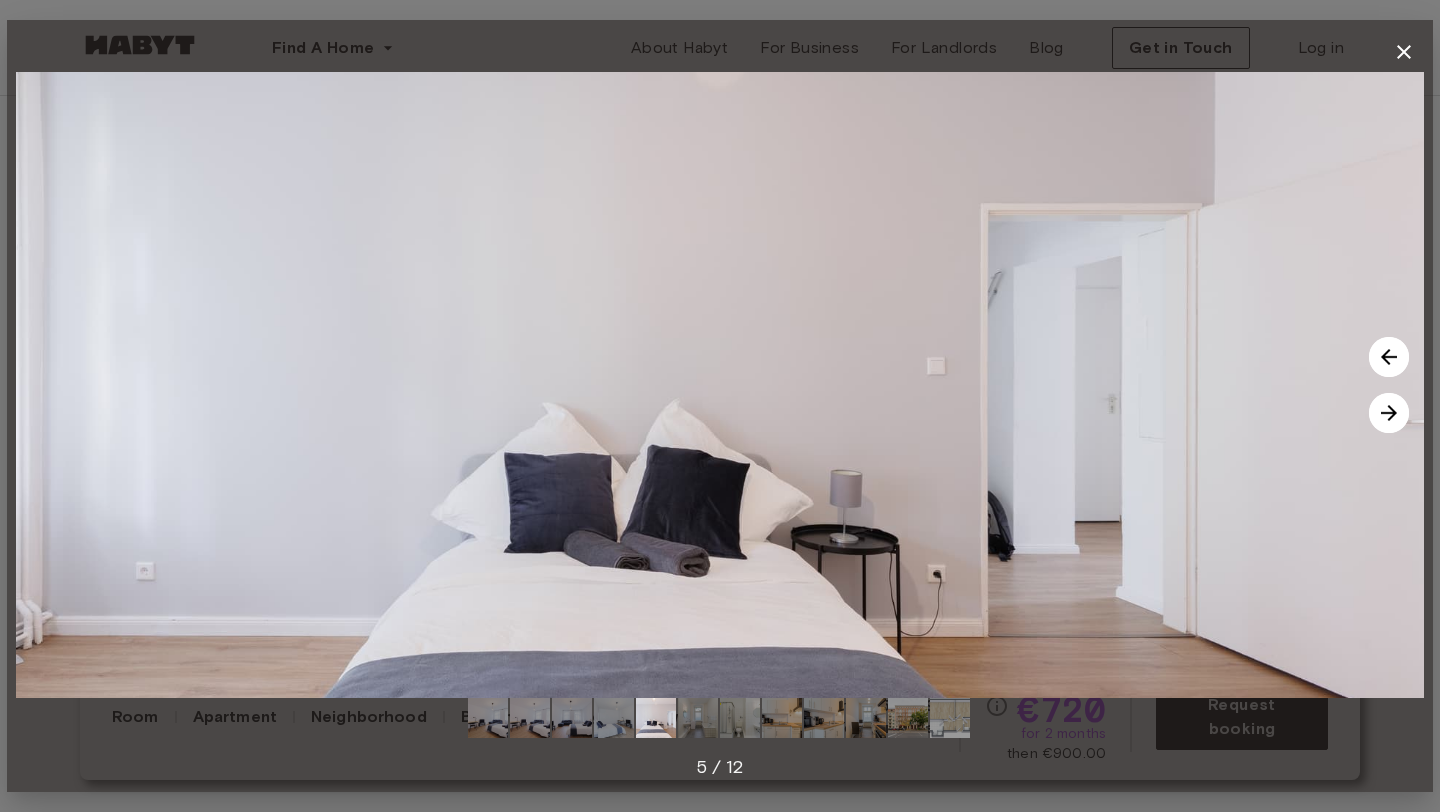 click at bounding box center (1389, 413) 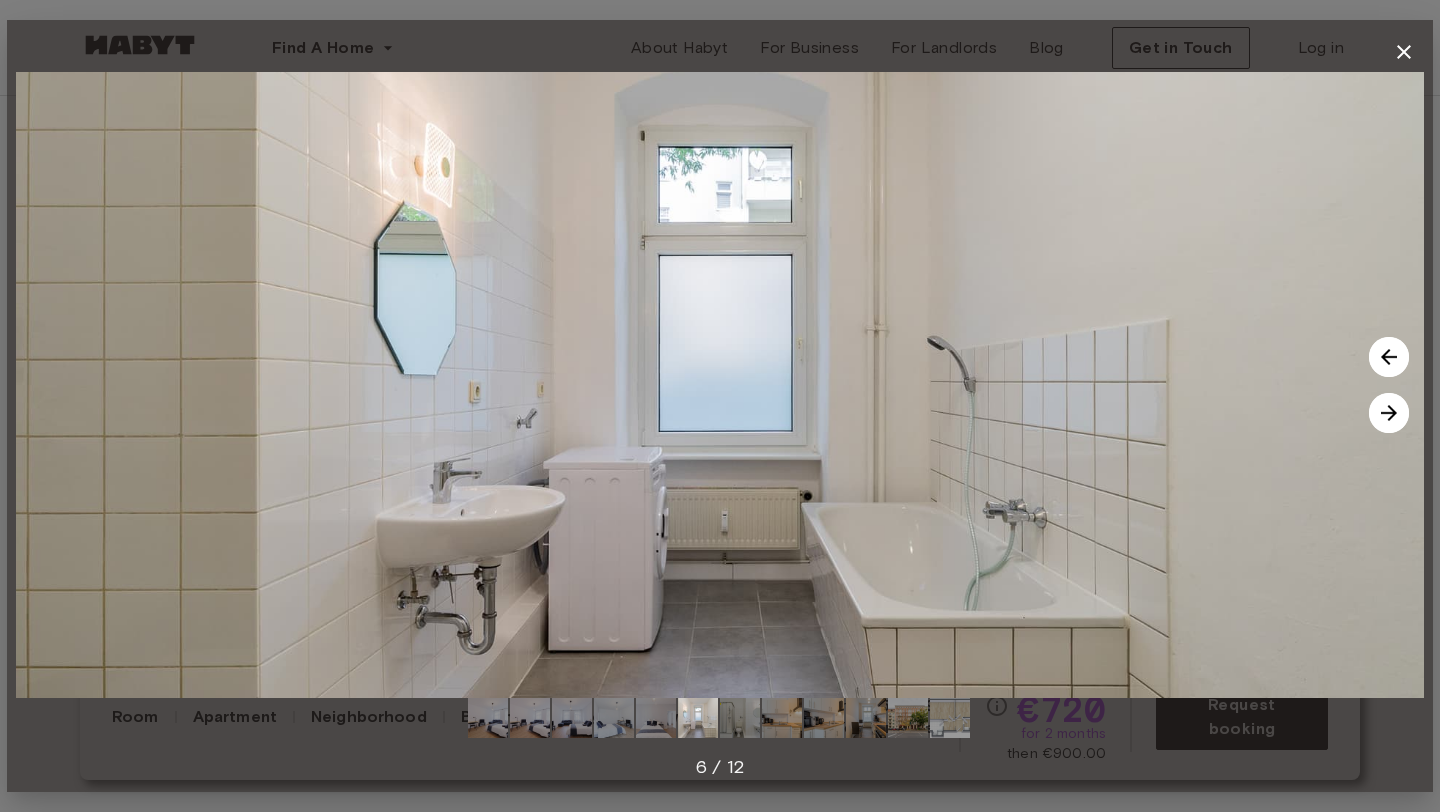 click at bounding box center [1389, 413] 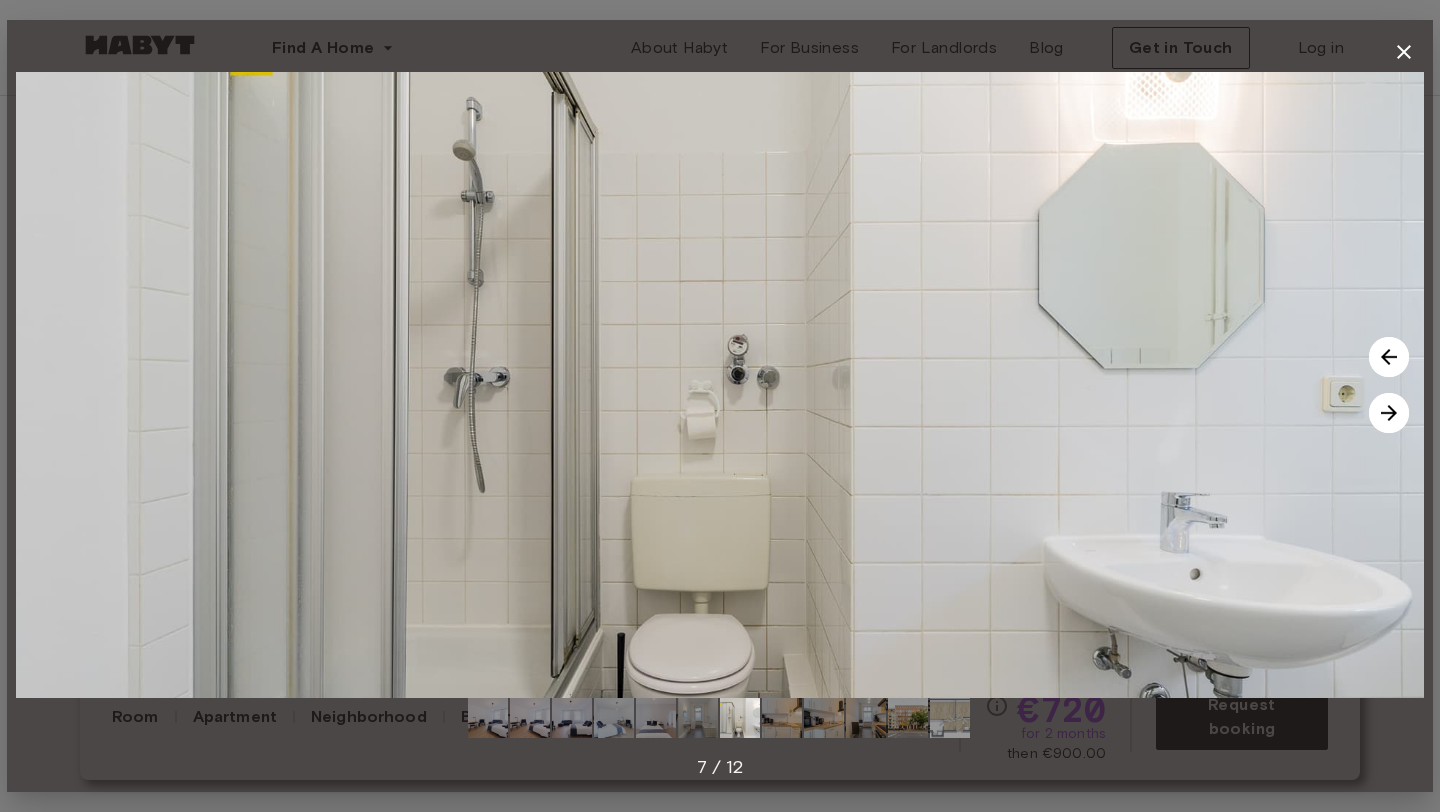 click at bounding box center [1389, 413] 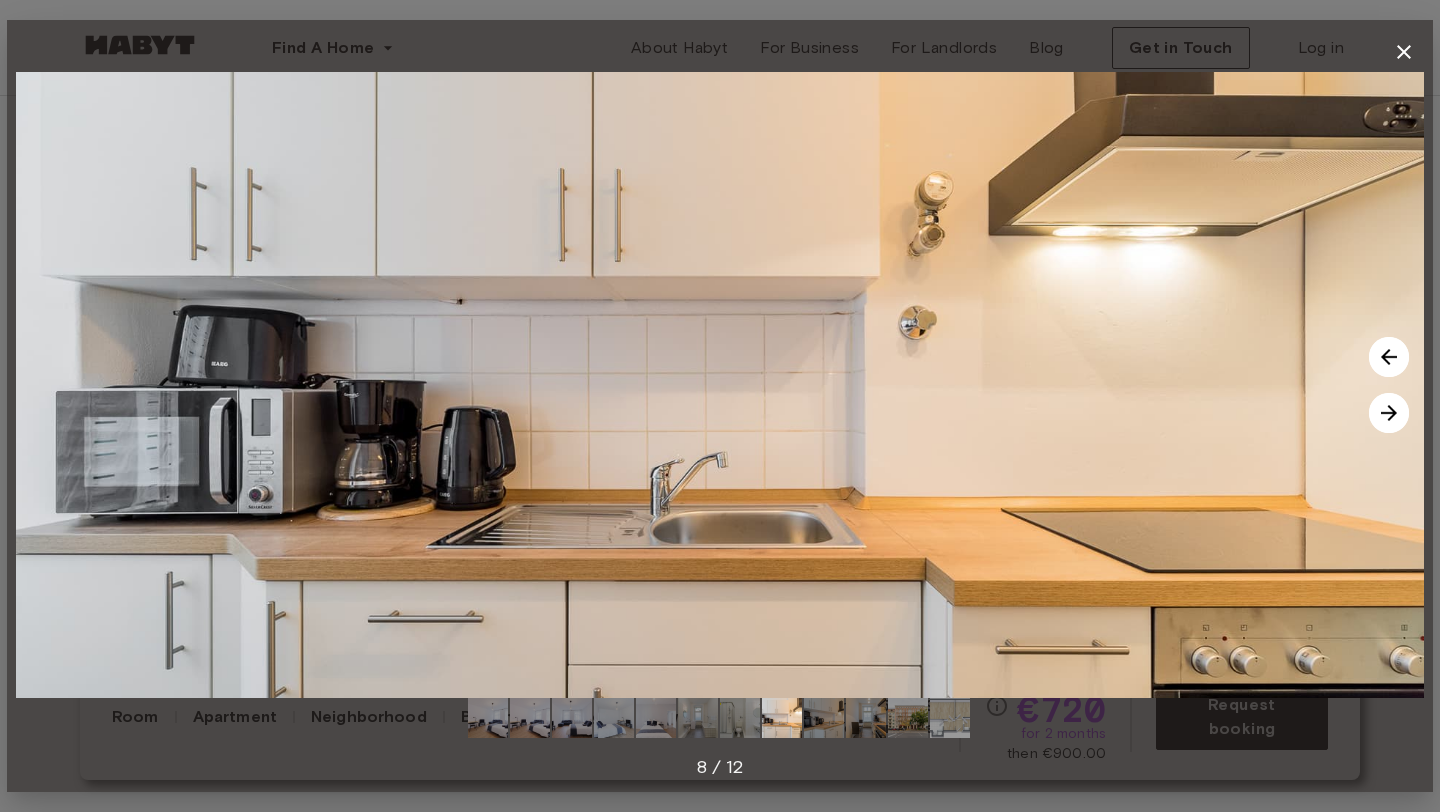 click at bounding box center (1389, 413) 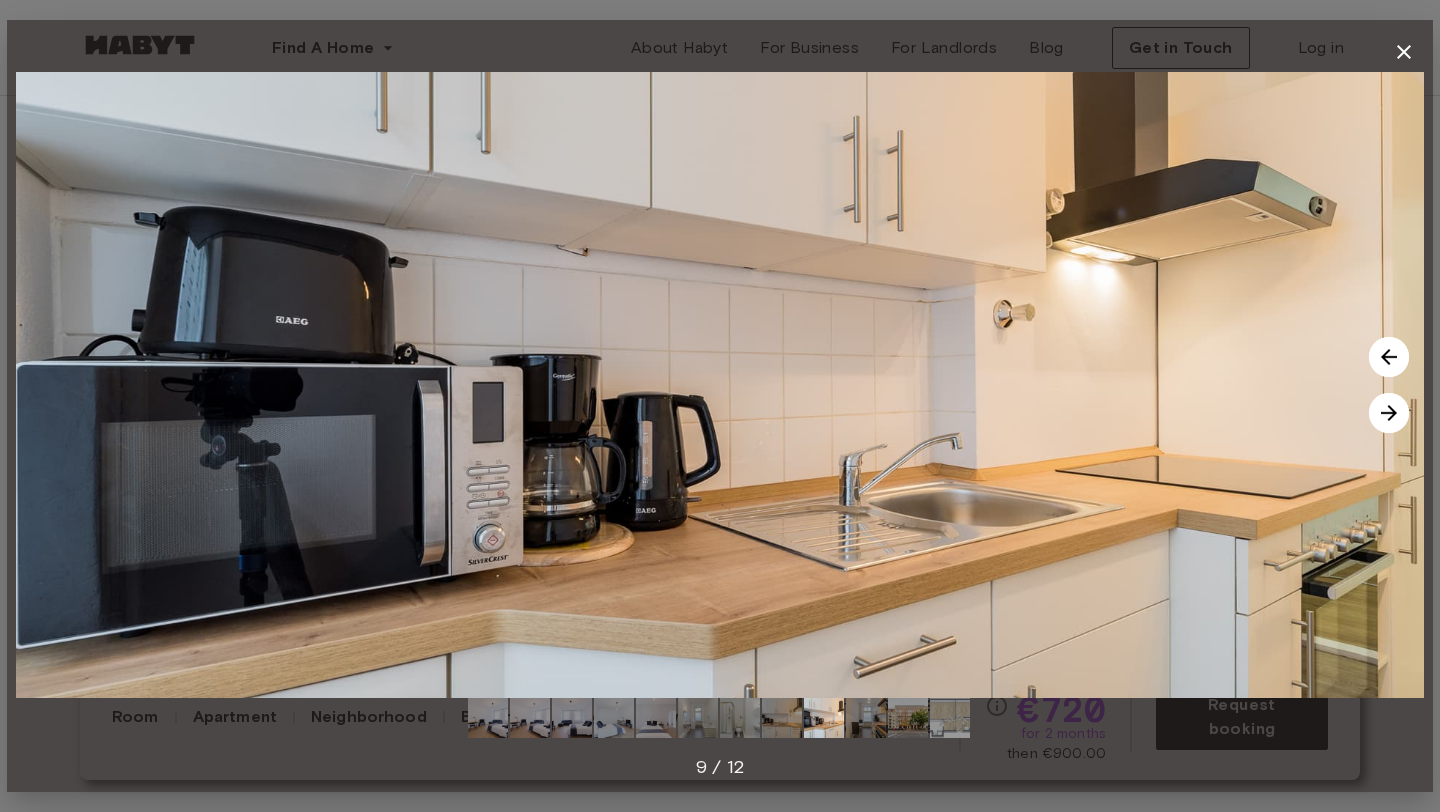 click 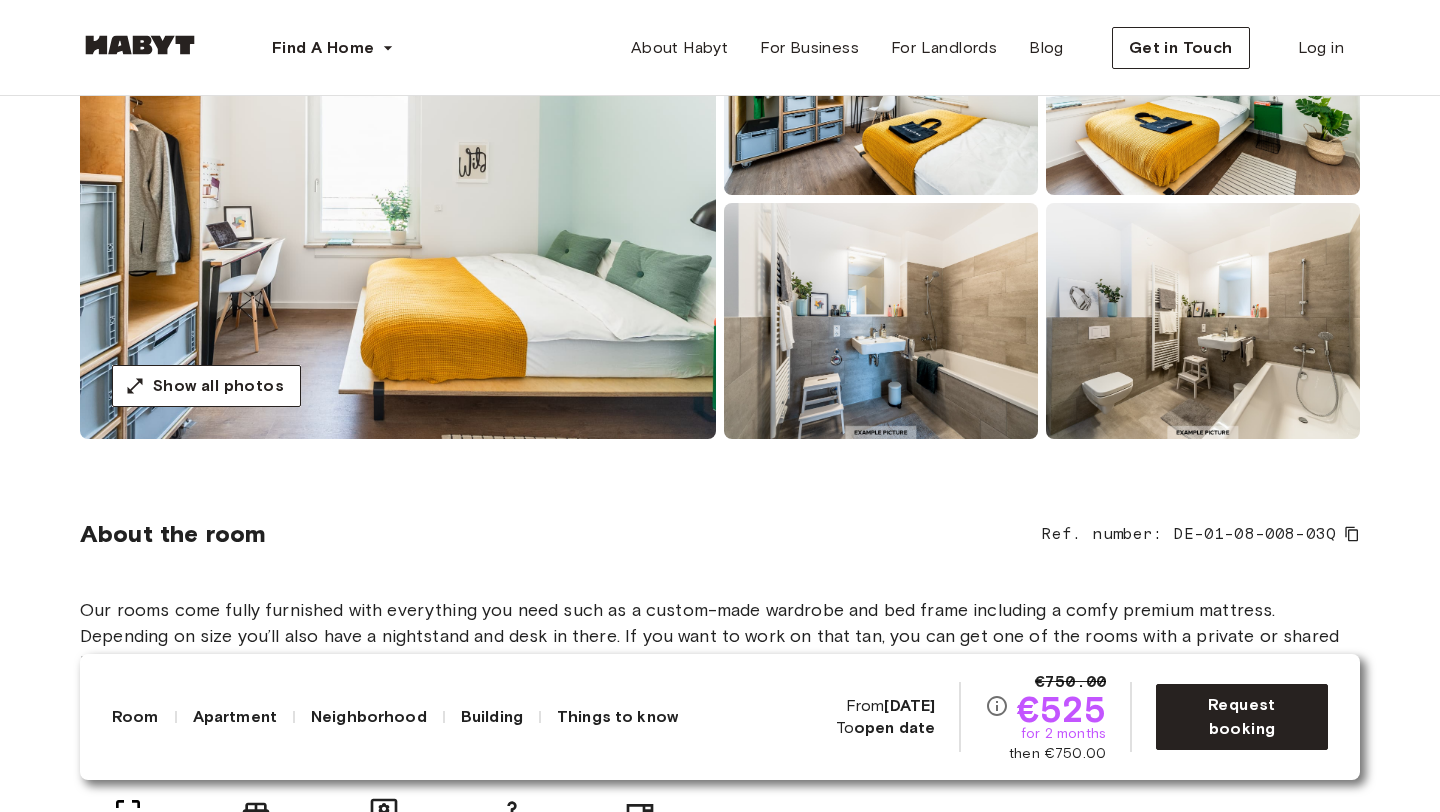 scroll, scrollTop: 334, scrollLeft: 0, axis: vertical 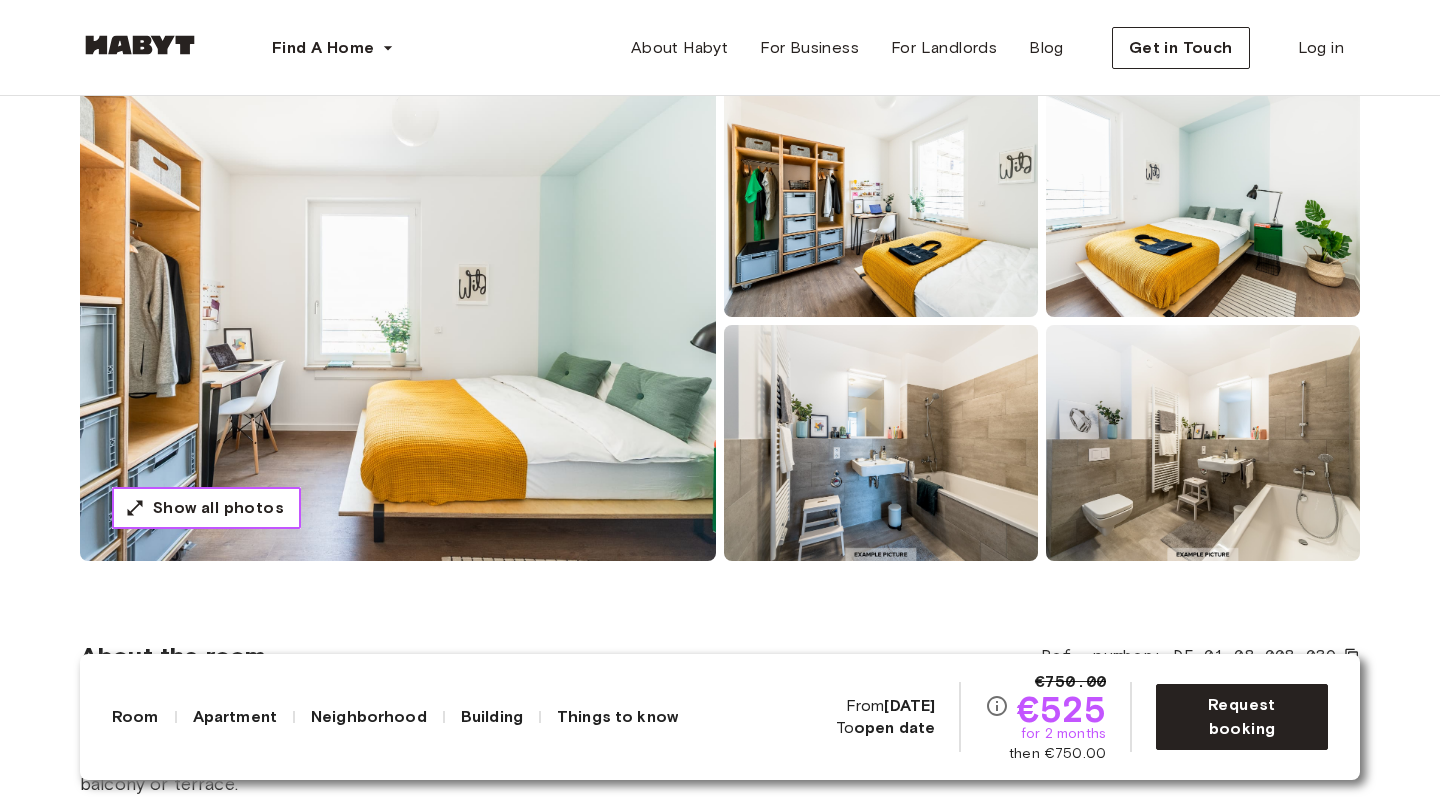 click on "Show all photos" at bounding box center [218, 508] 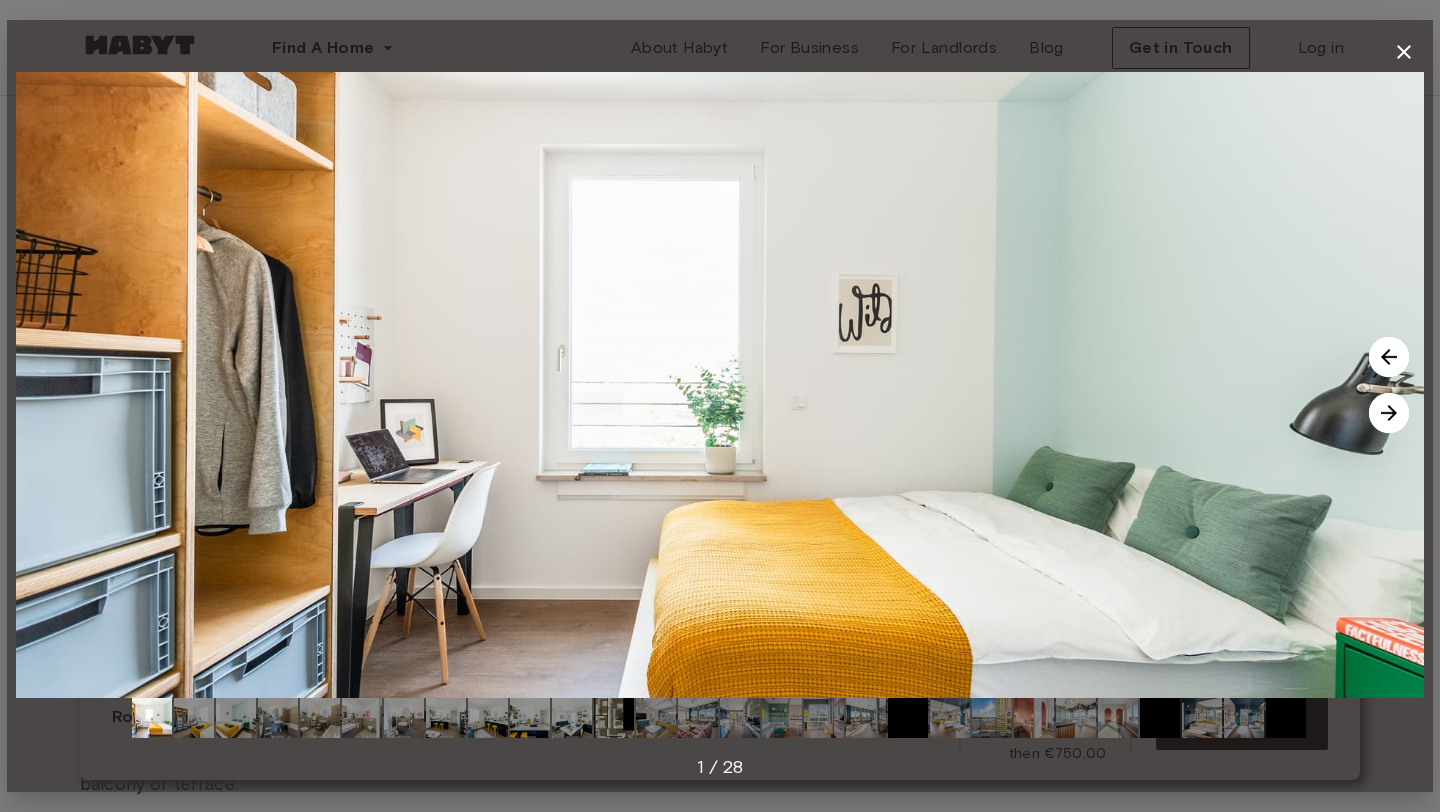 click at bounding box center [1389, 413] 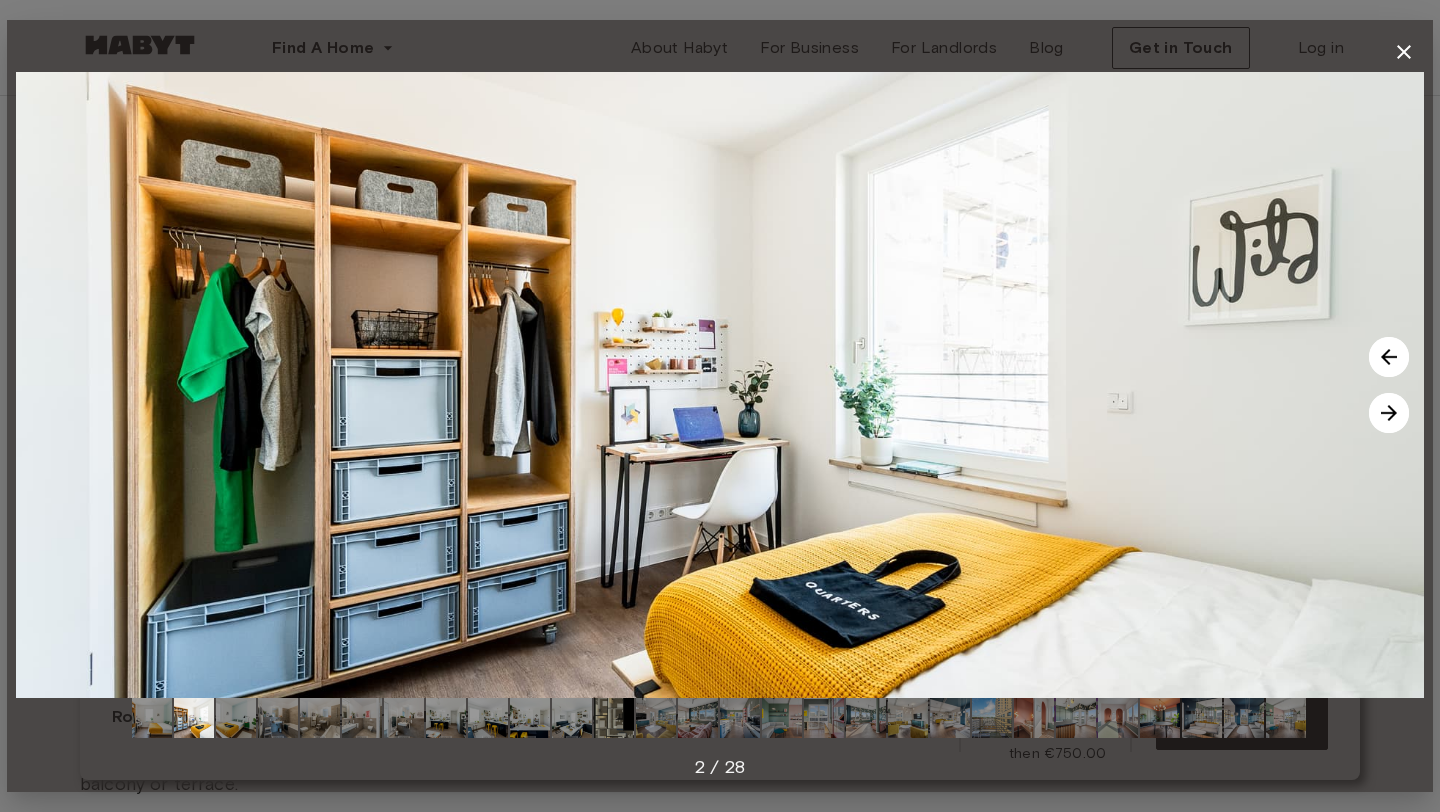 click at bounding box center [1389, 413] 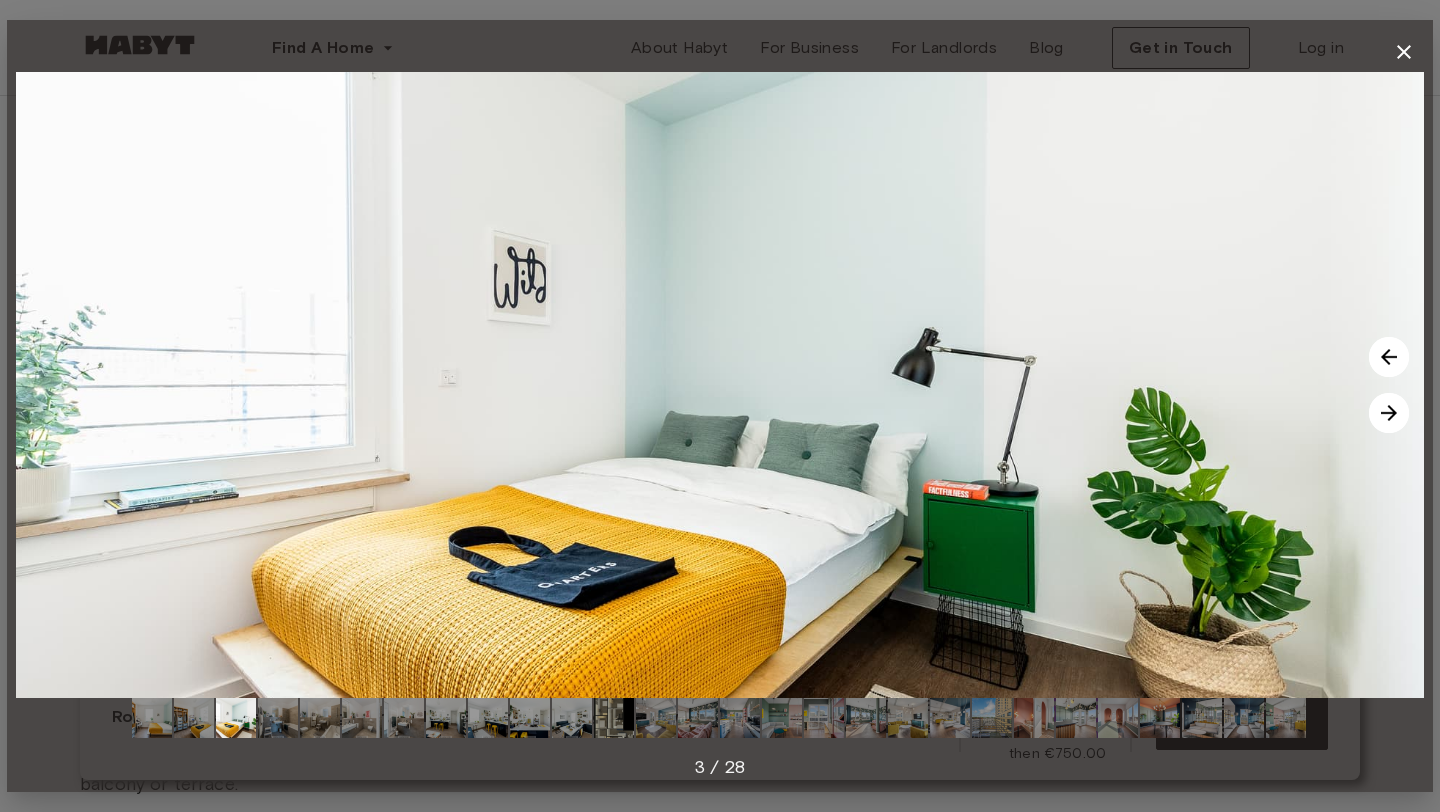 click at bounding box center (1389, 413) 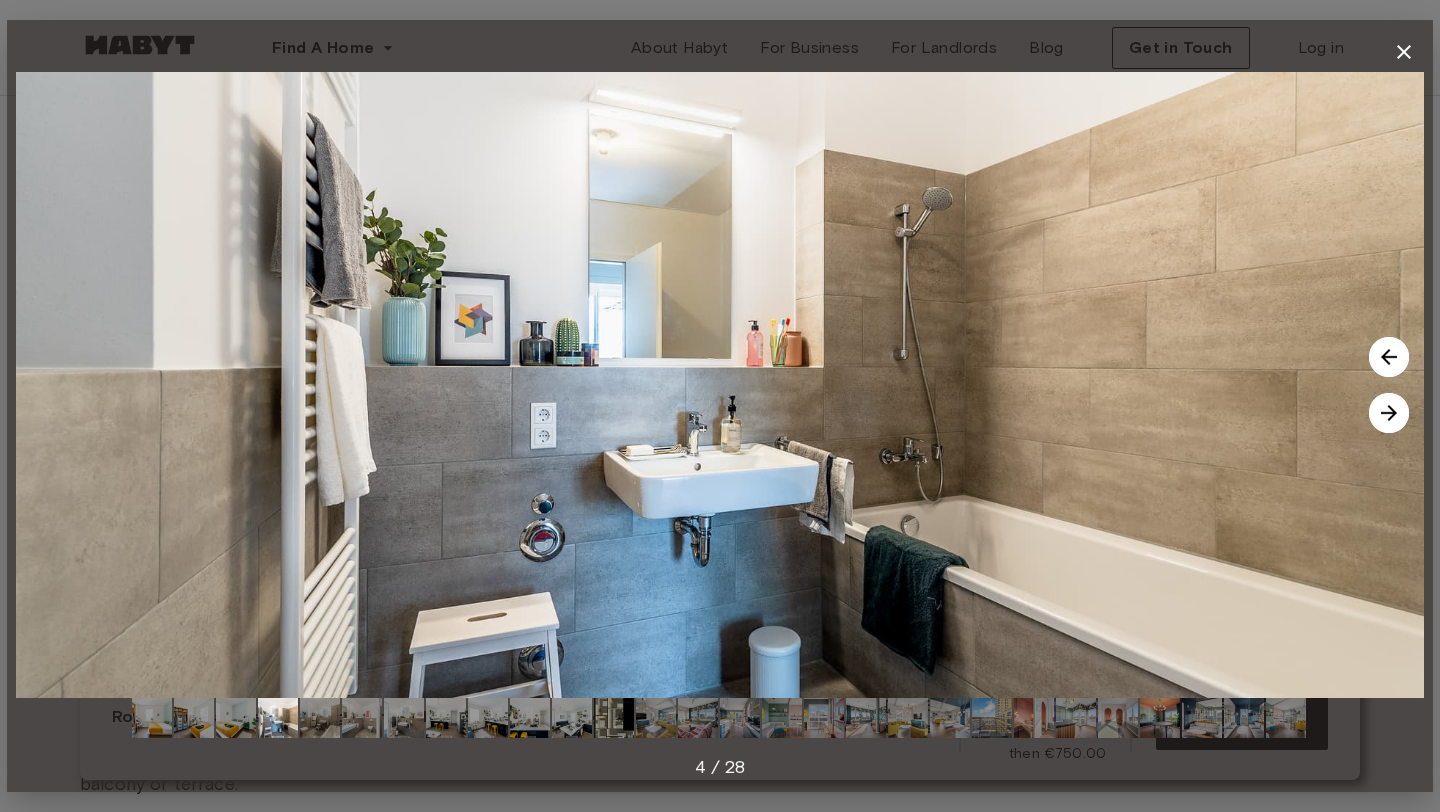 click at bounding box center [1389, 413] 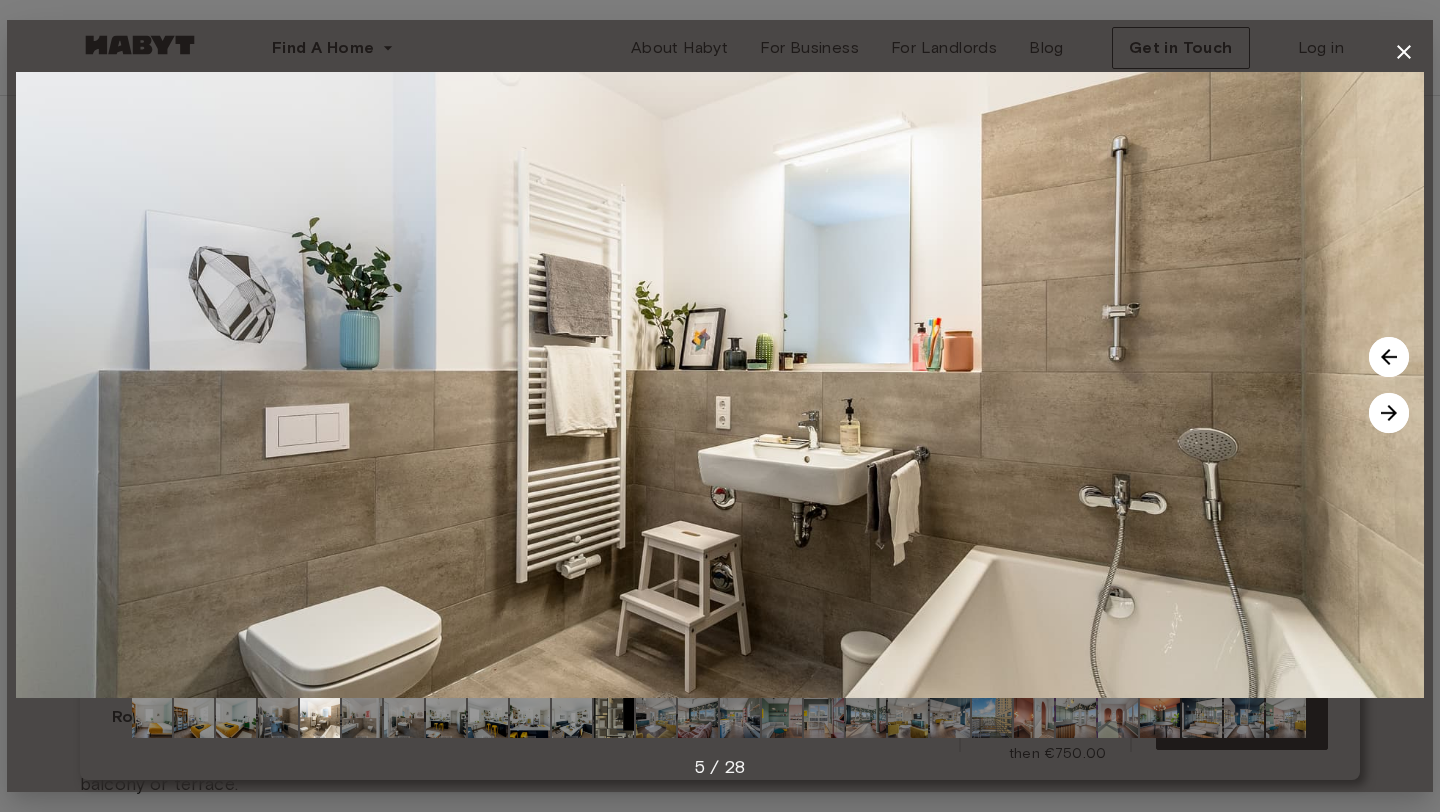 click at bounding box center (1389, 413) 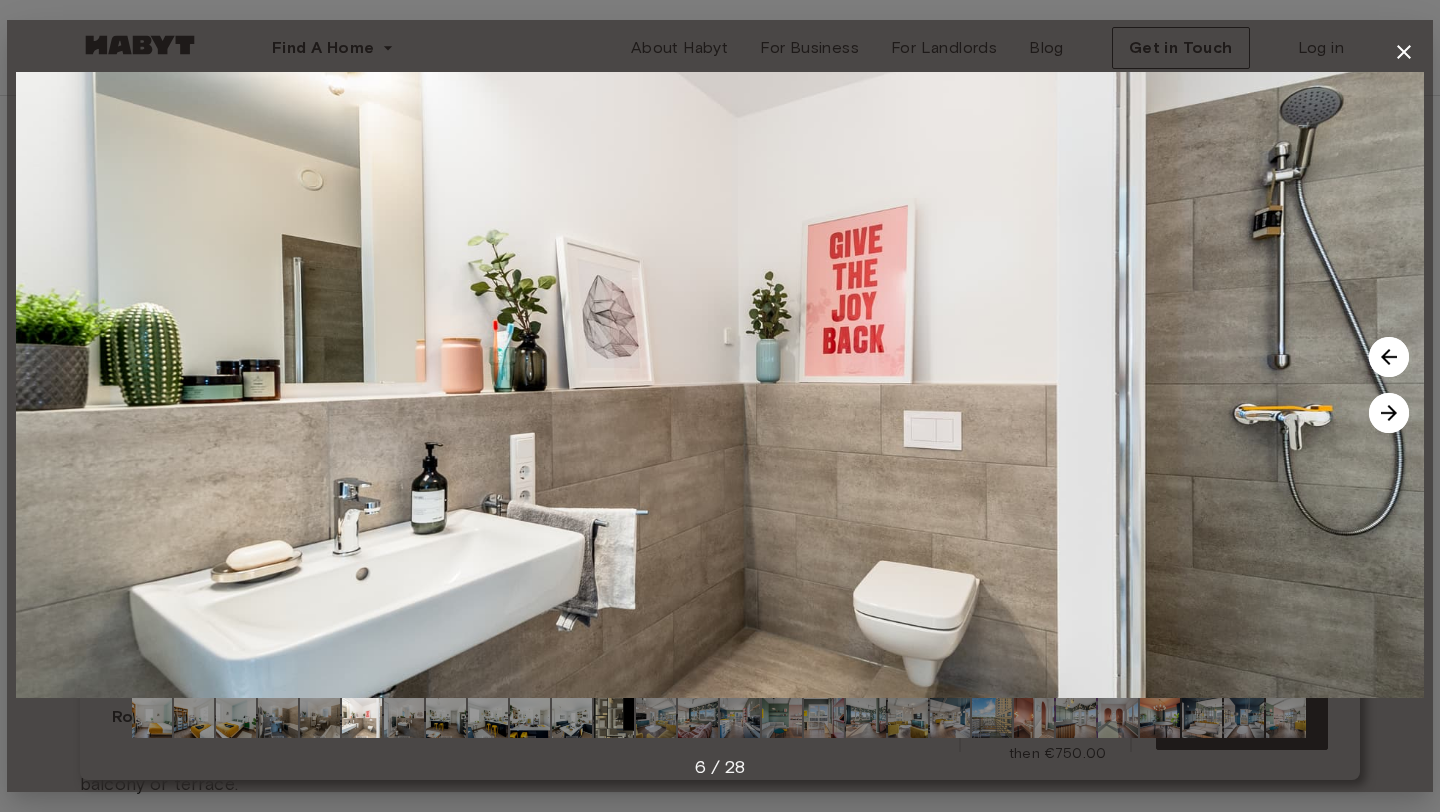 click at bounding box center [1389, 413] 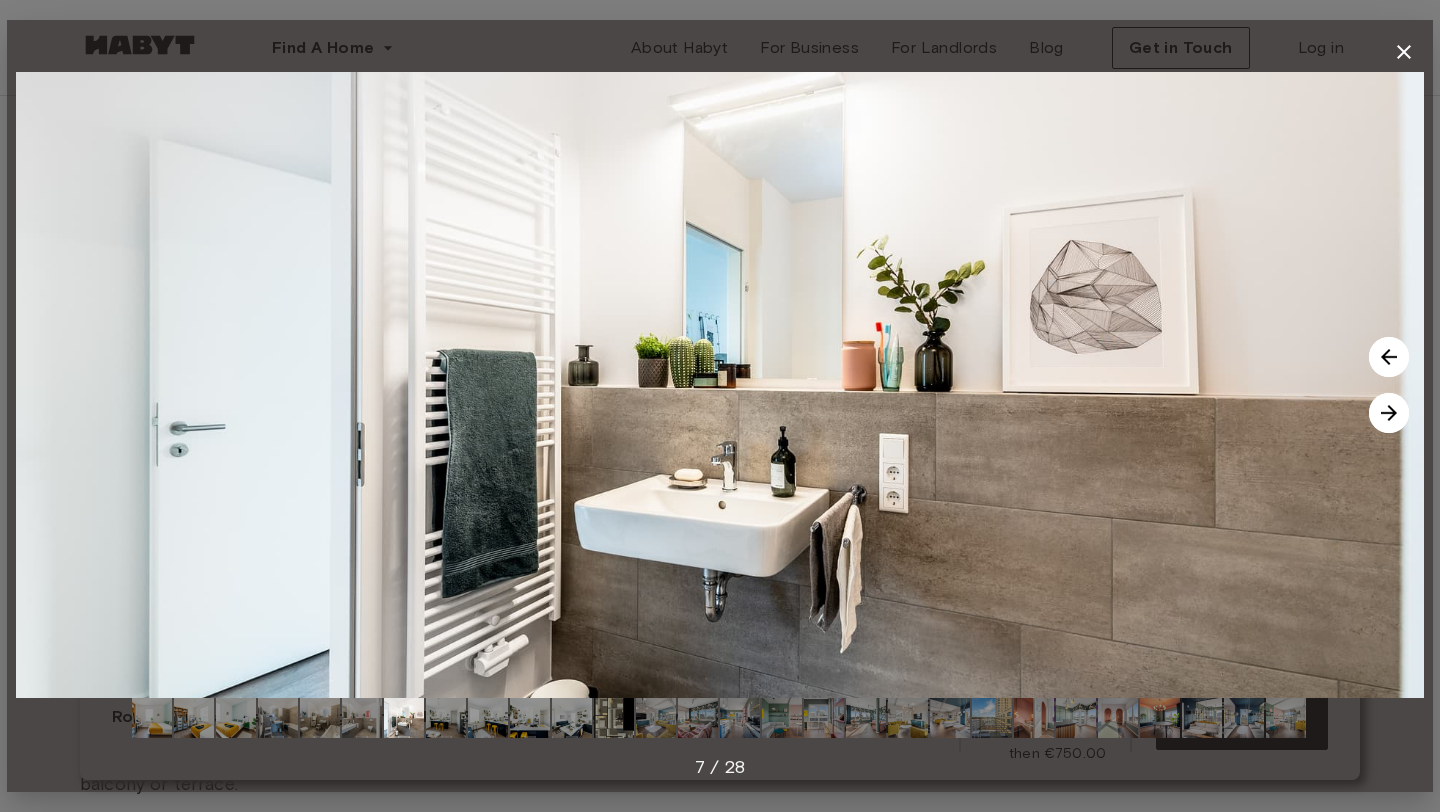 click at bounding box center (1389, 413) 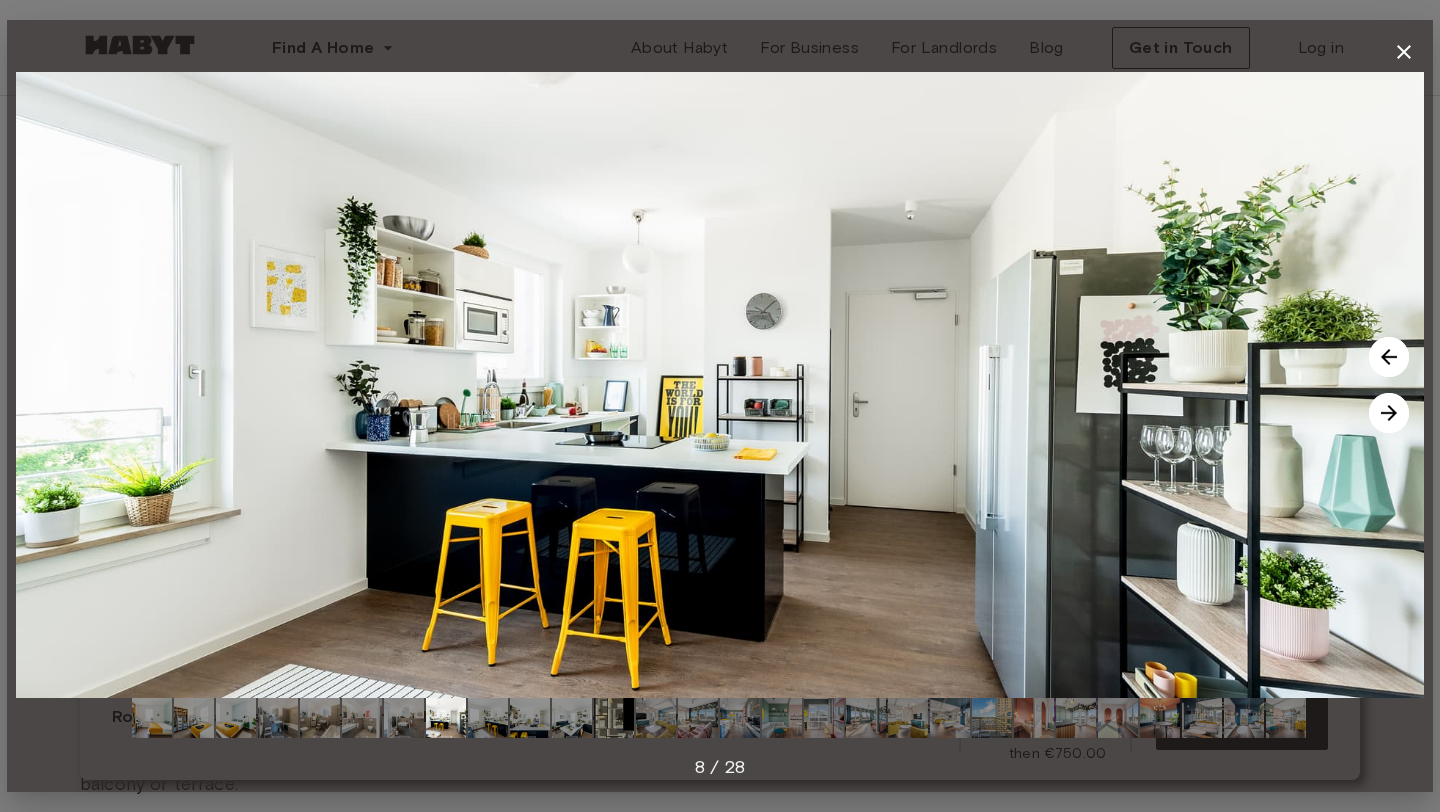click at bounding box center [1389, 413] 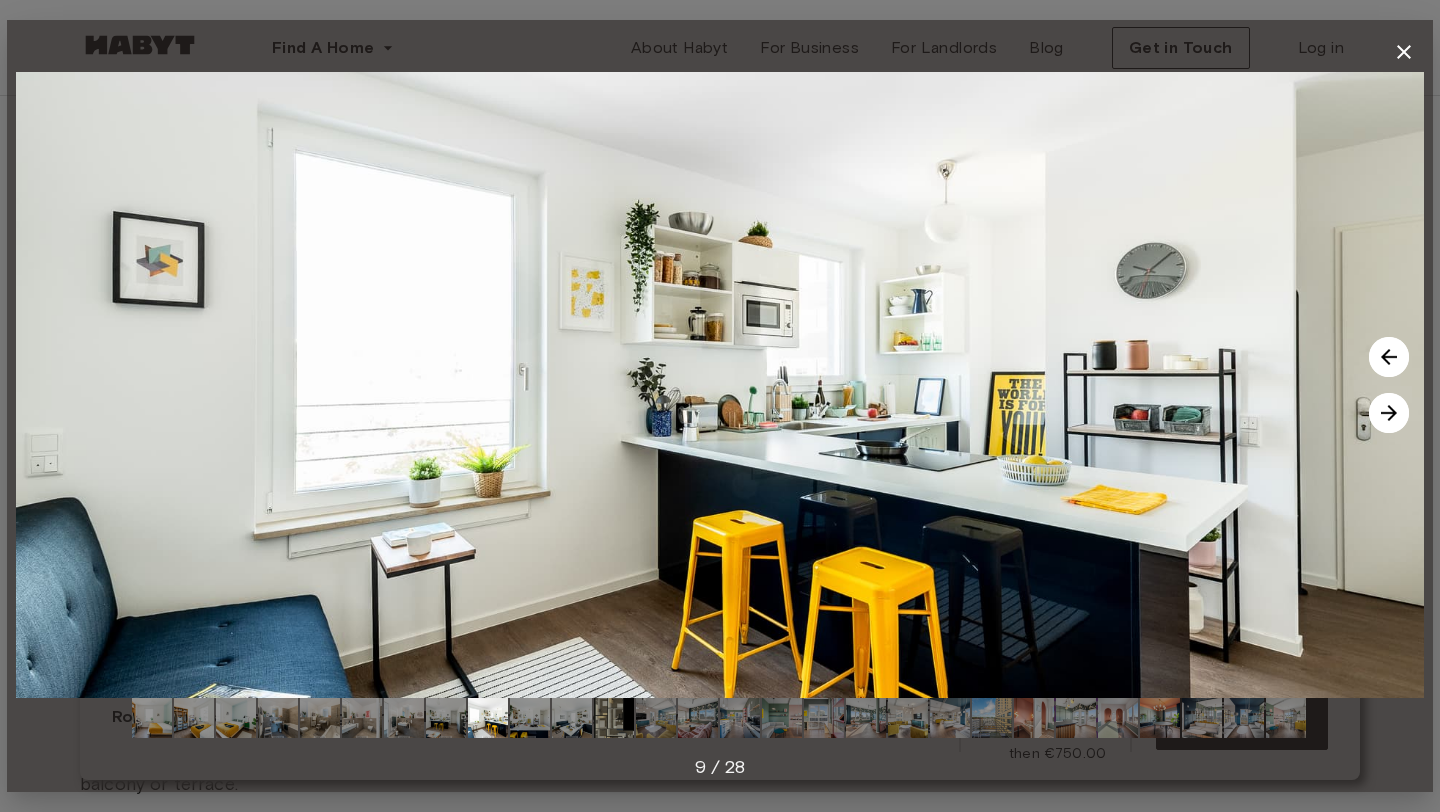 click at bounding box center (1389, 413) 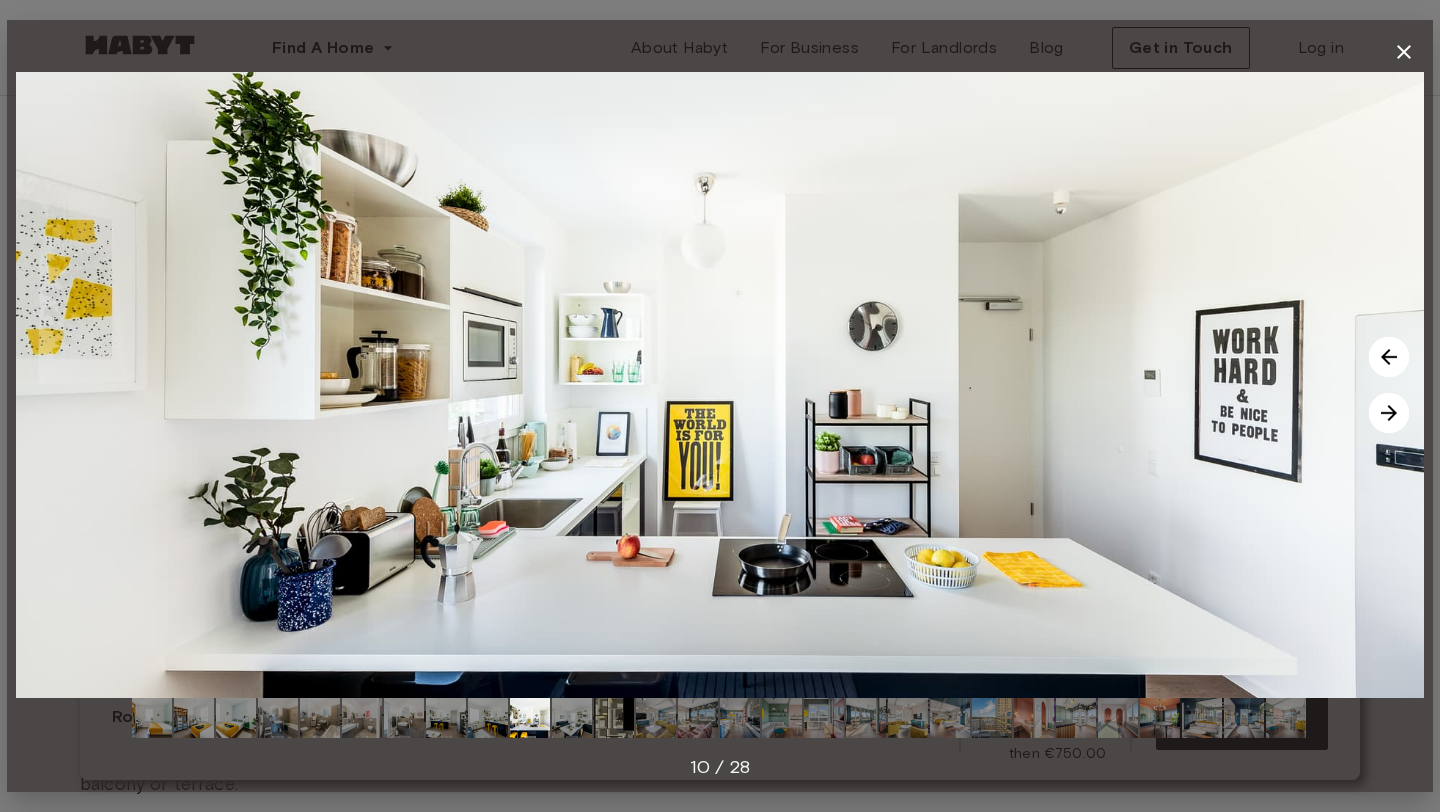 click at bounding box center [1389, 413] 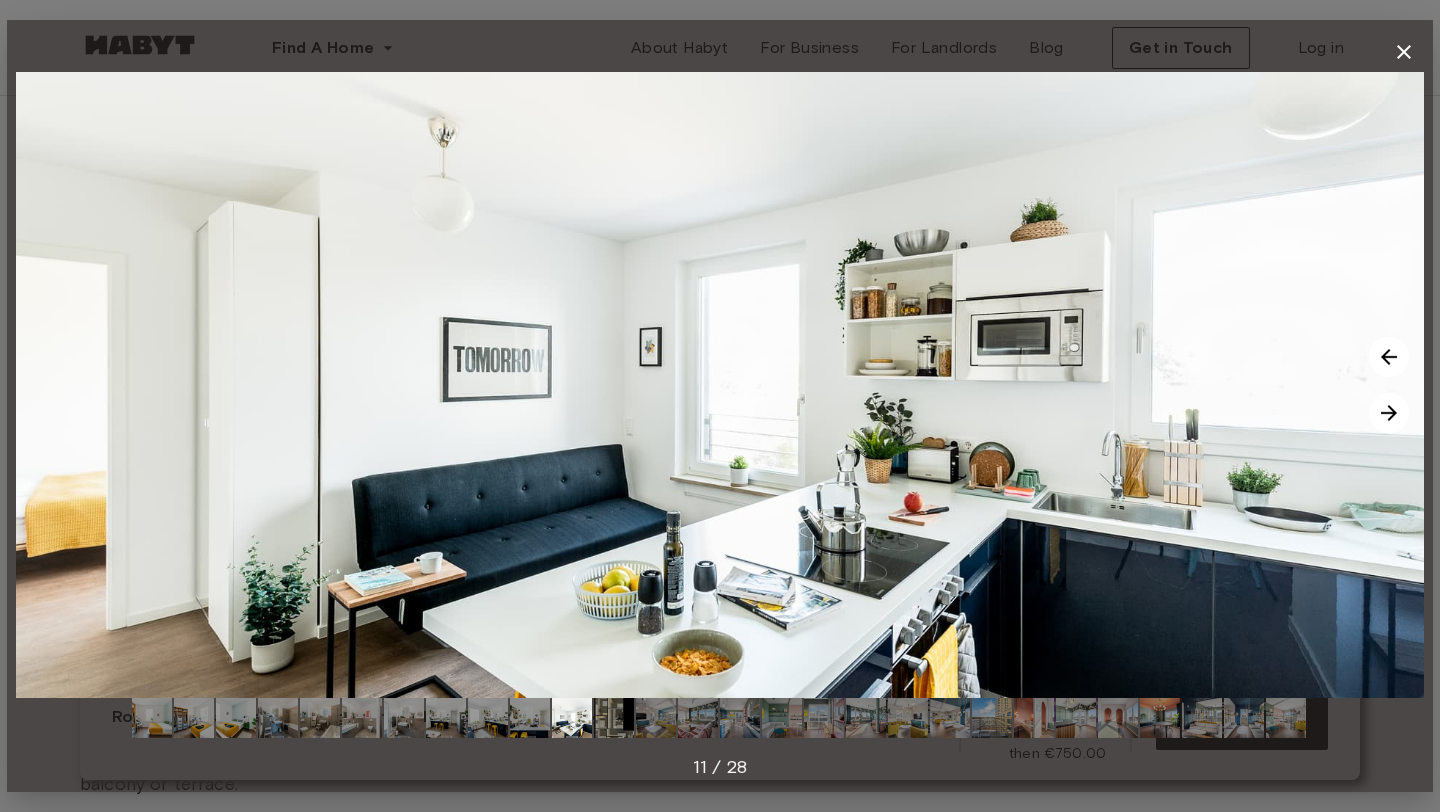 click at bounding box center (1389, 413) 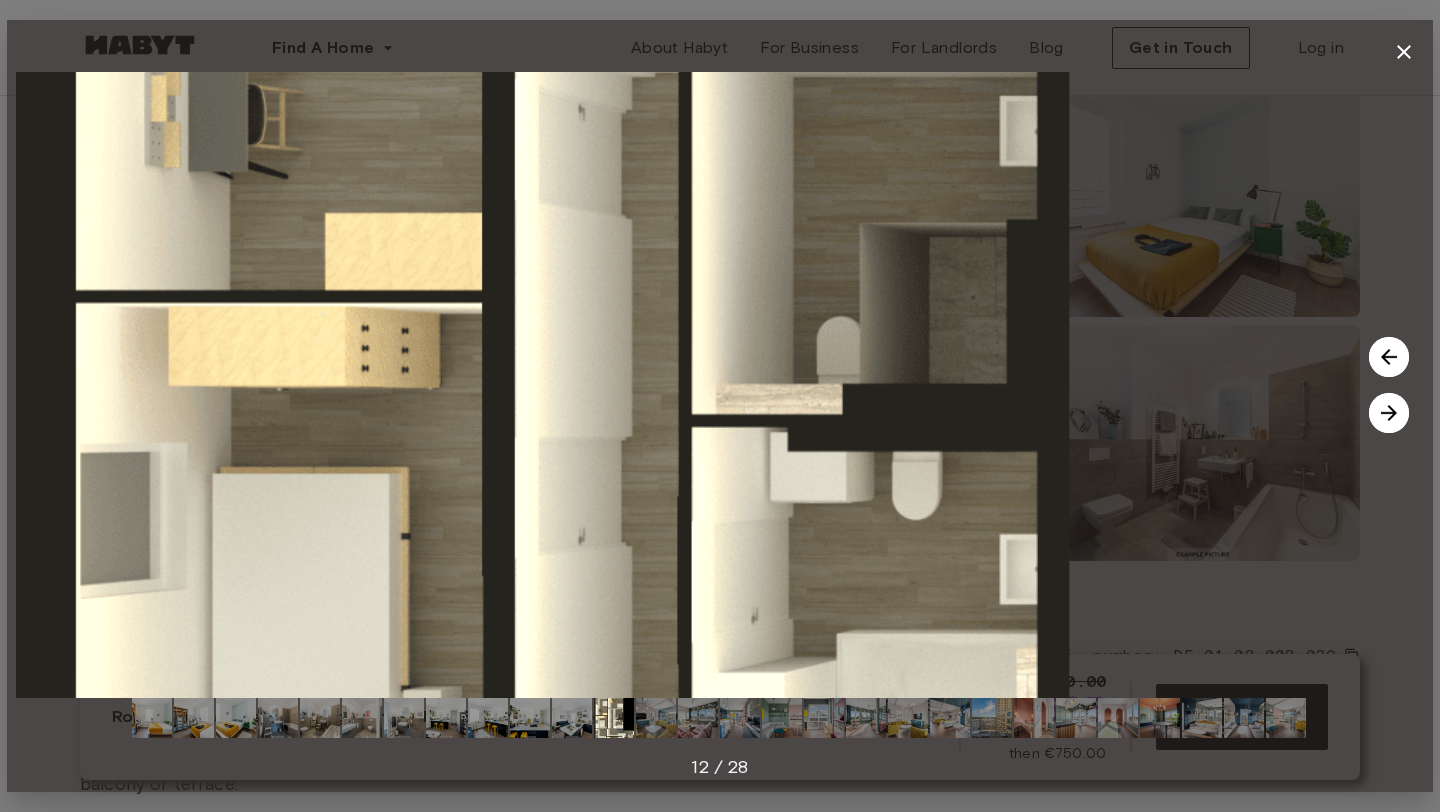 click at bounding box center [1389, 413] 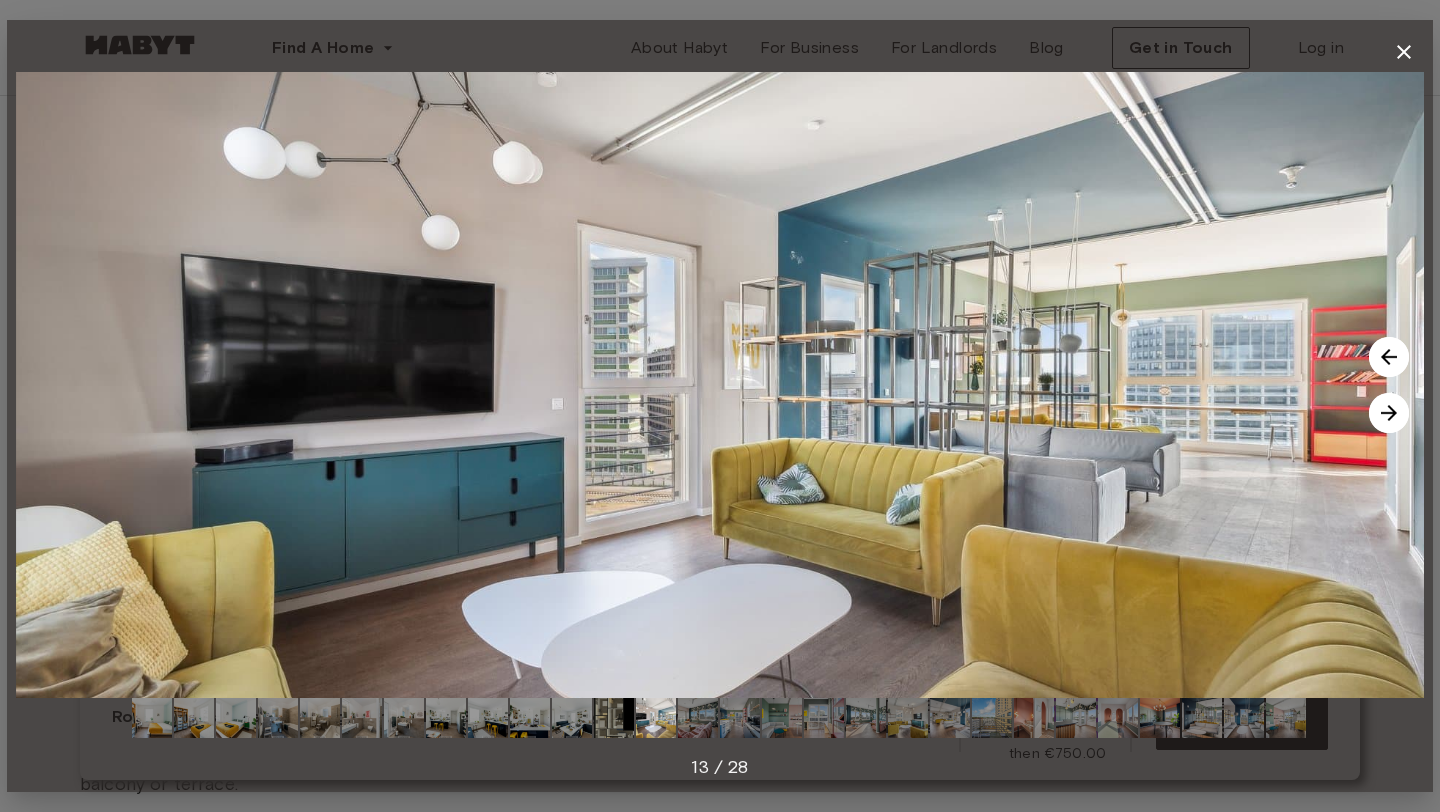 click at bounding box center (1389, 413) 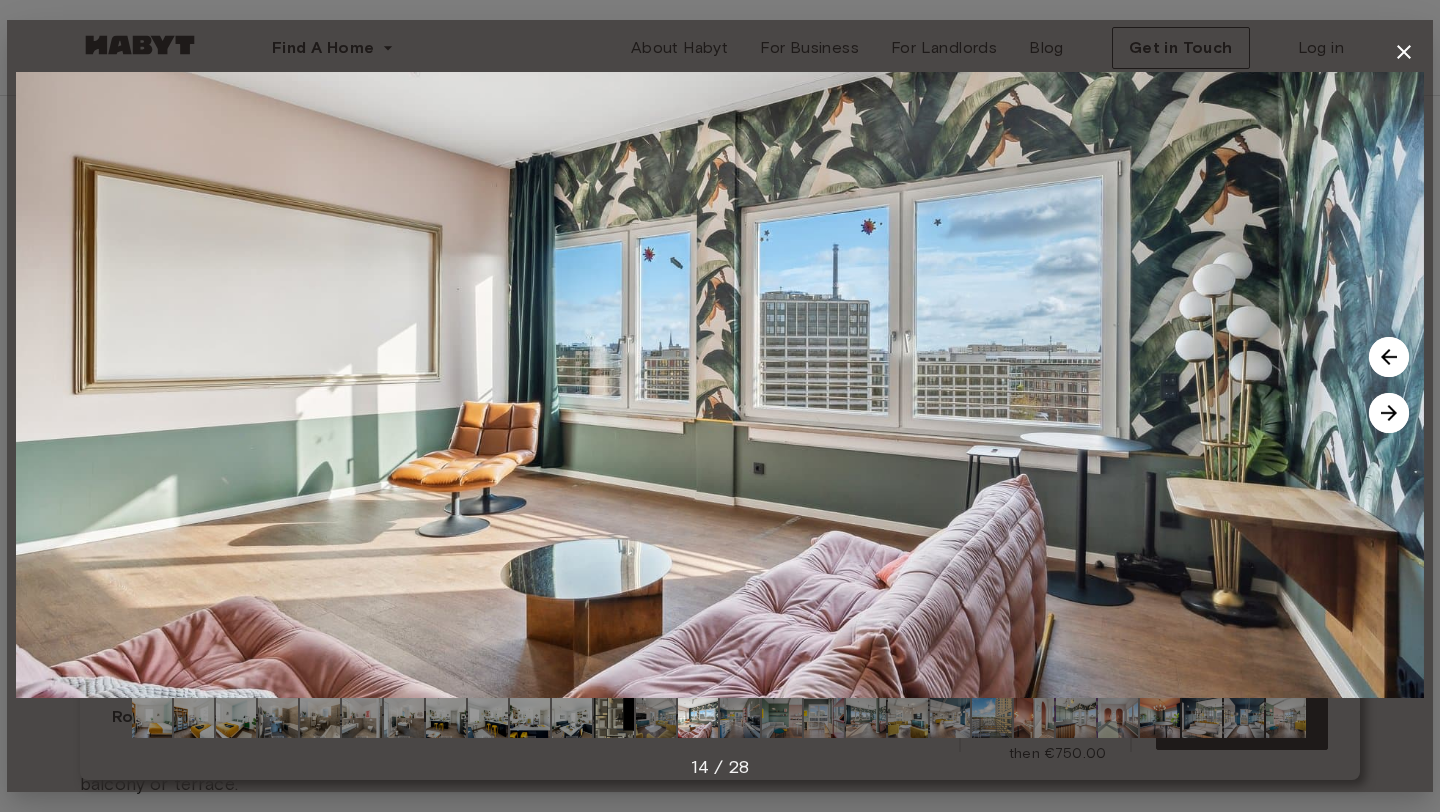 click at bounding box center (1389, 413) 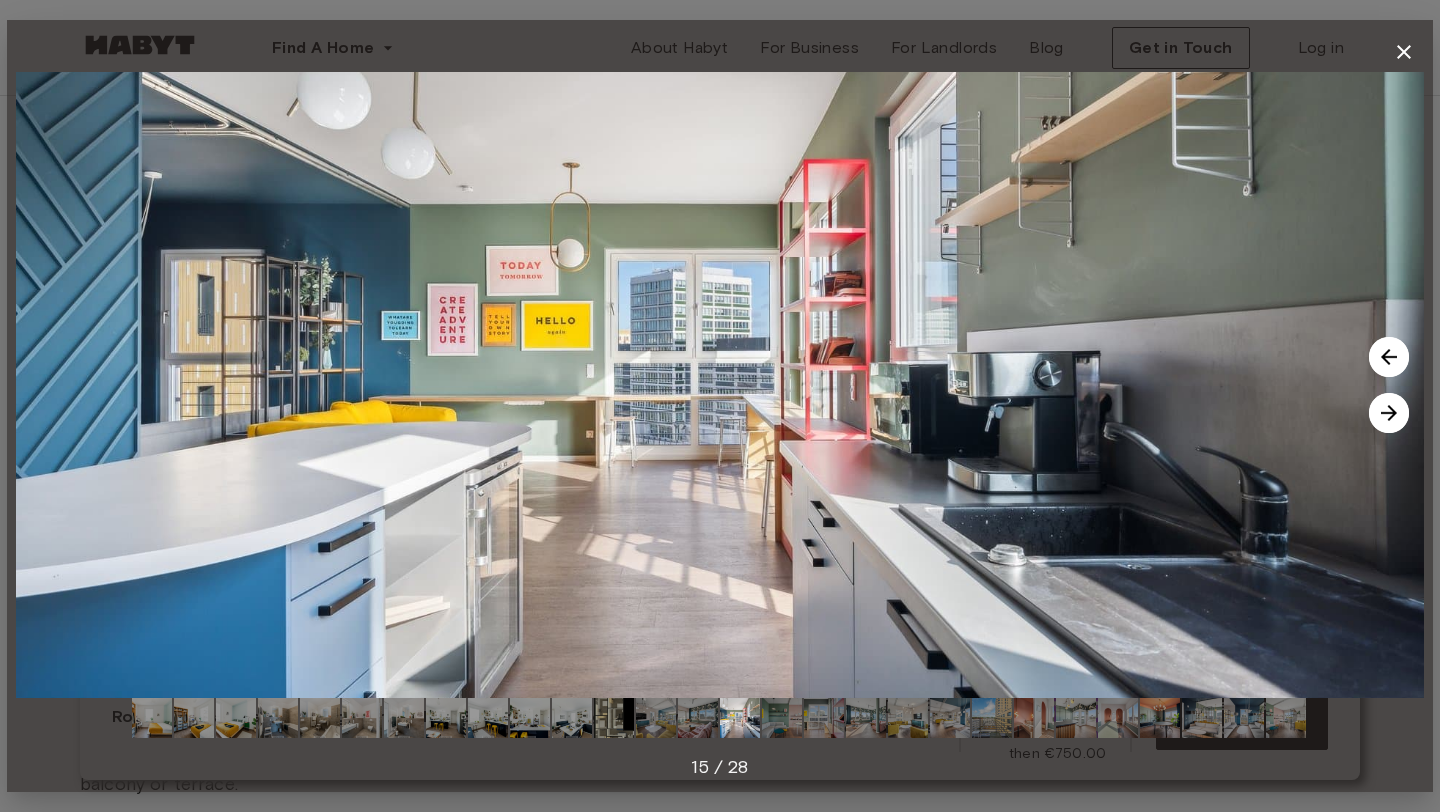 click at bounding box center (1389, 413) 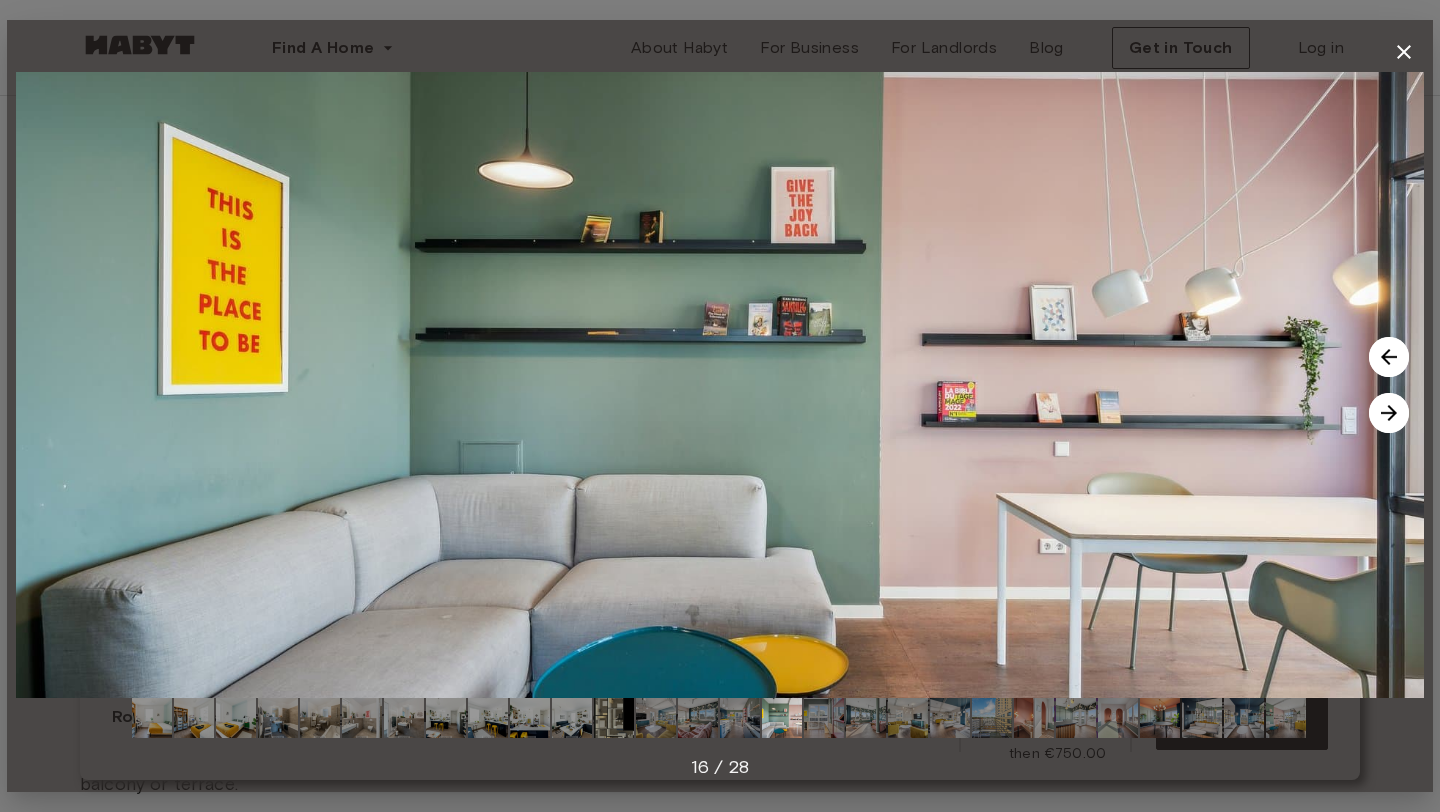click at bounding box center (1389, 413) 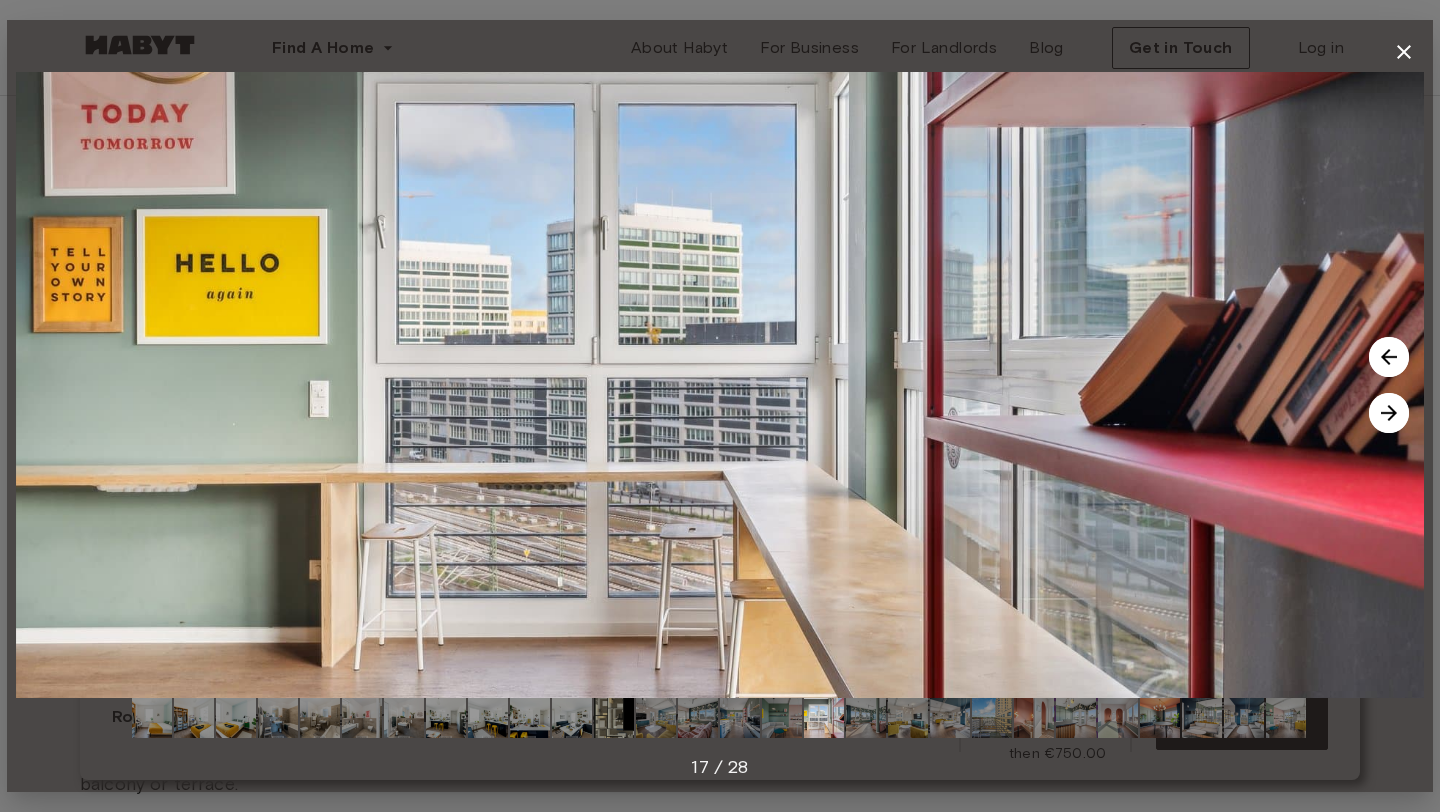 click at bounding box center [1389, 413] 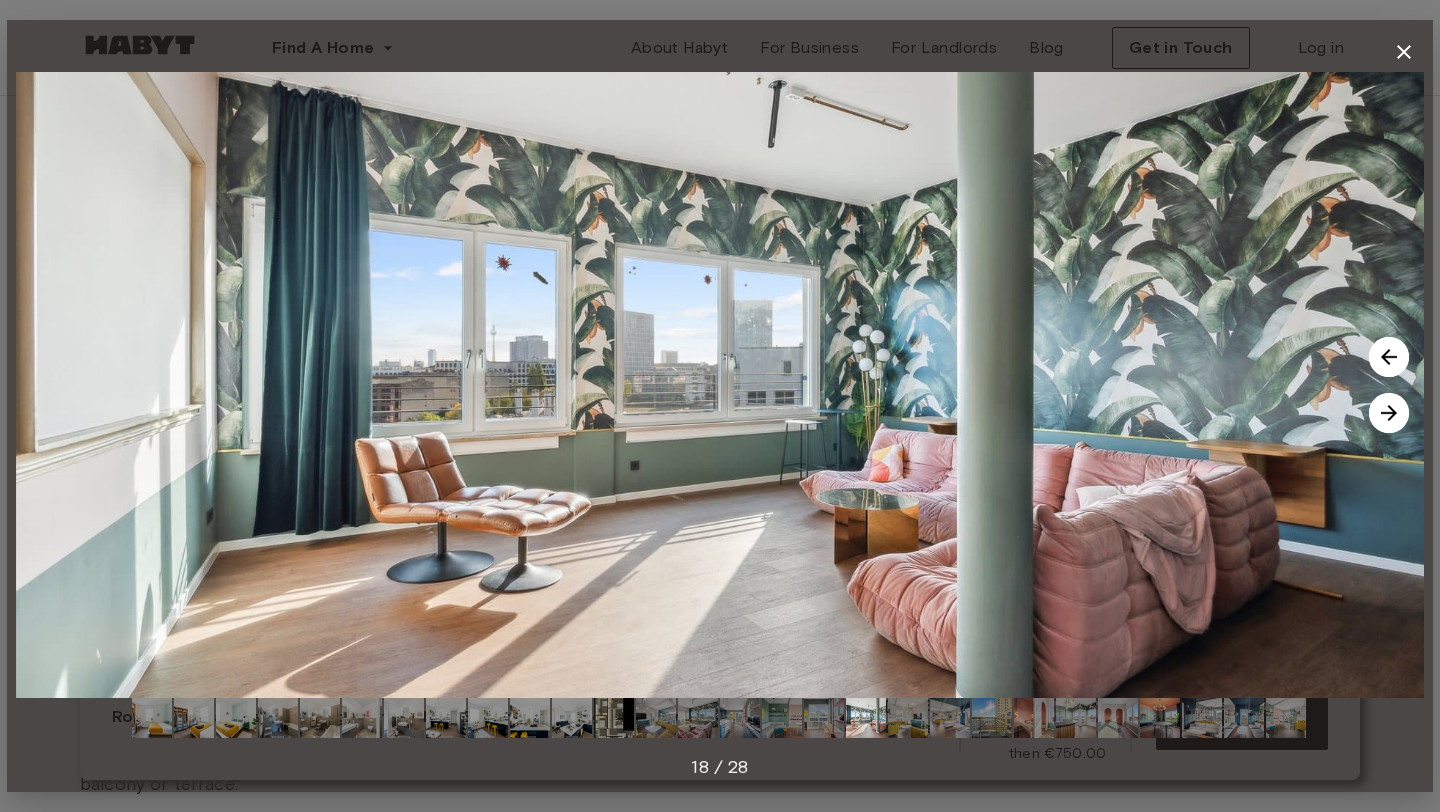 click at bounding box center (1389, 413) 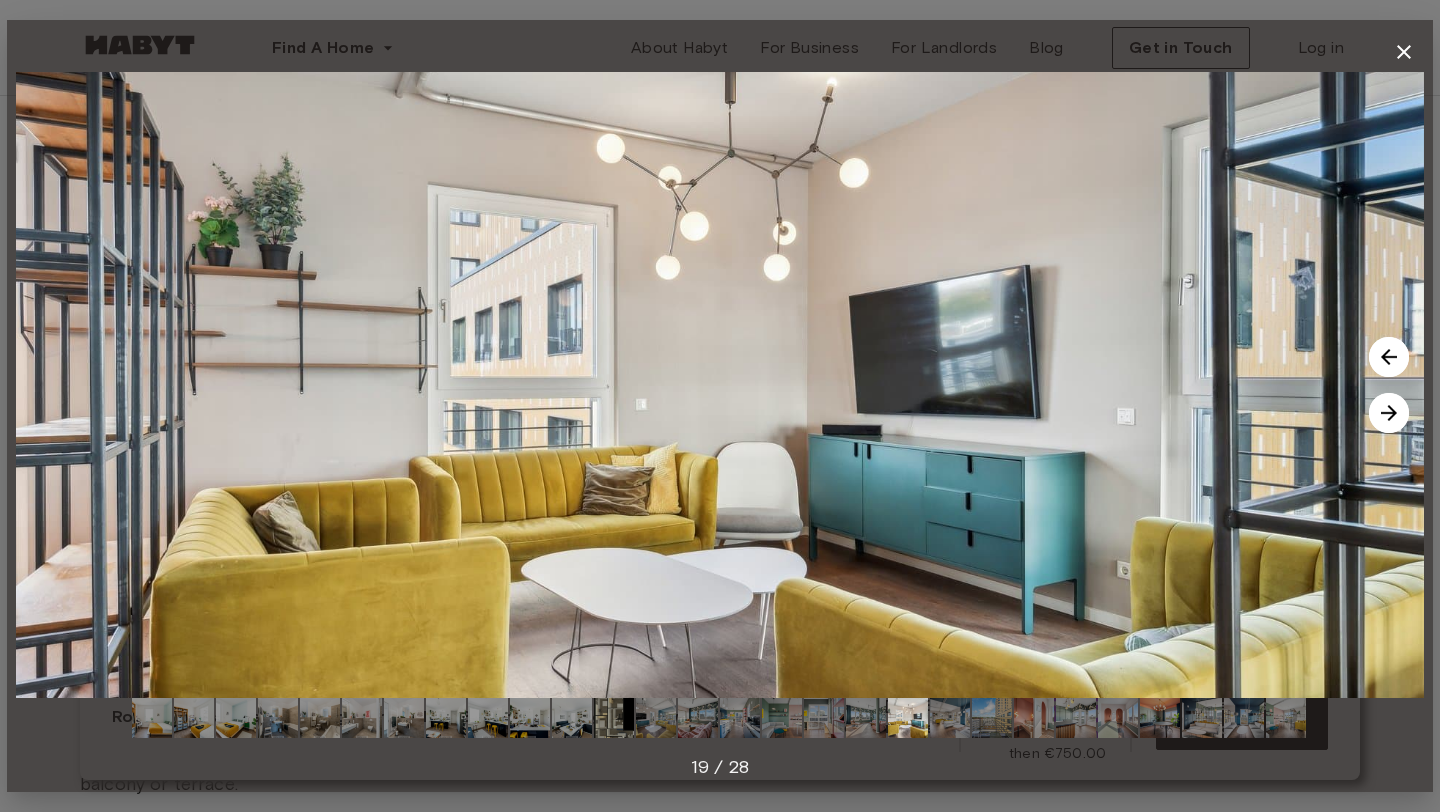 click at bounding box center [1389, 413] 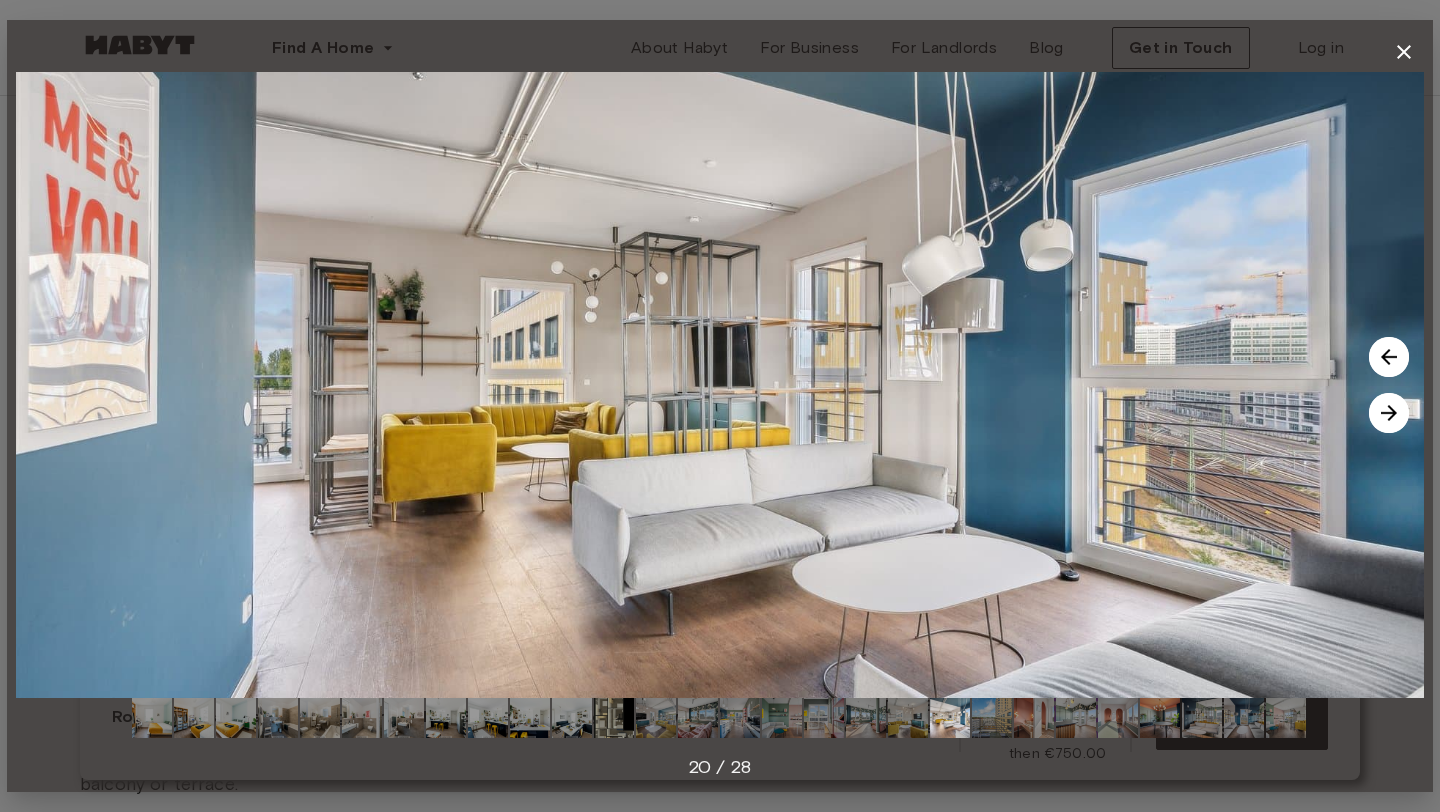 click at bounding box center (1389, 413) 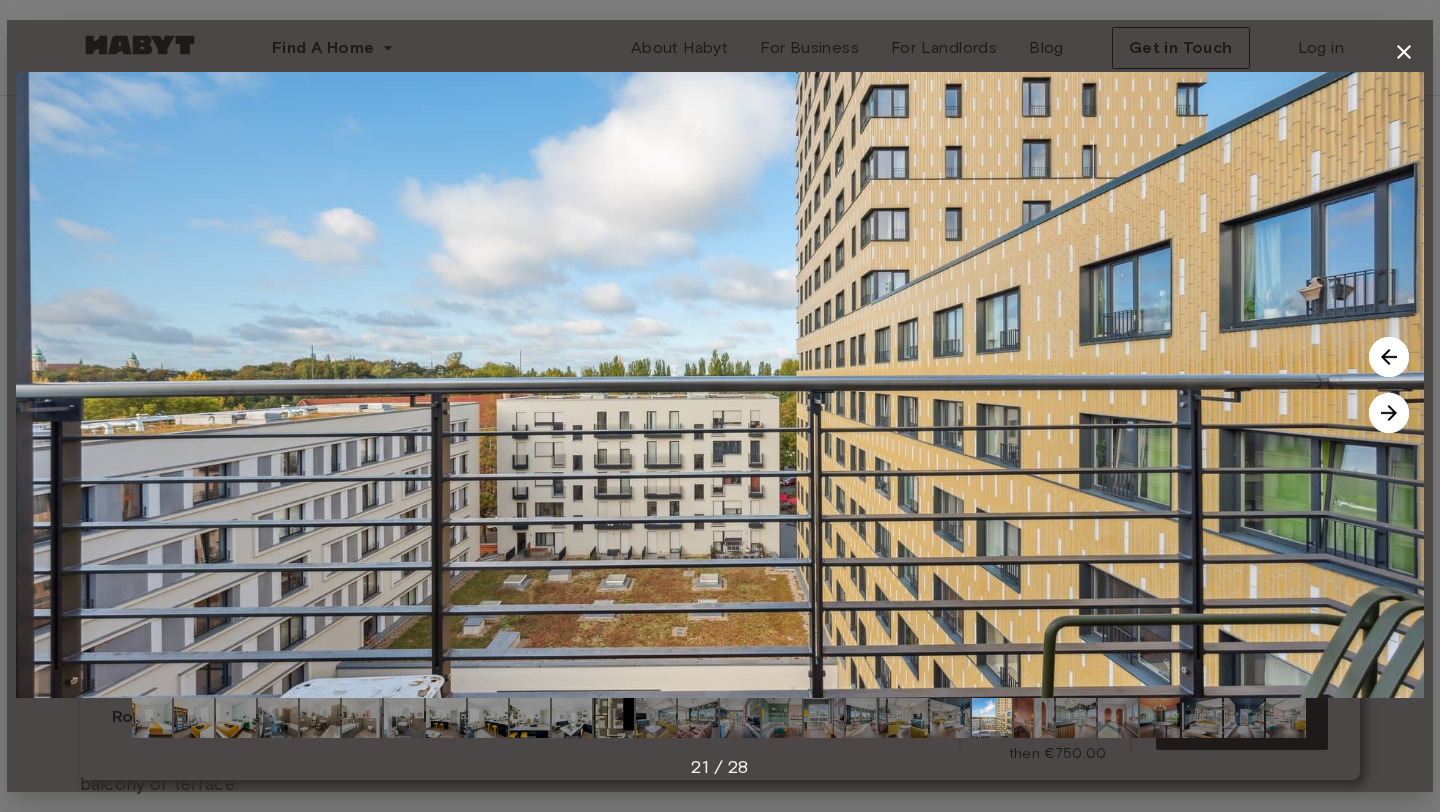 click at bounding box center [1389, 413] 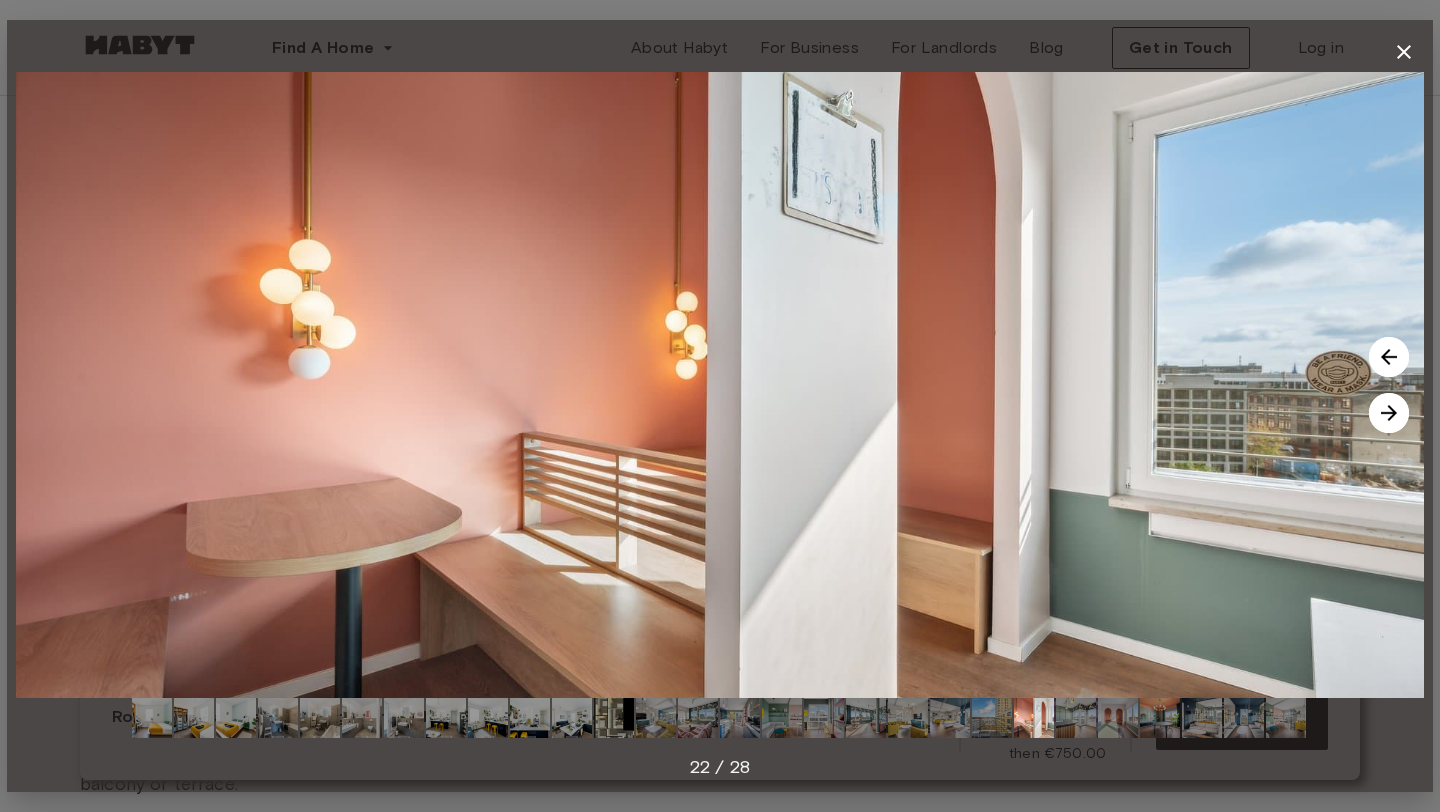 click at bounding box center (1389, 413) 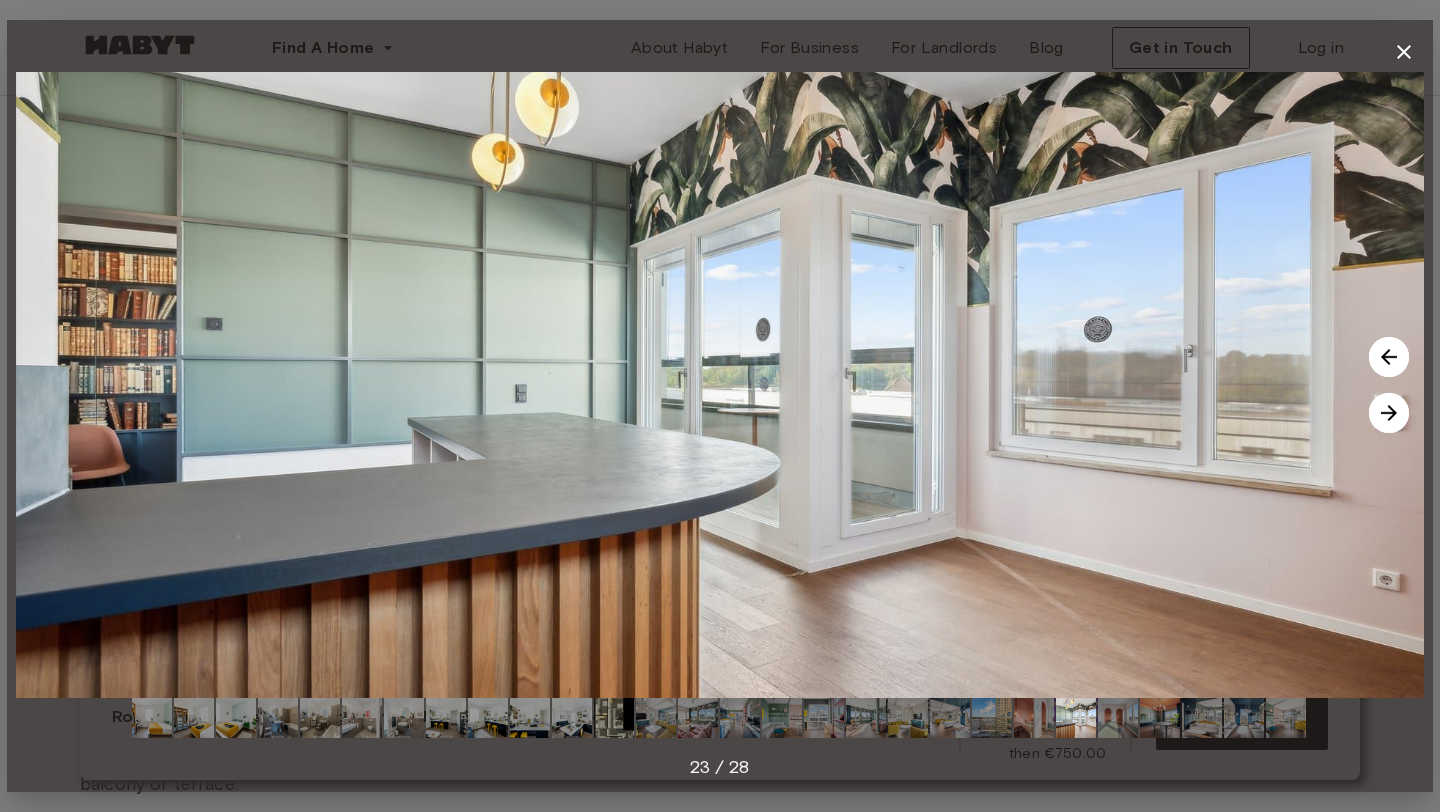 click at bounding box center [1389, 413] 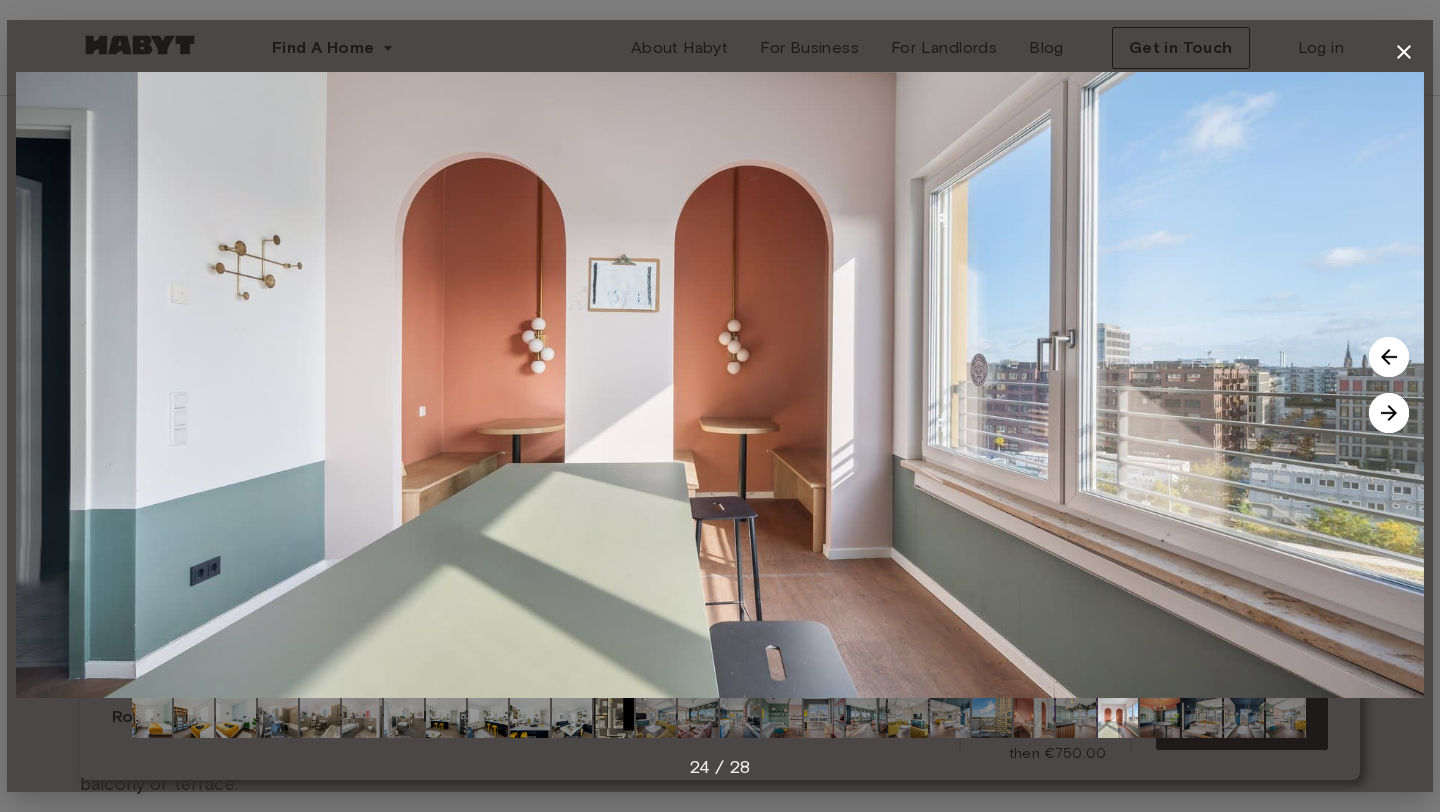 click at bounding box center [1389, 413] 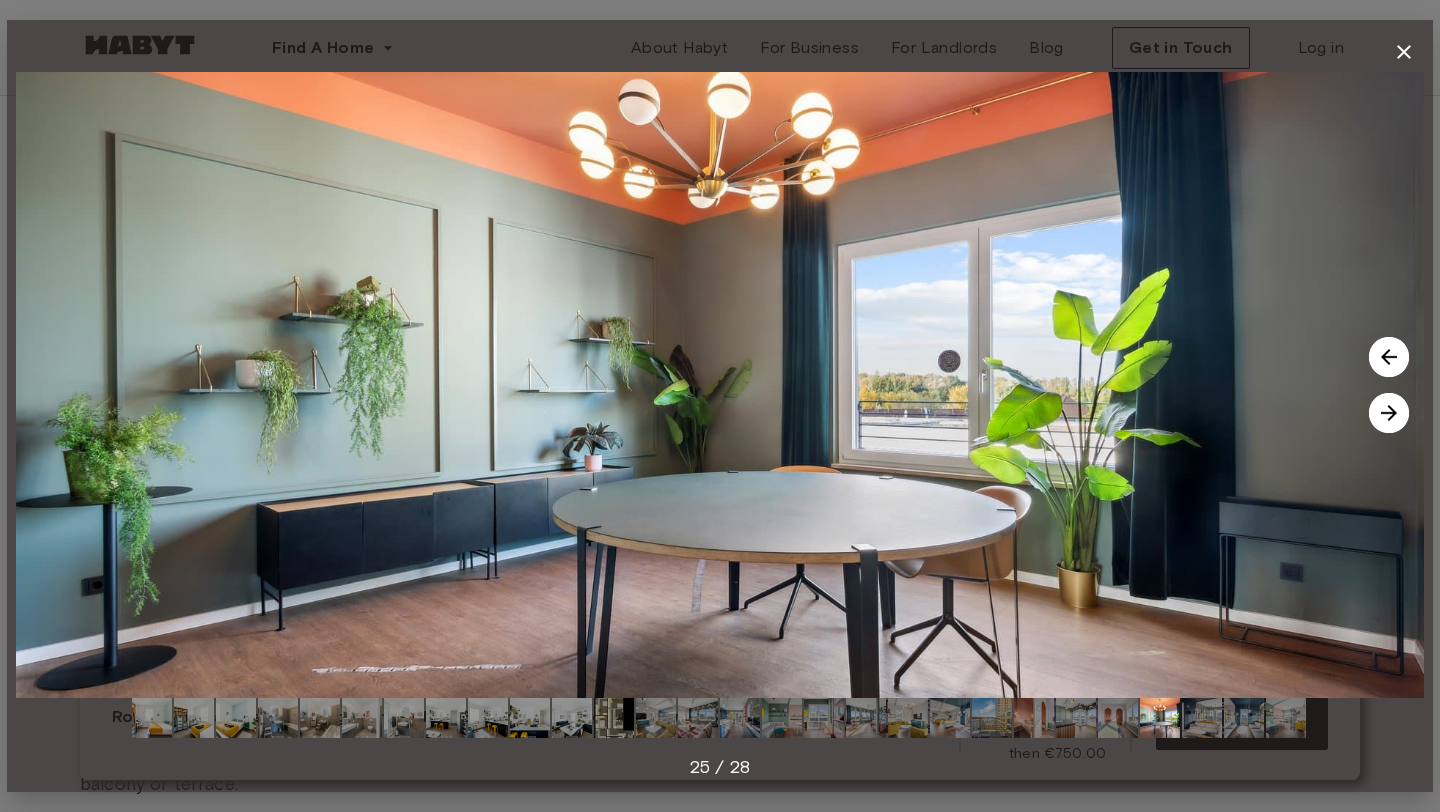 click at bounding box center (1389, 413) 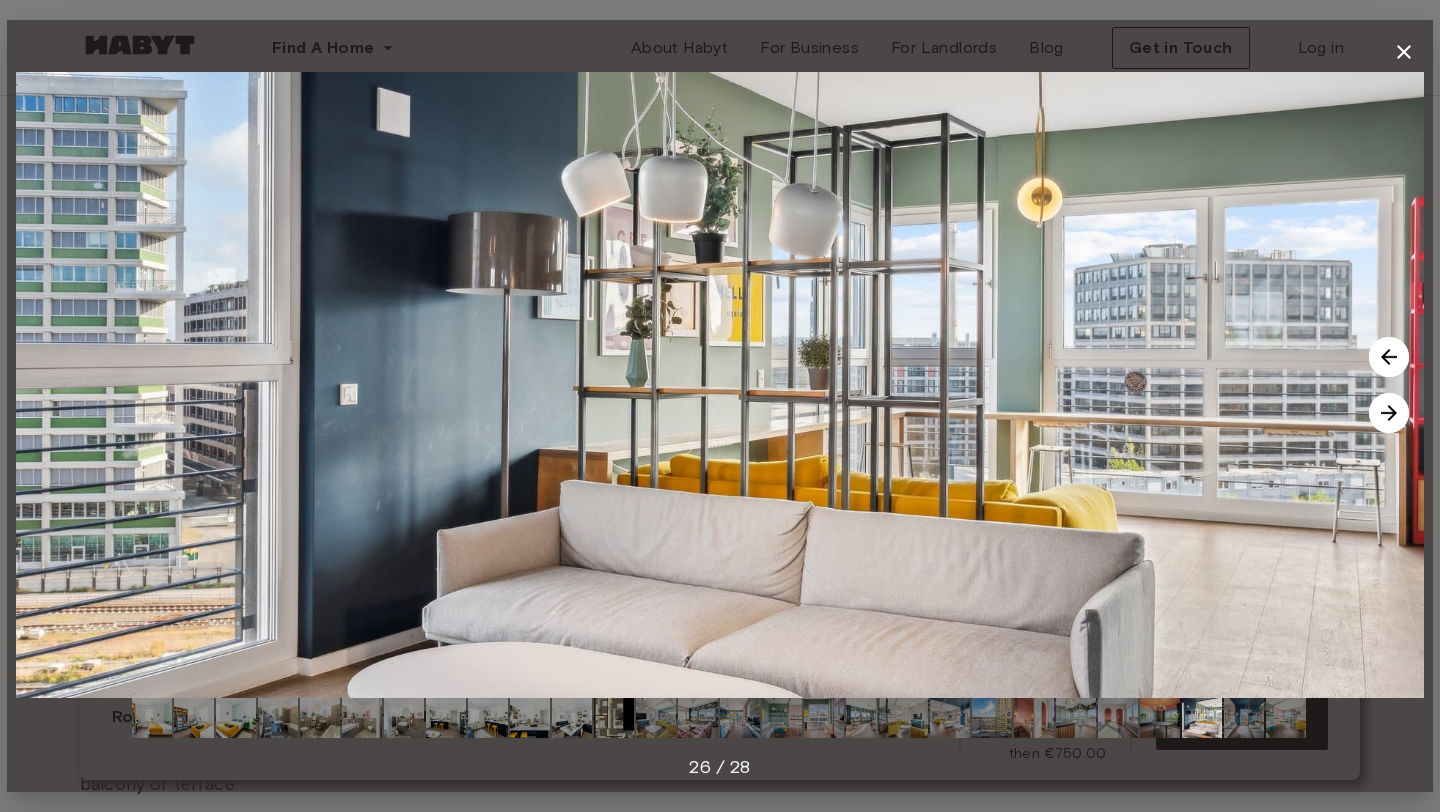 click at bounding box center (1389, 413) 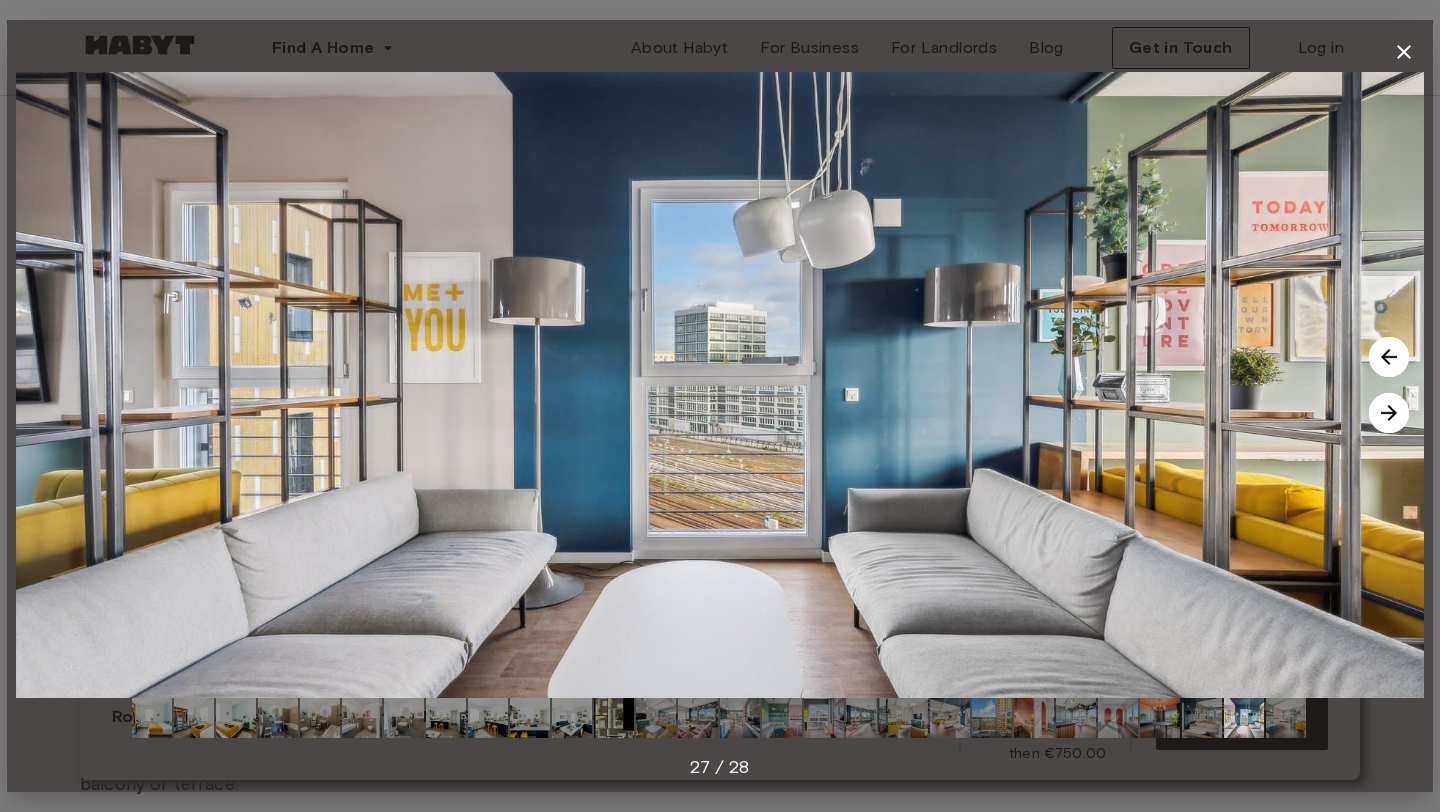 click at bounding box center (1389, 413) 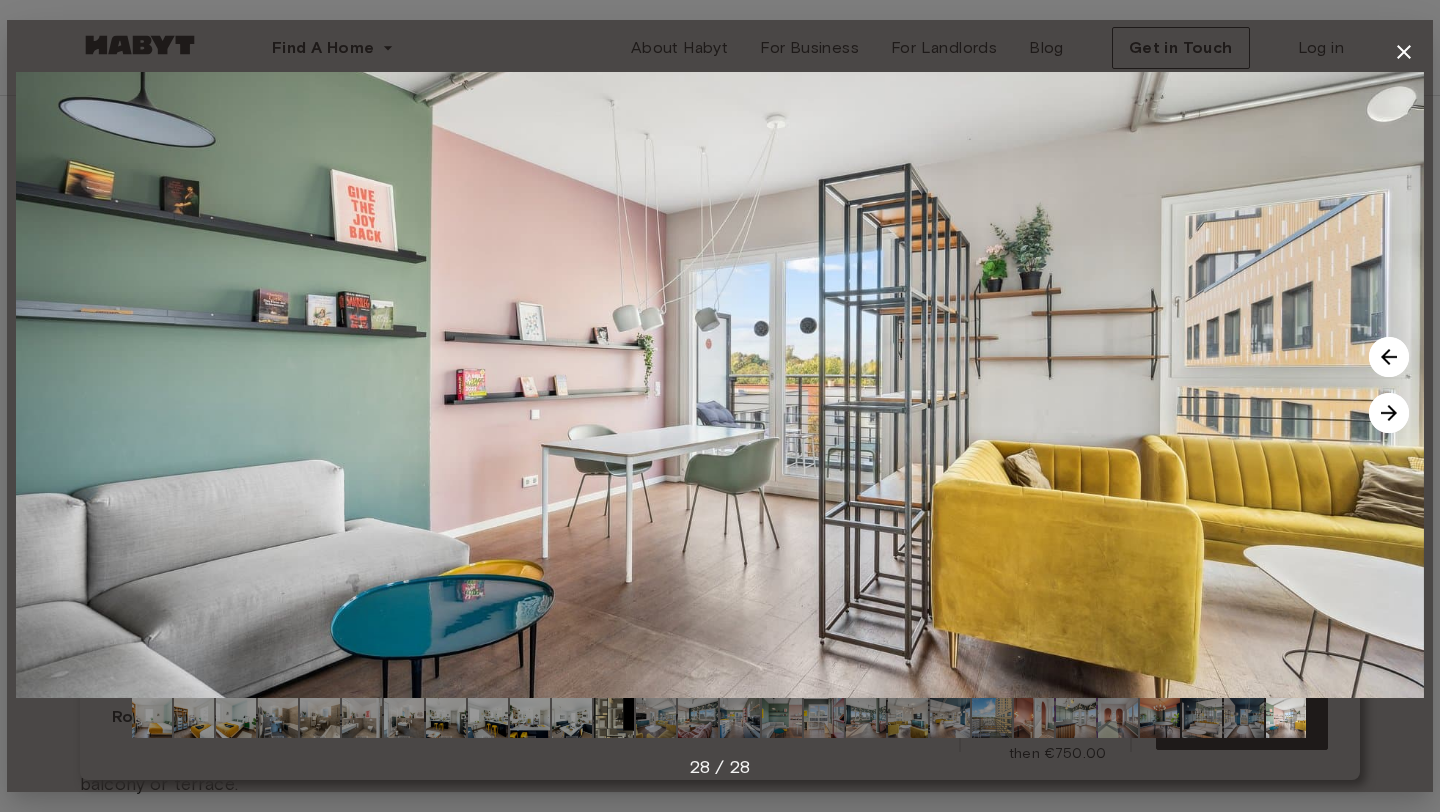 click at bounding box center (1389, 413) 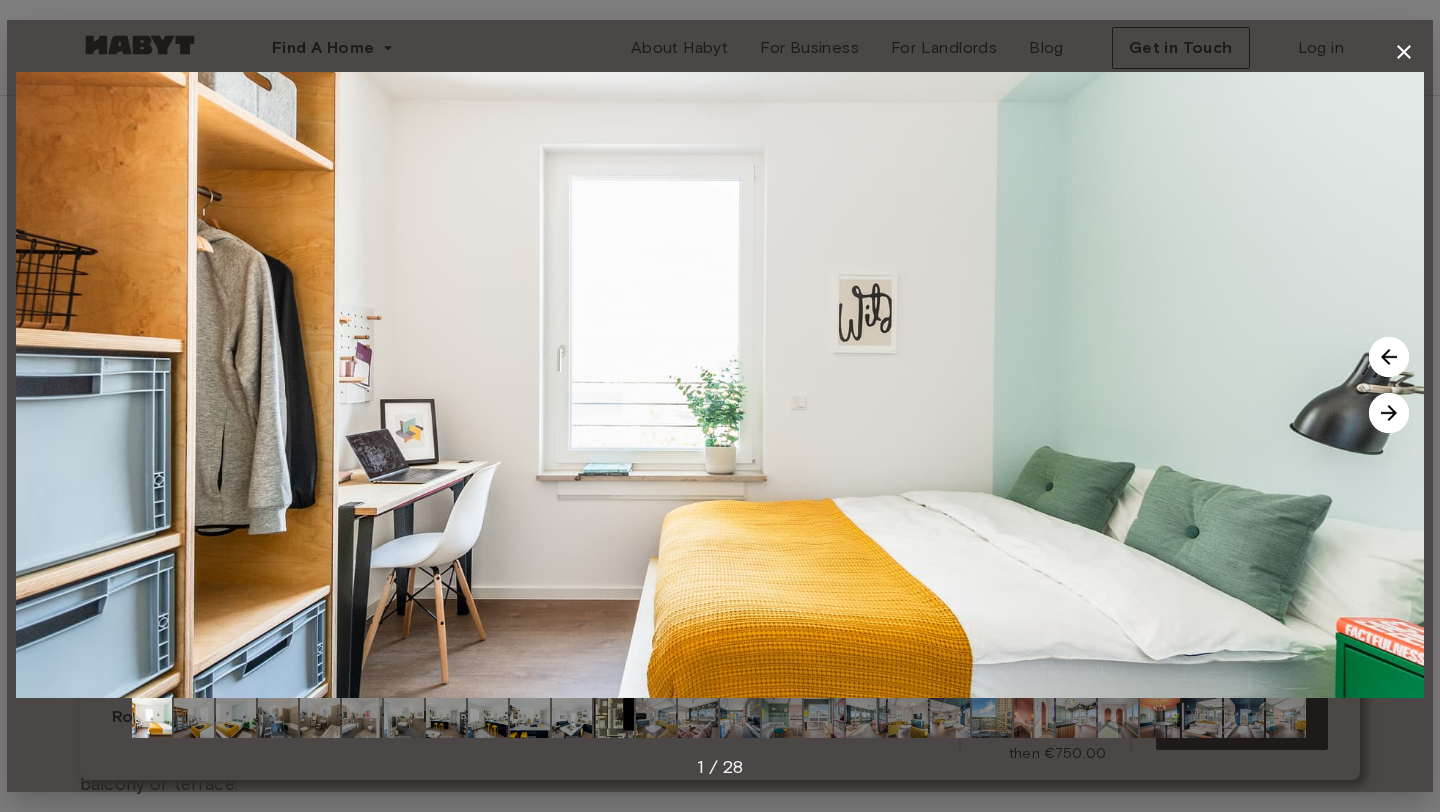 click at bounding box center (1389, 413) 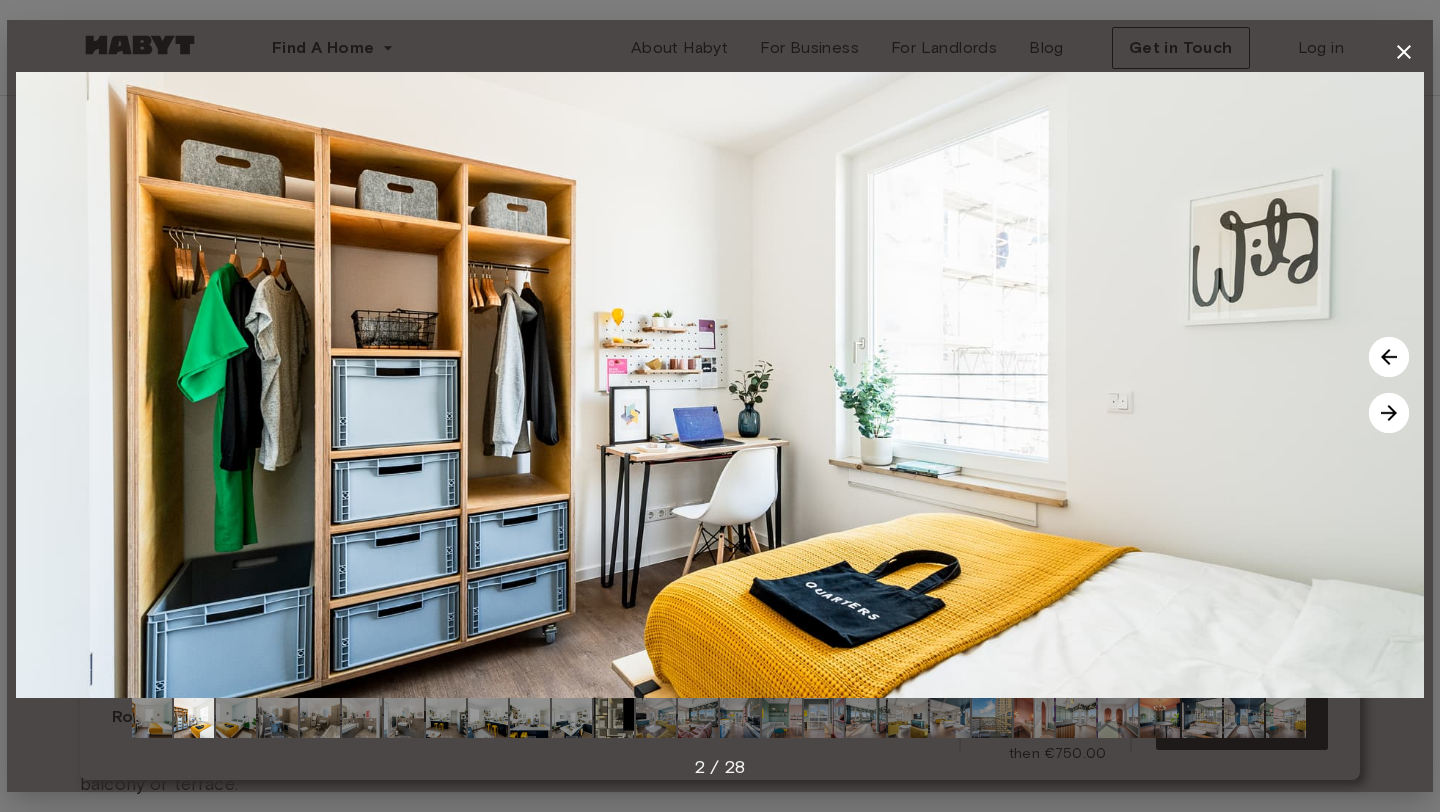 click at bounding box center [1389, 413] 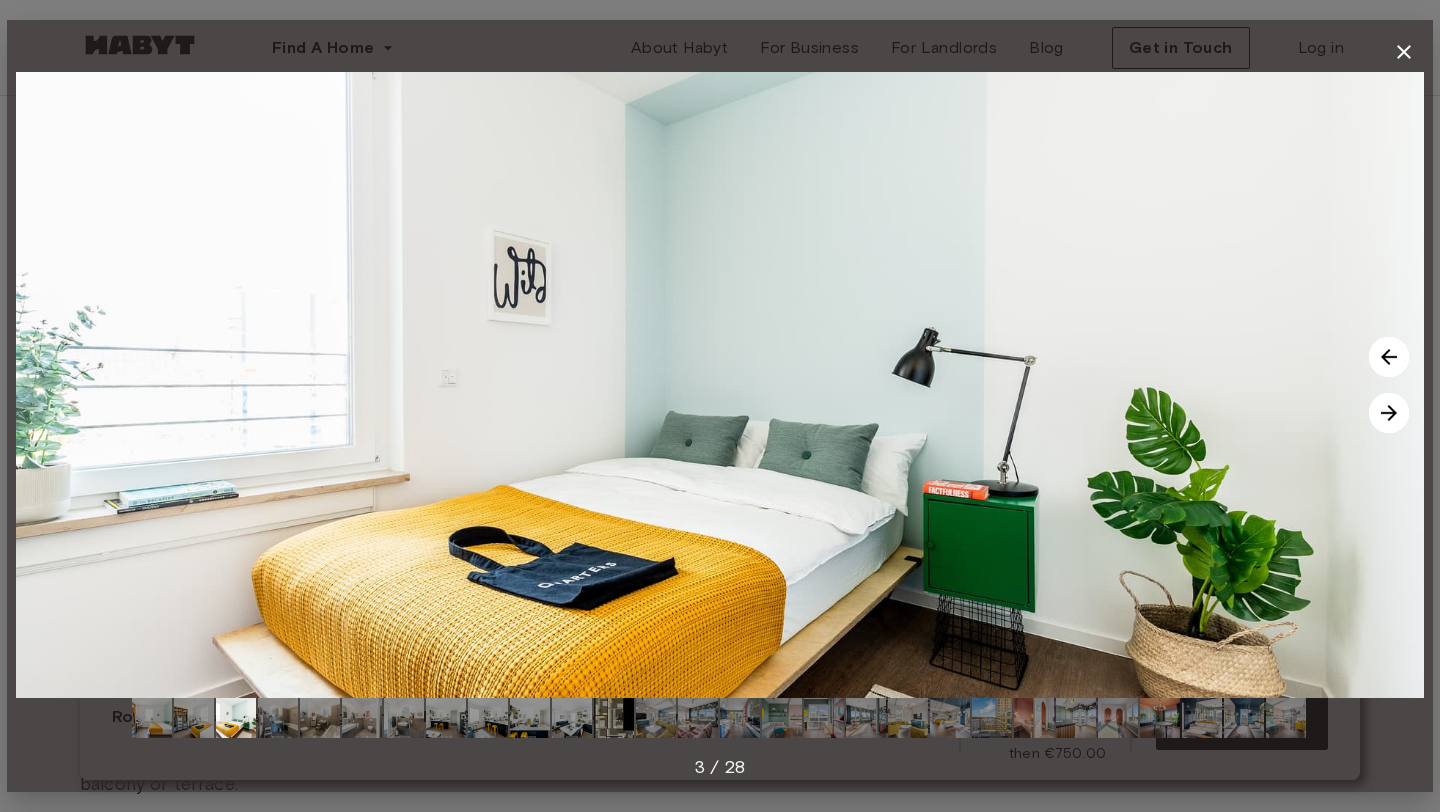 click at bounding box center [1389, 413] 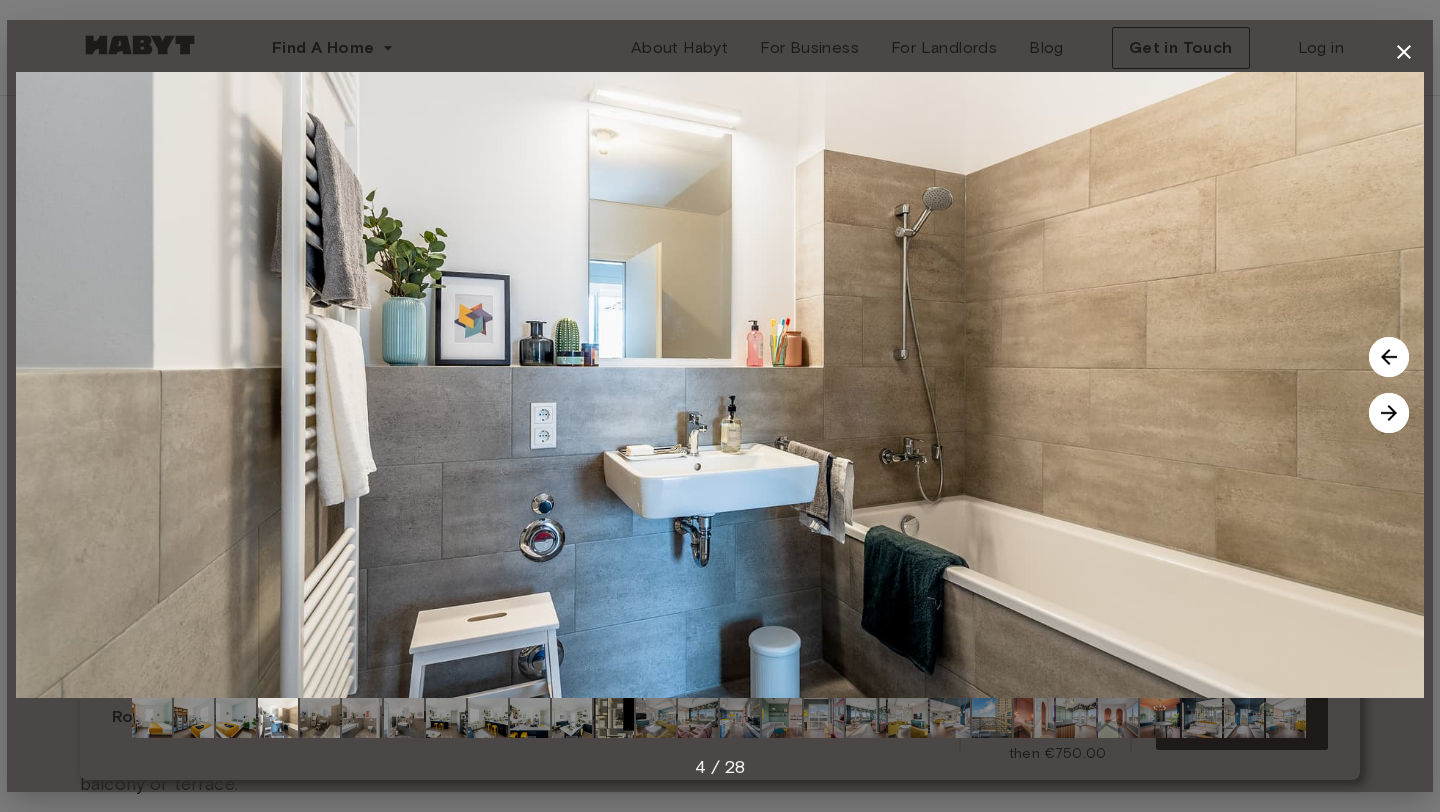 click at bounding box center (1389, 413) 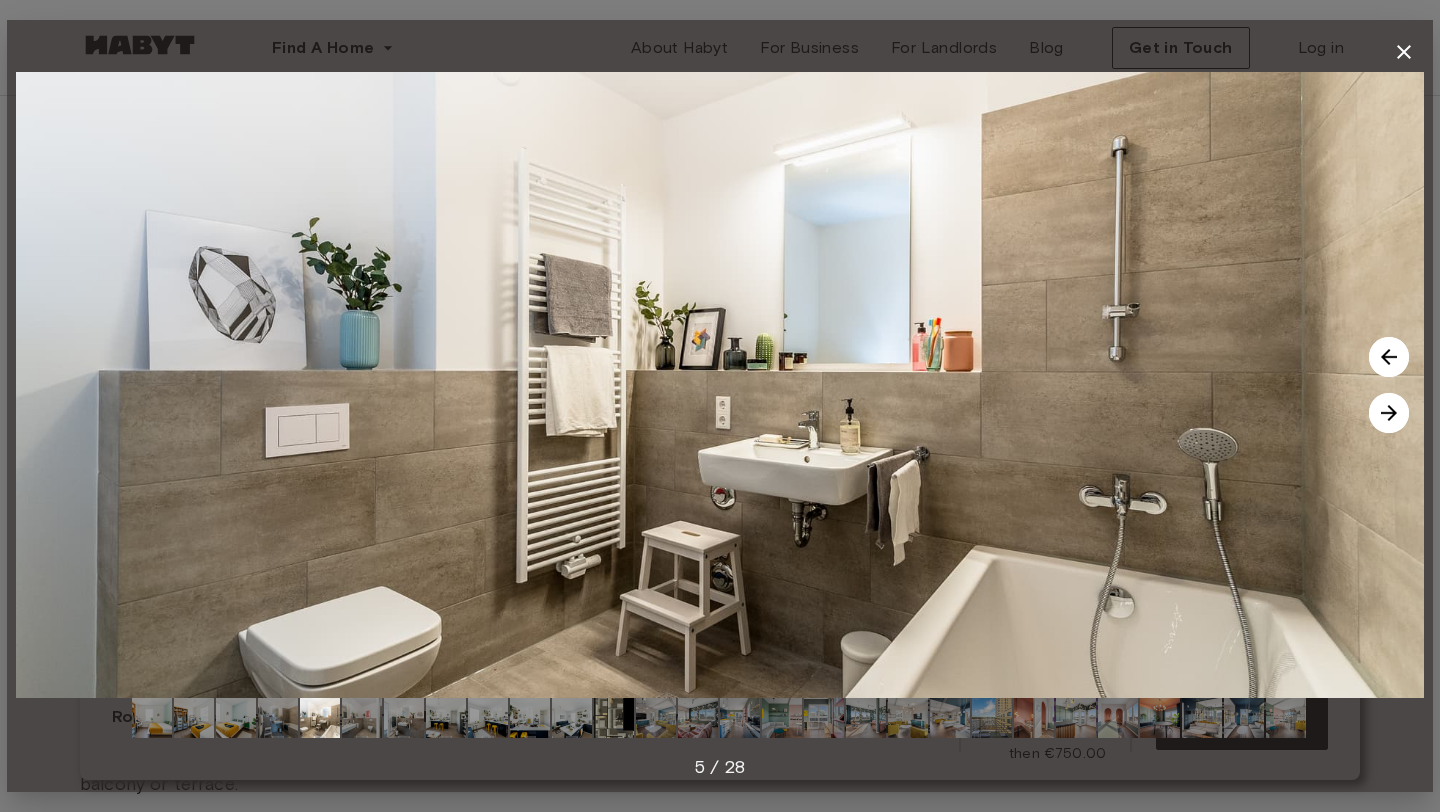 click at bounding box center [1389, 413] 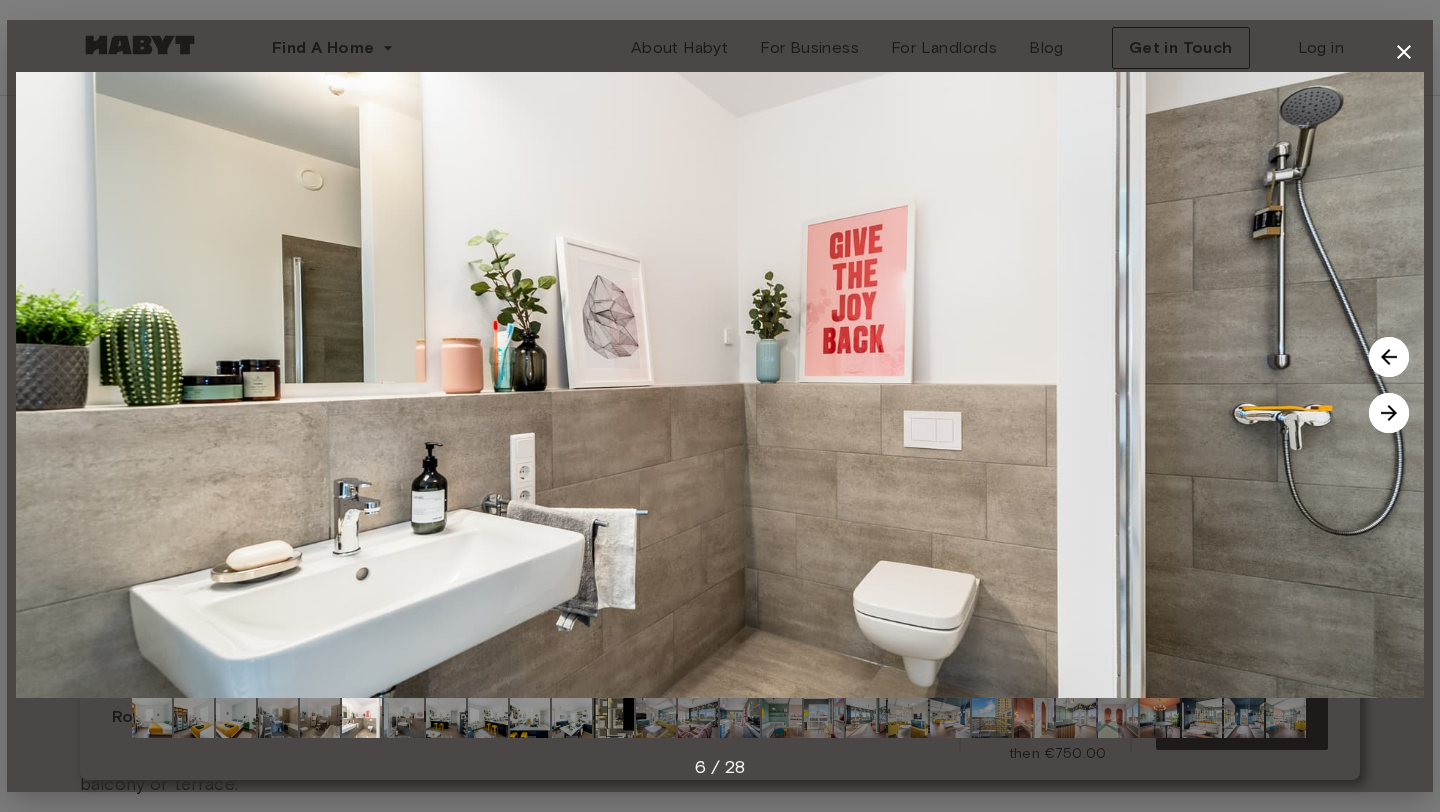click at bounding box center [1389, 413] 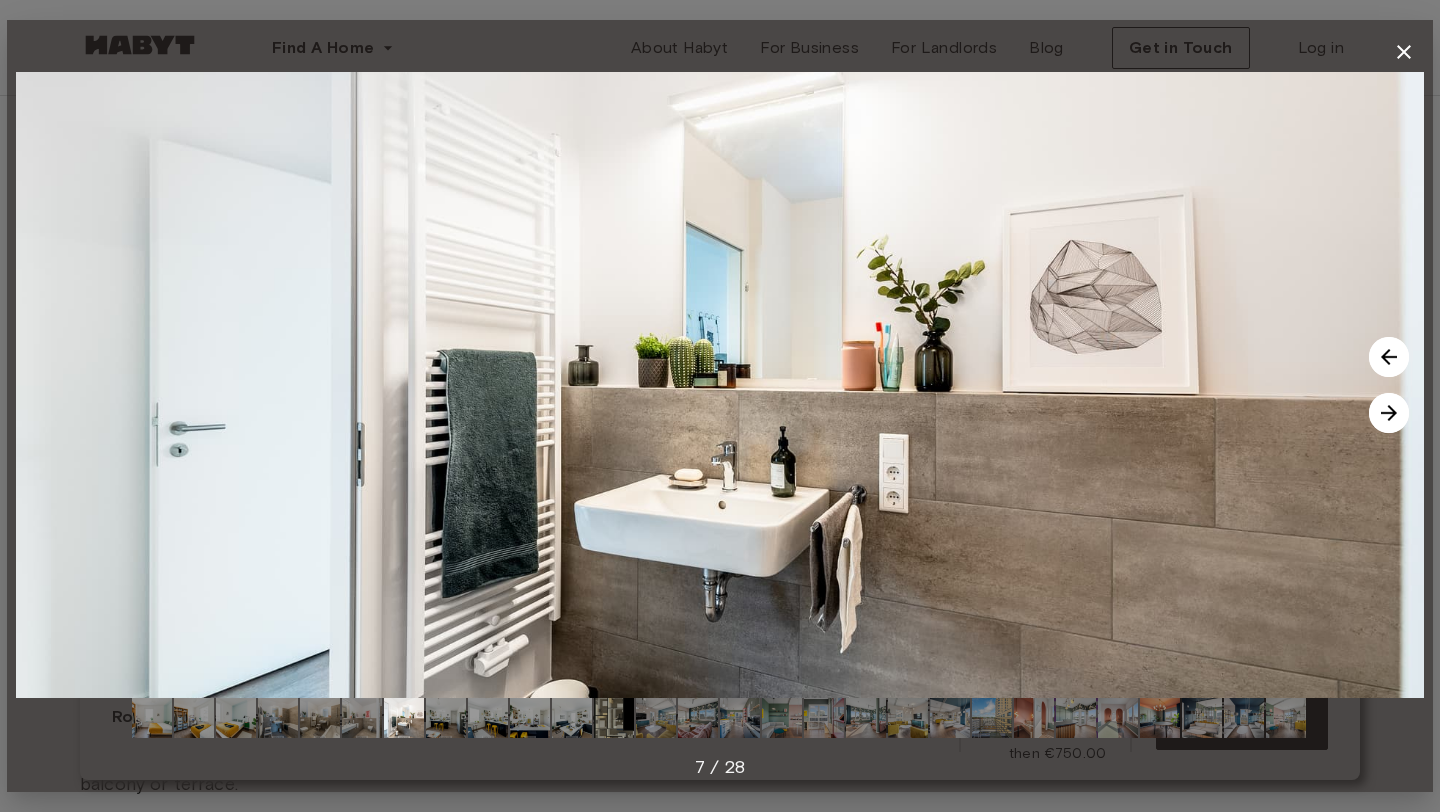 click 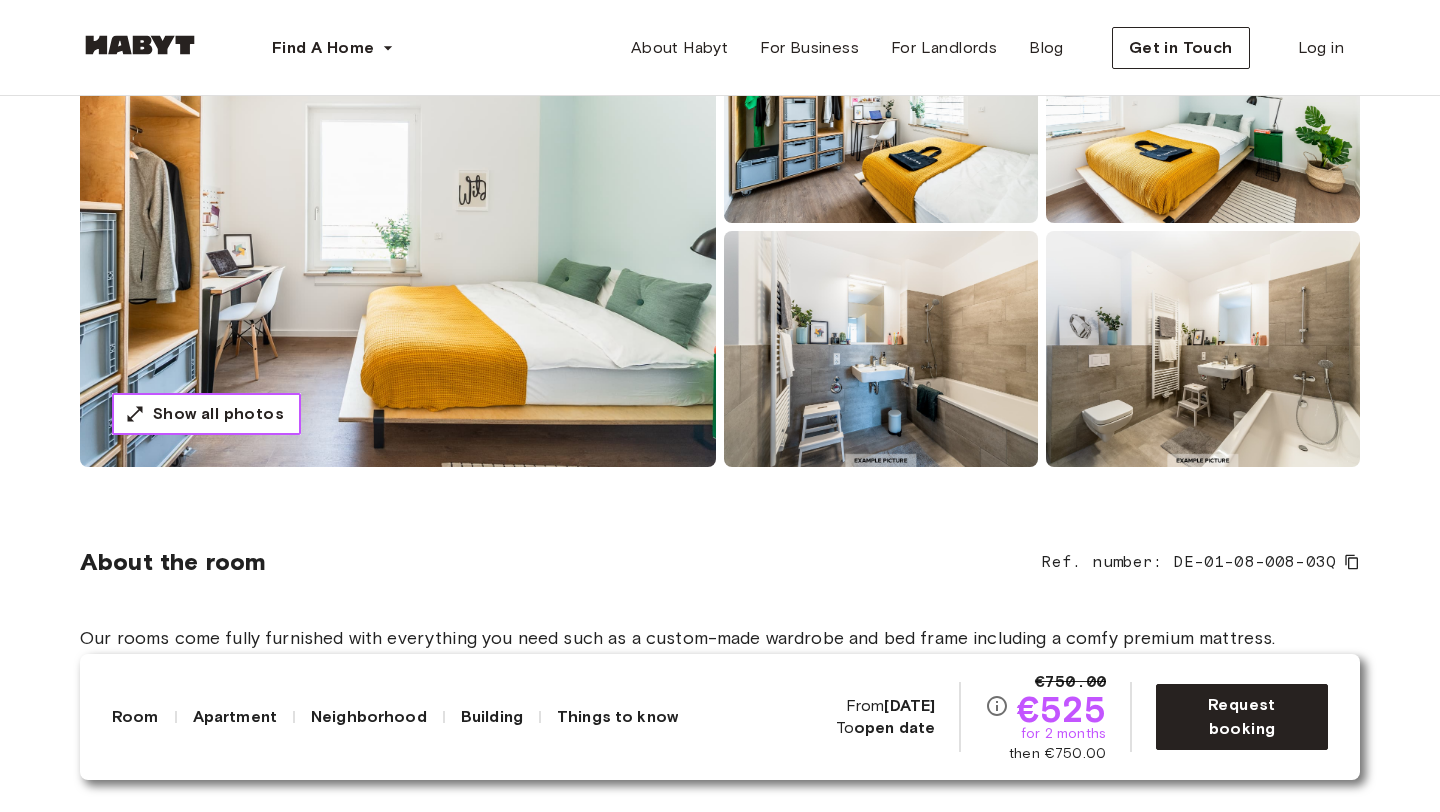 scroll, scrollTop: 243, scrollLeft: 0, axis: vertical 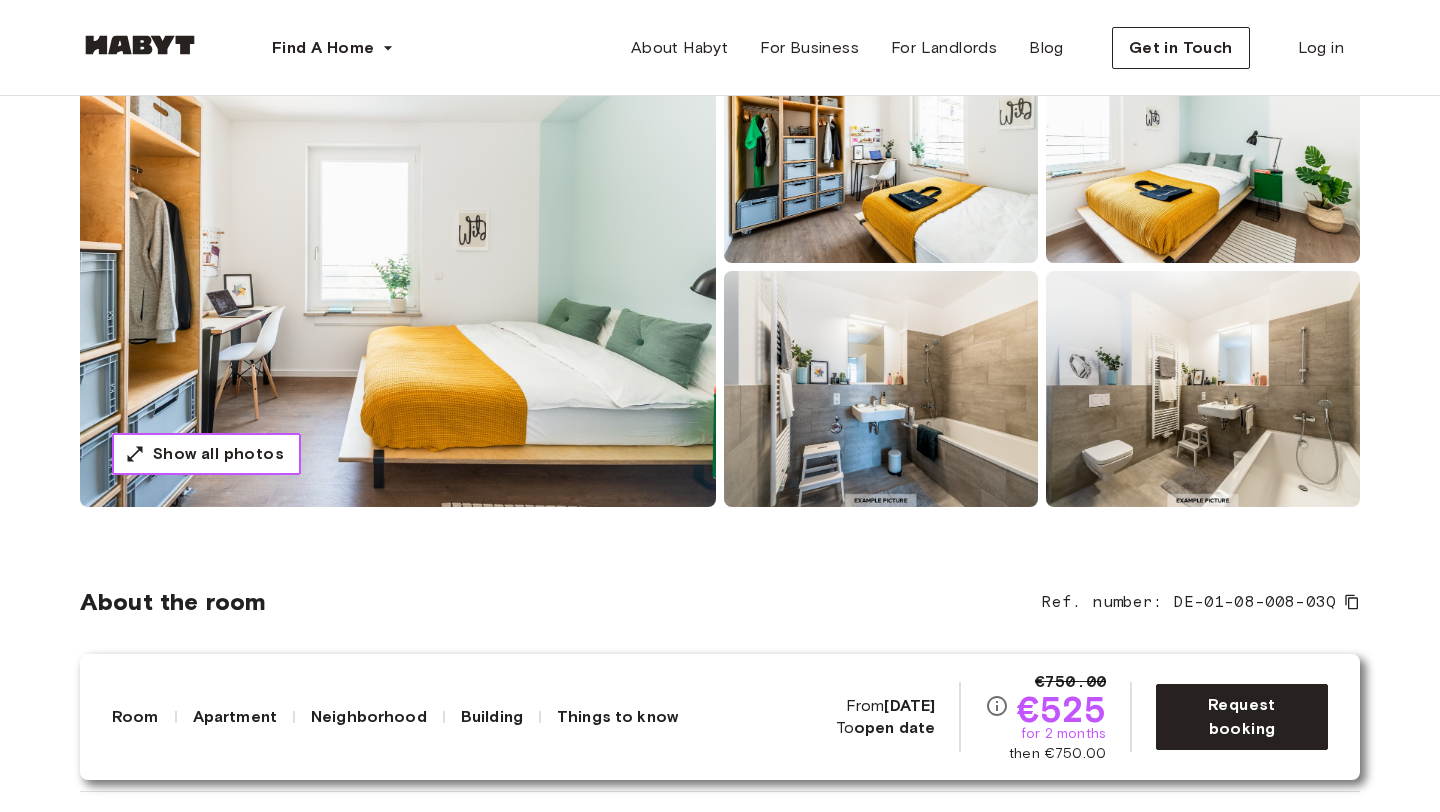click on "Show all photos" at bounding box center (218, 454) 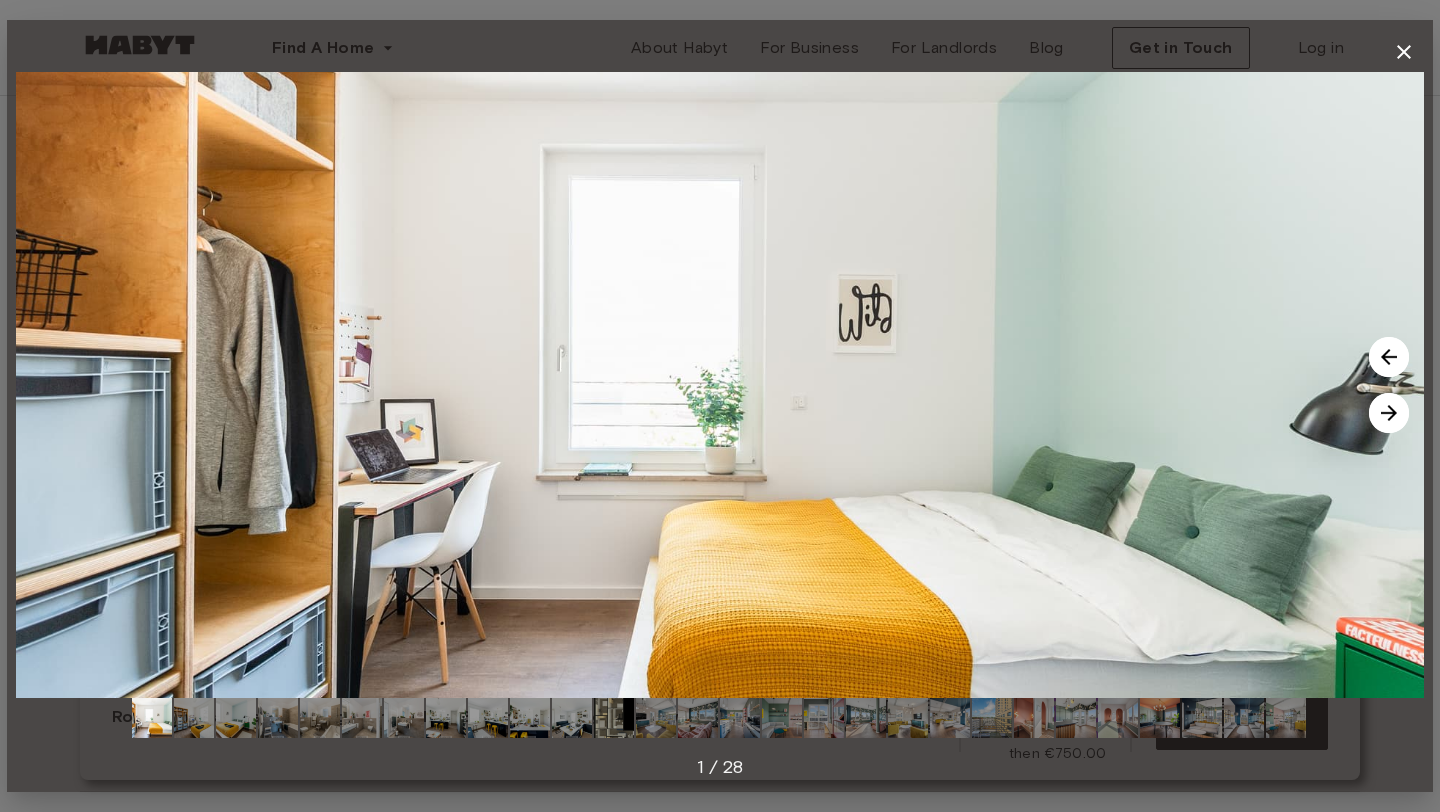 click 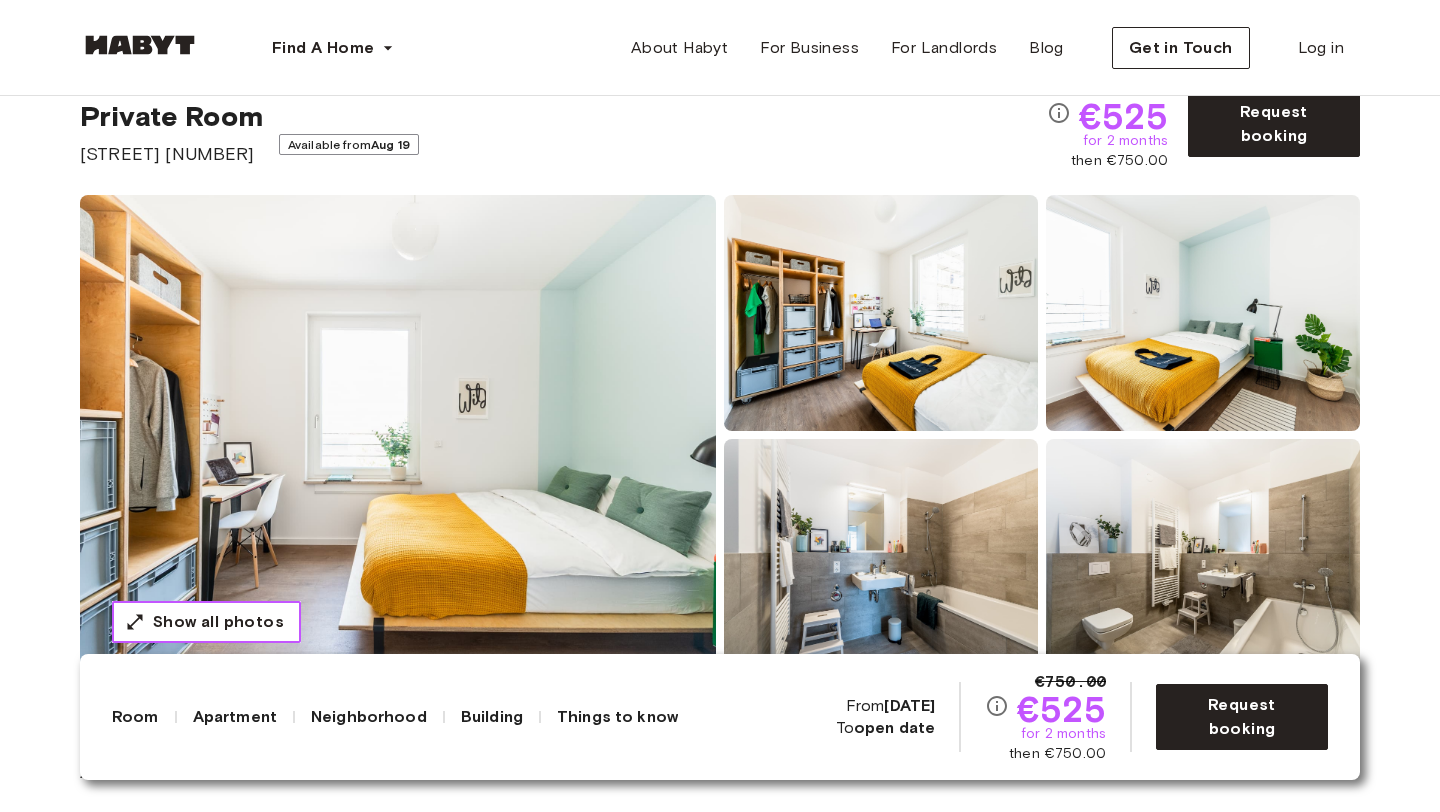 scroll, scrollTop: 0, scrollLeft: 0, axis: both 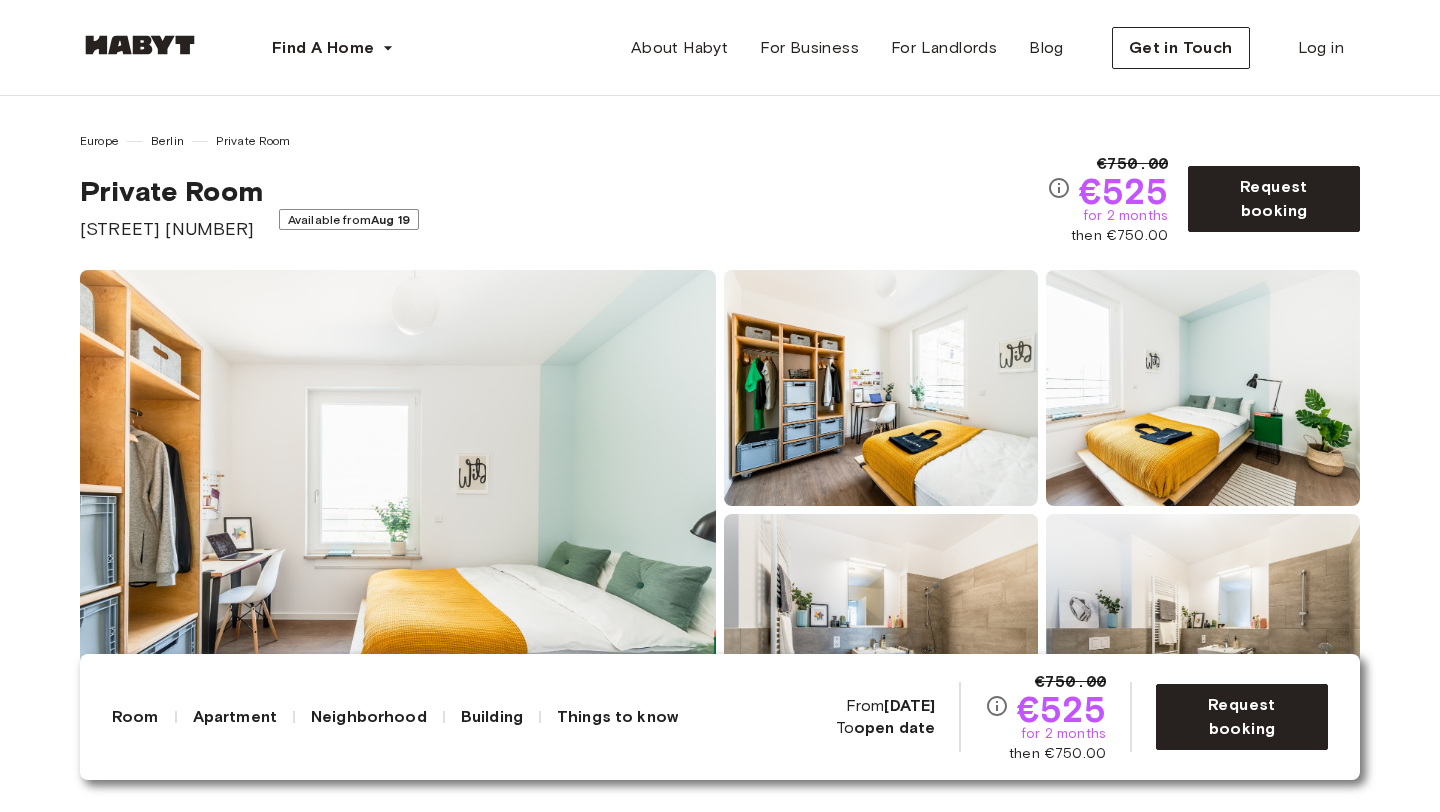 click at bounding box center [881, 388] 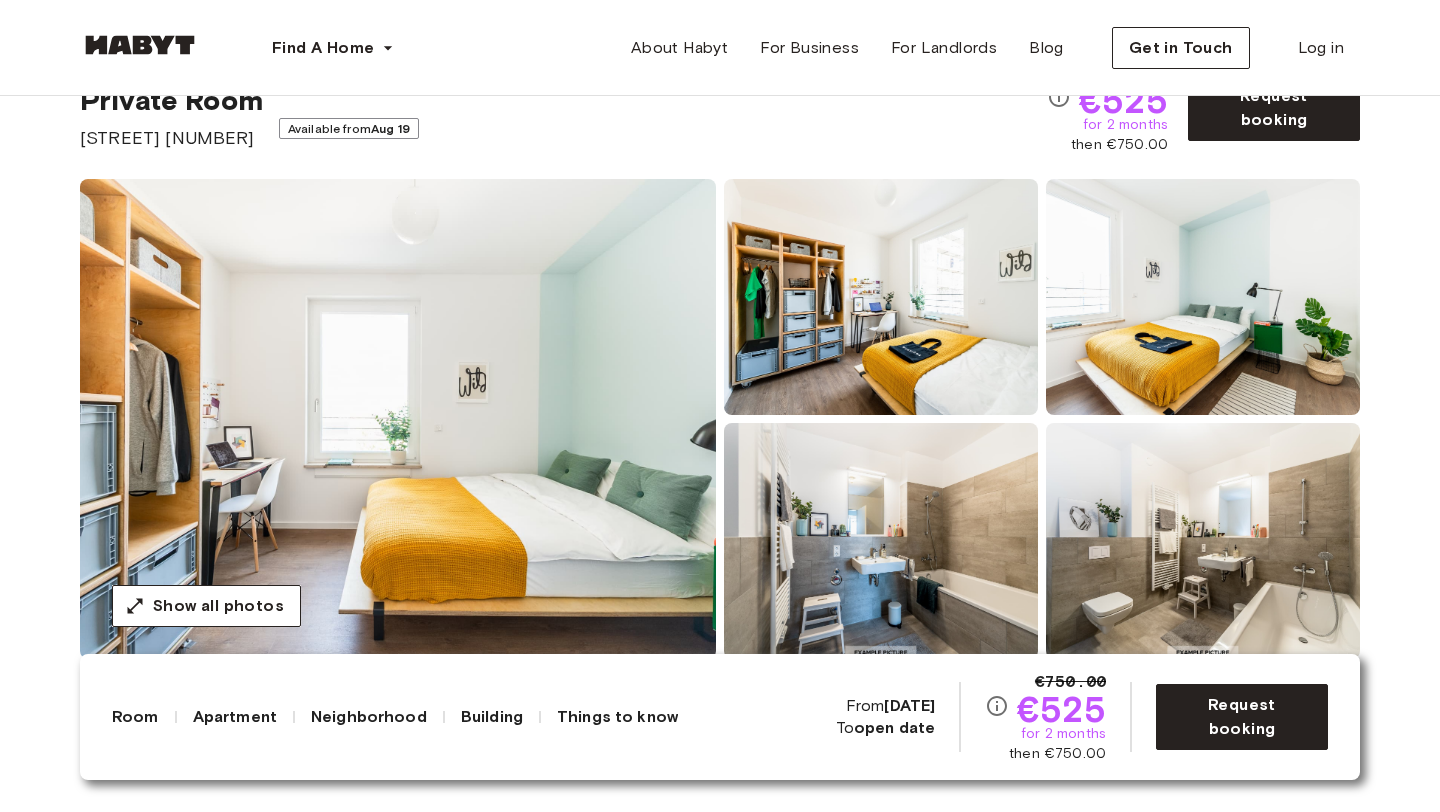 scroll, scrollTop: 95, scrollLeft: 0, axis: vertical 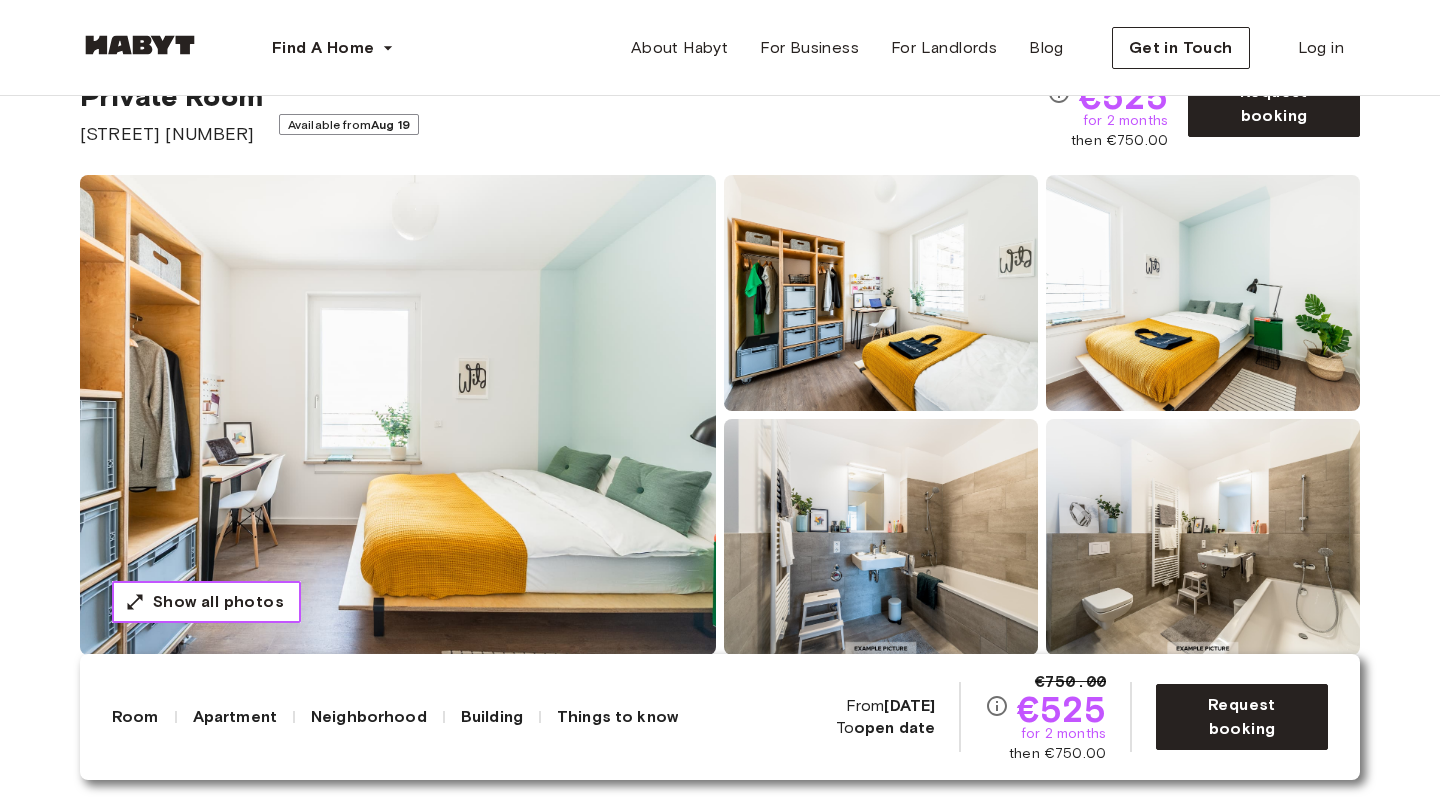 click on "Show all photos" at bounding box center (218, 602) 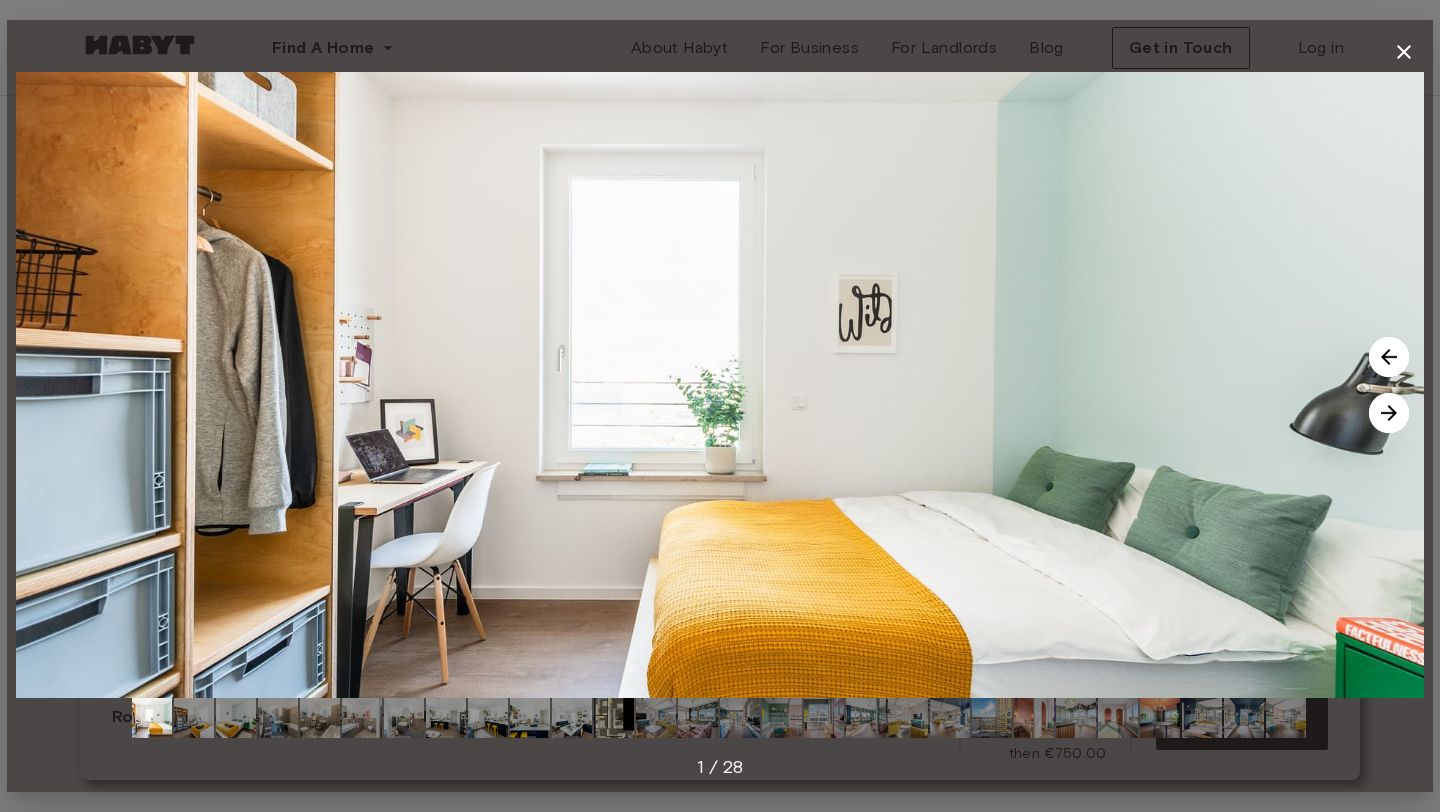 click 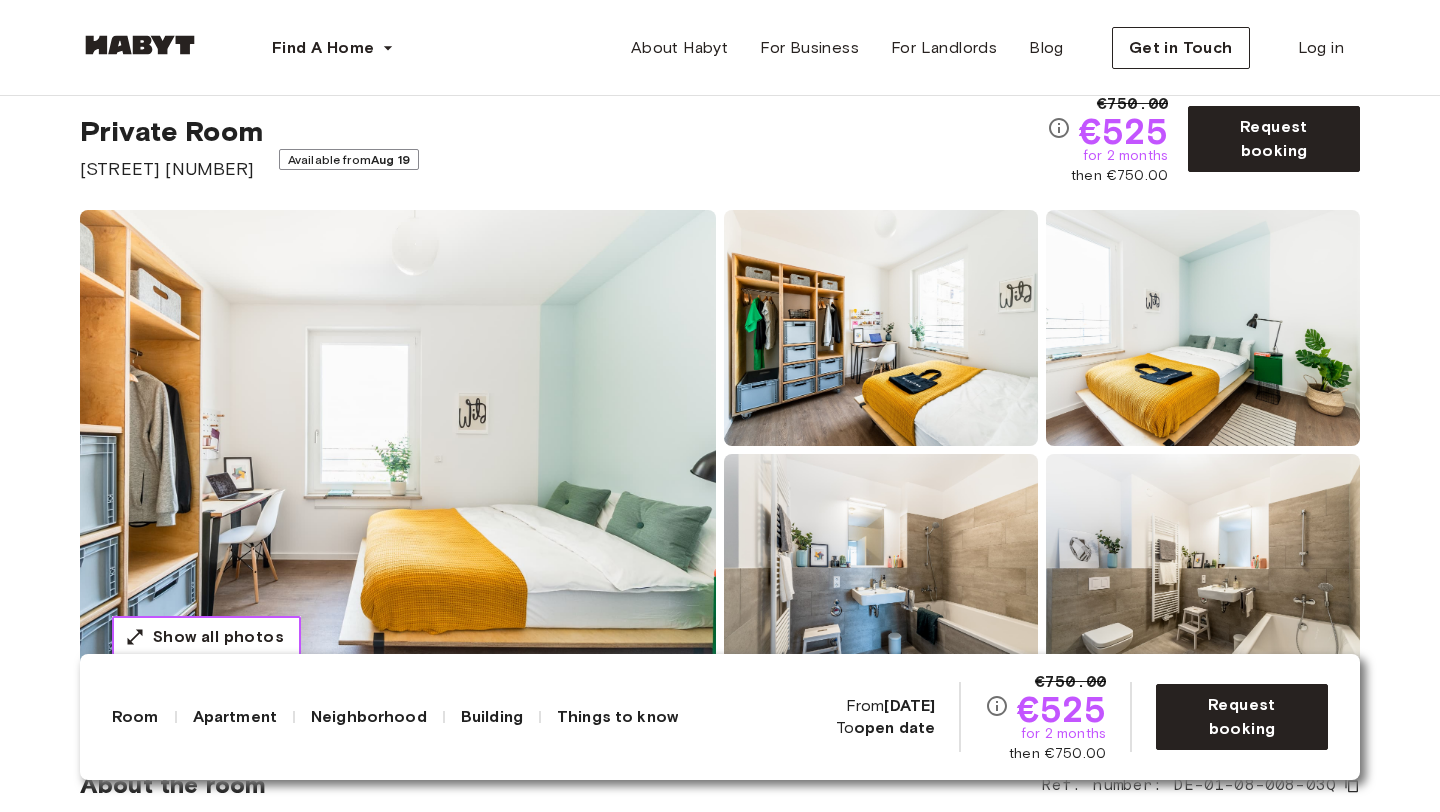 scroll, scrollTop: 0, scrollLeft: 0, axis: both 